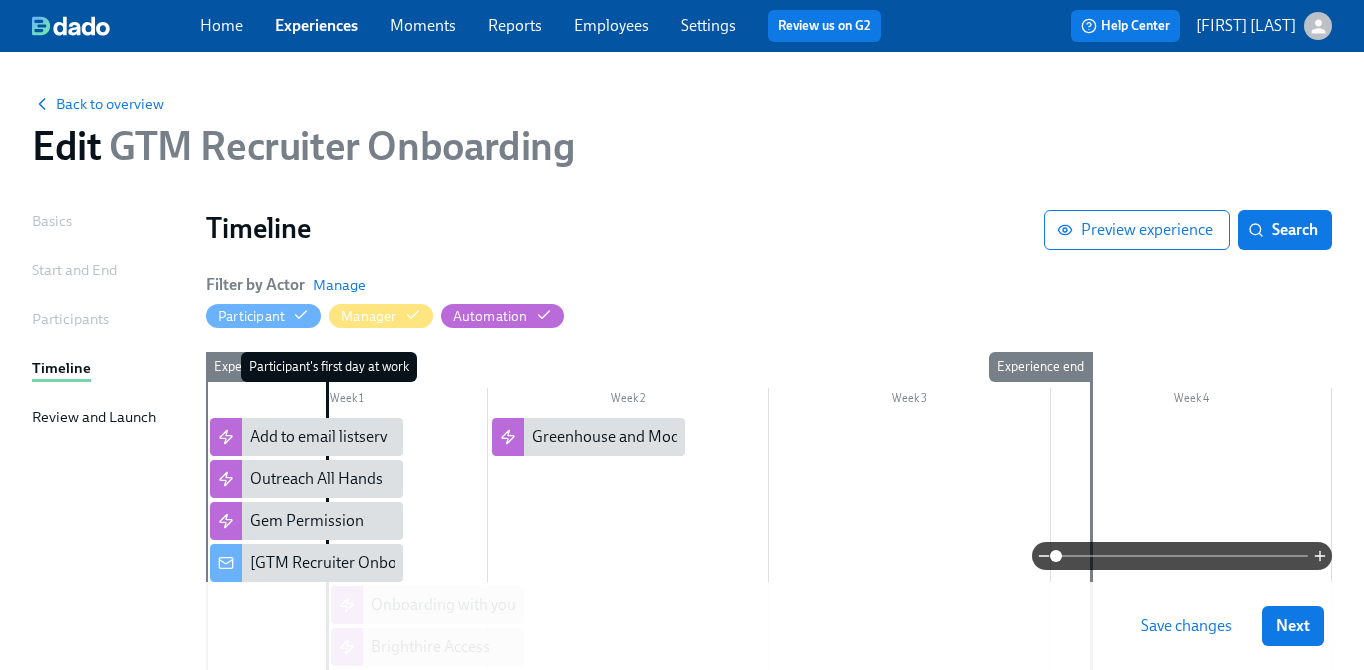 scroll, scrollTop: 154, scrollLeft: 0, axis: vertical 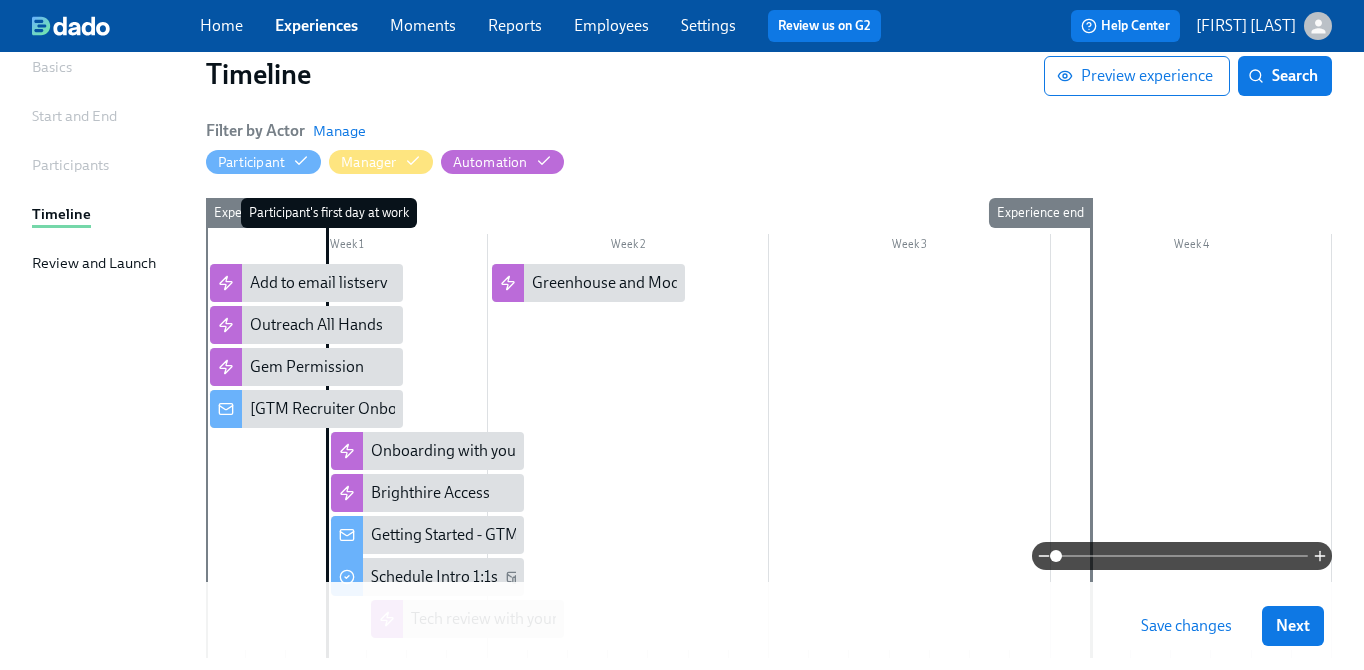 click at bounding box center [769, 461] 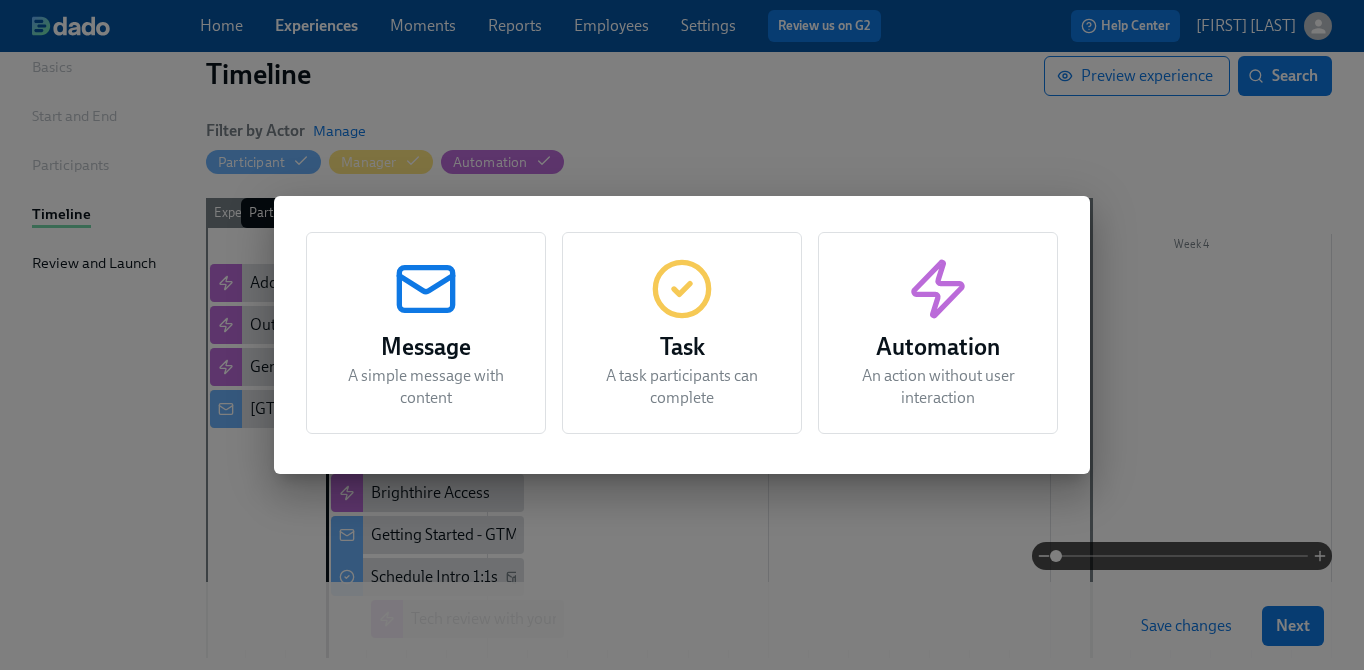 click on "Automation" at bounding box center (938, 347) 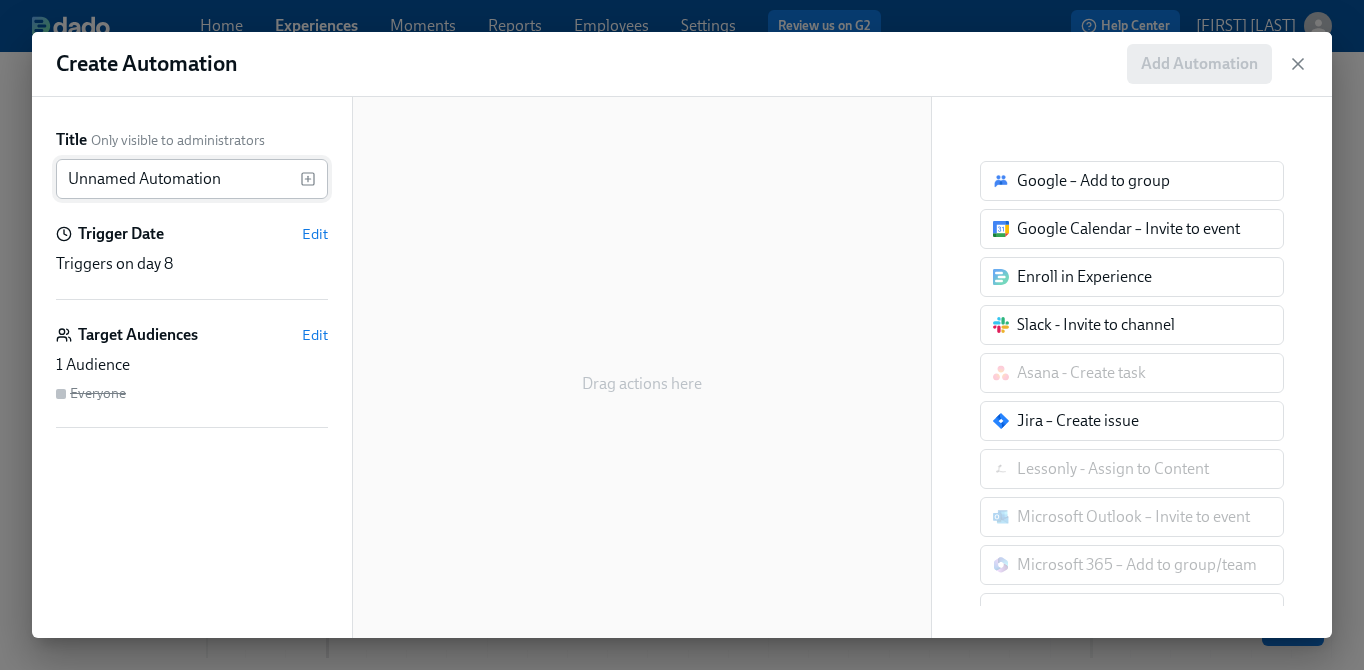click on "Unnamed Automation" at bounding box center [178, 179] 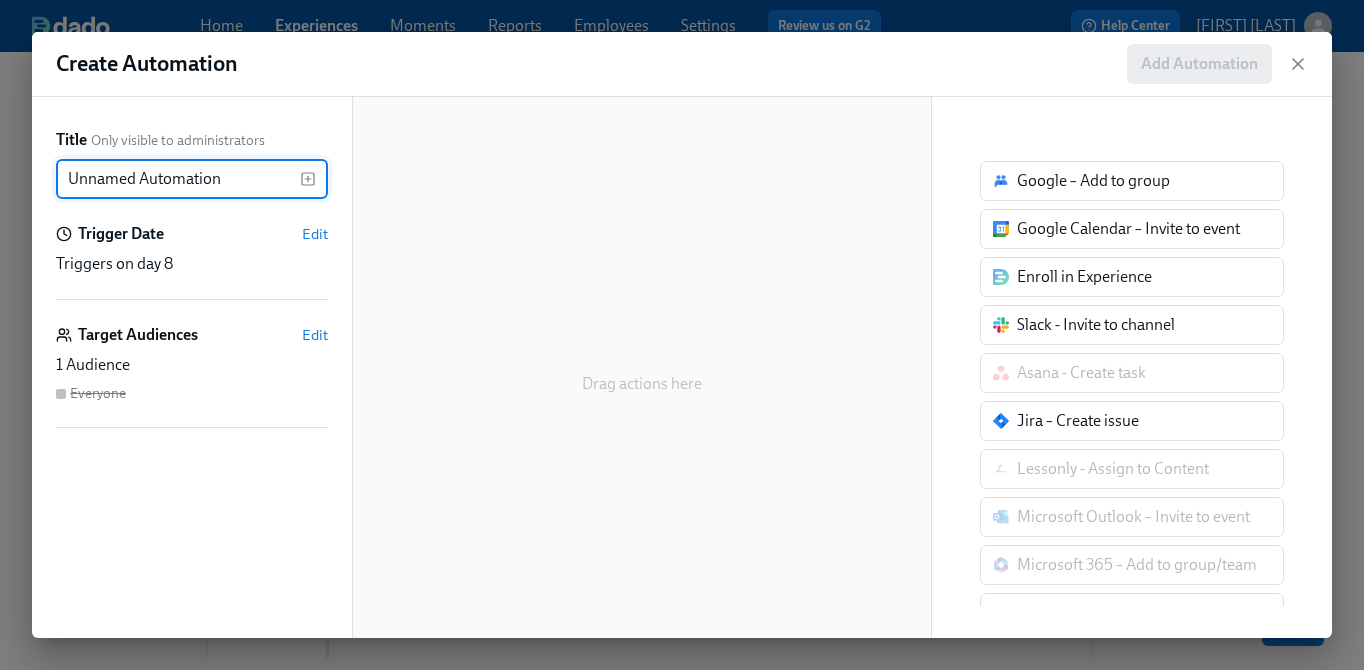 click on "Unnamed Automation" at bounding box center (178, 179) 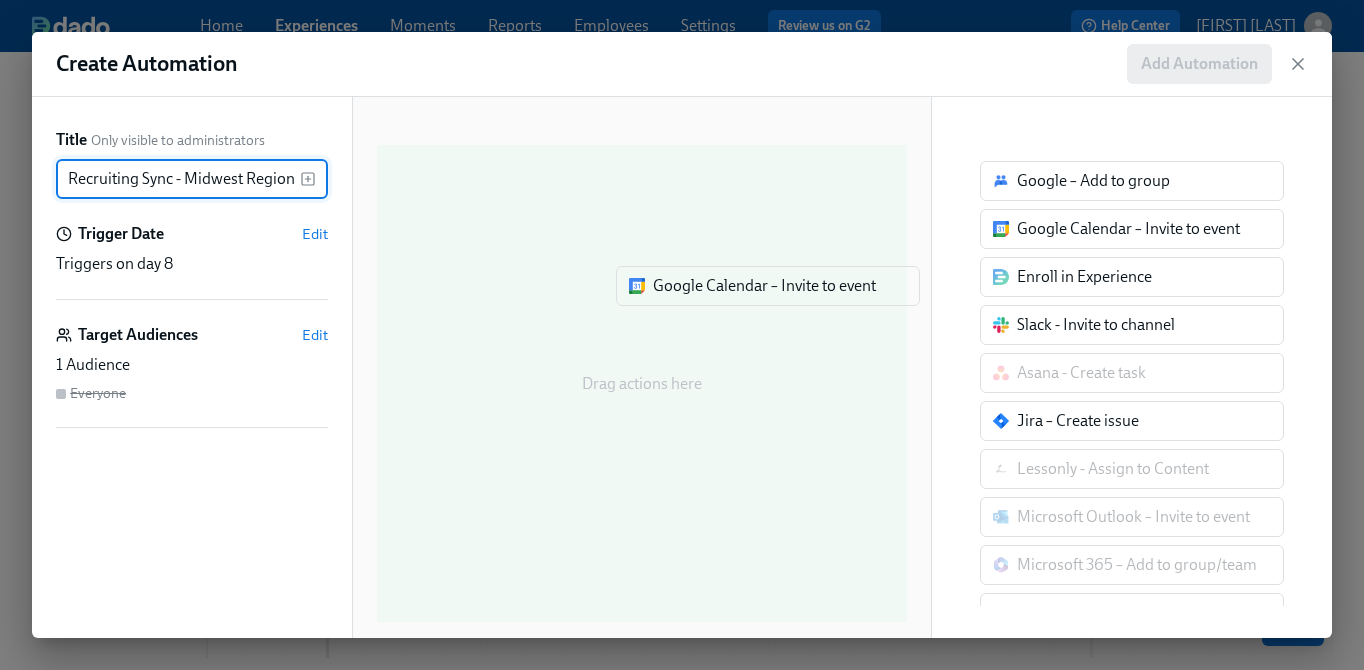 drag, startPoint x: 1065, startPoint y: 234, endPoint x: 688, endPoint y: 291, distance: 381.28467 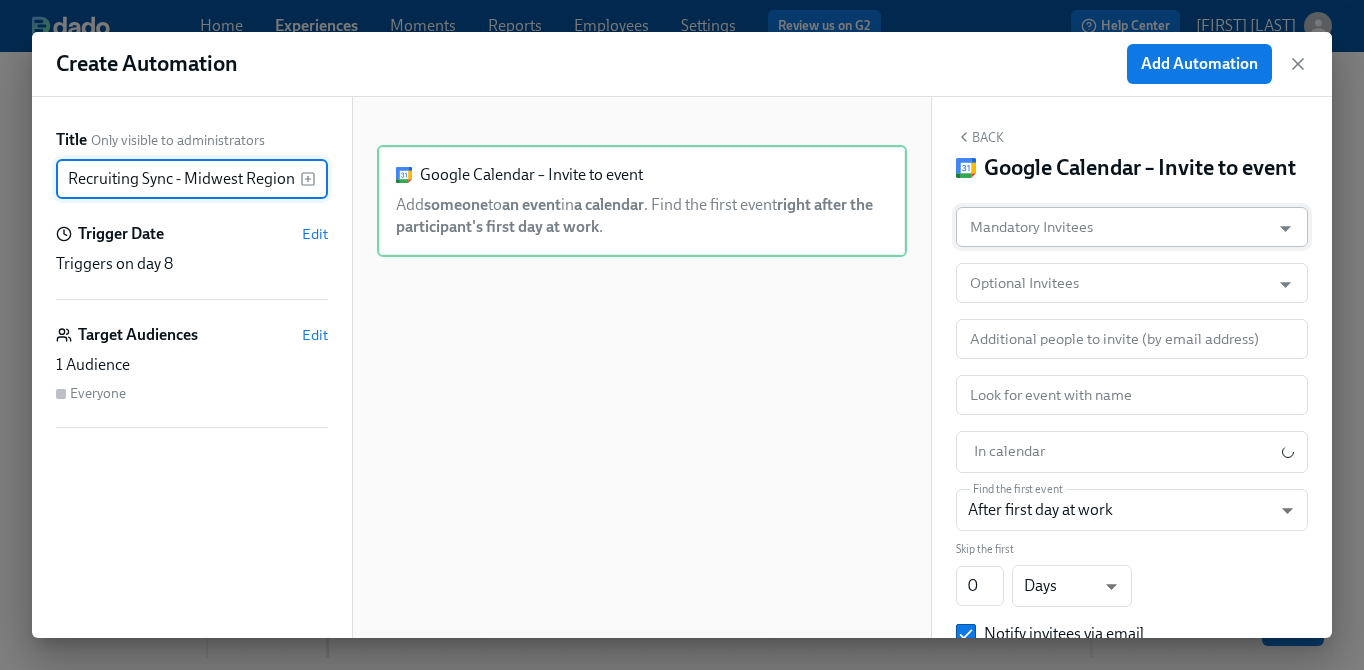 type on "Recruiting Sync - Midwest Region" 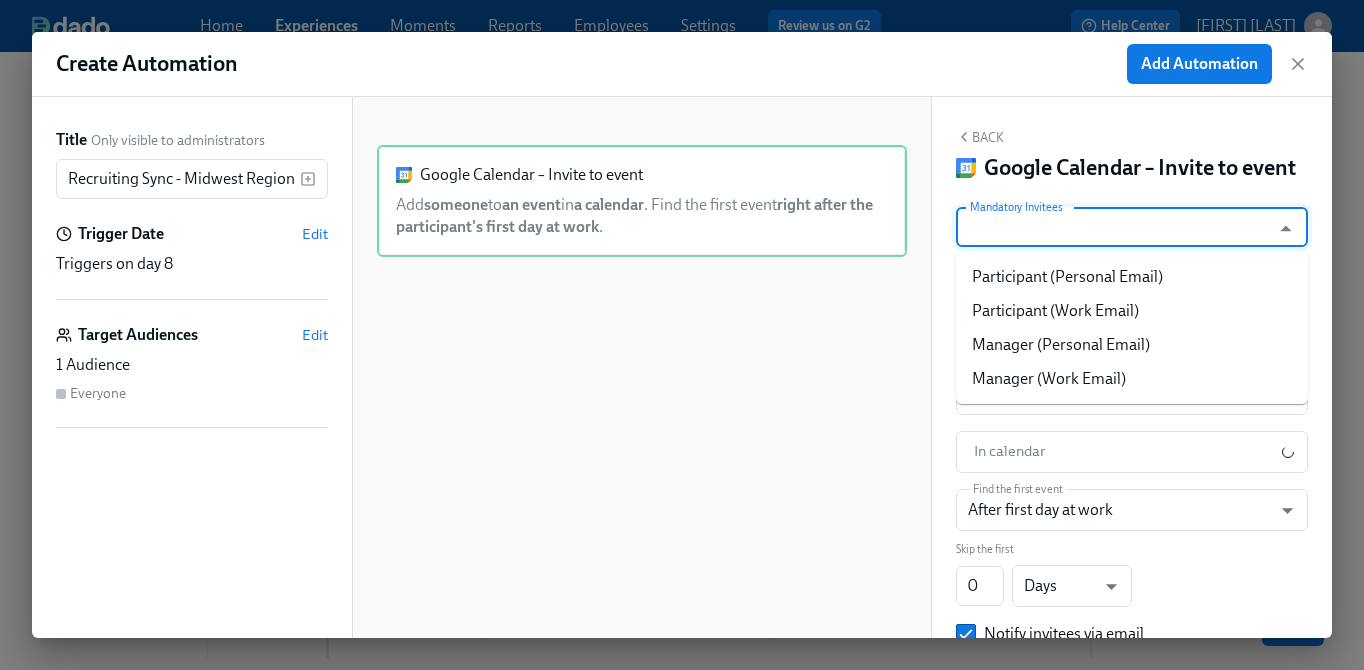 click on "Mandatory Invitees" at bounding box center [1113, 227] 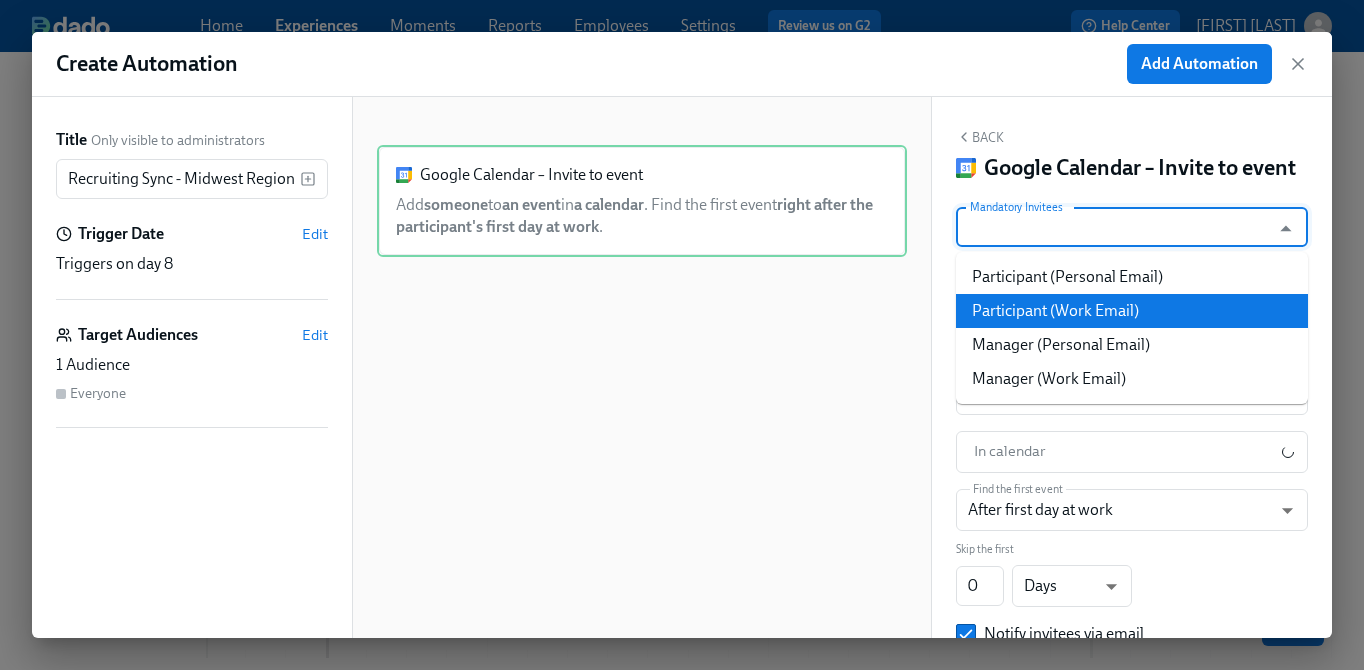 click on "Participant (Work Email)" at bounding box center (1132, 311) 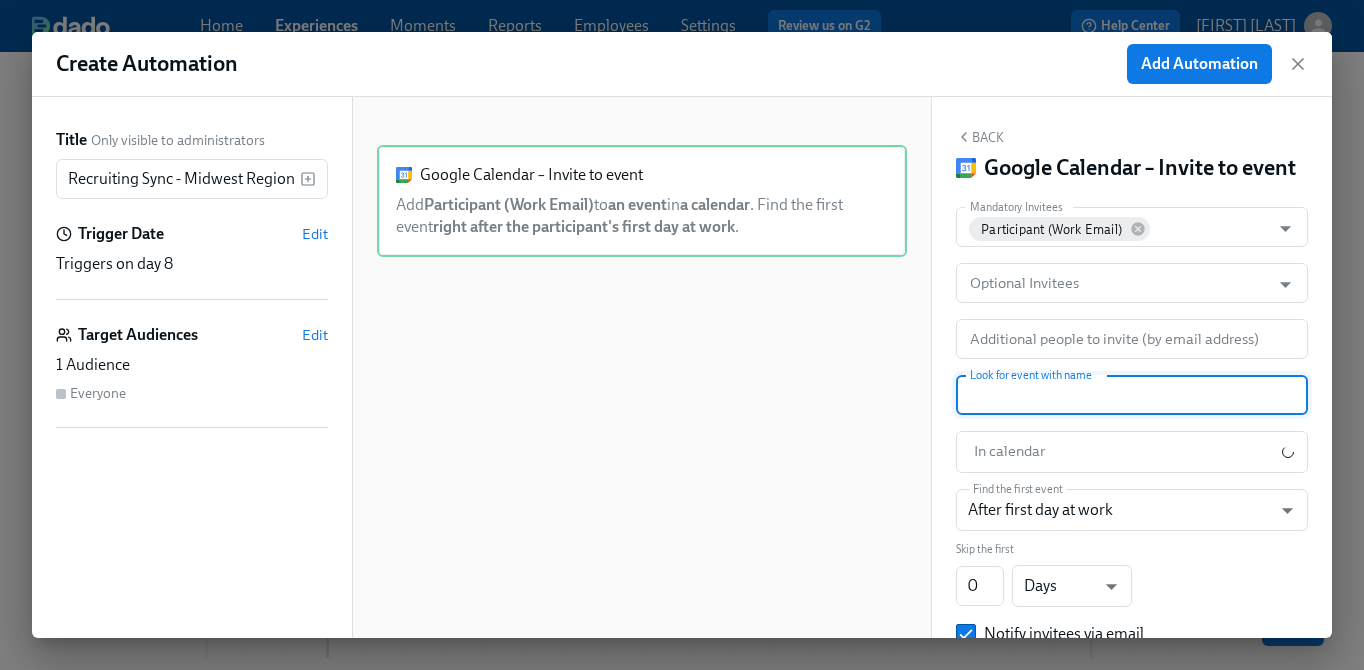 click at bounding box center (1132, 395) 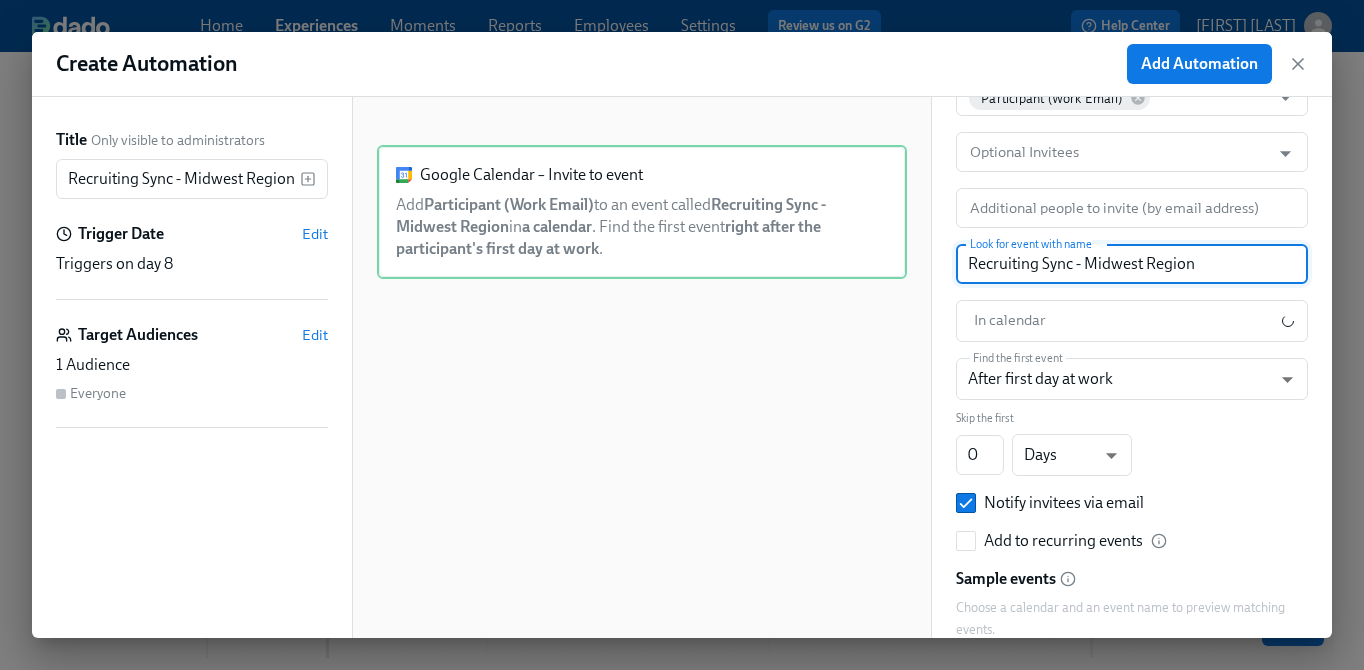 scroll, scrollTop: 137, scrollLeft: 0, axis: vertical 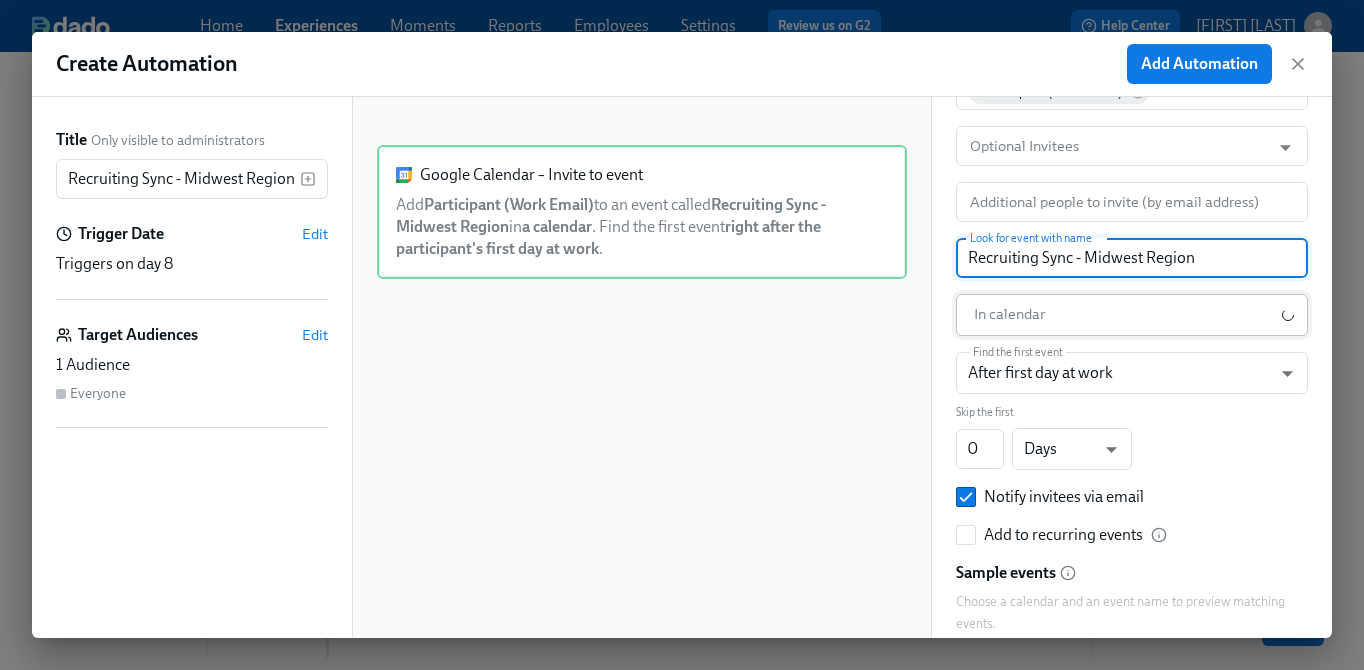 type on "Recruiting Sync - Midwest Region" 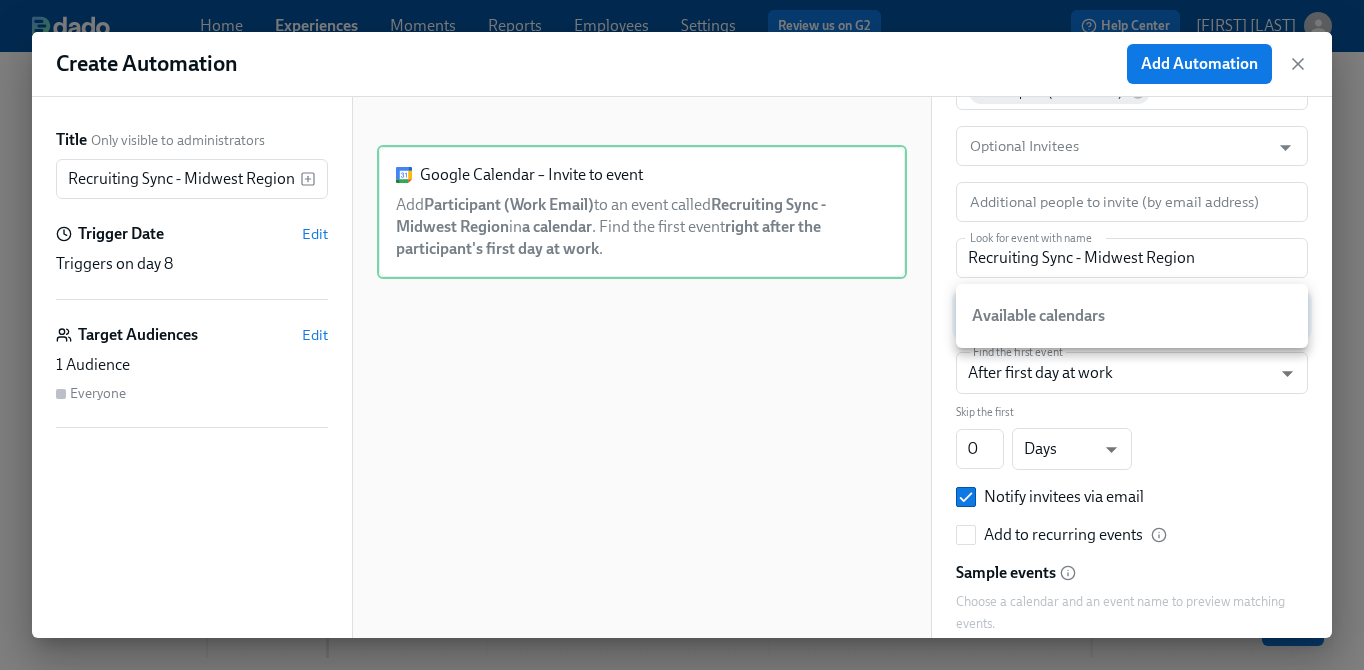 click on "Available calendars" at bounding box center [1132, 316] 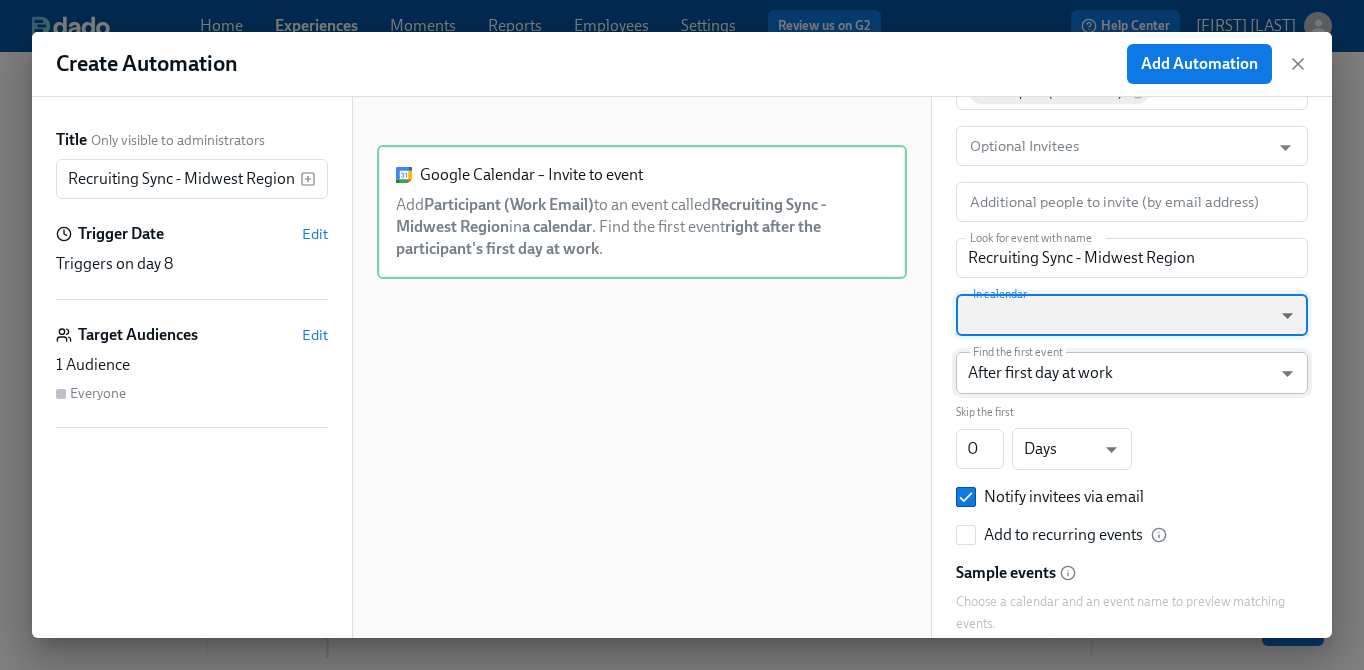 scroll, scrollTop: 191, scrollLeft: 0, axis: vertical 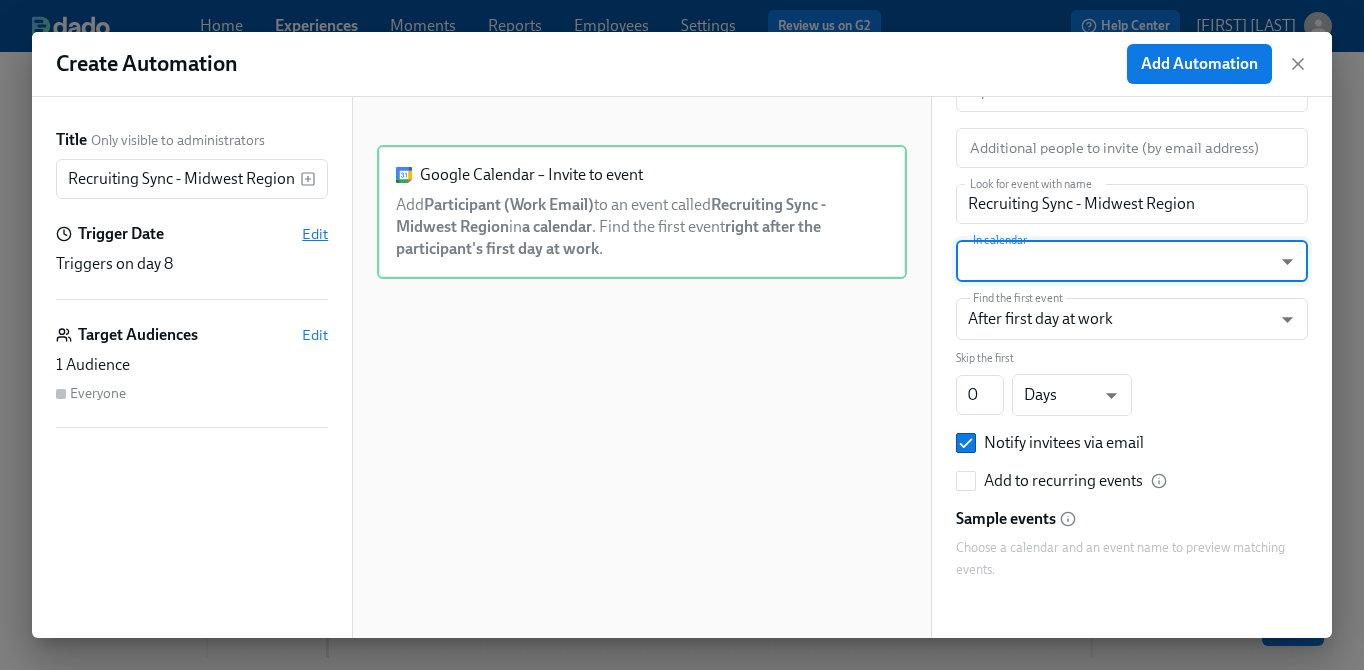 click on "Edit" at bounding box center [315, 234] 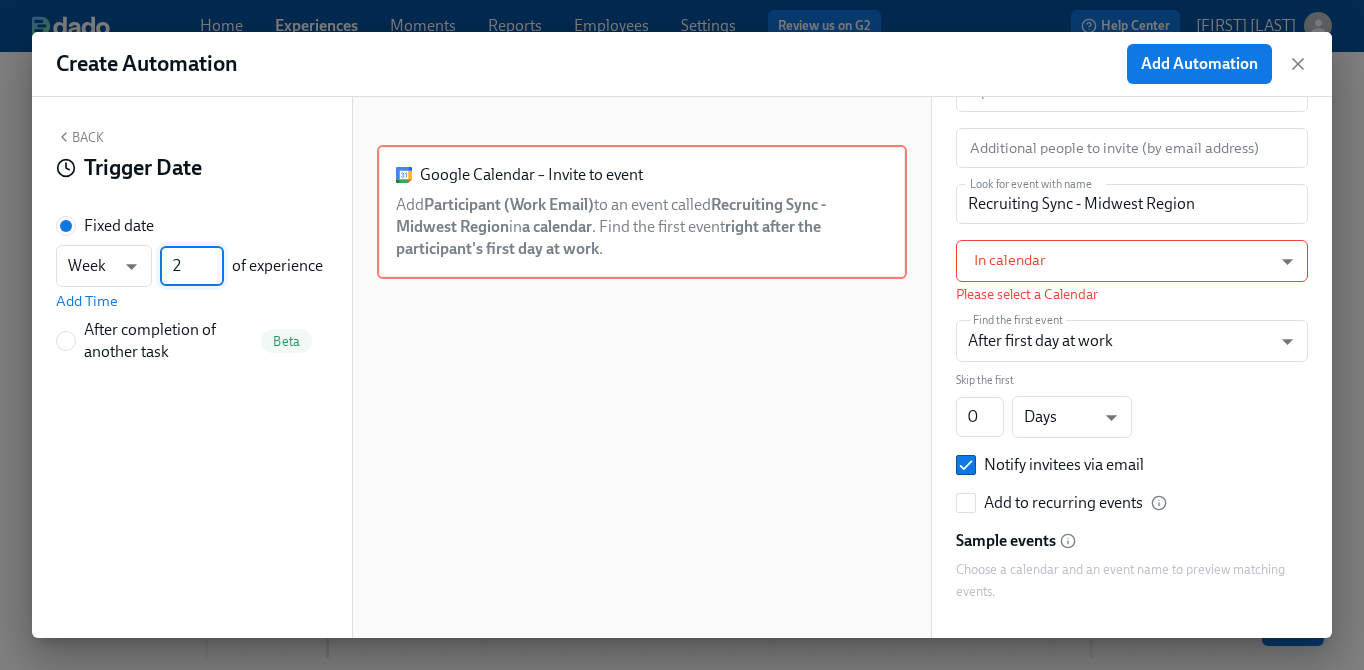 drag, startPoint x: 189, startPoint y: 272, endPoint x: 165, endPoint y: 271, distance: 24.020824 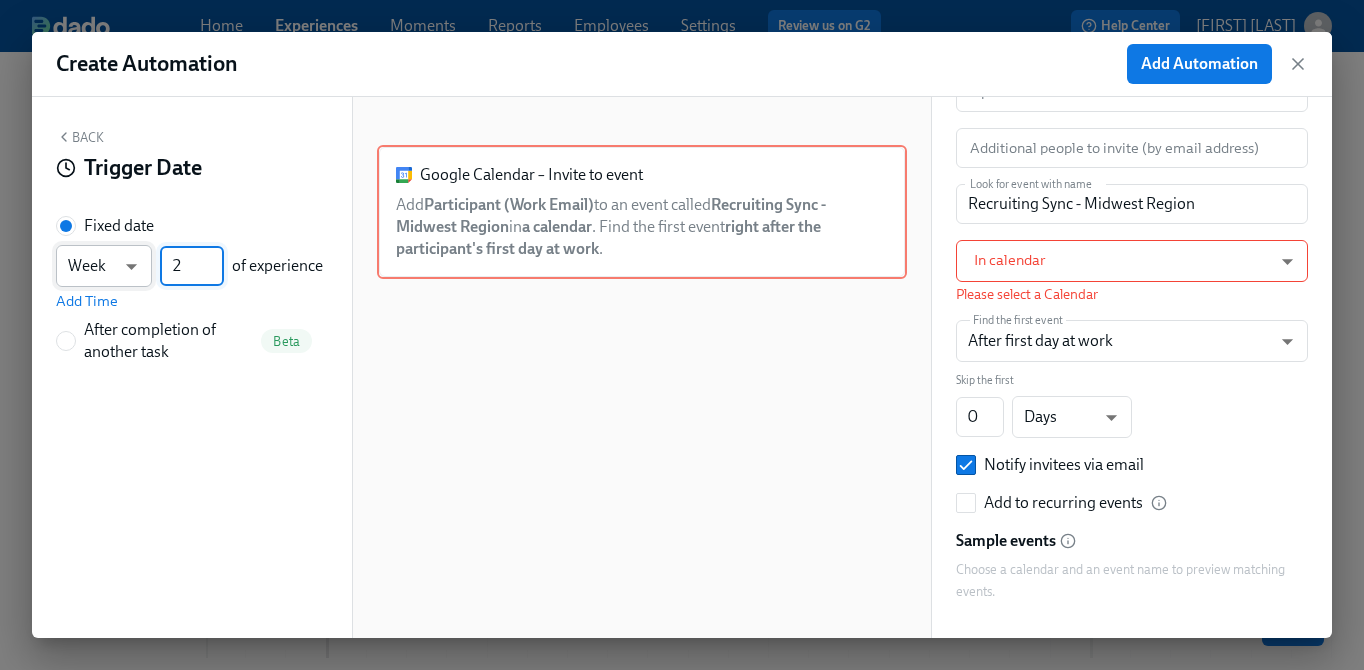click on "Home Experiences Moments Reports Employees Settings Review us on G2 Help Center [FIRST] [LAST] Back to overview Edit GTM Recruiter Onboarding Basics Start and End Participants Timeline Review and Launch Timeline Preview experience Search Filter by Actor Manage Participant Manager Automation Week 1 Week 2 Week 3 Week 4 Experience start Participant's first day at work Experience end Add to email listserv Outreach All Hands Gem Permission Onboarding with your Manager Brighthire Access Tech review with your manager Greenhouse and ModernLoop review [GTM Recruiter Onboarding] A new experience starts today! Getting Started - GTM Recruiter Tech Schedule Intro 1:1s Save changes Next
Close cross-small Create Automation Add Automation Back Trigger Date Fixed date Week w 2 of experience Add Time After completion of another task Beta Google Calendar – Invite to event Add Participant (Work Email) to an event called Recruiting Sync - Midwest Region in a calendar ." at bounding box center (682, 338) 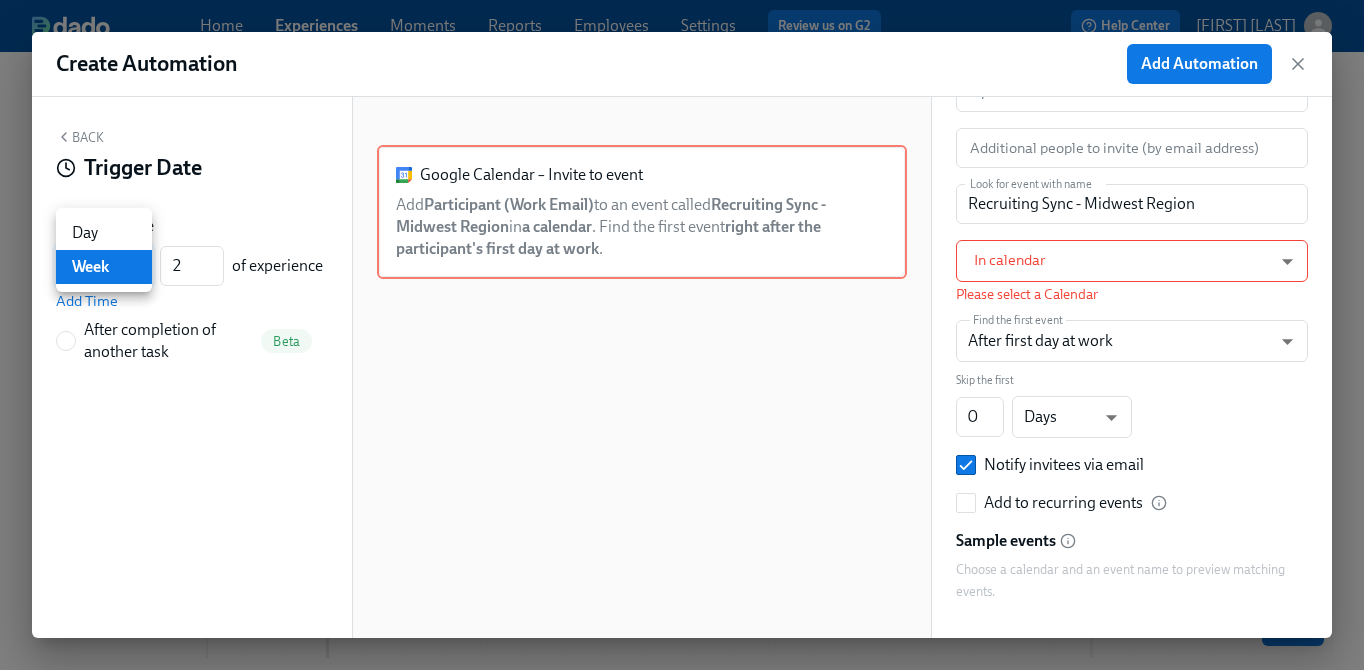 click on "Day" at bounding box center [104, 233] 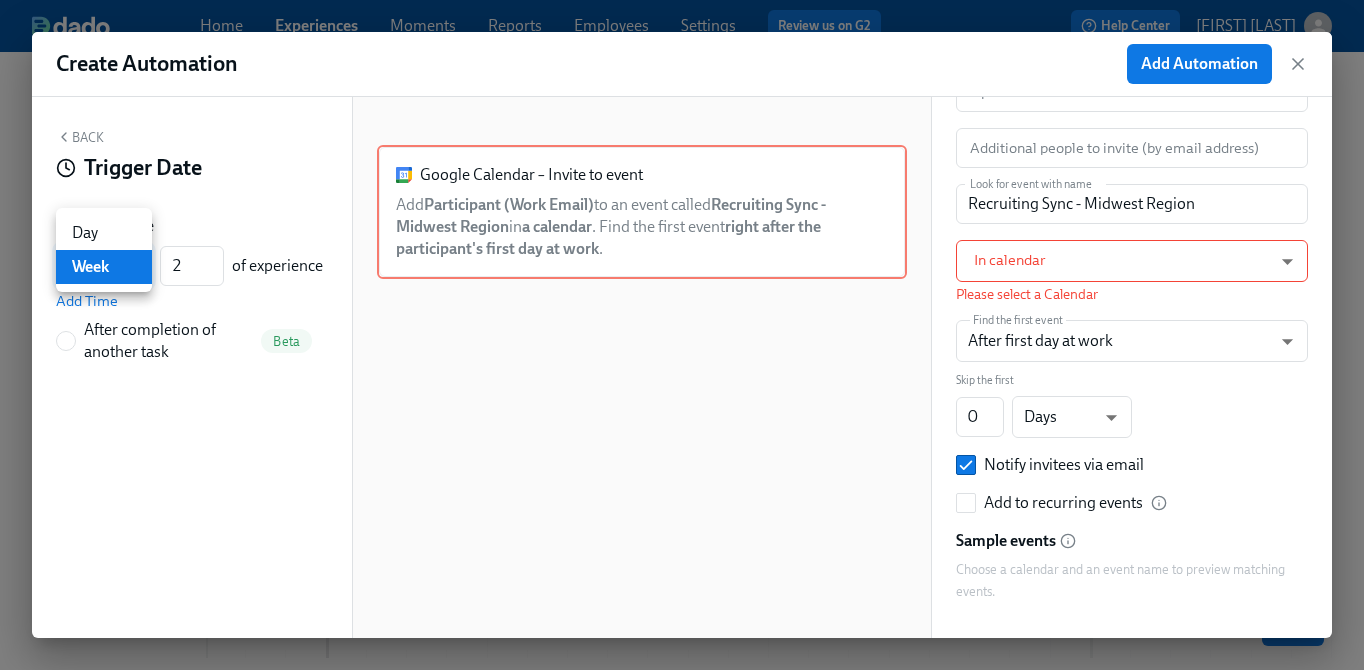 type on "d" 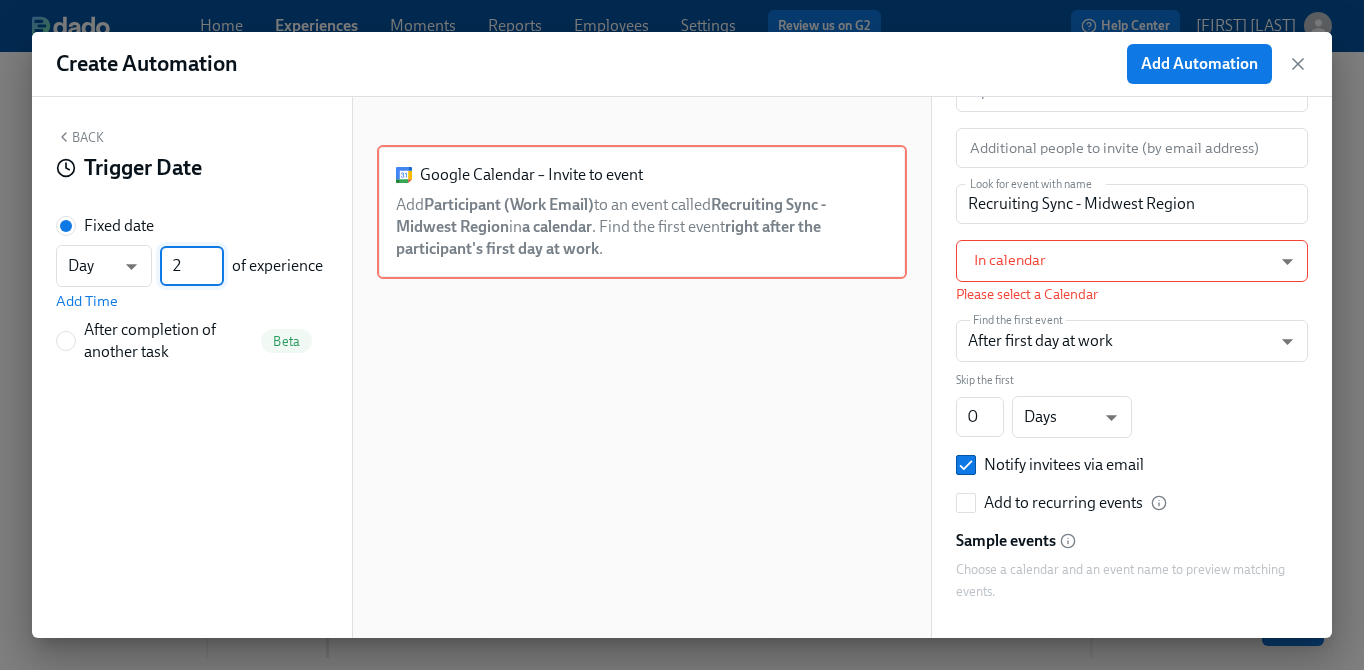 click on "2" at bounding box center (192, 266) 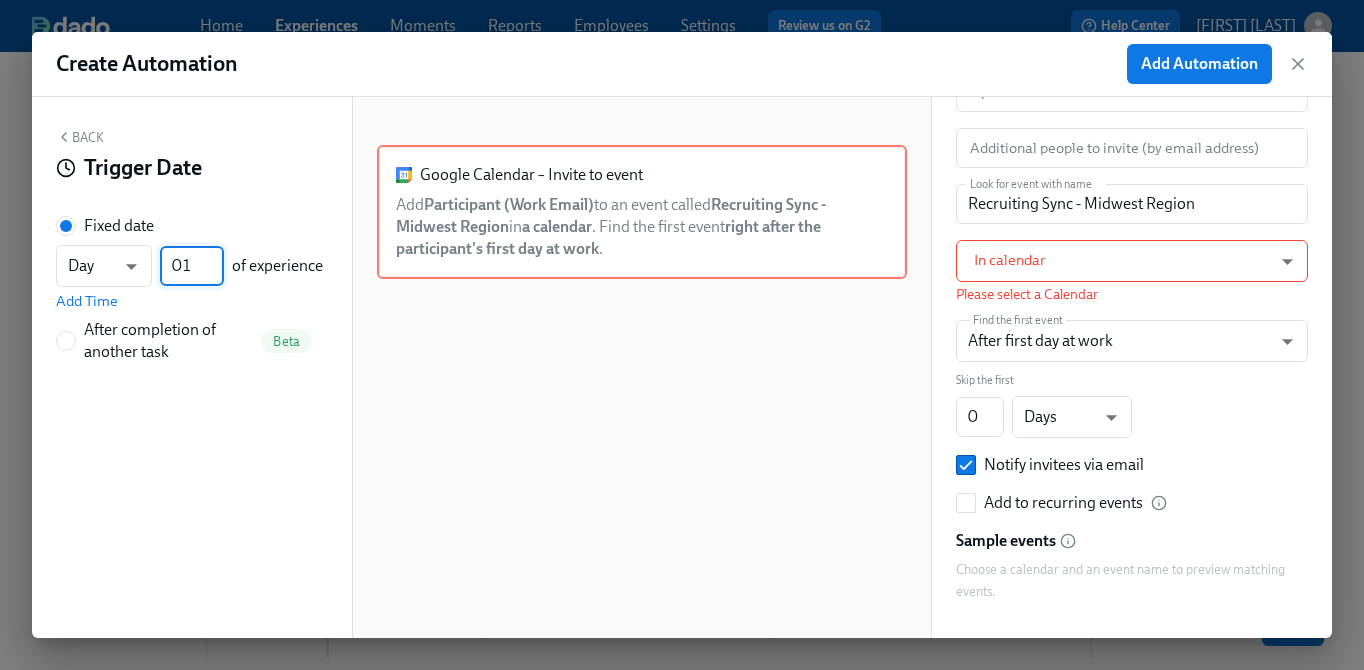 type on "01" 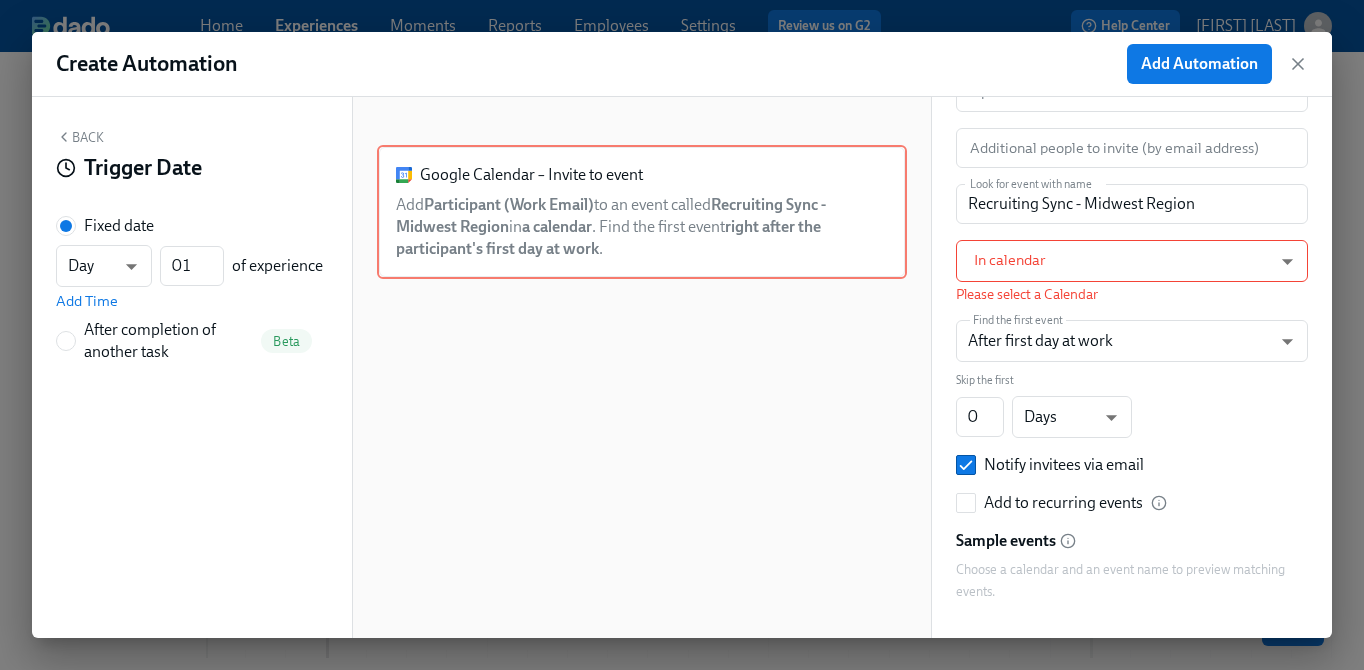 click on "Back Trigger Date" at bounding box center [192, 160] 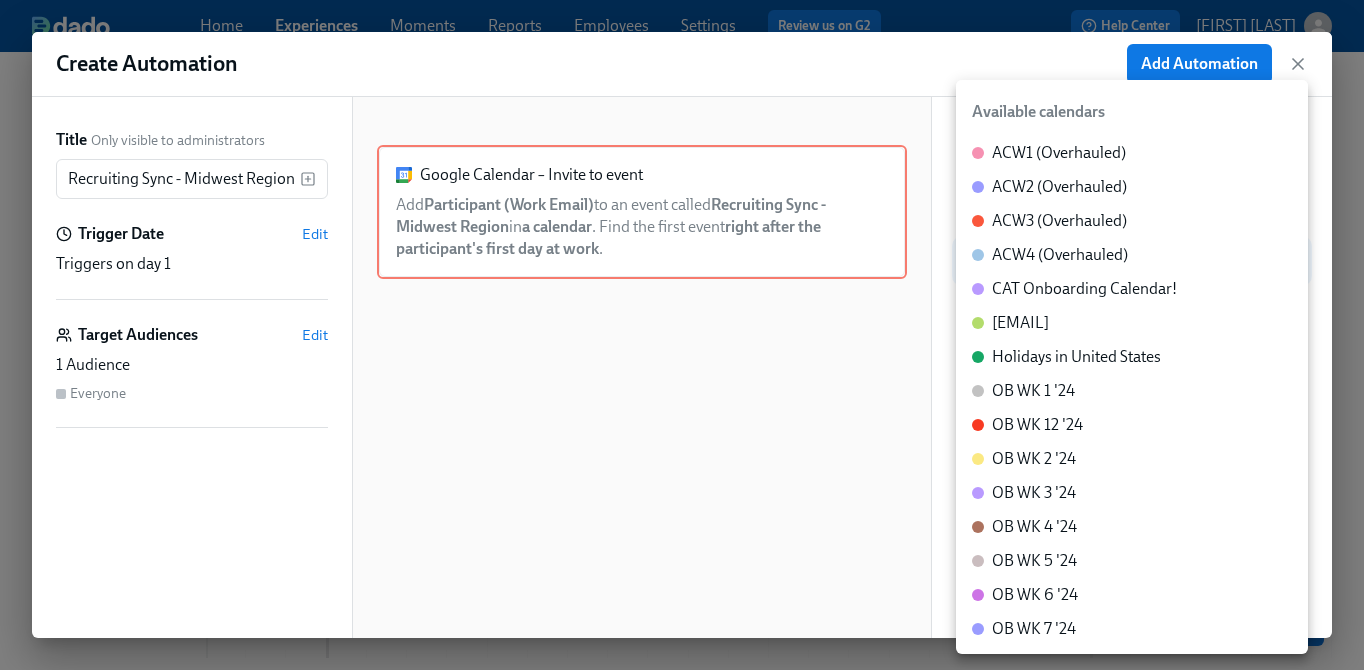 click on "Home Experiences Moments Reports Employees Settings Review us on G2 Help Center [FIRST] [LAST] Back to overview Edit   GTM Recruiter Onboarding Basics Start and End Participants Timeline Review and Launch Timeline Preview experience Search Filter by Actor Manage Participant Manager Automation Week 1 Week 2 Week 3 Week 4 Experience start Participant's first day at work Experience end Add to email listserv Outreach All Hands Gem Permission Onboarding with your Manager Brighthire Access Tech review with your manager Greenhouse and ModernLoop review [GTM Recruiter Onboarding] A new experience starts today! Getting Started - GTM Recruiter Tech Schedule Intro 1:1s Save changes Next
Close cross-small   Create Automation Add Automation Title Only visible to administrators Recruiting Sync - Midwest Region ​ Trigger Date Edit Triggers on day 1 Target Audiences Edit 1 Audience Everyone Google Calendar – Invite to event Add  Participant (Work Email)  to an event called   in  ." at bounding box center (682, 338) 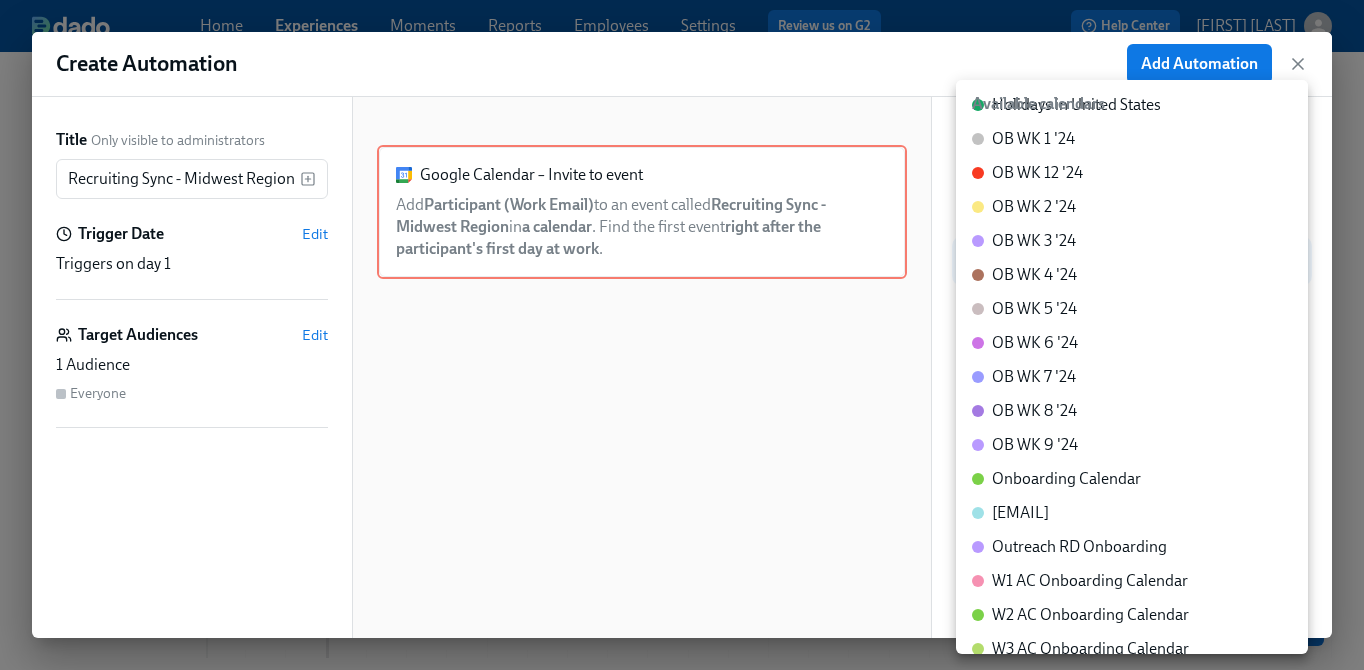 scroll, scrollTop: 272, scrollLeft: 0, axis: vertical 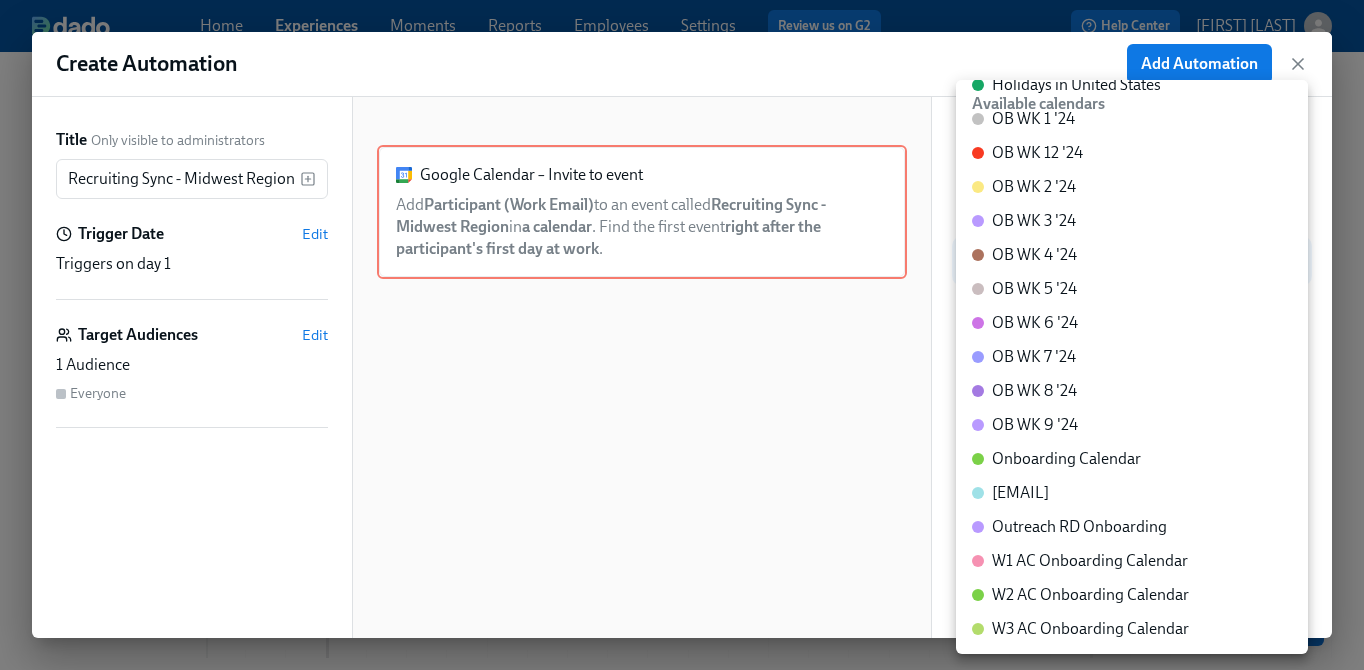 click on "Onboarding Calendar" at bounding box center [1066, 459] 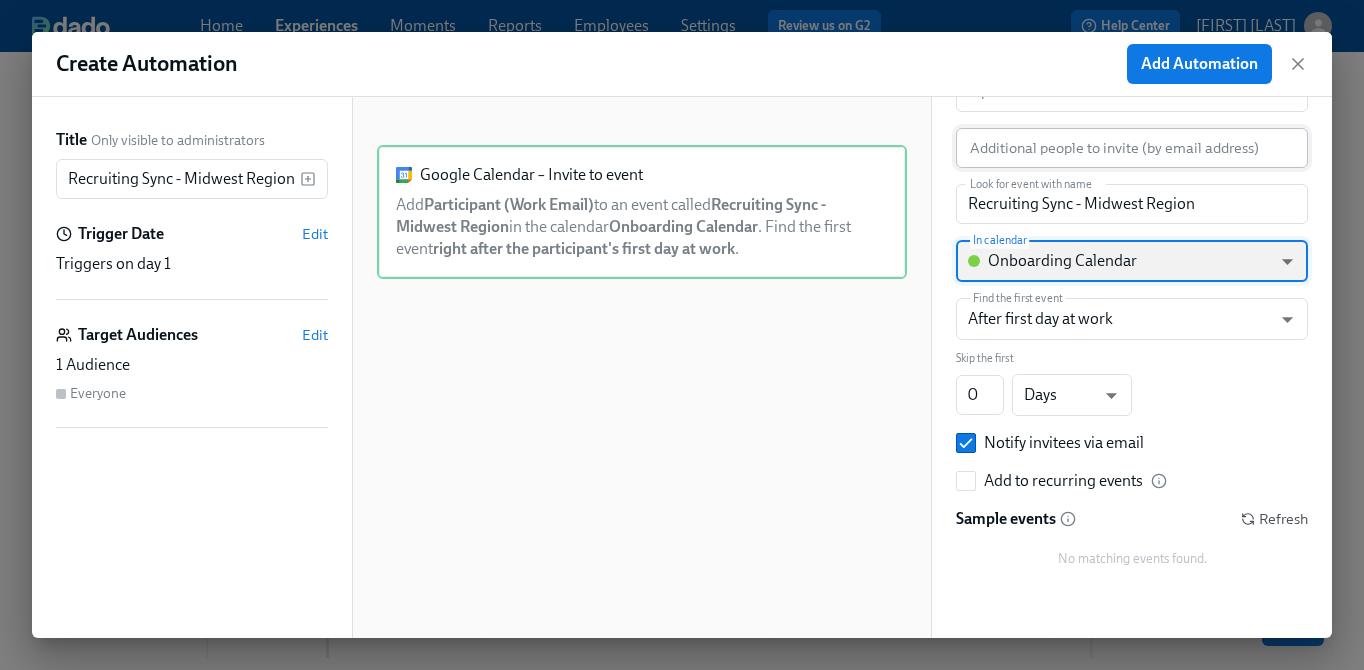 scroll, scrollTop: 191, scrollLeft: 0, axis: vertical 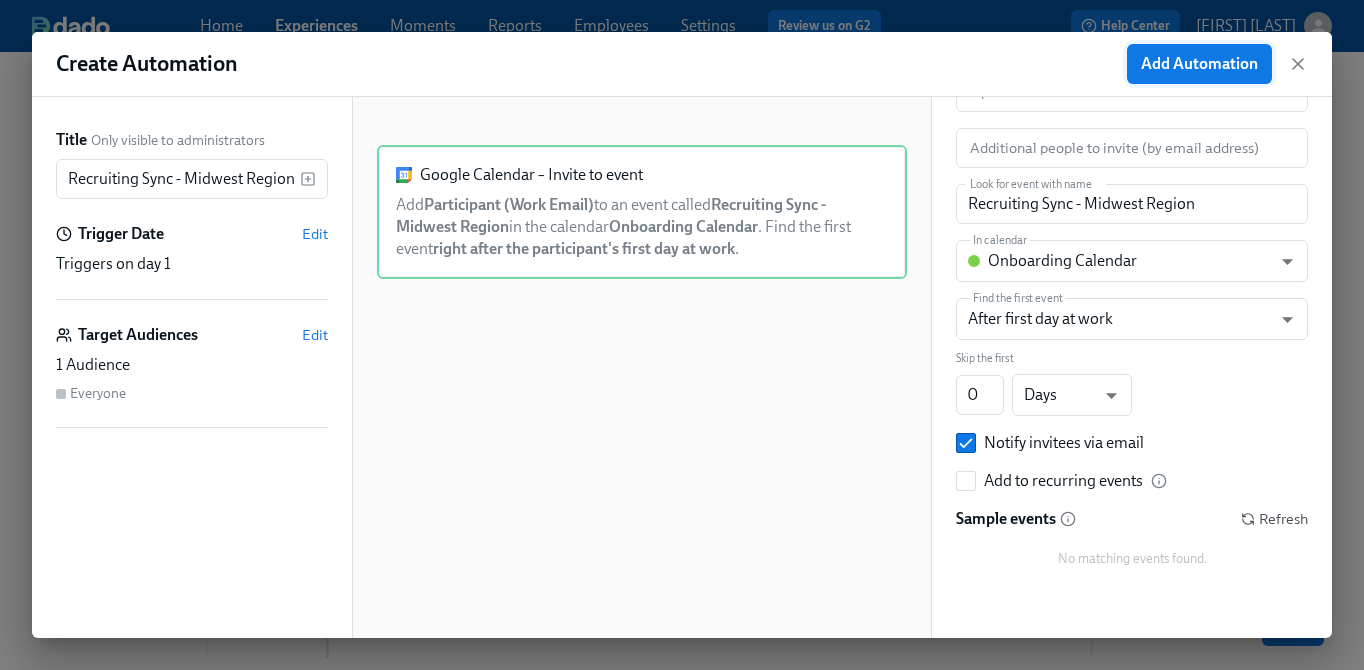 click on "Add Automation" at bounding box center (1199, 64) 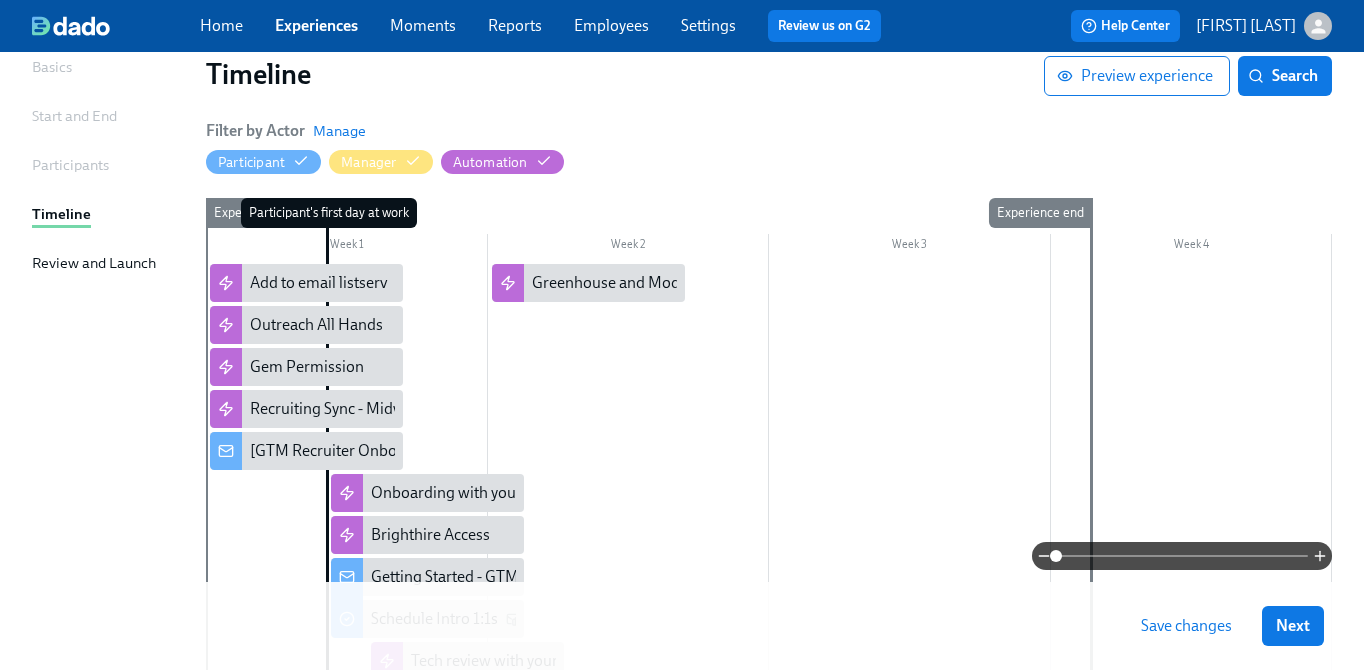 scroll, scrollTop: 119, scrollLeft: 0, axis: vertical 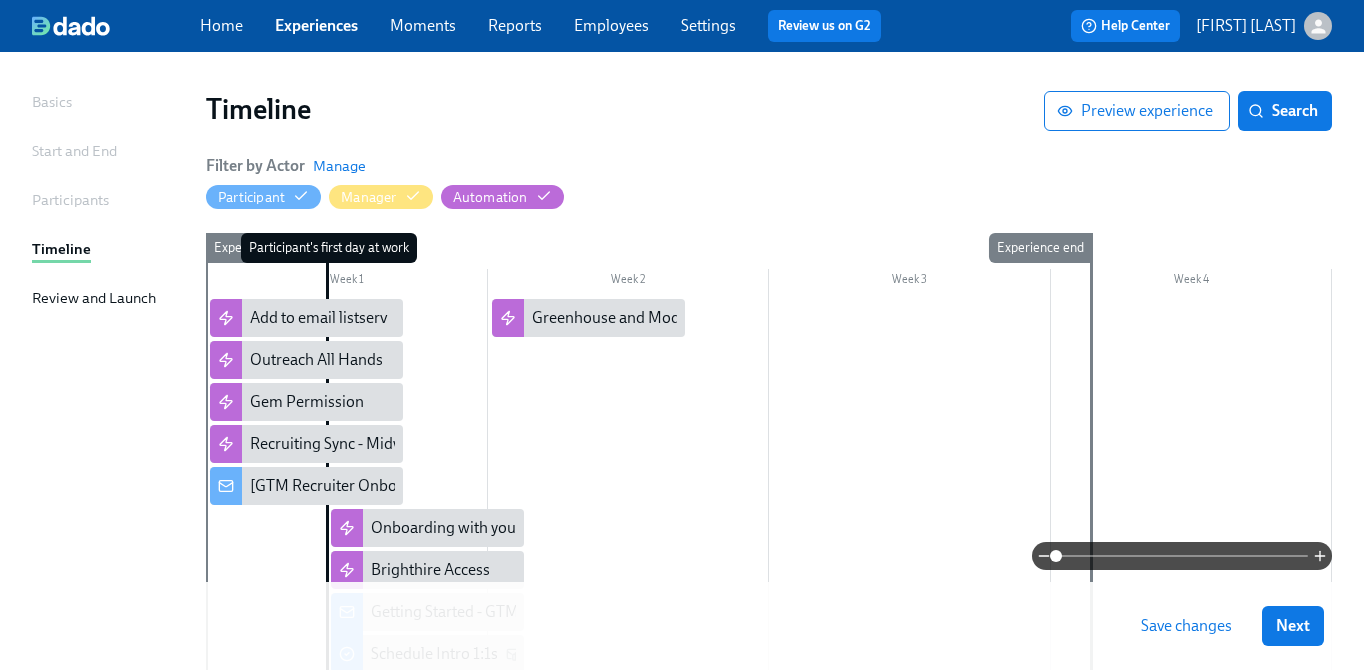 click at bounding box center [769, 517] 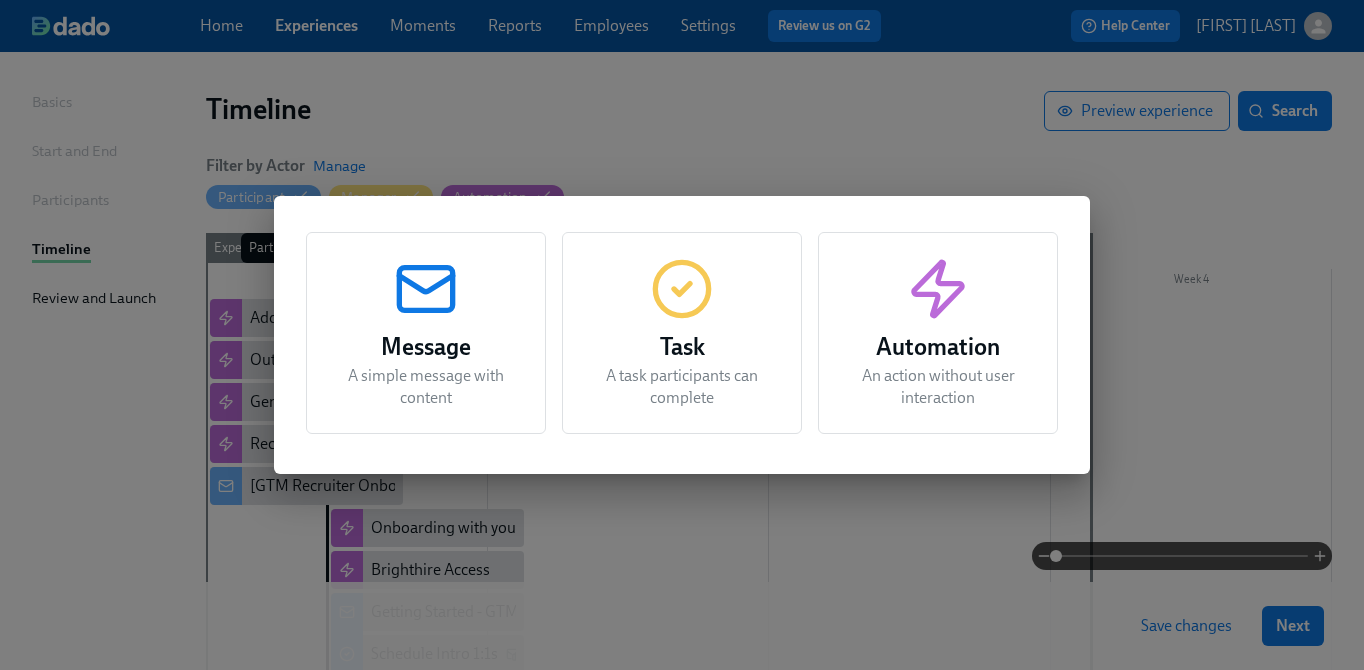 click on "Automation" at bounding box center (938, 347) 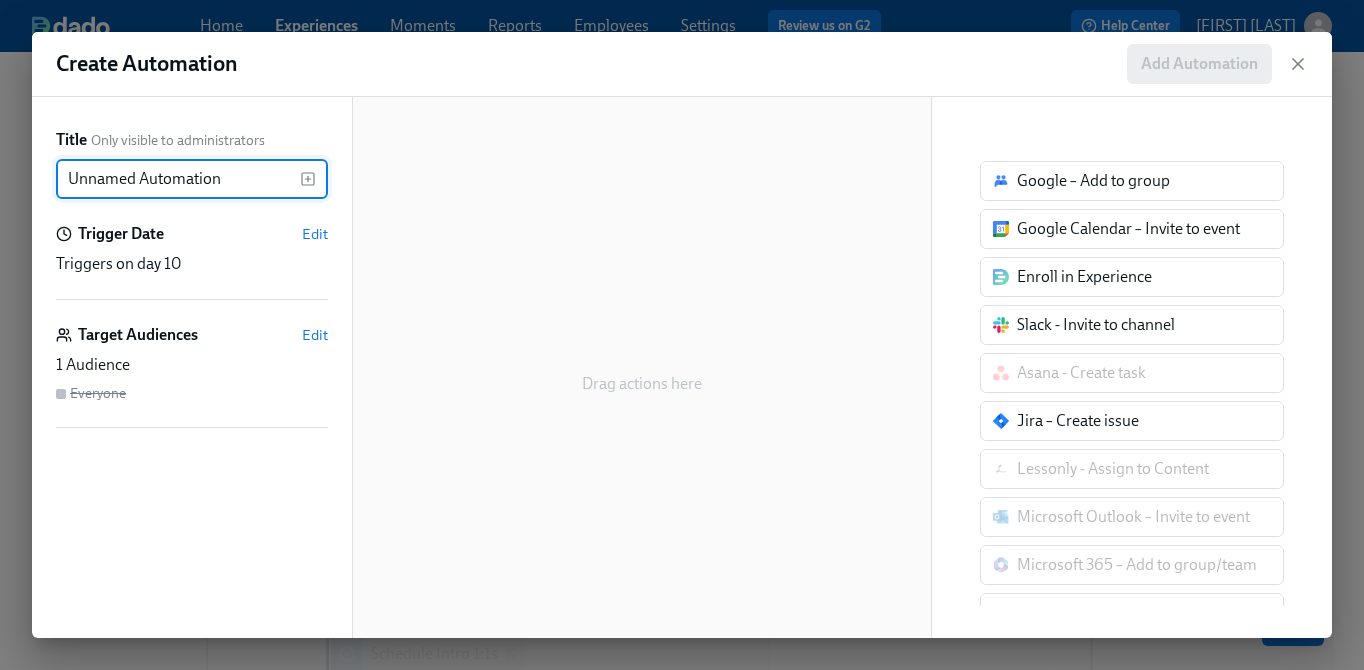 click on "Unnamed Automation" at bounding box center (178, 179) 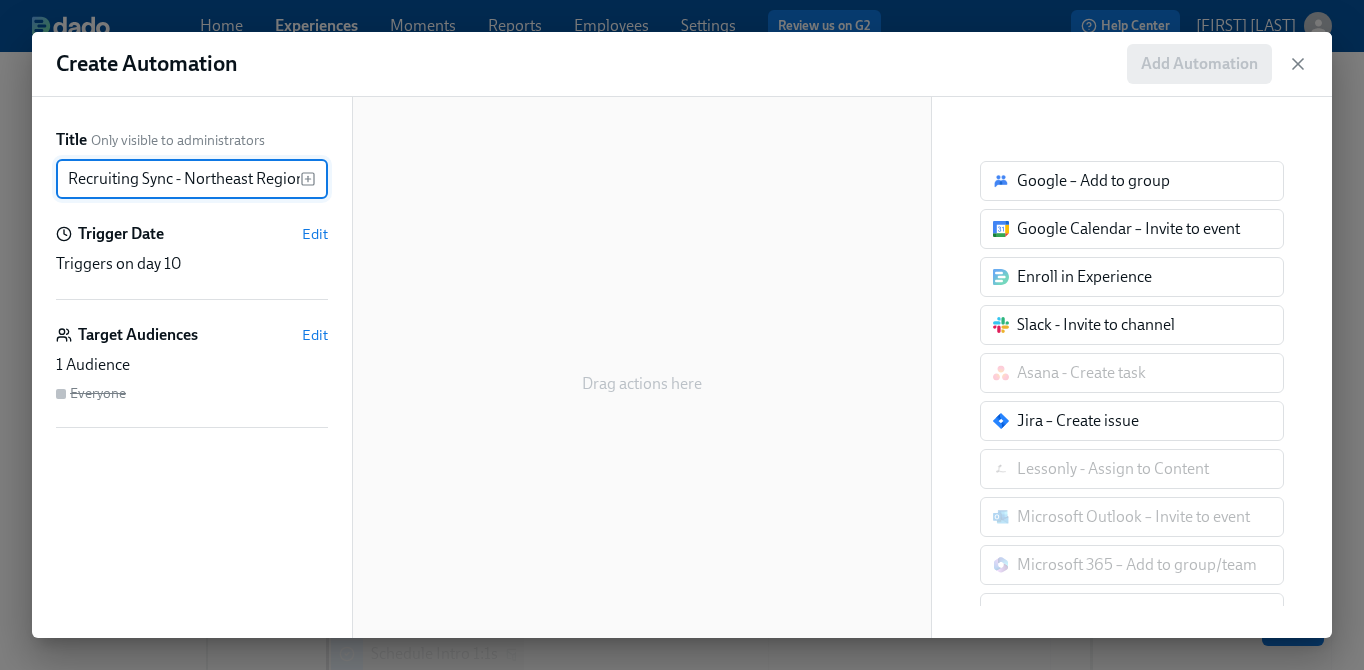scroll, scrollTop: 0, scrollLeft: 5, axis: horizontal 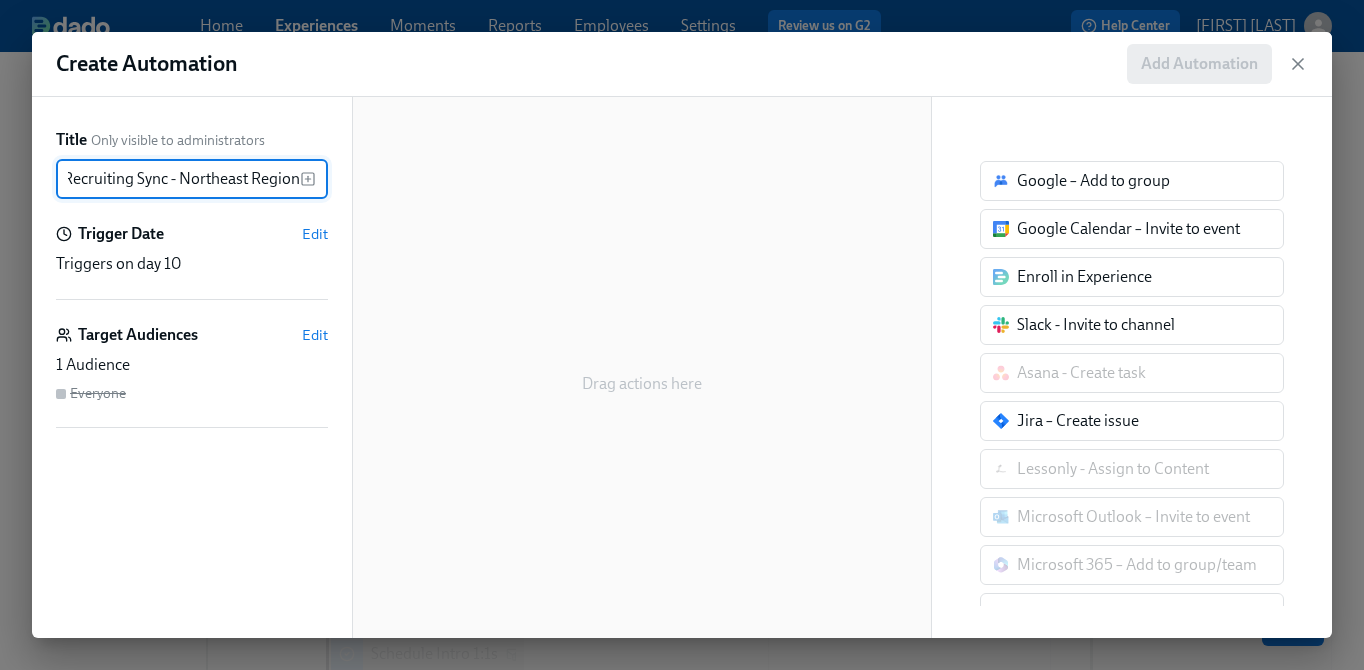 type on "Recruiting Sync - Northeast Region" 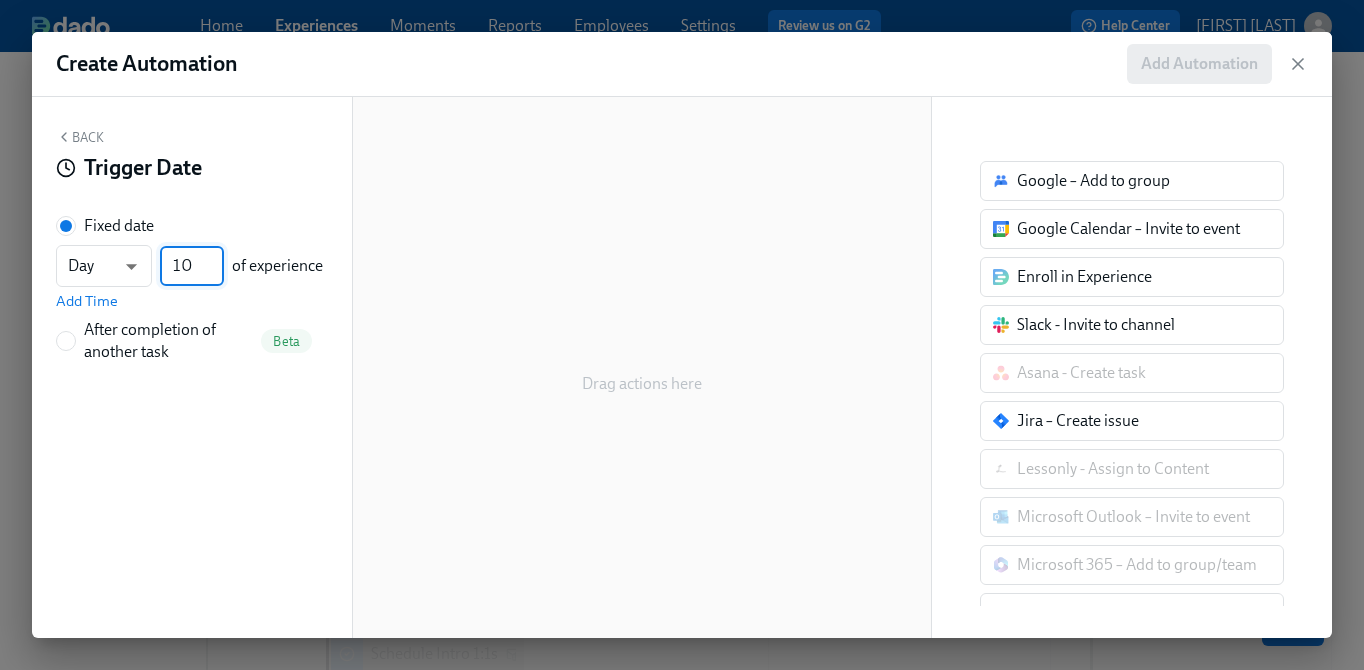 click on "10" at bounding box center [192, 266] 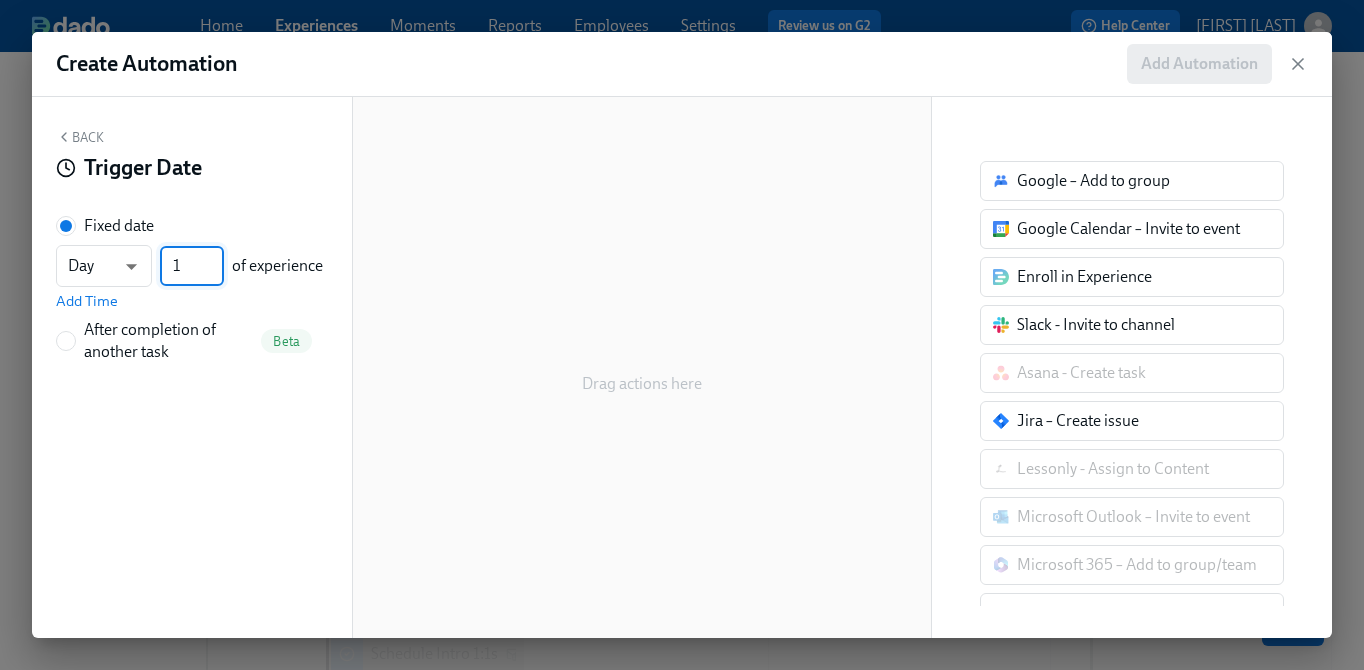 type on "1" 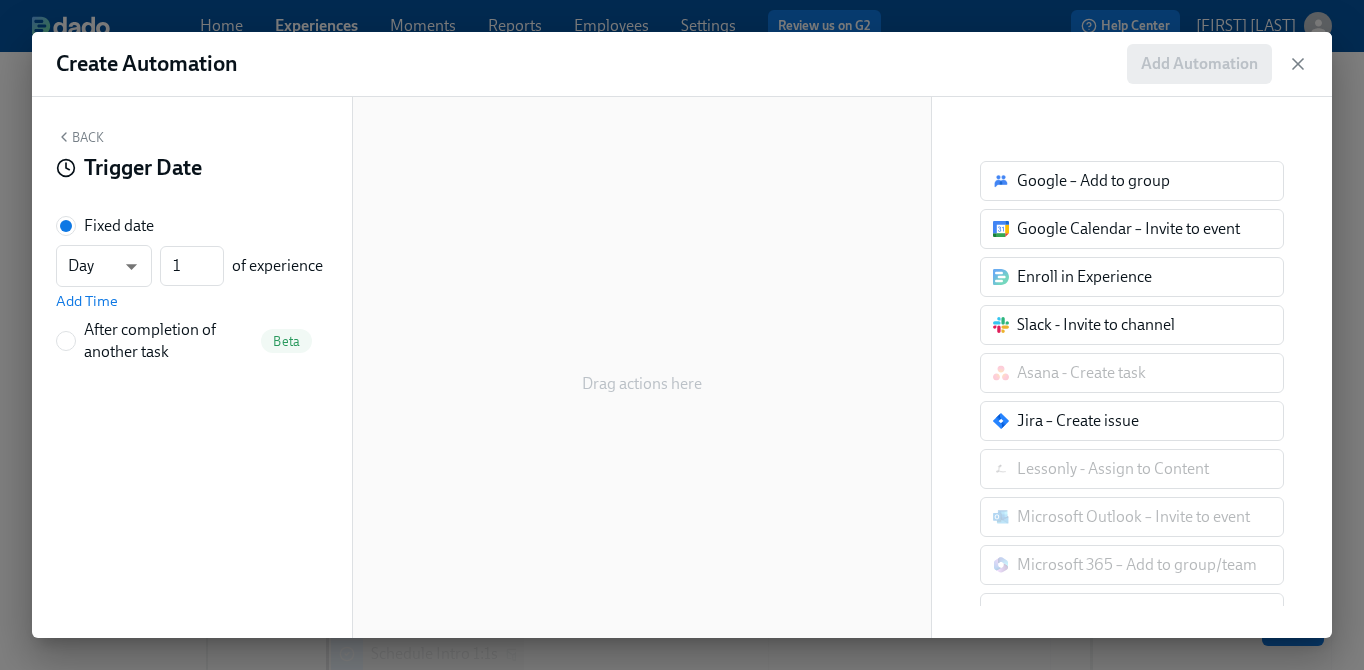 click on "Back" at bounding box center (80, 137) 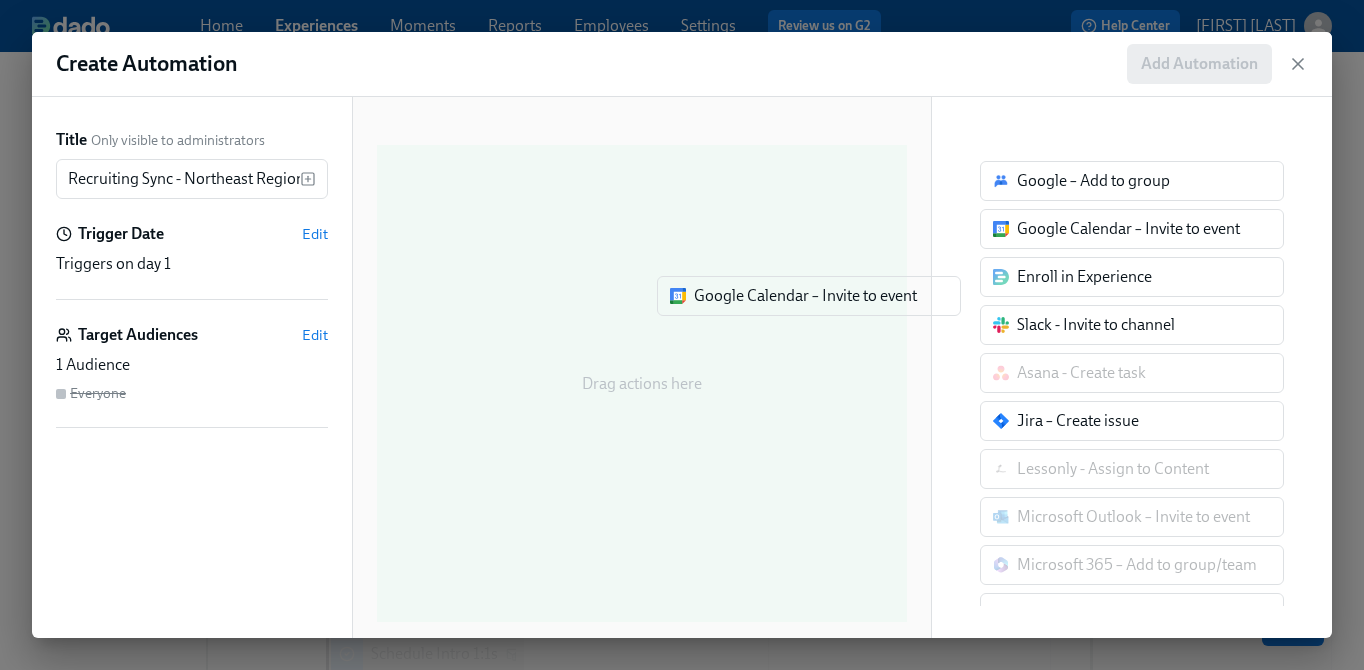 drag, startPoint x: 1099, startPoint y: 227, endPoint x: 768, endPoint y: 292, distance: 337.3218 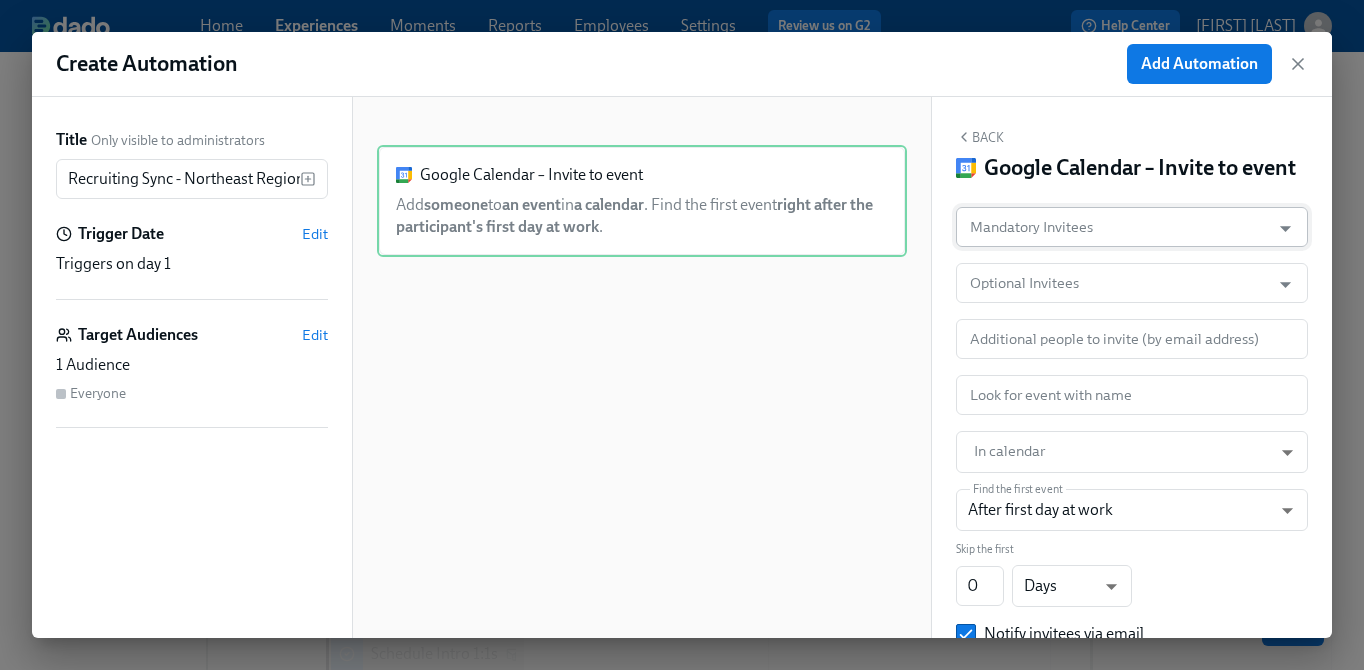 click on "Mandatory Invitees" at bounding box center (1113, 227) 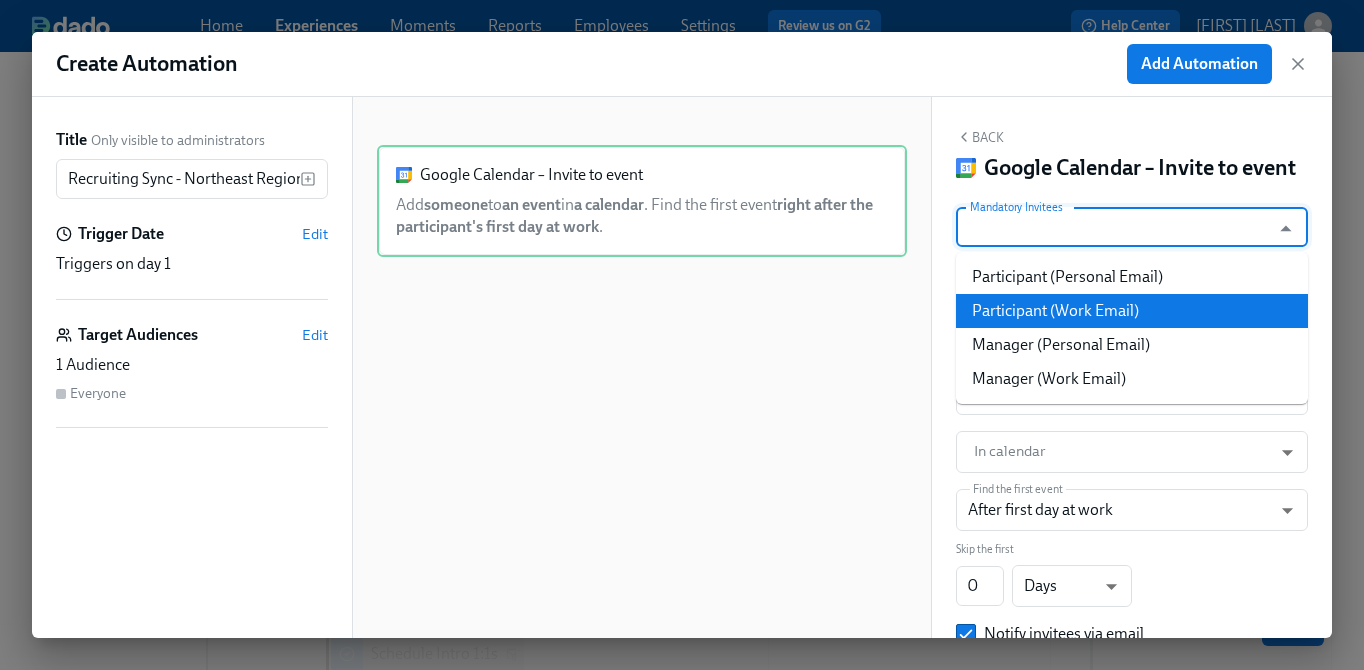 click on "Participant (Work Email)" at bounding box center [1132, 311] 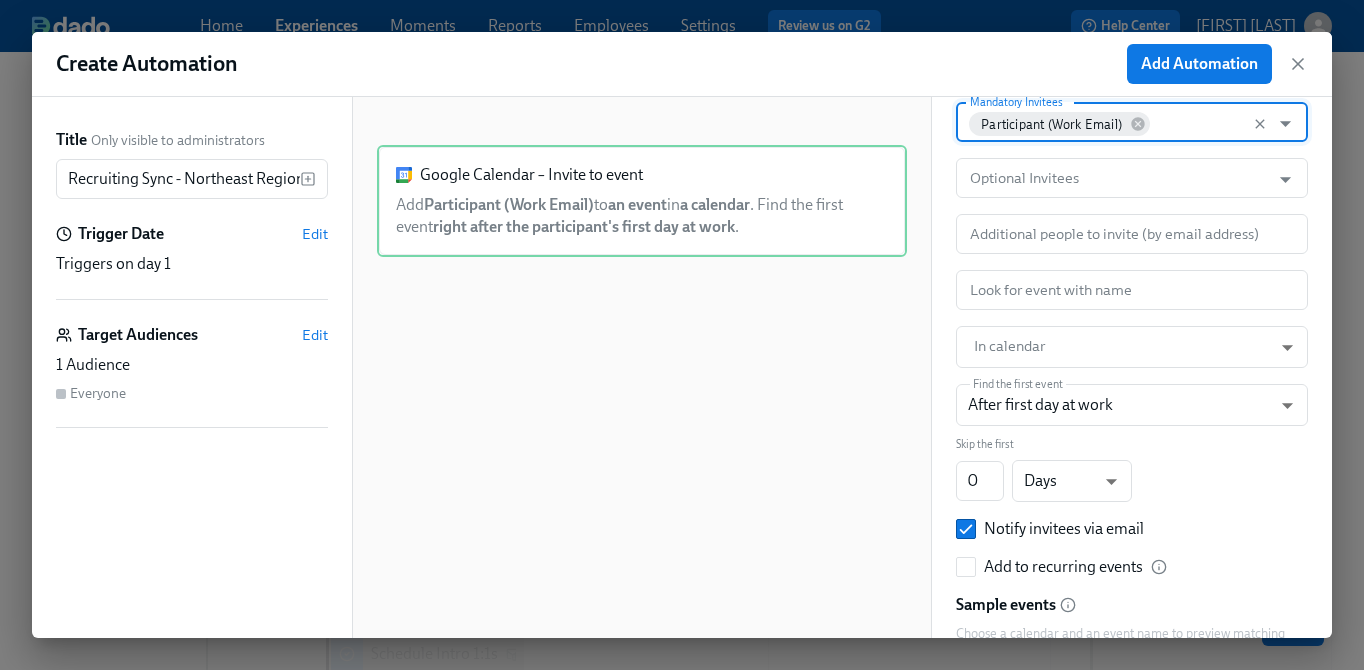 scroll, scrollTop: 106, scrollLeft: 0, axis: vertical 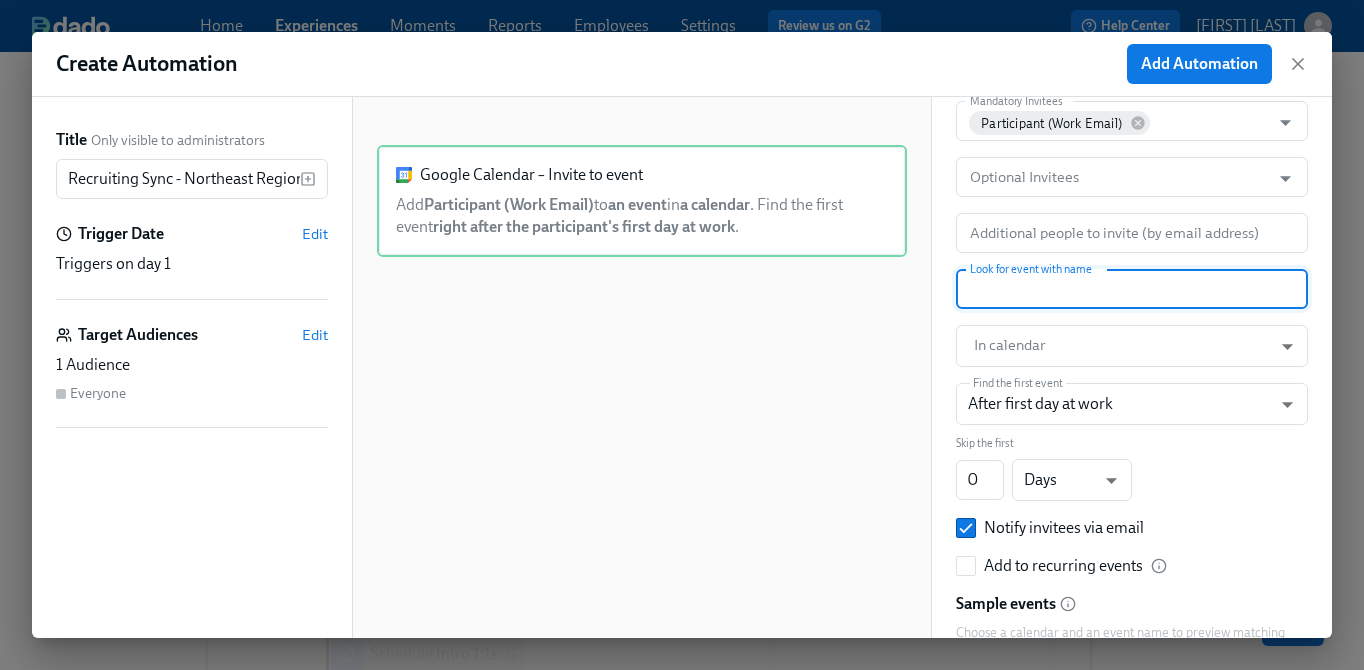 click at bounding box center [1132, 289] 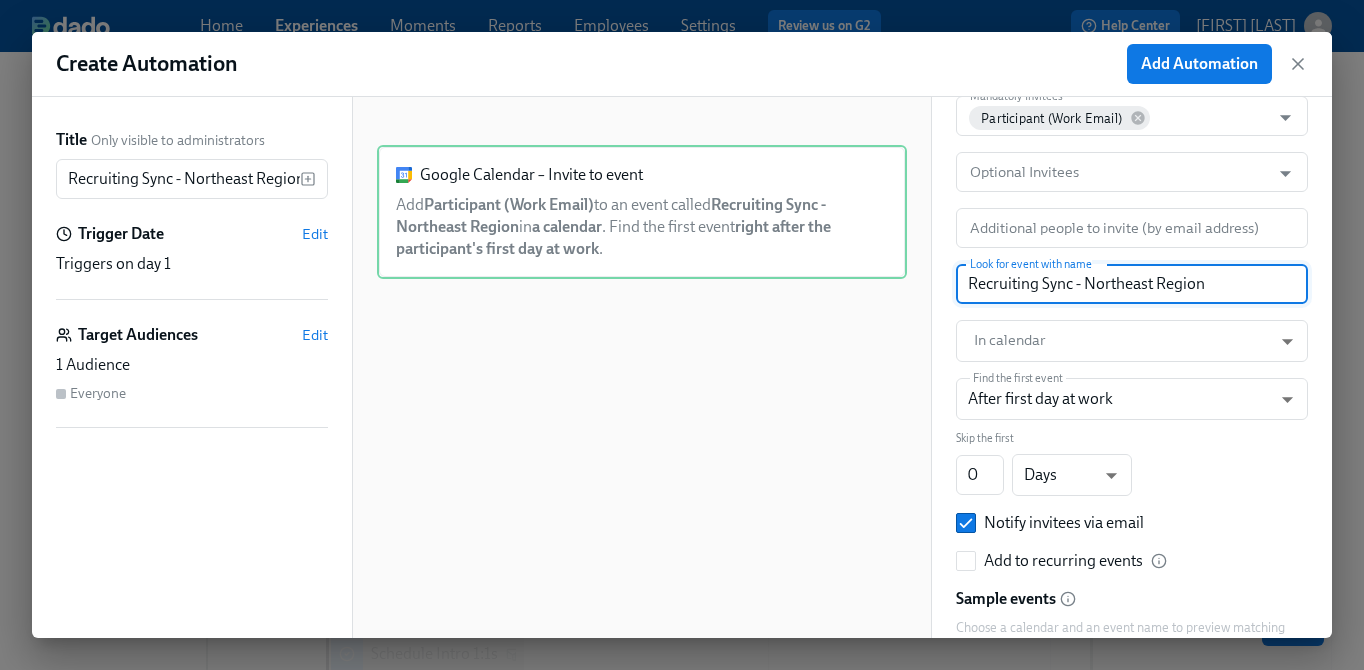 scroll, scrollTop: 96, scrollLeft: 0, axis: vertical 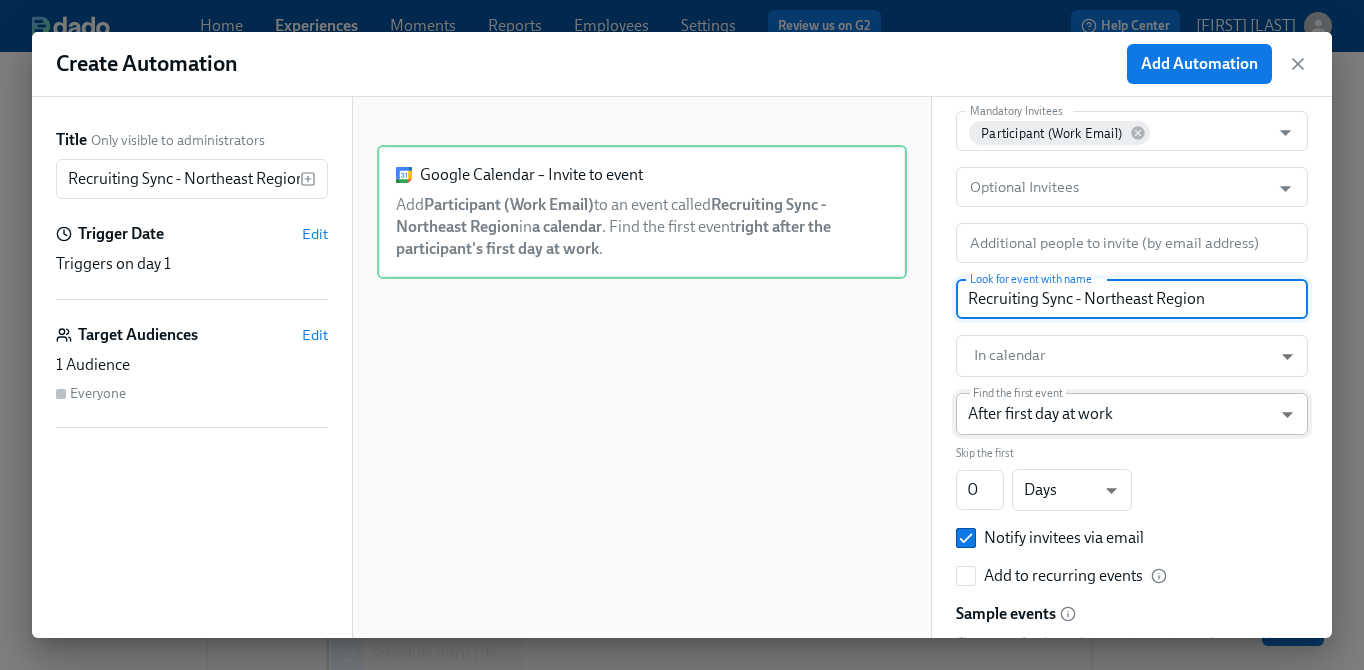type on "Recruiting Sync - Northeast Region" 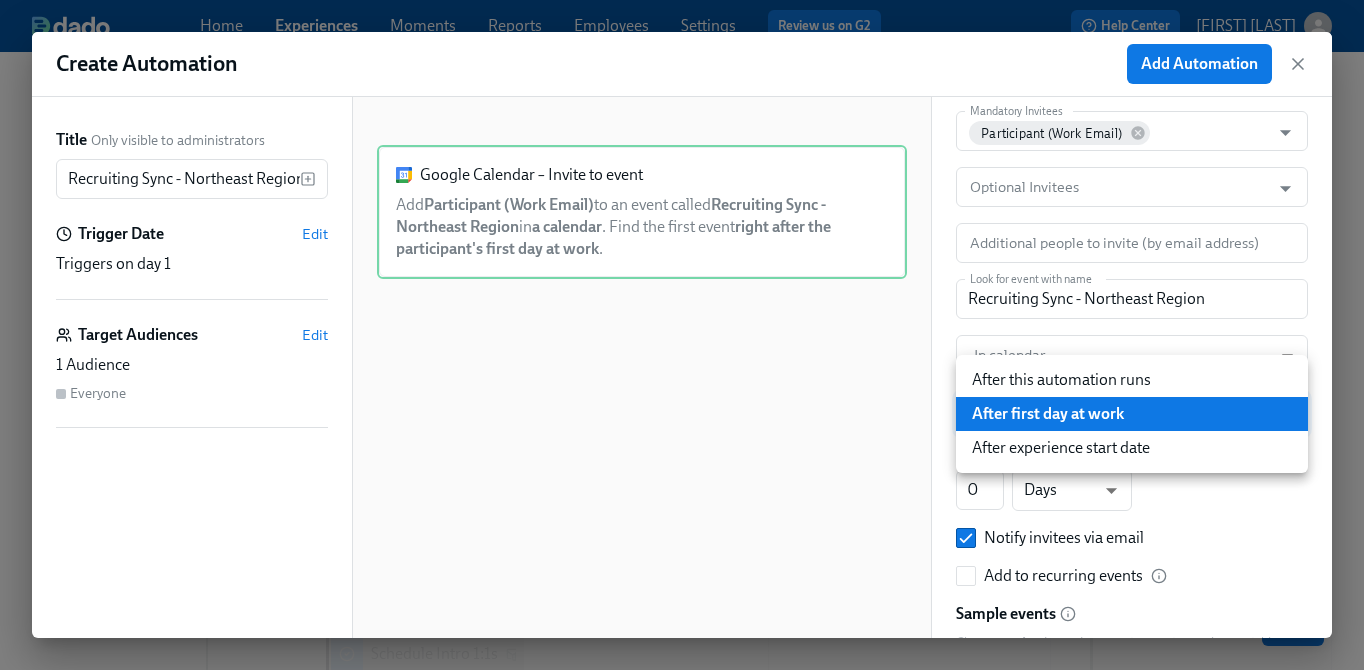 click on "After first day at work" at bounding box center (1132, 414) 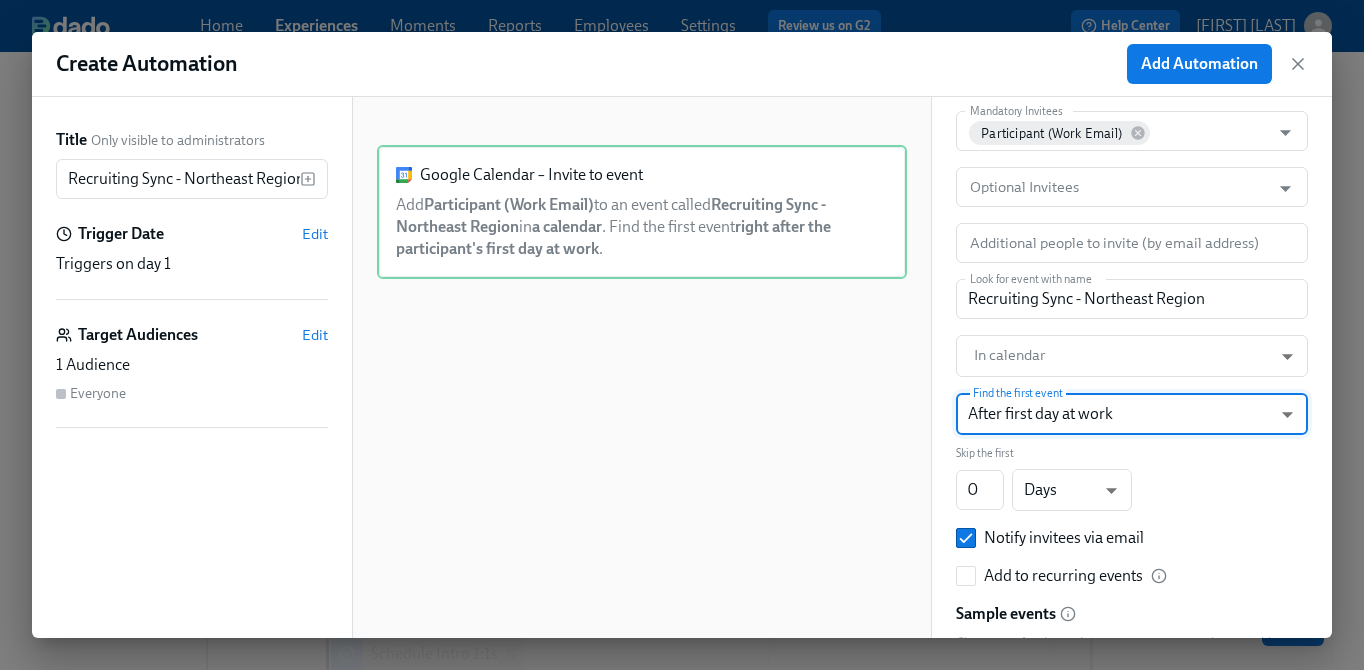click on "Home Experiences Moments Reports Employees Settings Review us on G2 Help Center [NAME] [LAST_NAME] Back to overview Edit GTM Recruiter Onboarding Basics Start and End Participants Timeline Review and Launch Timeline Preview experience Search Filter by Actor Manage Participant Manager Automation Week 1 Week 2 Week 3 Week 4 Experience start Participant's first day at work Experience end Add to email listserv Outreach All Hands Gem Permission Recruiting Sync - Midwest Region Onboarding with your Manager Brighthire Access Tech review with your manager Greenhouse and ModernLoop review [GTM Recruiter Onboarding] A new experience starts today! Getting Started - GTM Recruiter Tech Schedule Intro 1:1s Save changes Next
Close cross-small Create Automation Add Automation Title Only visible to administrators Recruiting Sync - Northeast Region ​ Trigger Date Edit Triggers on day 1 Target Audiences Edit 1 Audience Everyone Google Calendar – Invite to event Add in a calendar ." at bounding box center [682, 394] 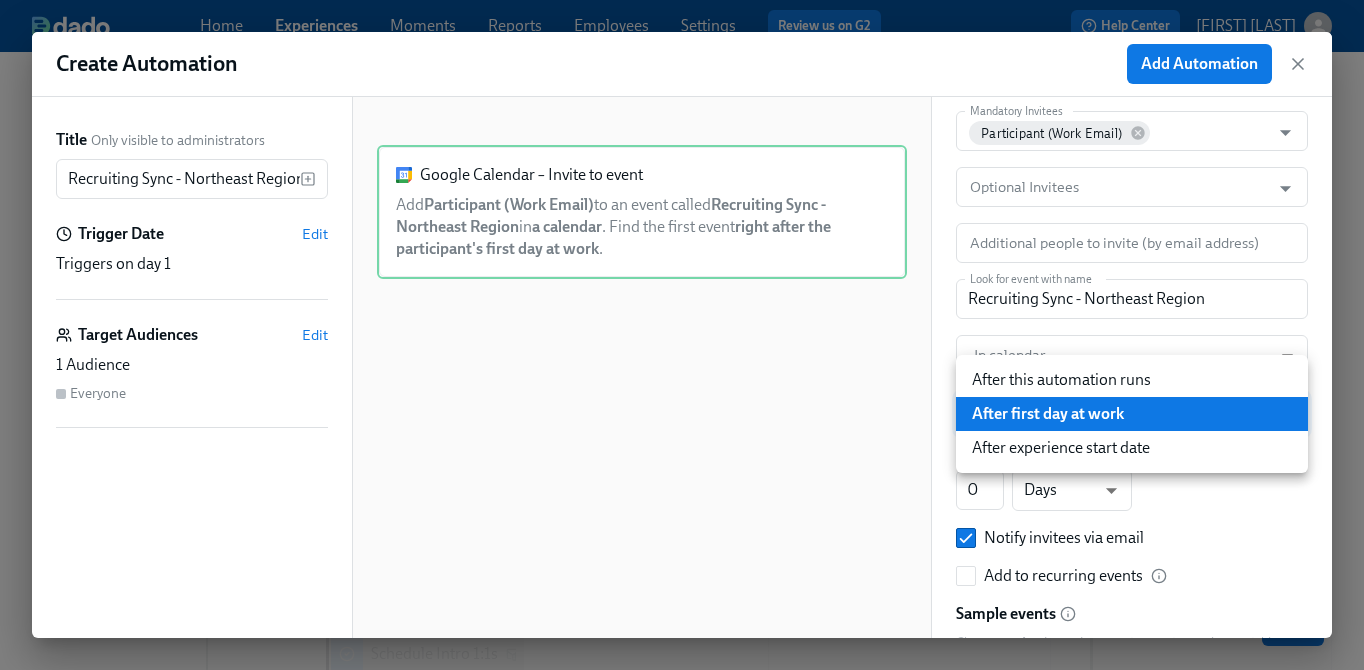 click on "After experience start date" at bounding box center [1132, 448] 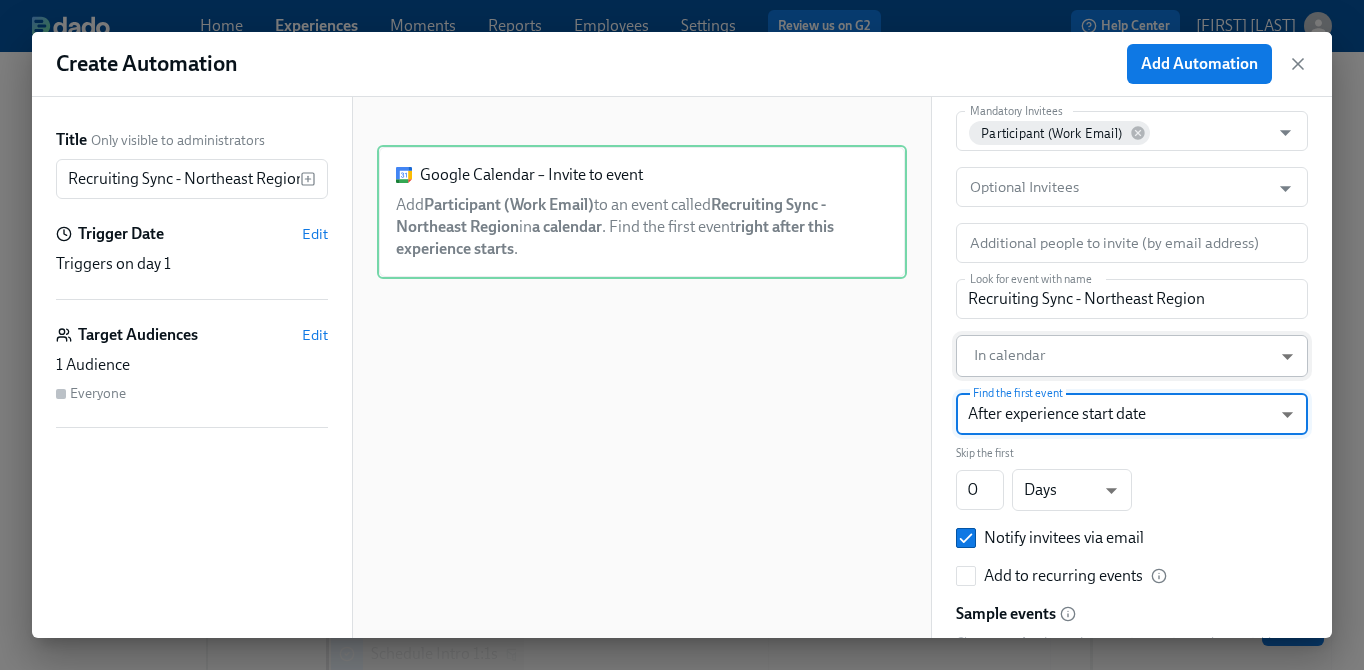 click on "Home Experiences Moments Reports Employees Settings Review us on G2 Help Center [NAME] [LAST_NAME] Back to overview Edit GTM Recruiter Onboarding Basics Start and End Participants Timeline Review and Launch Timeline Preview experience Search Filter by Actor Manage Participant Manager Automation Week 1 Week 2 Week 3 Week 4 Experience start Participant's first day at work Experience end Add to email listserv Outreach All Hands Gem Permission Recruiting Sync - Midwest Region Onboarding with your Manager Brighthire Access Tech review with your manager Greenhouse and ModernLoop review [GTM Recruiter Onboarding] A new experience starts today! Getting Started - GTM Recruiter Tech Schedule Intro 1:1s Save changes Next
Close cross-small Create Automation Add Automation Title Only visible to administrators Recruiting Sync - Northeast Region ​ Trigger Date Edit Triggers on day 1 Target Audiences Edit 1 Audience Everyone Google Calendar – Invite to event Add in a calendar ." at bounding box center [682, 394] 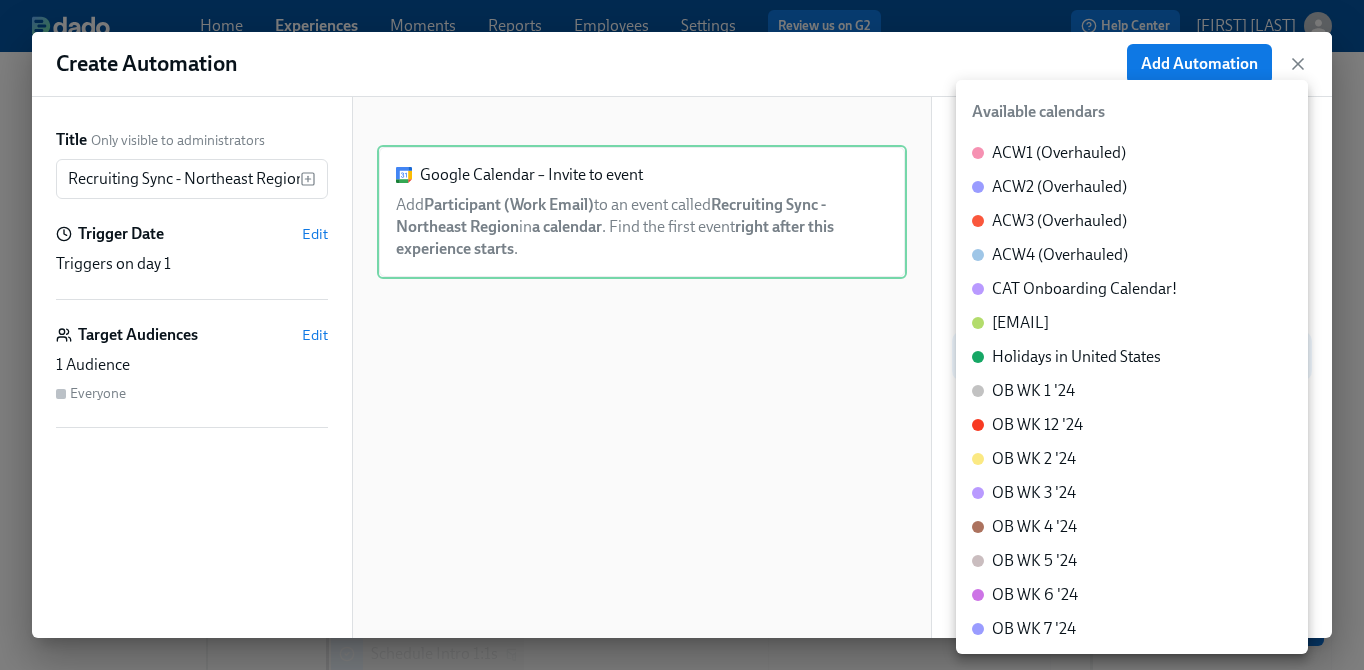 scroll, scrollTop: 272, scrollLeft: 0, axis: vertical 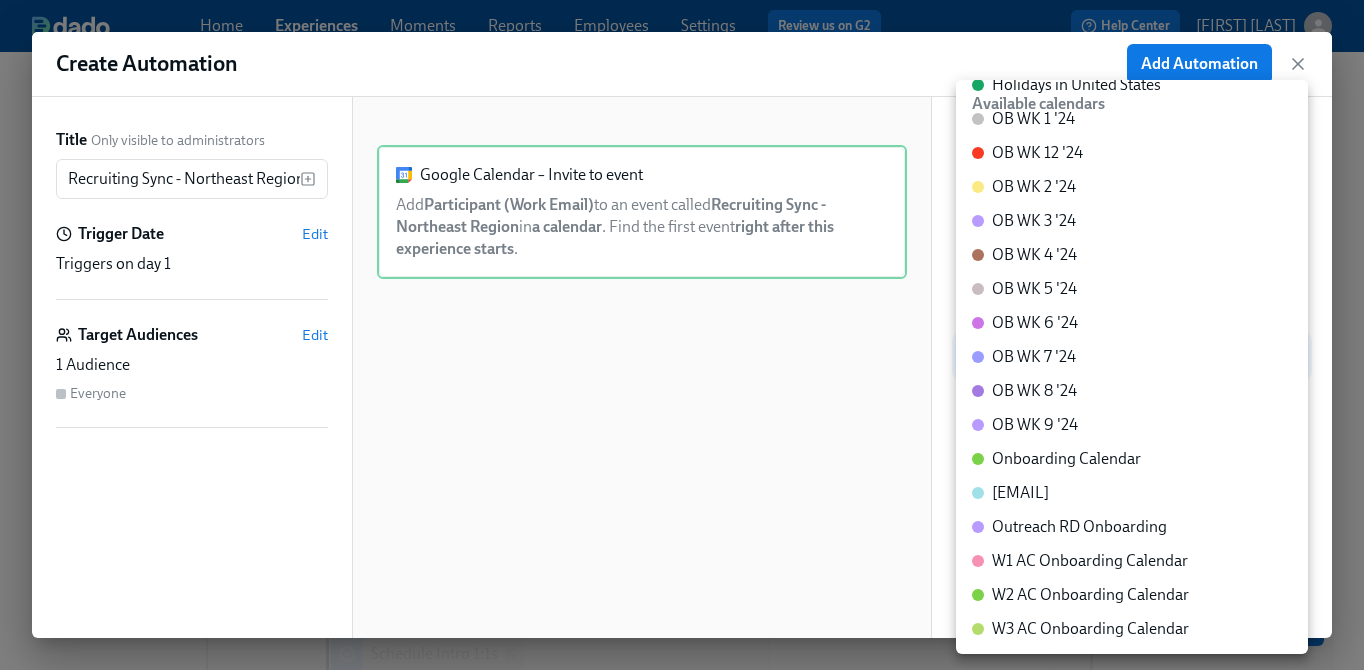 click on "Onboarding Calendar" at bounding box center [1132, 459] 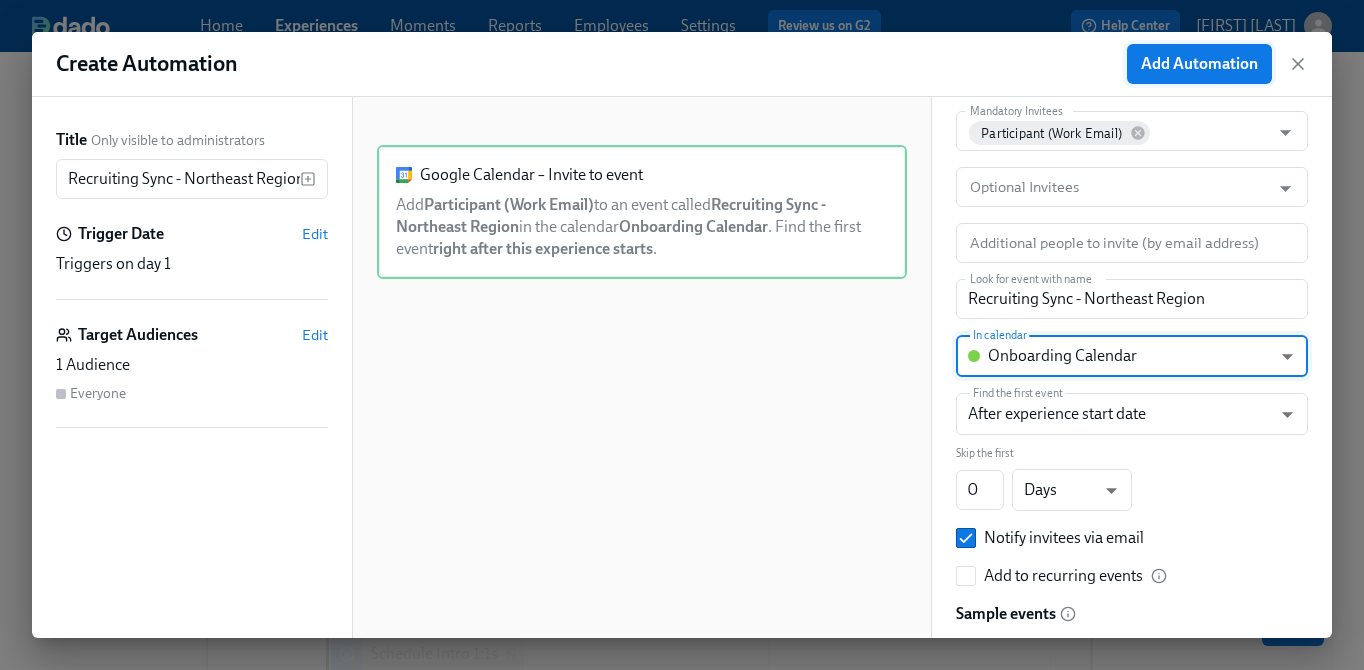 click on "Add Automation" at bounding box center (1199, 64) 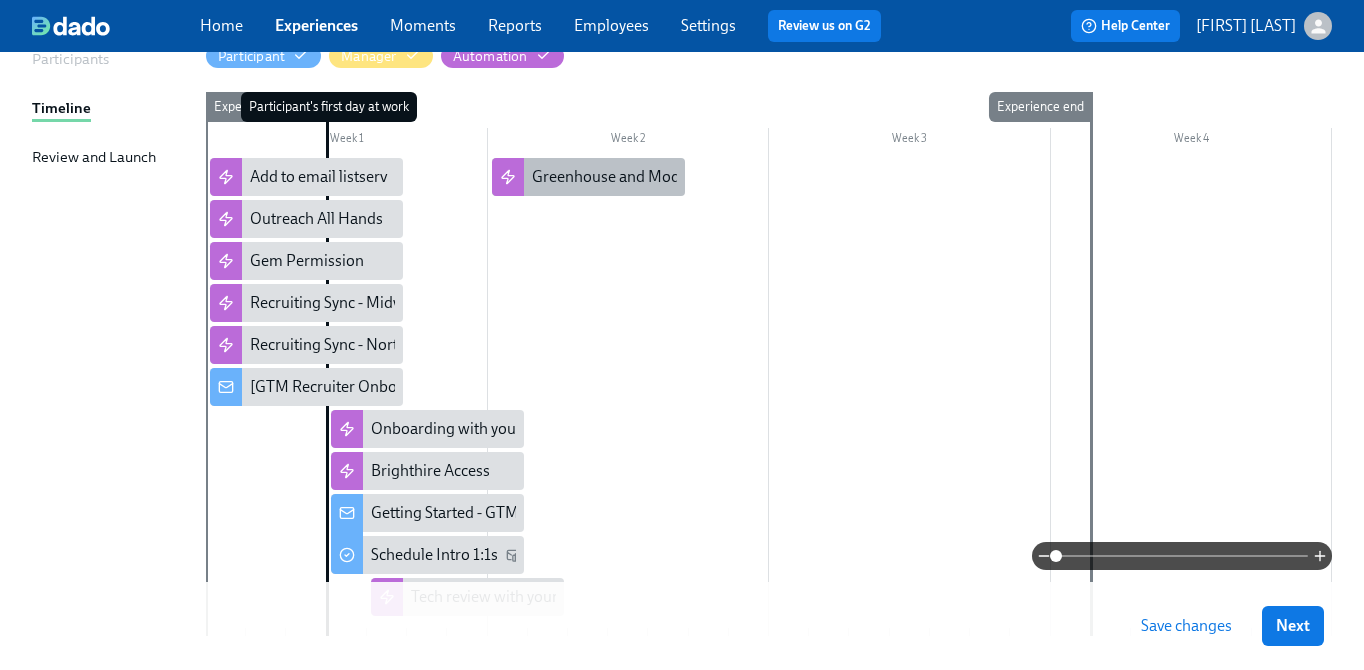 scroll, scrollTop: 246, scrollLeft: 0, axis: vertical 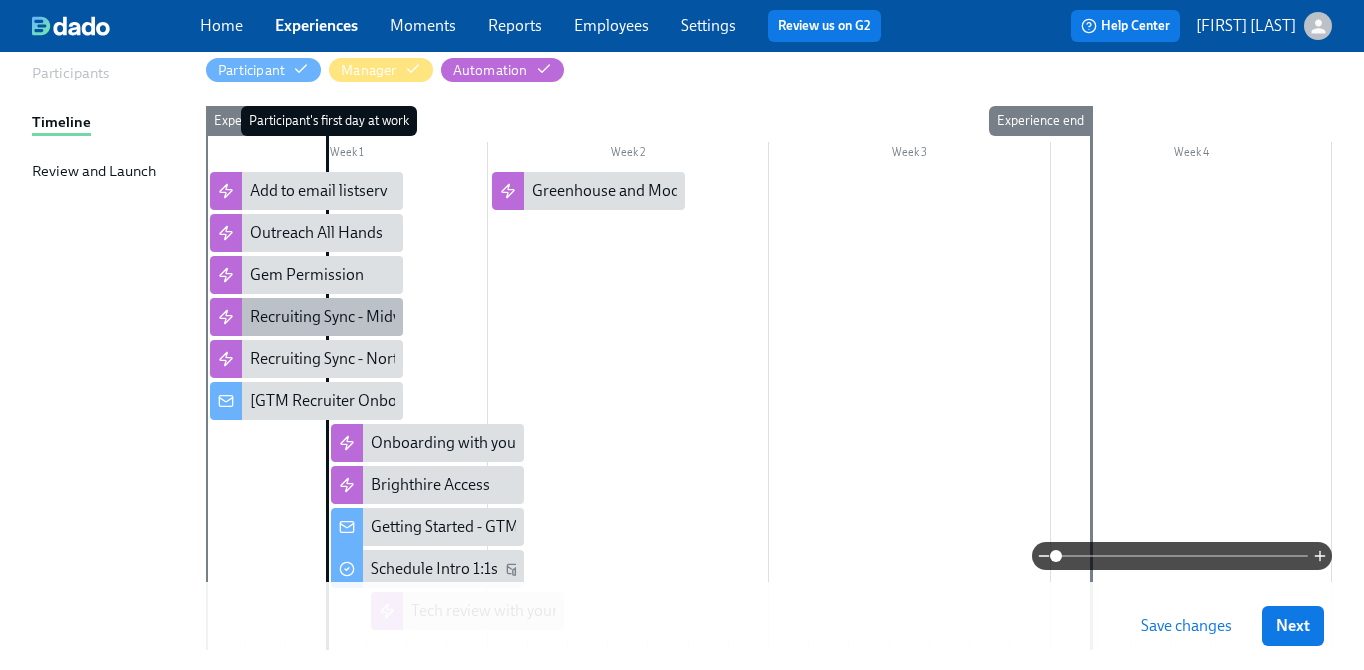 click on "Recruiting Sync - Midwest Region" at bounding box center (363, 317) 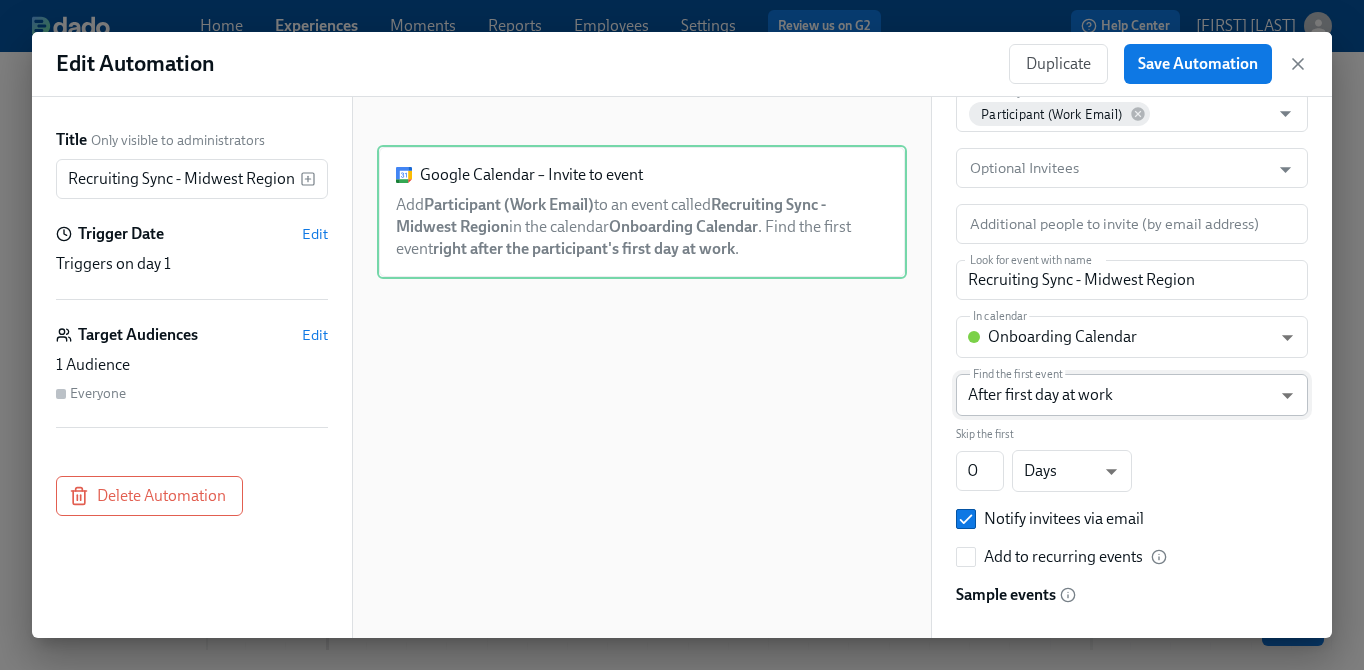 scroll, scrollTop: 291, scrollLeft: 0, axis: vertical 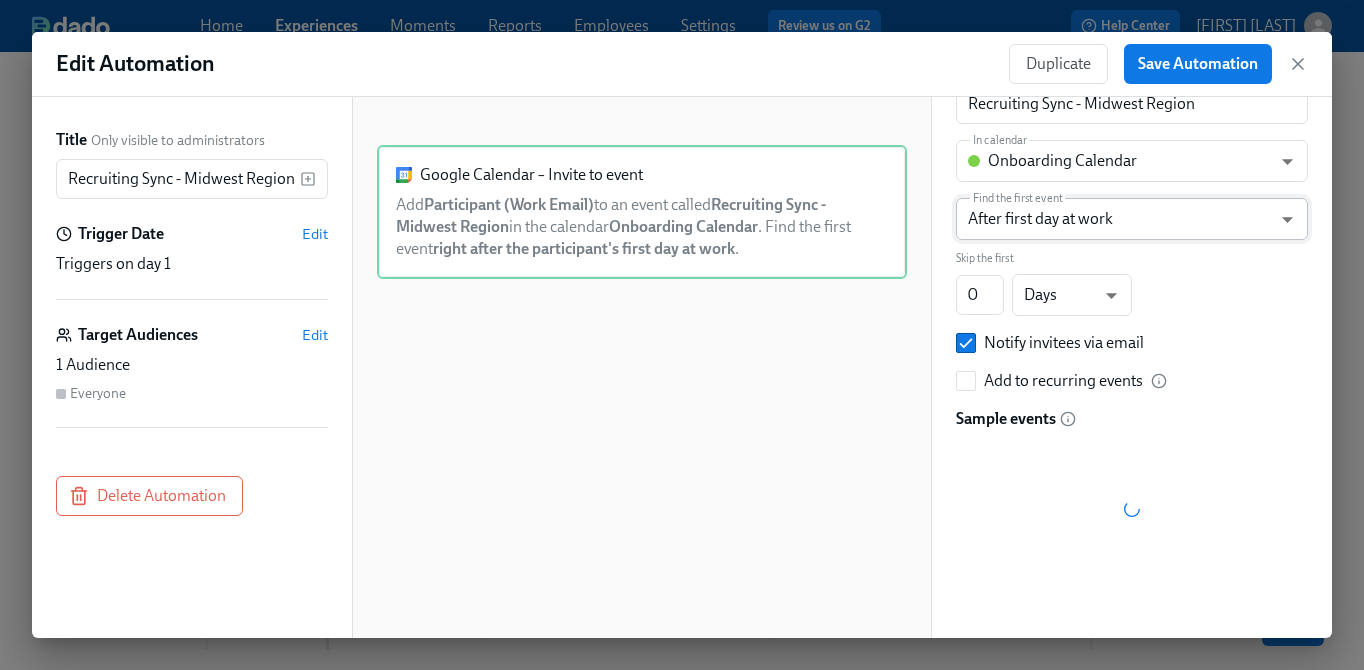 click on "Home Experiences Moments Reports Employees Settings Review us on G2 Help Center [FIRST] [LAST] Back to overview Edit GTM Recruiter Onboarding Basics Start and End Participants Timeline Review and Launch Timeline Preview experience Search Filter by Actor Manage Participant Manager Automation Week 1 Week 2 Week 3 Week 4 Experience start Participant's first day at work Experience end Add to email listserv Outreach All Hands Gem Permission Recruiting Sync - Midwest Region Recruiting Sync - Northeast Region Onboarding with your Manager Brighthire Access Tech review with your manager Greenhouse and ModernLoop review [GTM Recruiter Onboarding] A new experience starts today! Getting Started - GTM Recruiter Tech Schedule Intro 1:1s Save changes Next
Close cross-small Edit Automation Duplicate Save Automation Title Only visible to administrators Recruiting Sync - Midwest Region Trigger Date Edit Triggers on day 1 Target Audiences Edit 1 Audience Everyone Delete Automation" at bounding box center (682, 288) 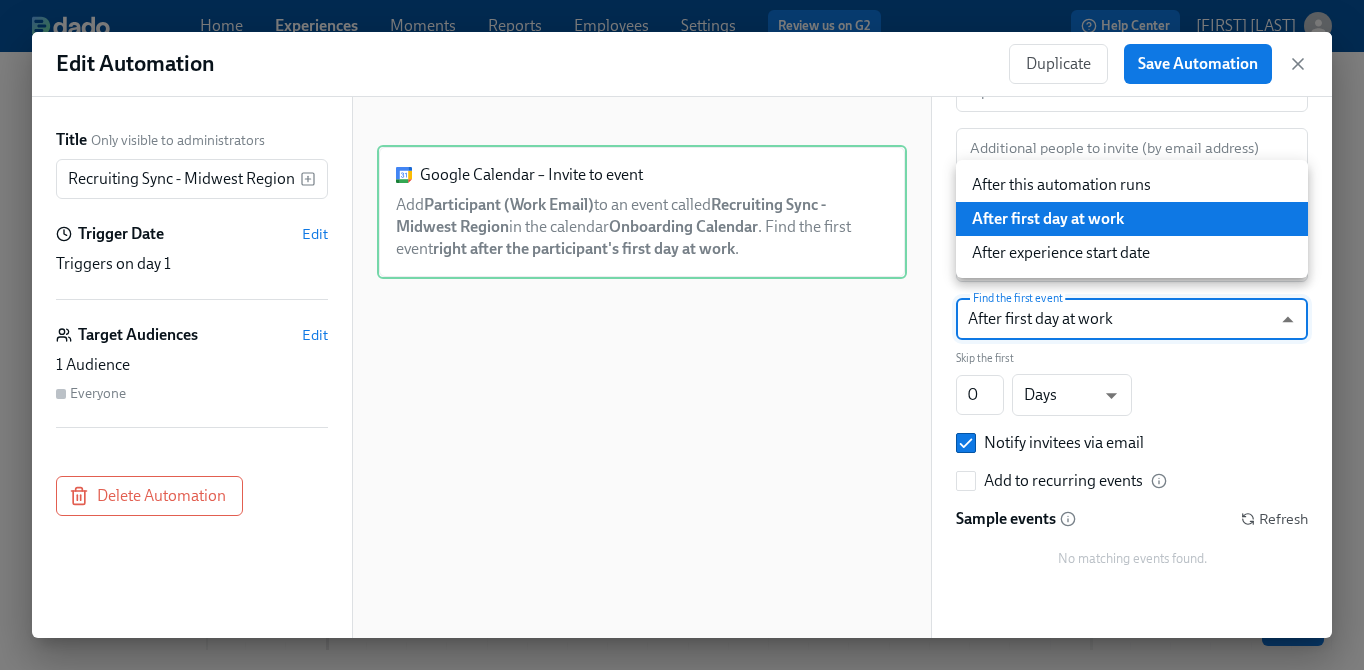 scroll, scrollTop: 191, scrollLeft: 0, axis: vertical 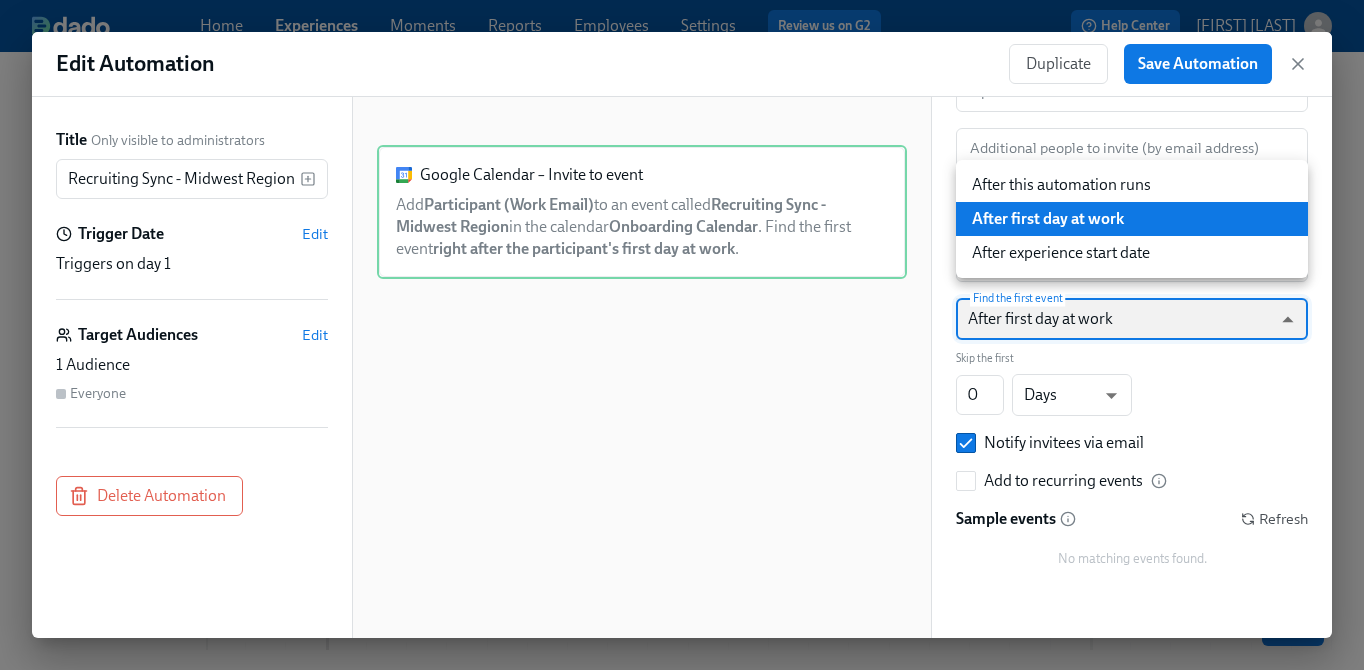 type on "AFTER_EXPERIENCE_START_DATE" 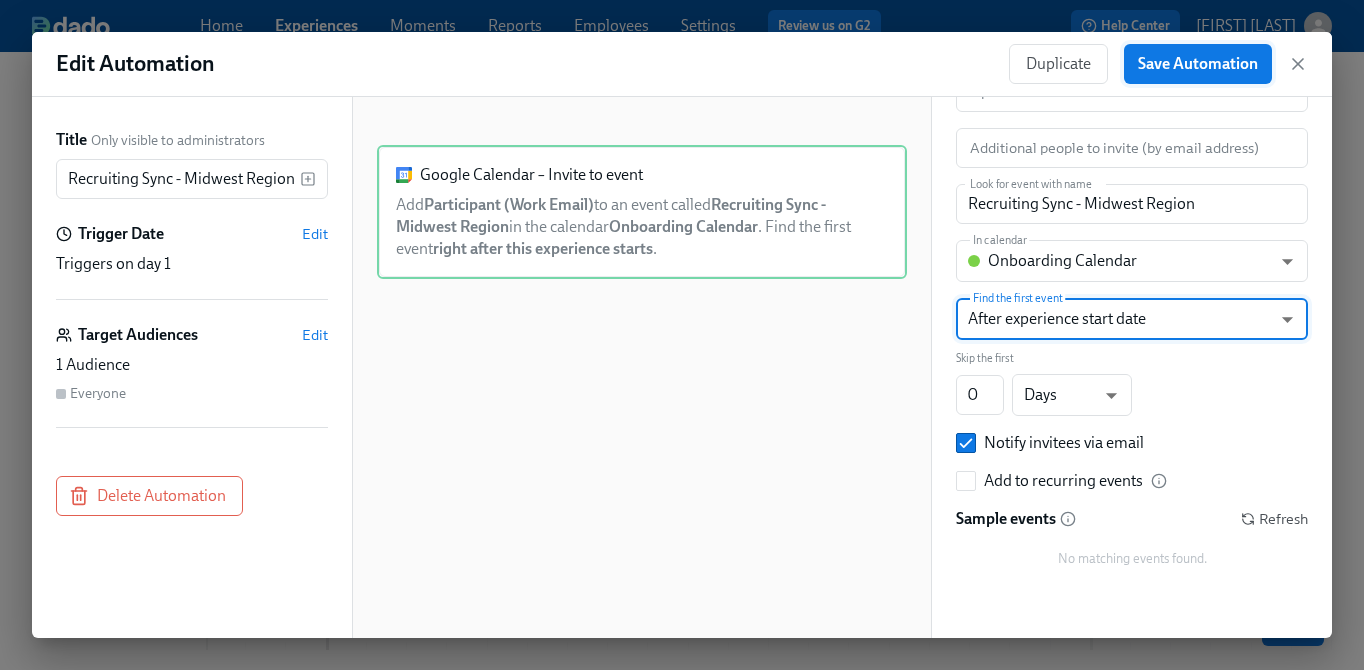 click on "Save Automation" at bounding box center [1198, 64] 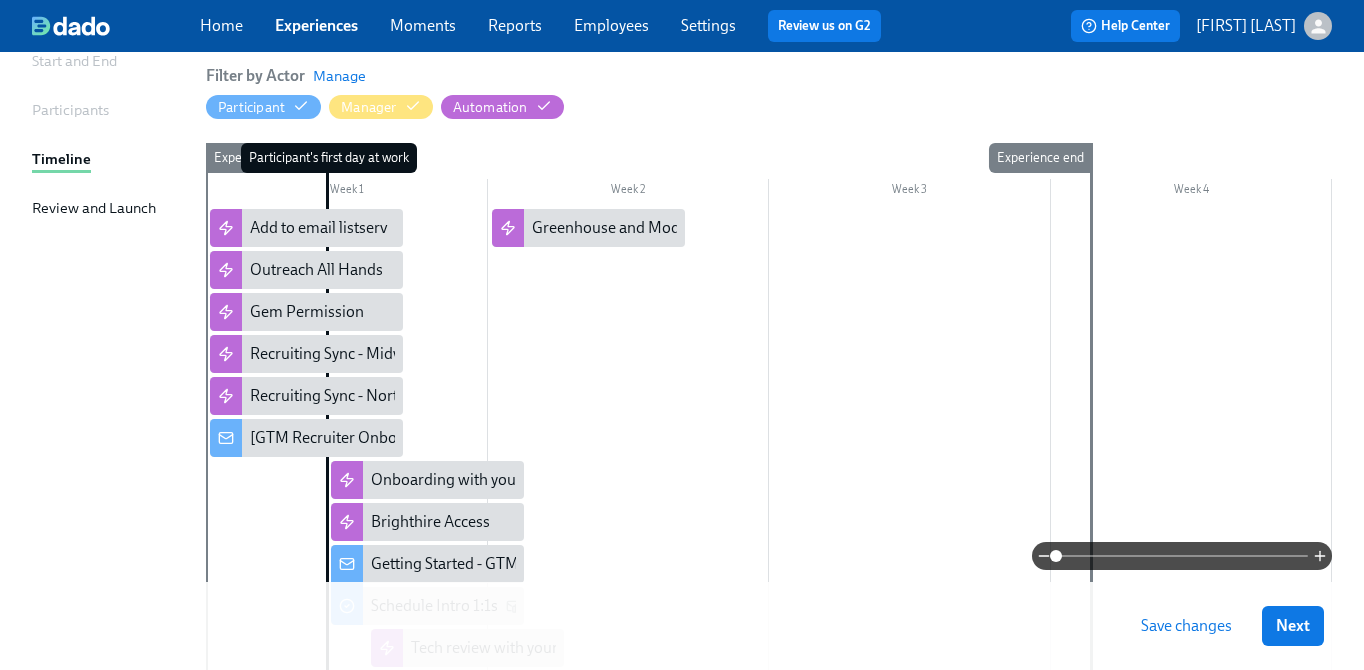scroll, scrollTop: 197, scrollLeft: 0, axis: vertical 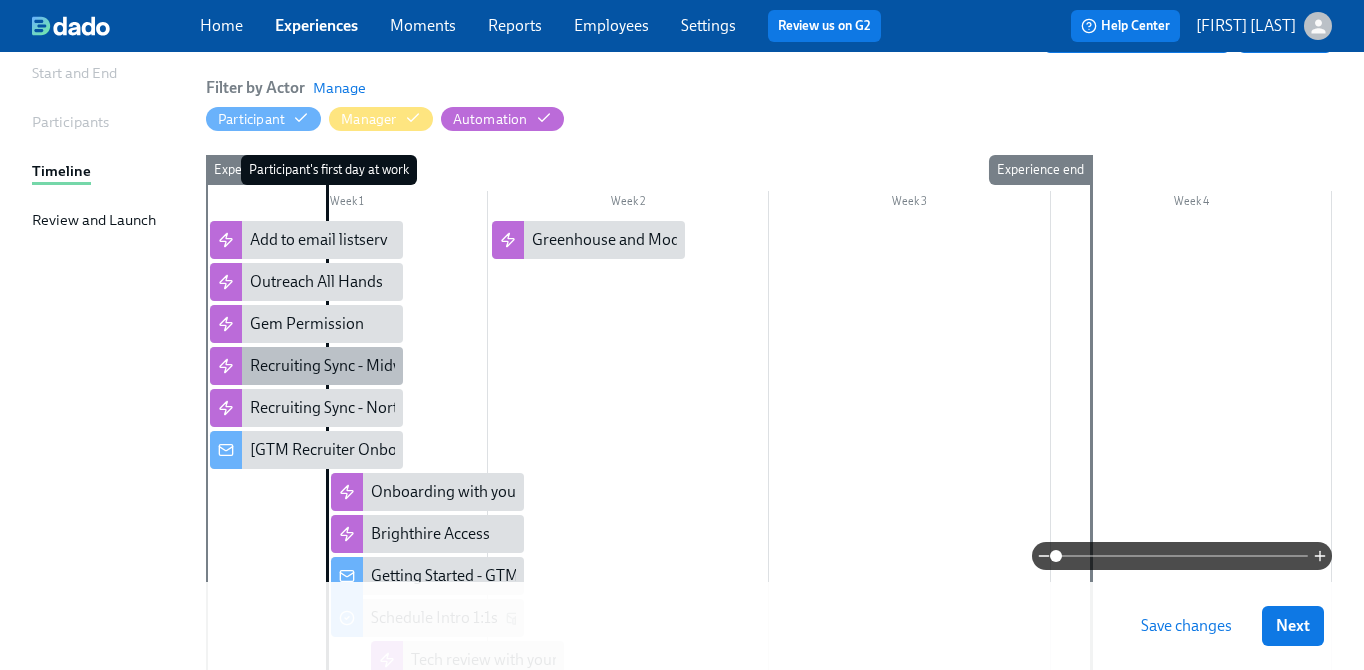 click on "Recruiting Sync - Midwest Region" at bounding box center [363, 366] 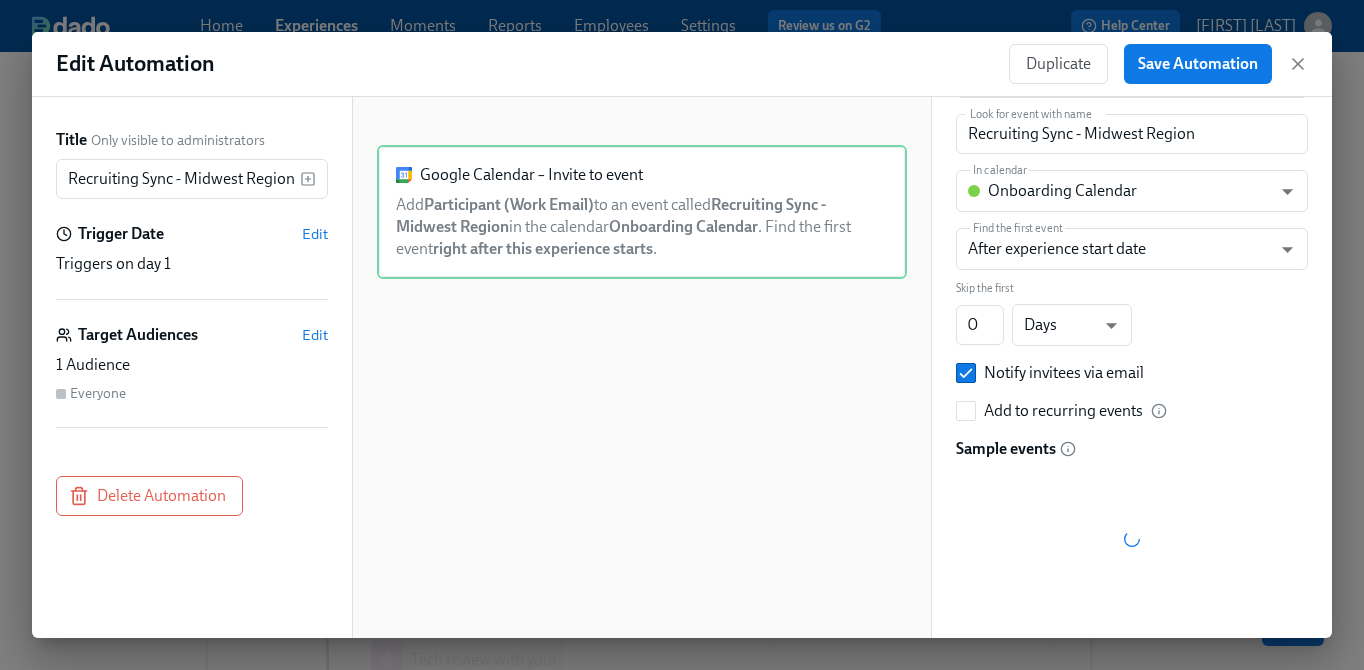 scroll, scrollTop: 291, scrollLeft: 0, axis: vertical 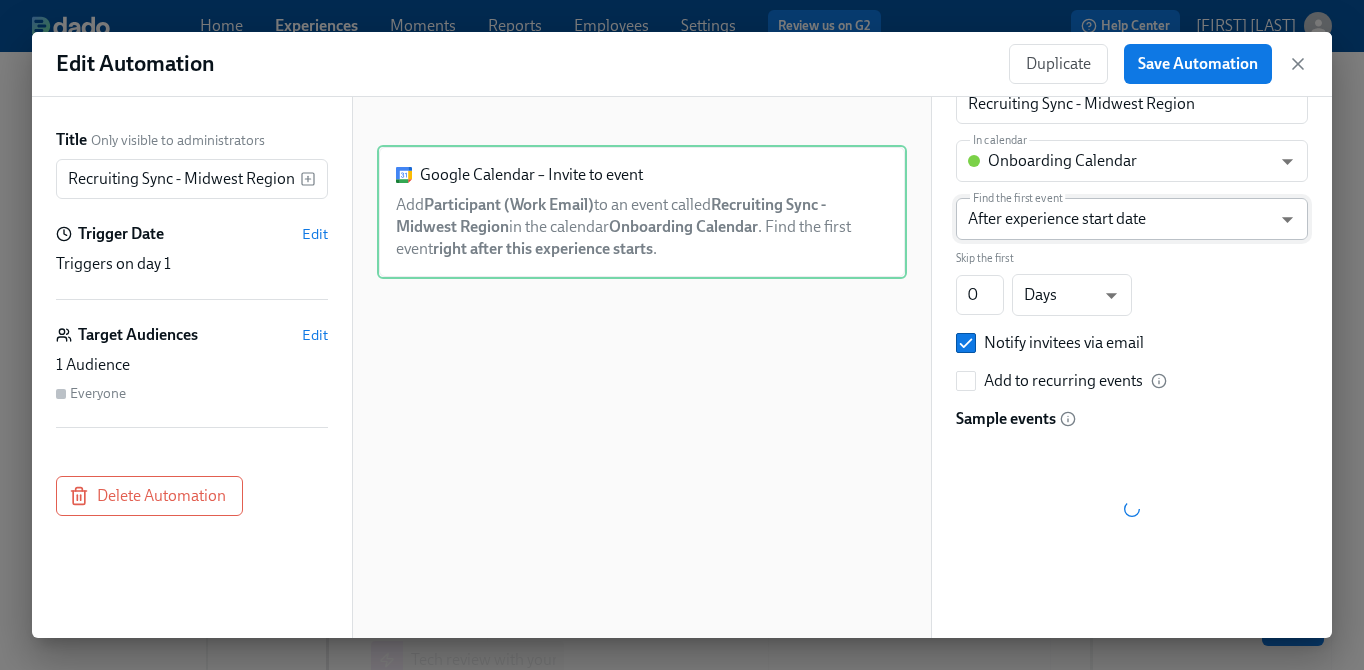 click on "Home Experiences Moments Reports Employees Settings Review us on G2 Help Center [FIRST] [LAST] Back to overview Edit GTM Recruiter Onboarding Basics Start and End Participants Timeline Review and Launch Timeline Preview experience Search Filter by Actor Manage Participant Manager Automation Week 1 Week 2 Week 3 Week 4 Experience start Participant's first day at work Experience end Add to email listserv Outreach All Hands Gem Permission Recruiting Sync - Midwest Region Recruiting Sync - Northeast Region Onboarding with your Manager Brighthire Access Tech review with your manager Greenhouse and ModernLoop review [GTM Recruiter Onboarding] A new experience starts today! Getting Started - GTM Recruiter Tech Schedule Intro 1:1s Save changes Next
Close cross-small Edit Automation Duplicate Save Automation Title Only visible to administrators Recruiting Sync - Midwest Region Trigger Date Edit Triggers on day 1 Target Audiences Edit 1 Audience Everyone Delete Automation" at bounding box center (682, 337) 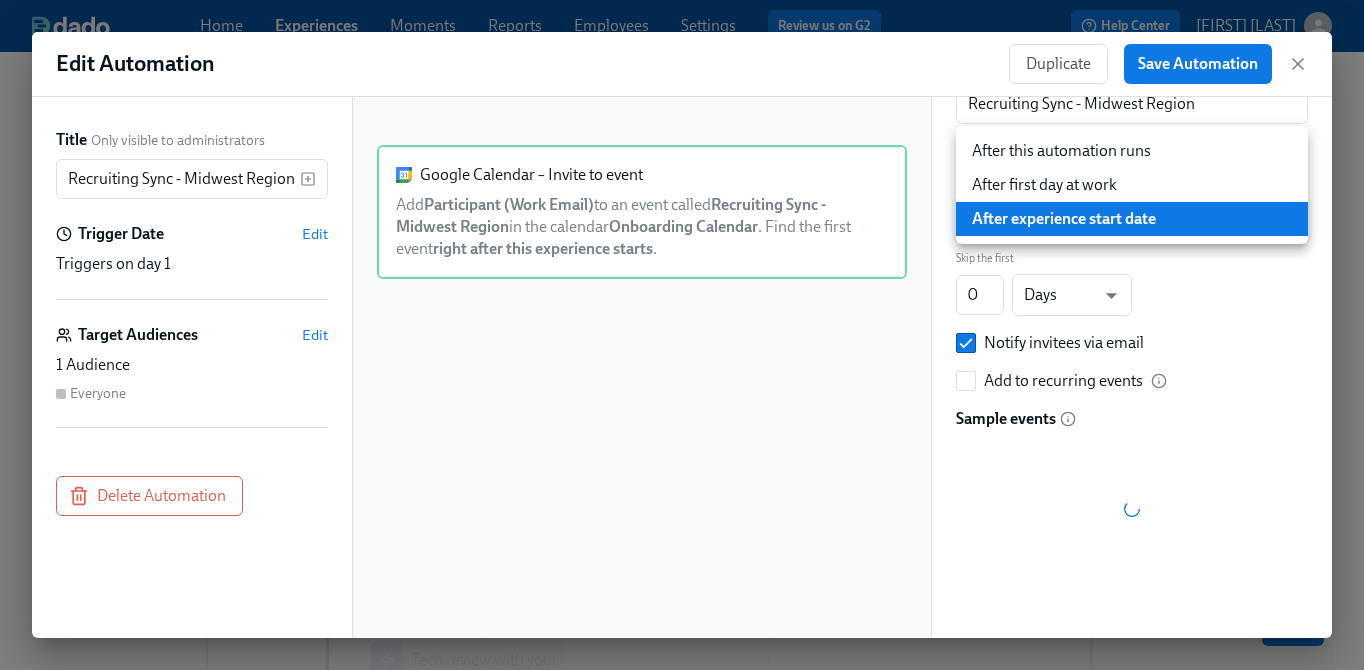 click on "After first day at work" at bounding box center [1132, 185] 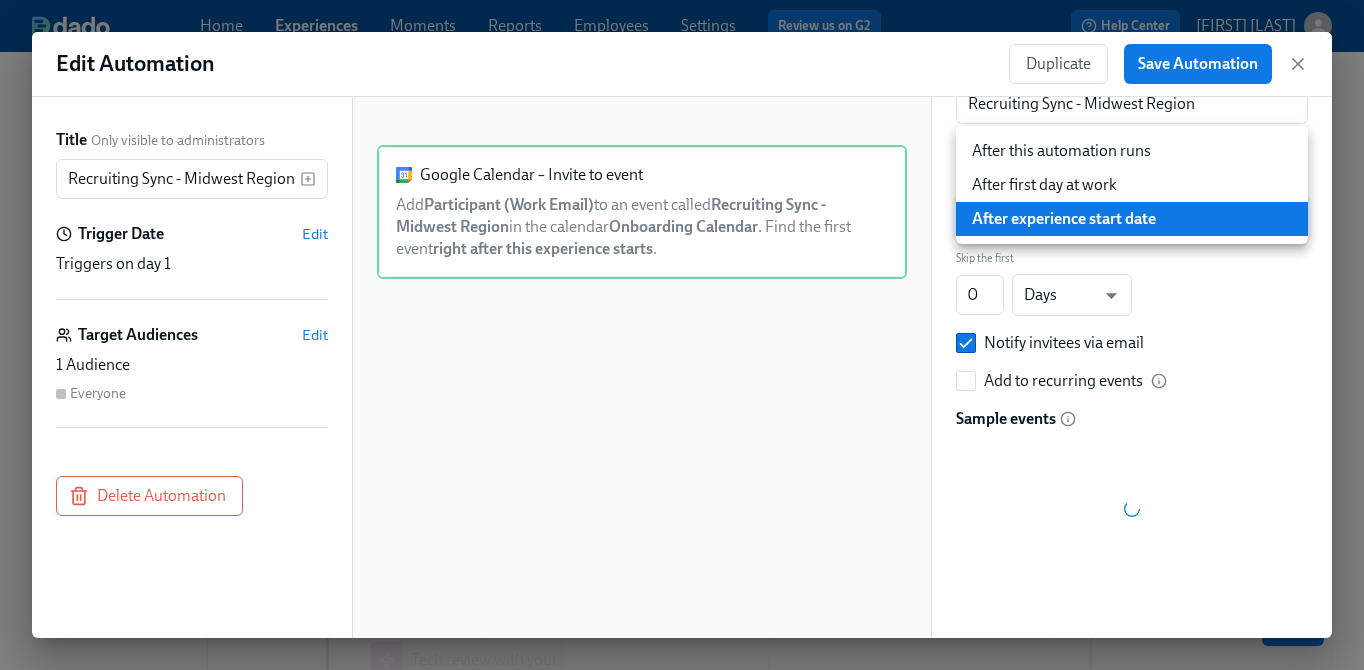 type on "AFTER_MILESTONE" 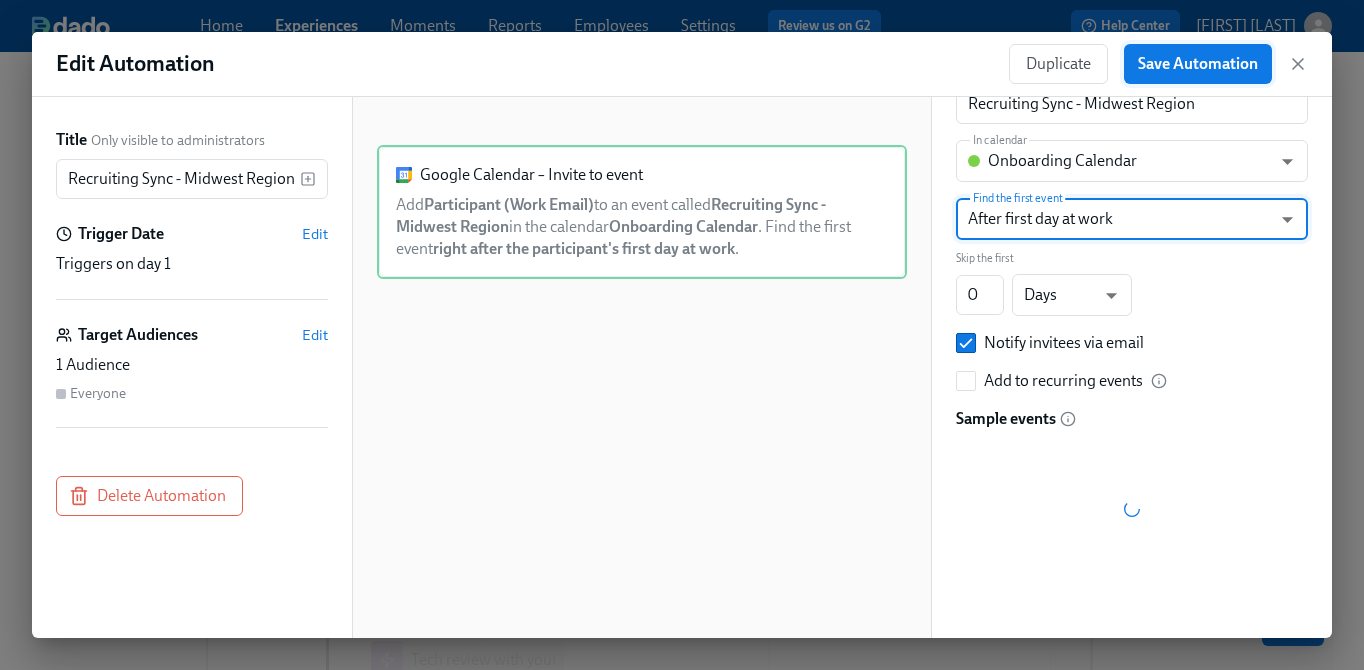 click on "Save Automation" at bounding box center [1198, 64] 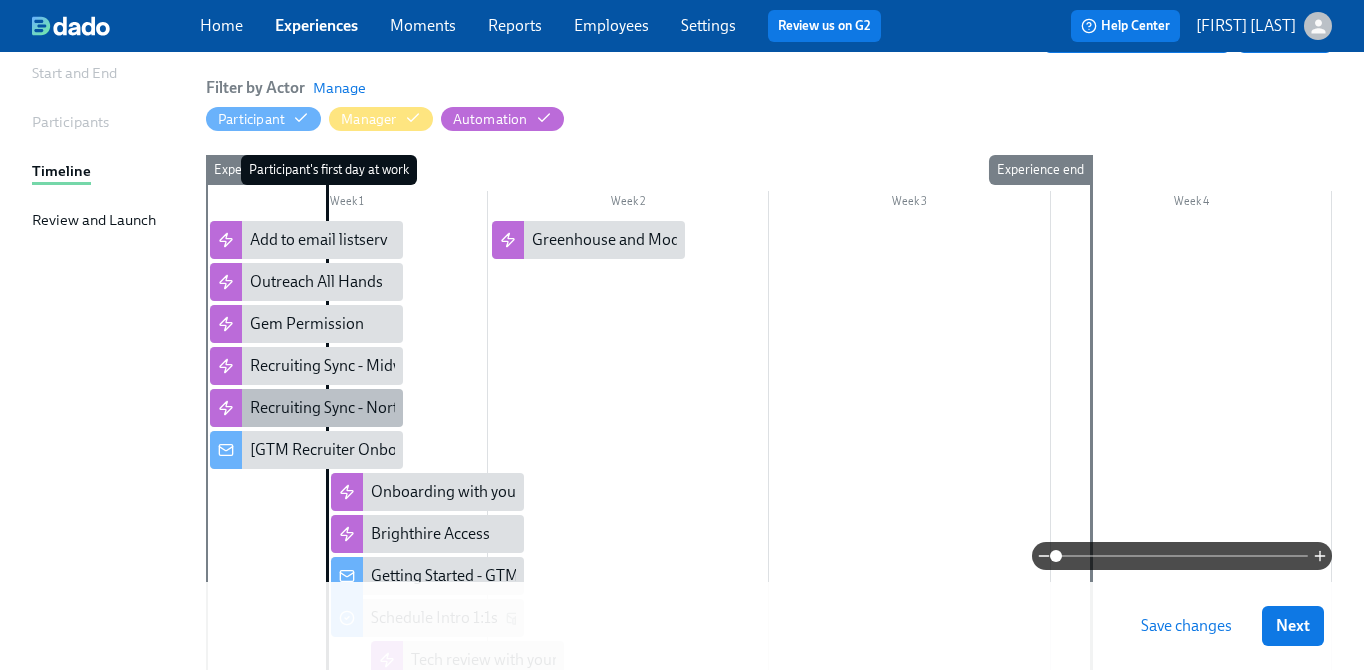 click on "Recruiting Sync - Northeast Region" at bounding box center (368, 408) 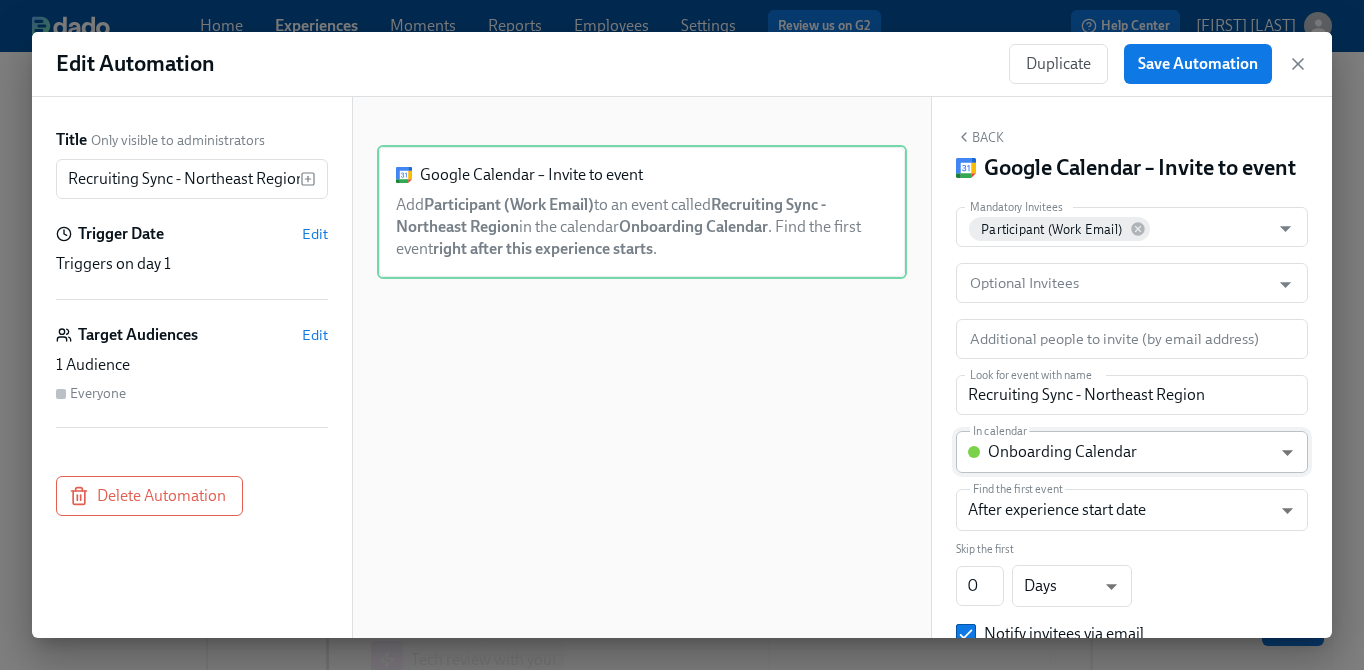 scroll, scrollTop: 90, scrollLeft: 0, axis: vertical 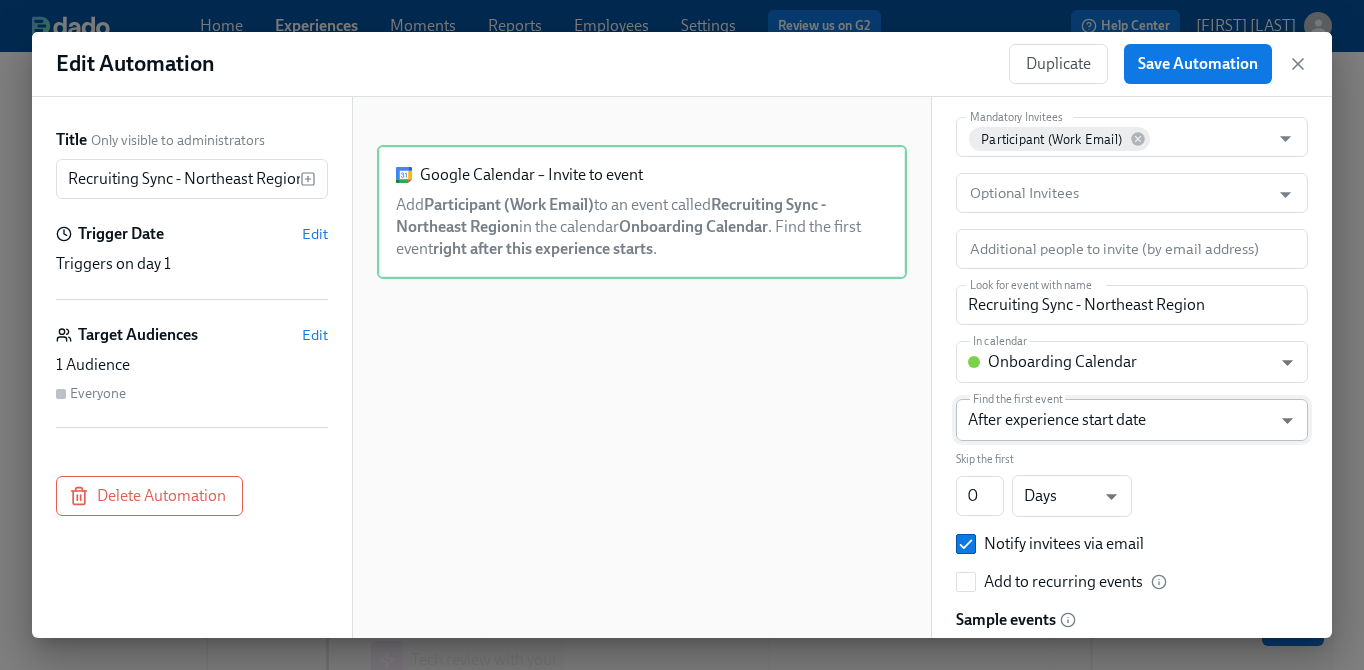 click on "Home Experiences Moments Reports Employees Settings Review us on G2 Help Center [NAME] Back to overview Edit GTM Recruiter Onboarding Basics Start and End Participants Timeline Review and Launch Timeline Preview experience Search Filter by Actor Manage Participant Manager Automation Week 1 Week 2 Week 3 Week 4 Experience start Participant's first day at work Experience end Add to email listserv Outreach All Hands Gem Permission Recruiting Sync - Midwest Region Recruiting Sync - Northeast Region Onboarding with your Manager Brighthire Access Tech review with your manager Greenhouse and ModernLoop review [GTM Recruiter Onboarding] A new experience starts today! Getting Started - GTM Recruiter Tech Schedule Intro 1:1s Save changes Next
Close cross-small Edit Automation Duplicate Save Automation Title Only visible to administrators Recruiting Sync - Northeast Region Trigger Date Edit Triggers on day 1 Target Audiences Edit 1 Audience Everyone Add . Back" at bounding box center [682, 337] 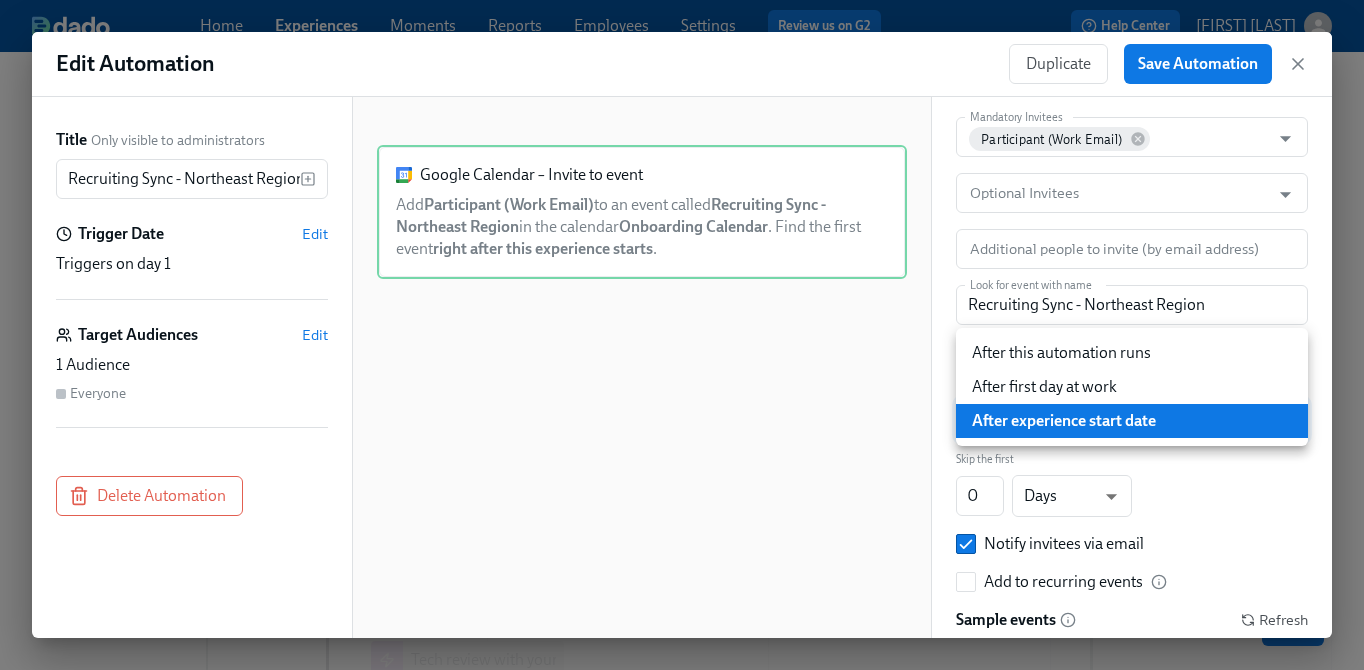 click on "After first day at work" at bounding box center [1132, 387] 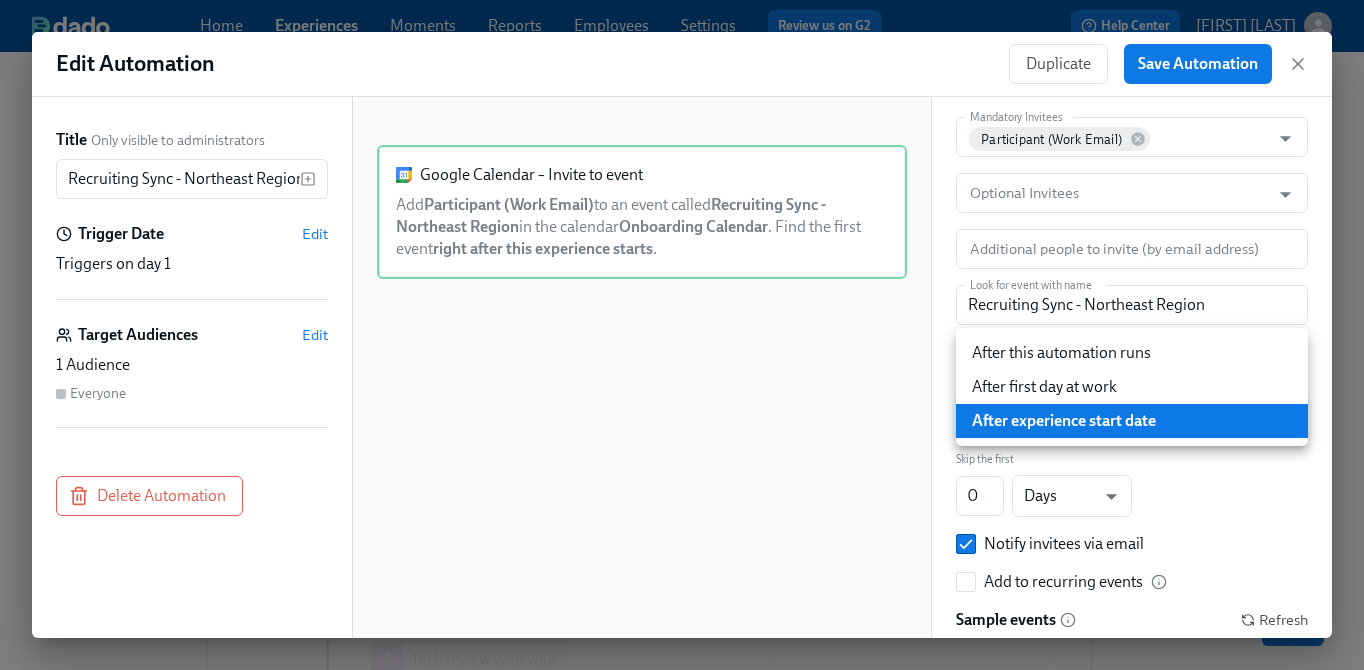 type on "AFTER_MILESTONE" 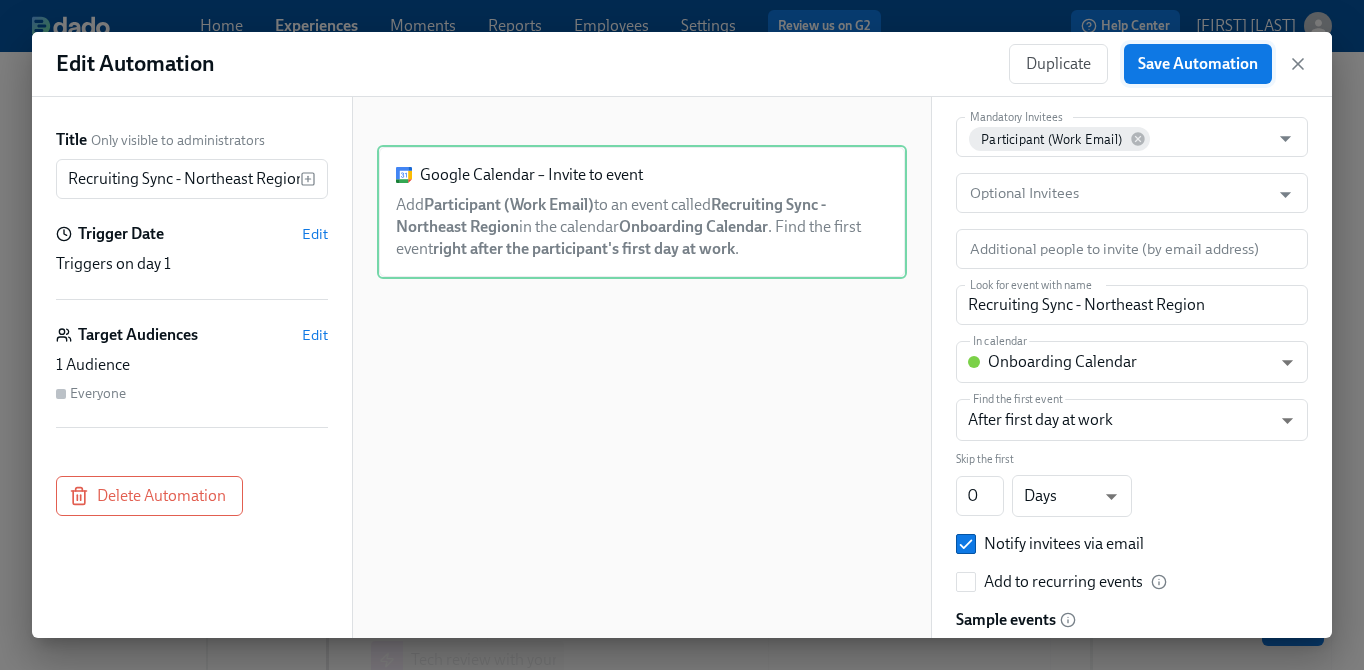 click on "Save Automation" at bounding box center [1198, 64] 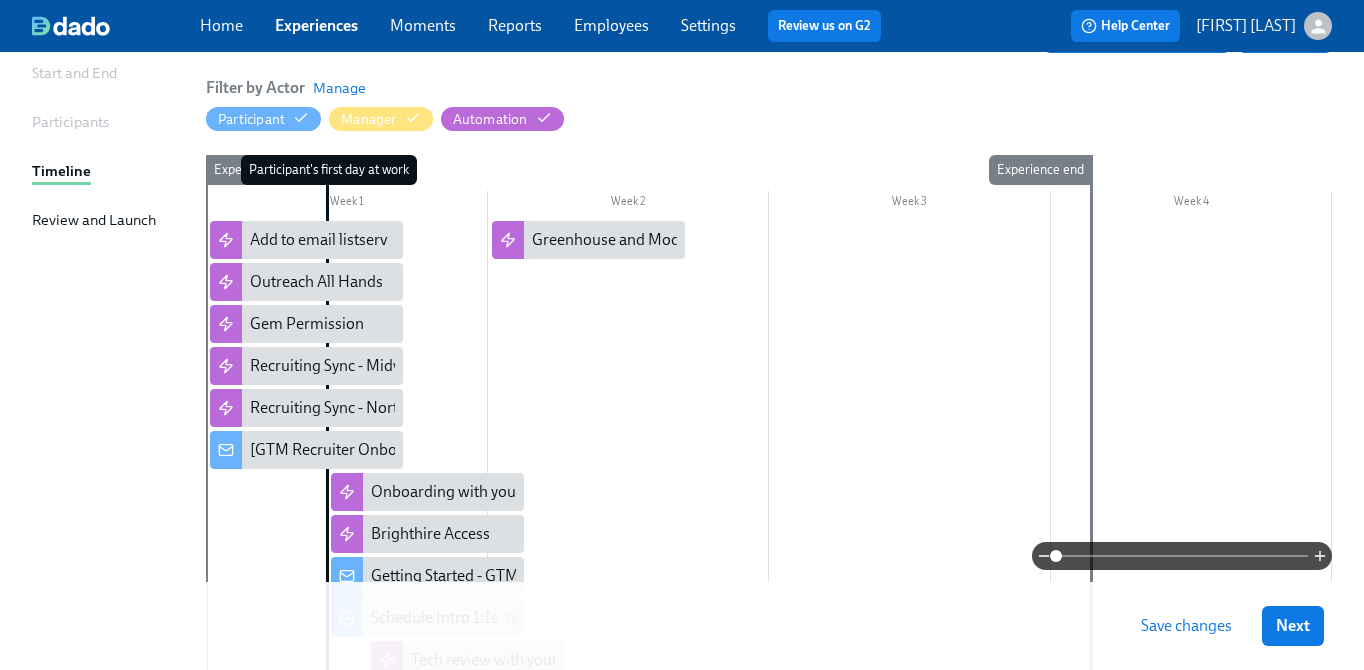 click on "Experience start" at bounding box center (225, 427) 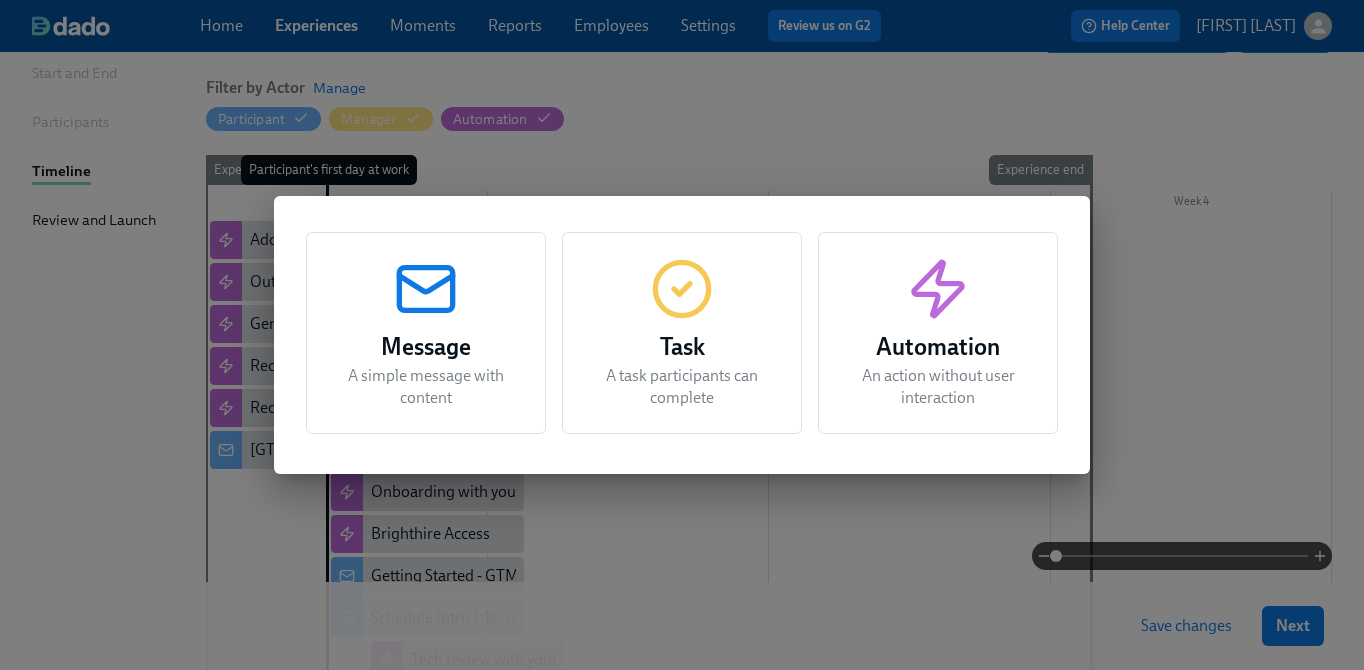 click 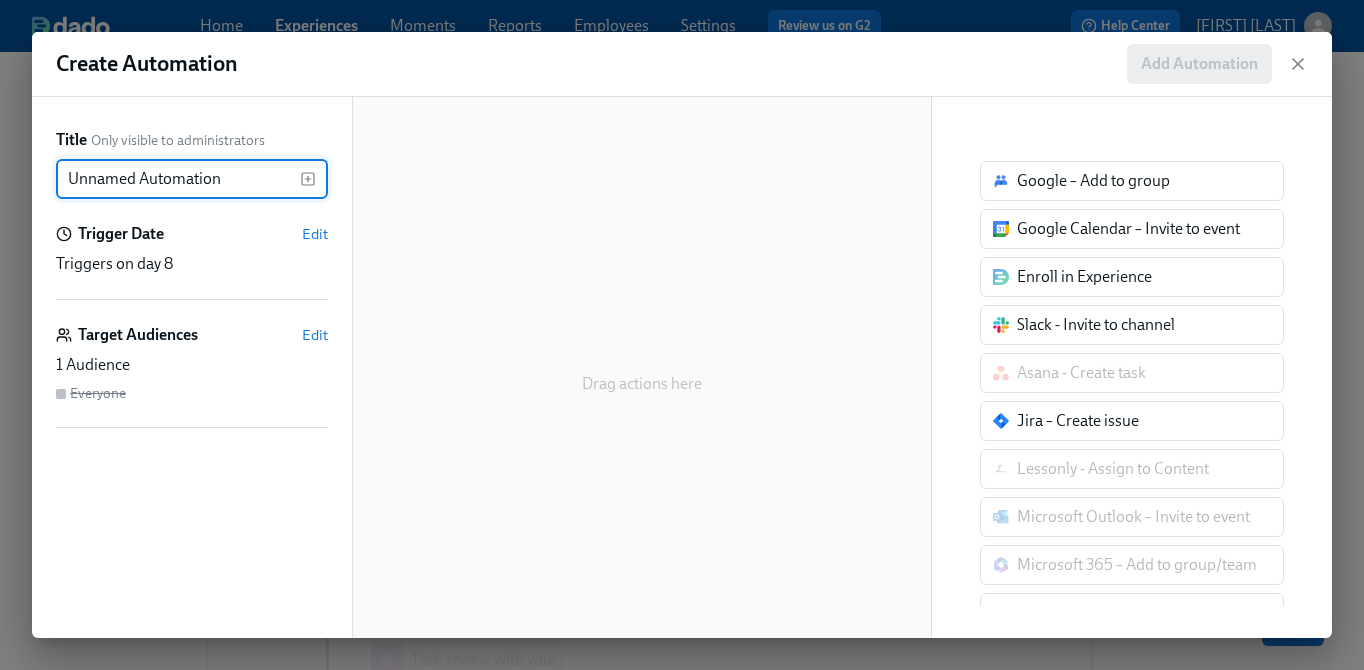 click on "Unnamed Automation" at bounding box center (178, 179) 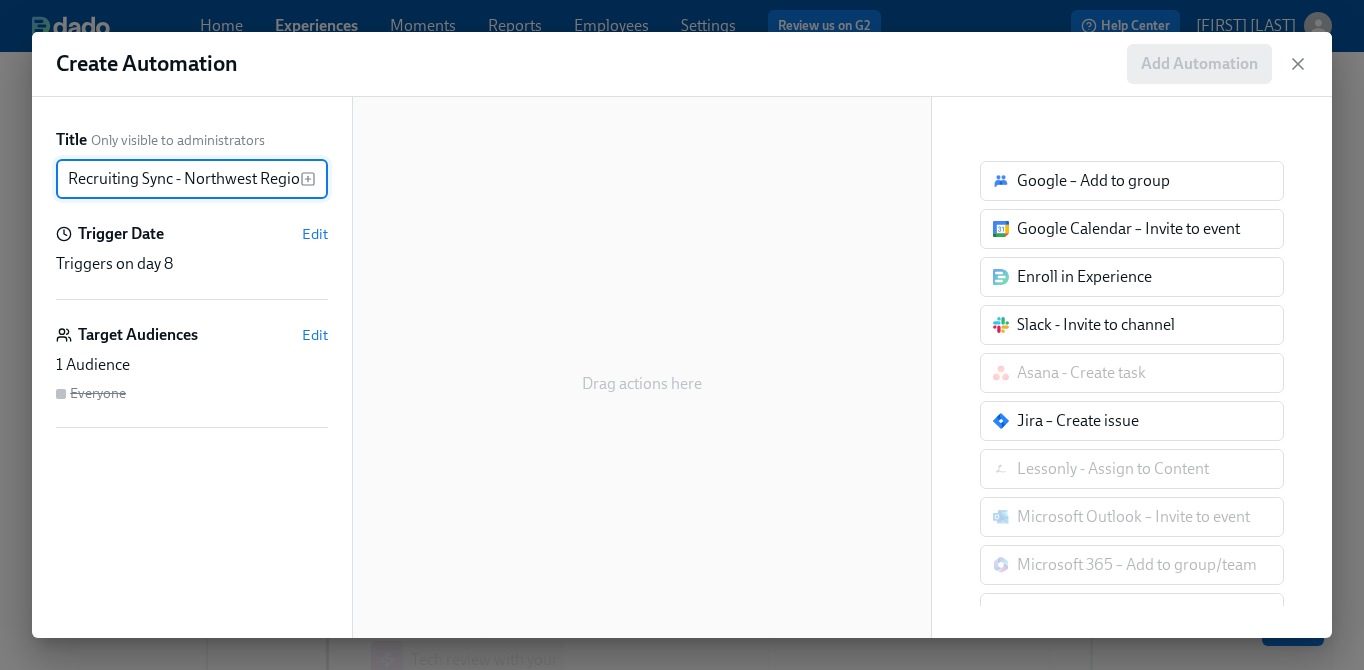scroll, scrollTop: 0, scrollLeft: 11, axis: horizontal 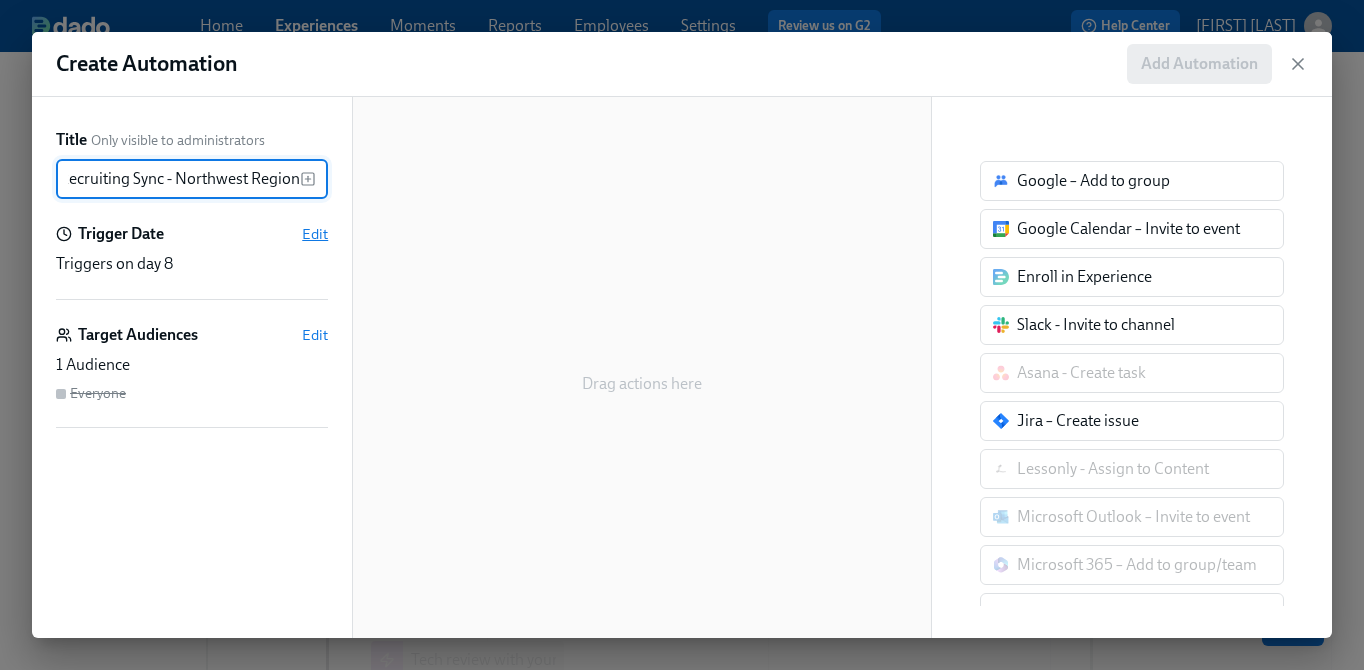 click on "Edit" at bounding box center (315, 234) 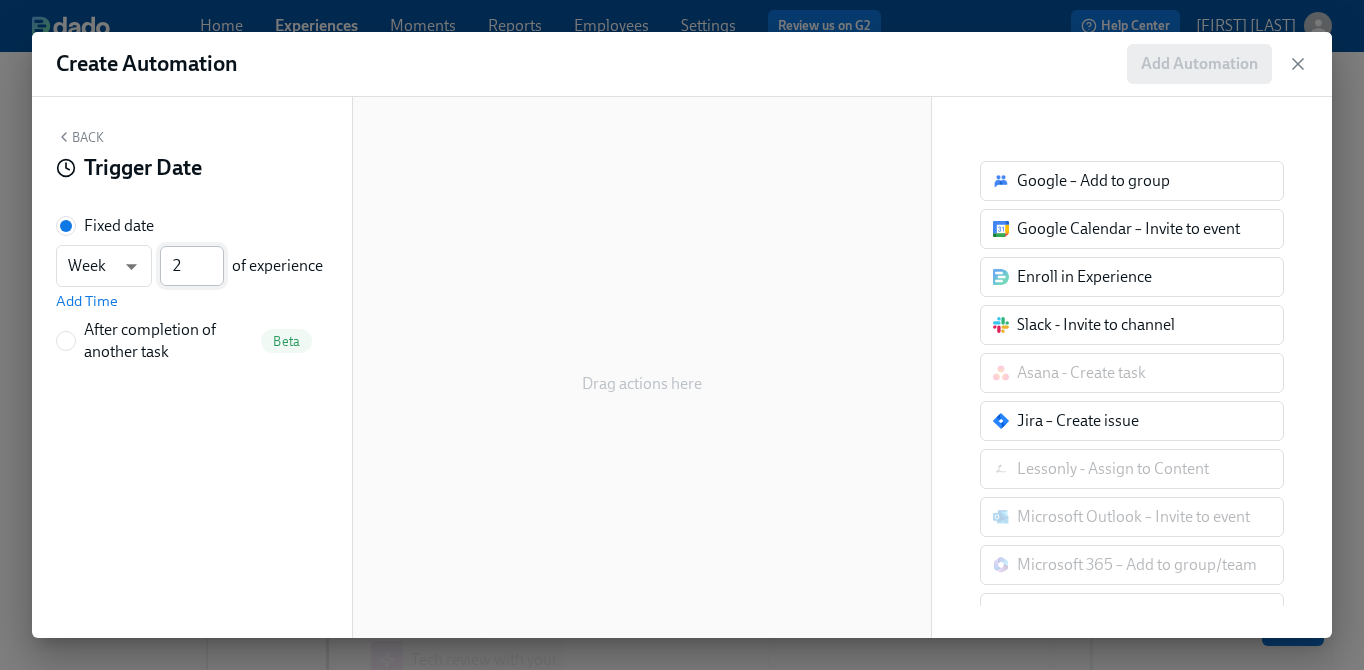 click on "2" at bounding box center (192, 266) 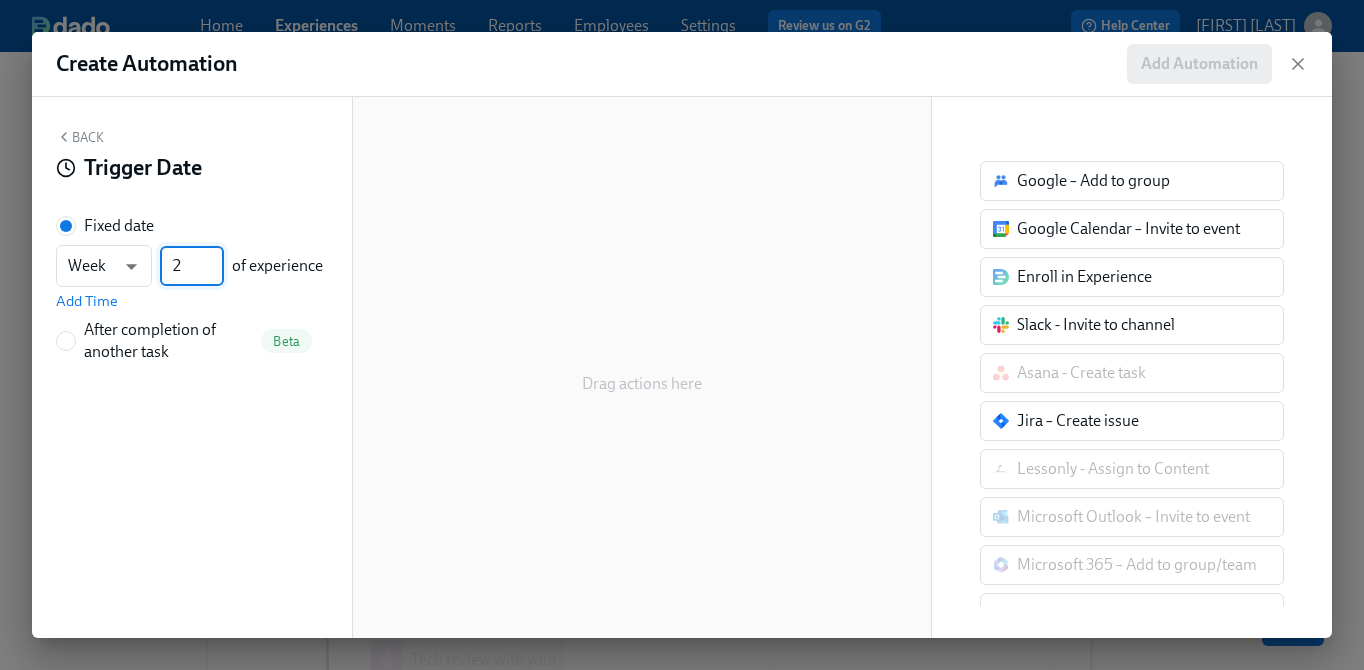 click on "2" at bounding box center (192, 266) 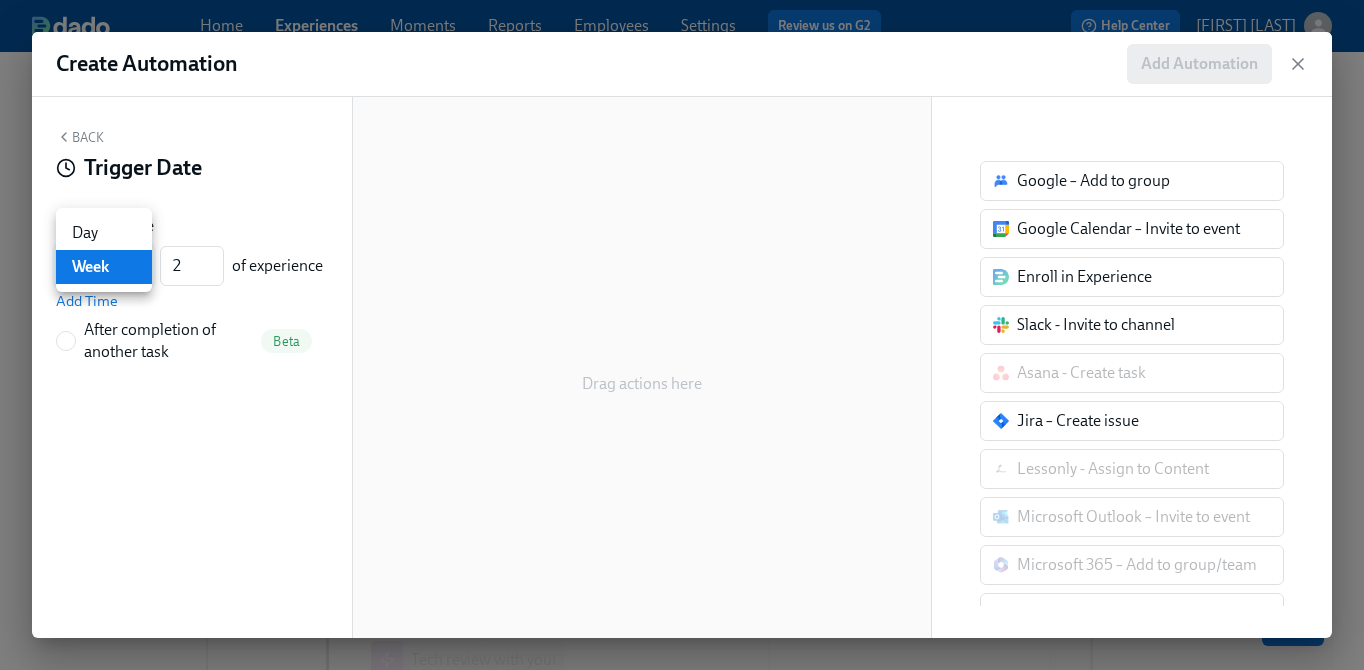 click on "GTM Recruiter Onboarding Basics Start and End Participants Timeline Review and Launch Timeline Preview experience Search Filter by Actor Manage Participant Manager Automation Week 1 Week 2 Week 3 Week 4 Experience start Participant's first day at work Experience end Add to email listserv Outreach All Hands Gem Permission Recruiting Sync - Midwest Region Recruiting Sync - Northeast Region Onboarding with your Manager Brighthire Access Tech review with your manager Greenhouse and ModernLoop review [GTM Recruiter Onboarding] A new experience starts today! Getting Started - GTM Recruiter Tech Schedule Intro 1:1s Save changes Next
Close cross-small   Create Automation Add Automation Back Trigger Date Fixed date Week w ​ 2 ​ of experience Add Time After completion of another task Beta Drag actions here Google – Add to group Enroll in Experience Day Week" at bounding box center [682, 337] 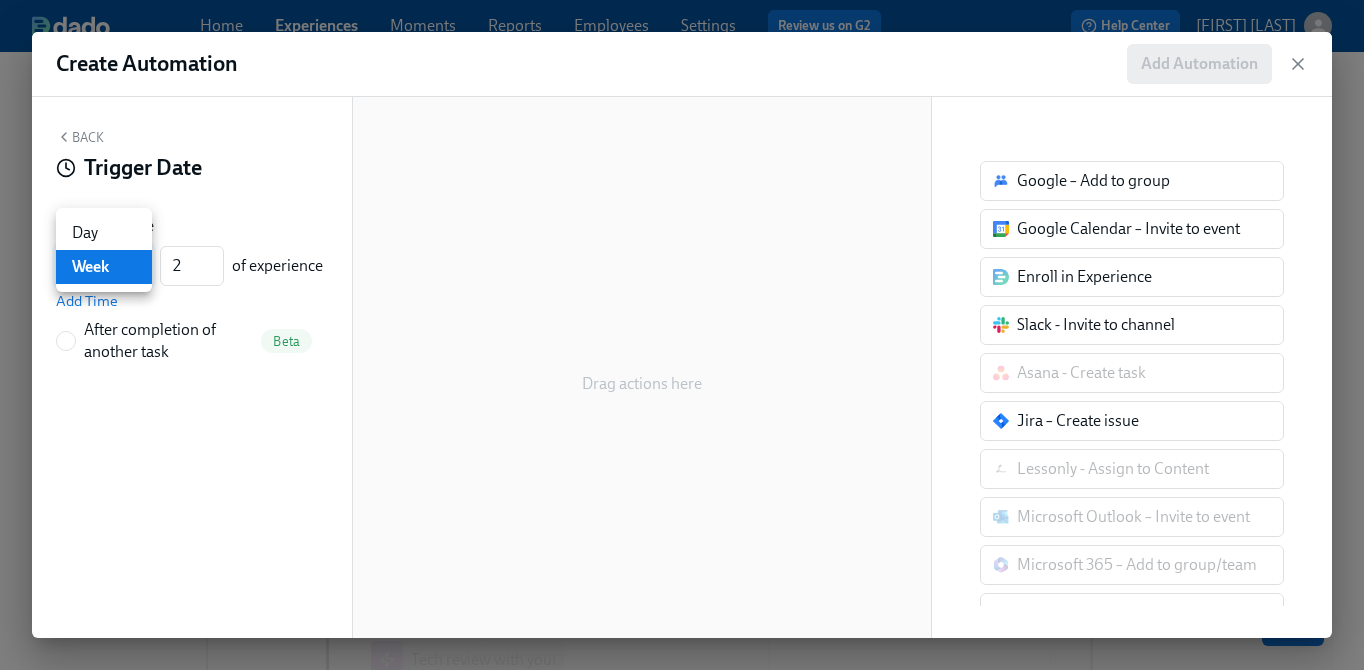 type on "d" 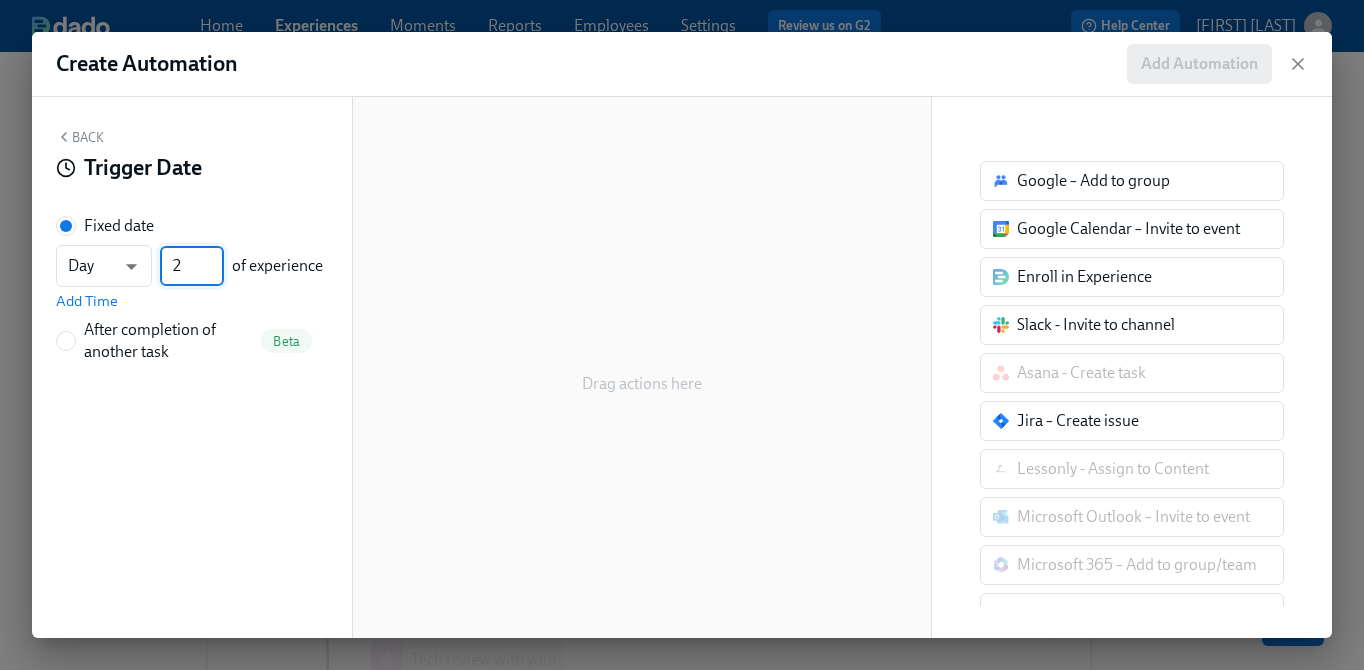 drag, startPoint x: 183, startPoint y: 258, endPoint x: 159, endPoint y: 258, distance: 24 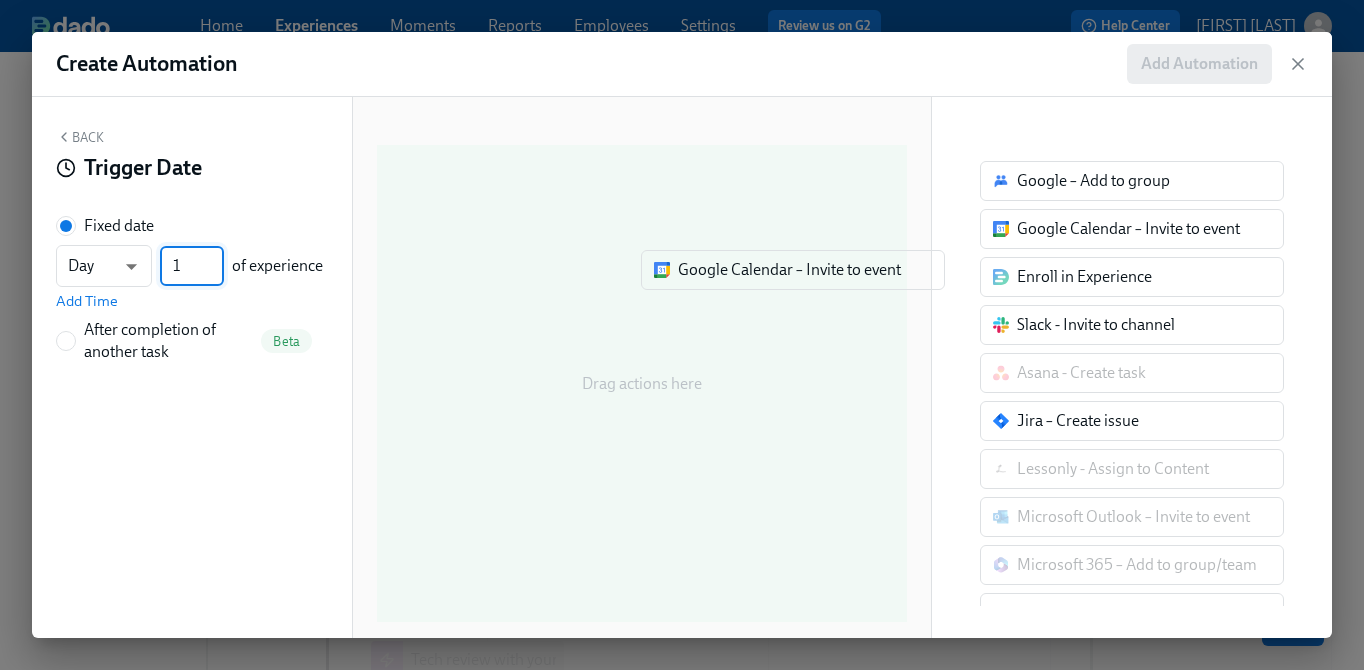 drag, startPoint x: 1072, startPoint y: 233, endPoint x: 727, endPoint y: 274, distance: 347.4277 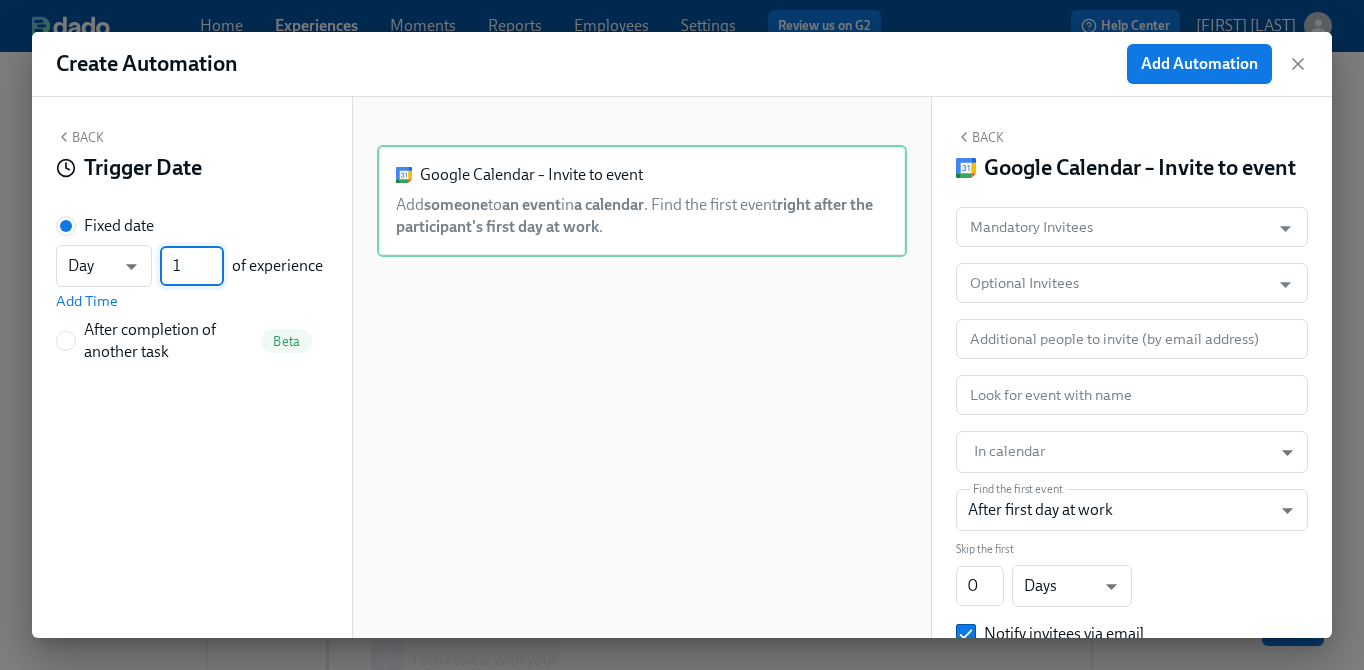 type on "1" 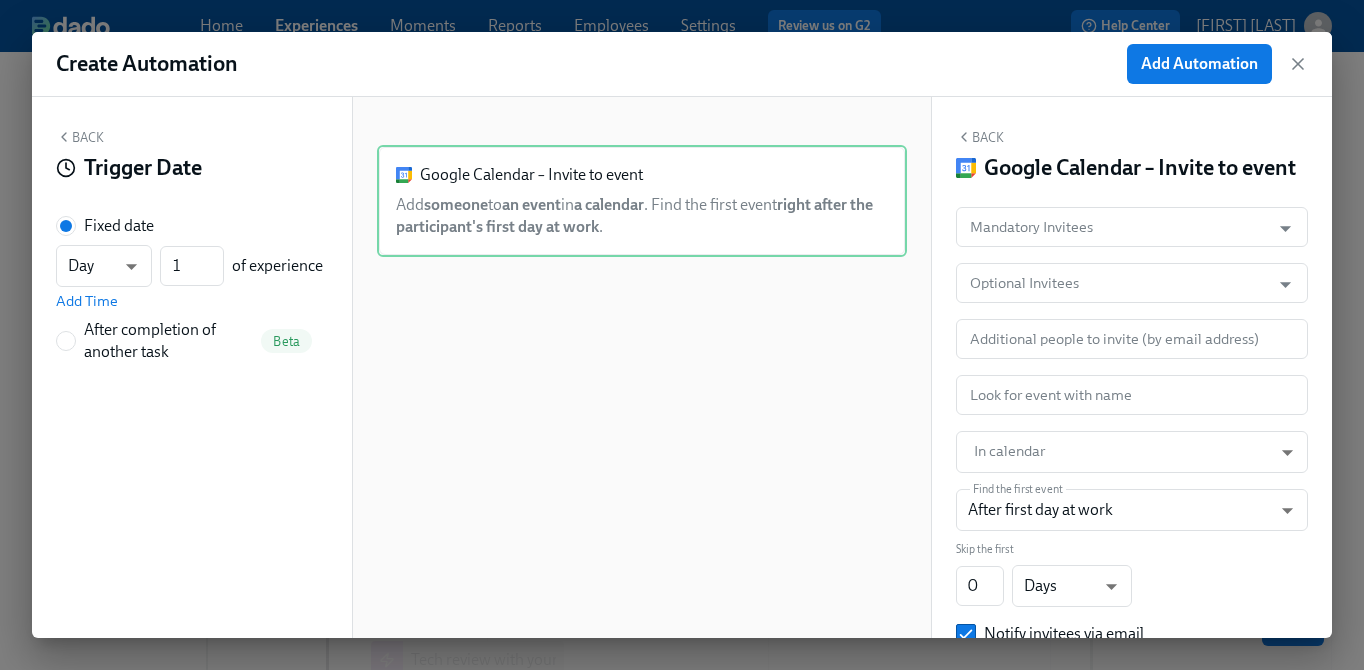 click on "Back" at bounding box center (80, 137) 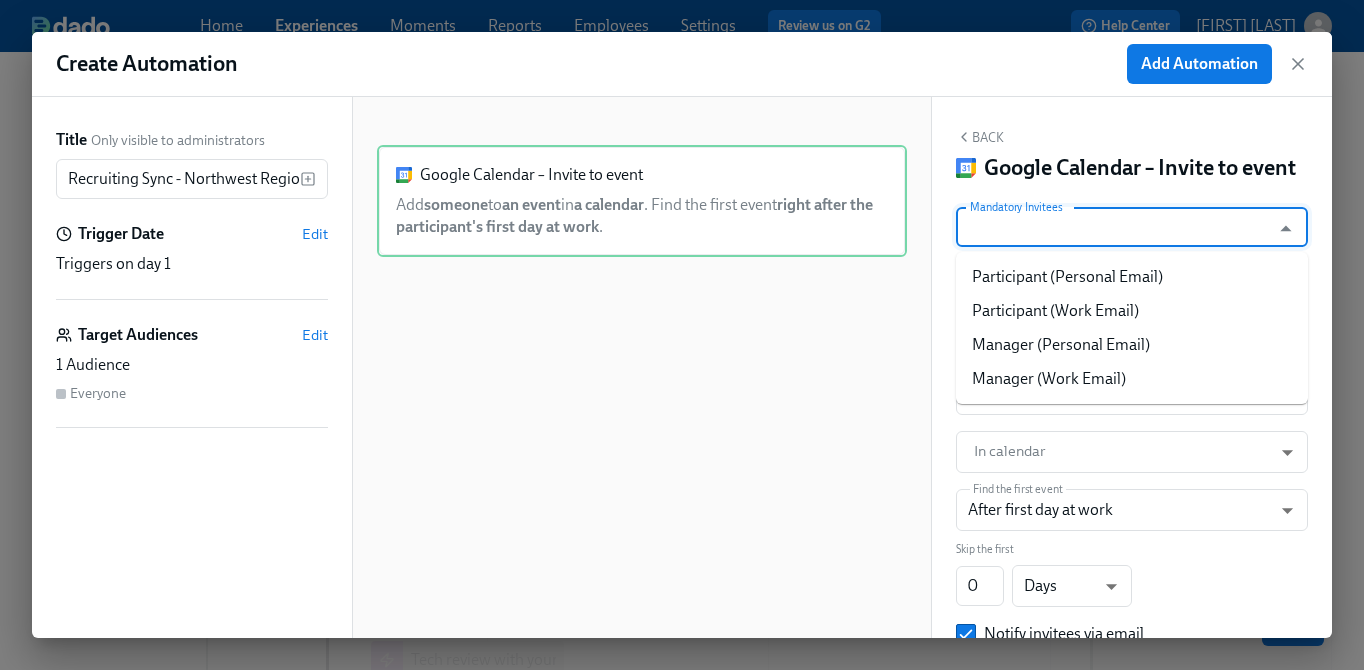 click on "Mandatory Invitees" at bounding box center [1113, 227] 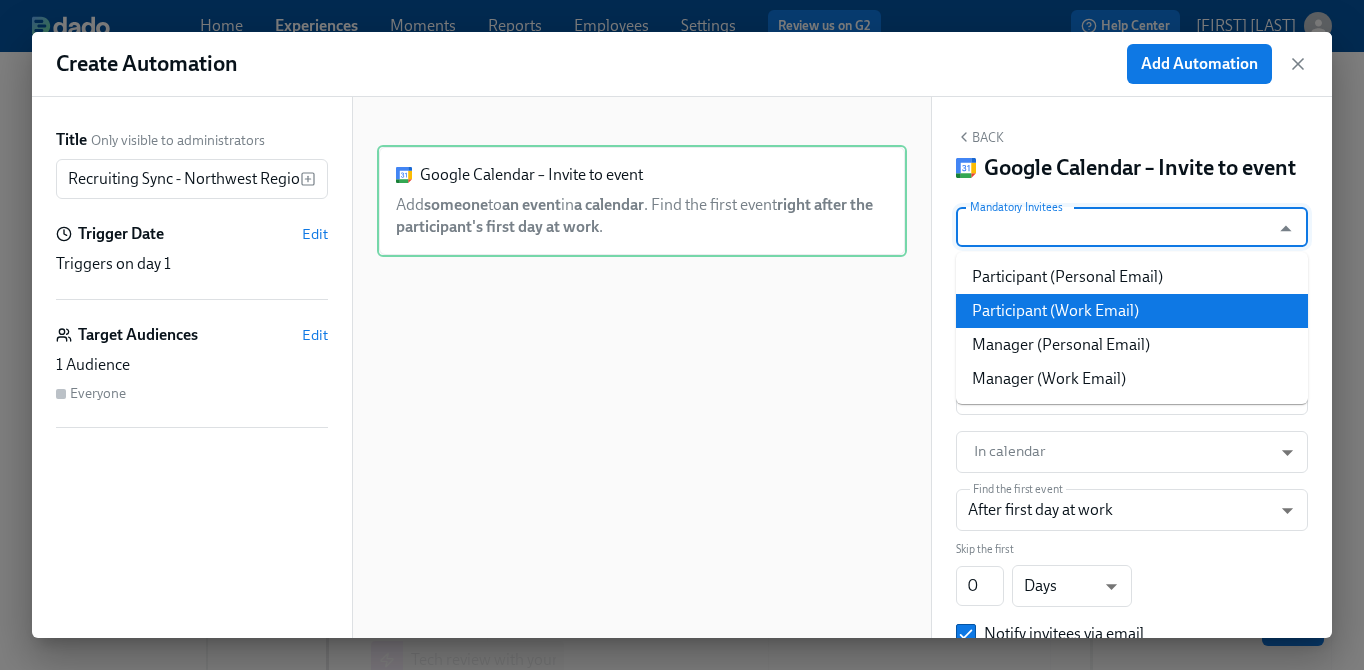 click on "Participant (Work Email)" at bounding box center [1132, 311] 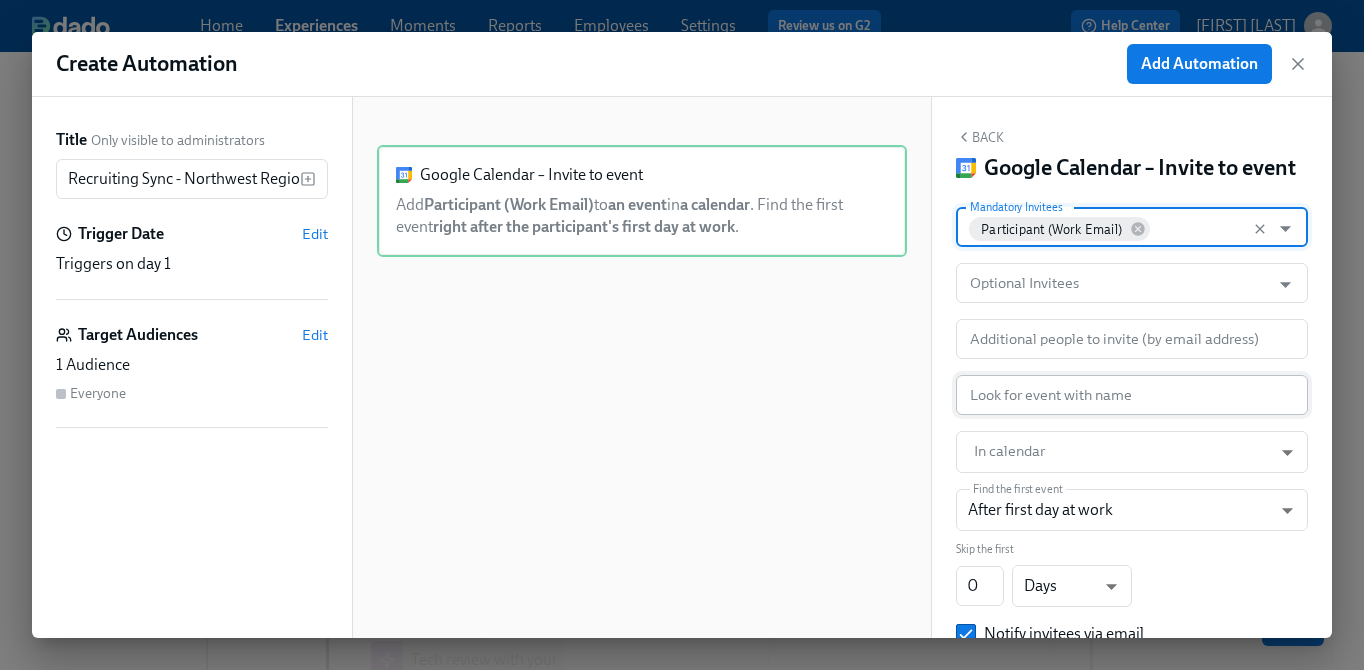 click at bounding box center (1132, 395) 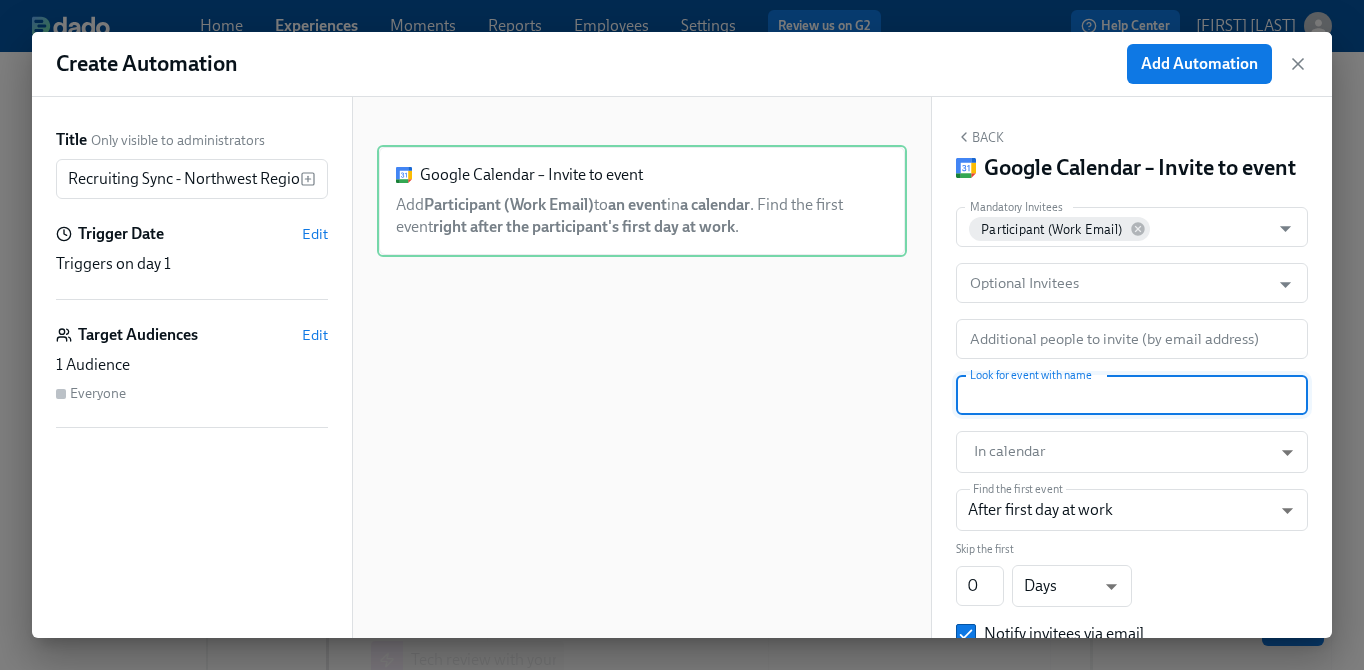 paste on "Recruiting Sync - Northwest Region" 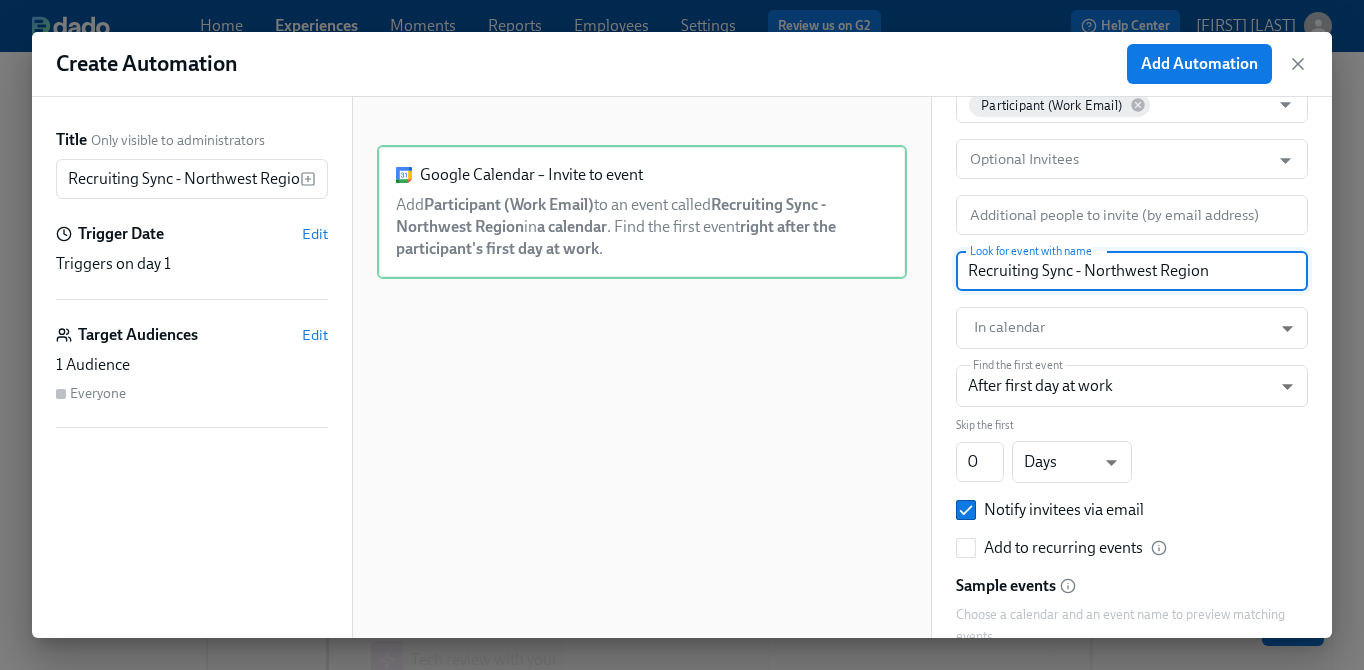 scroll, scrollTop: 109, scrollLeft: 0, axis: vertical 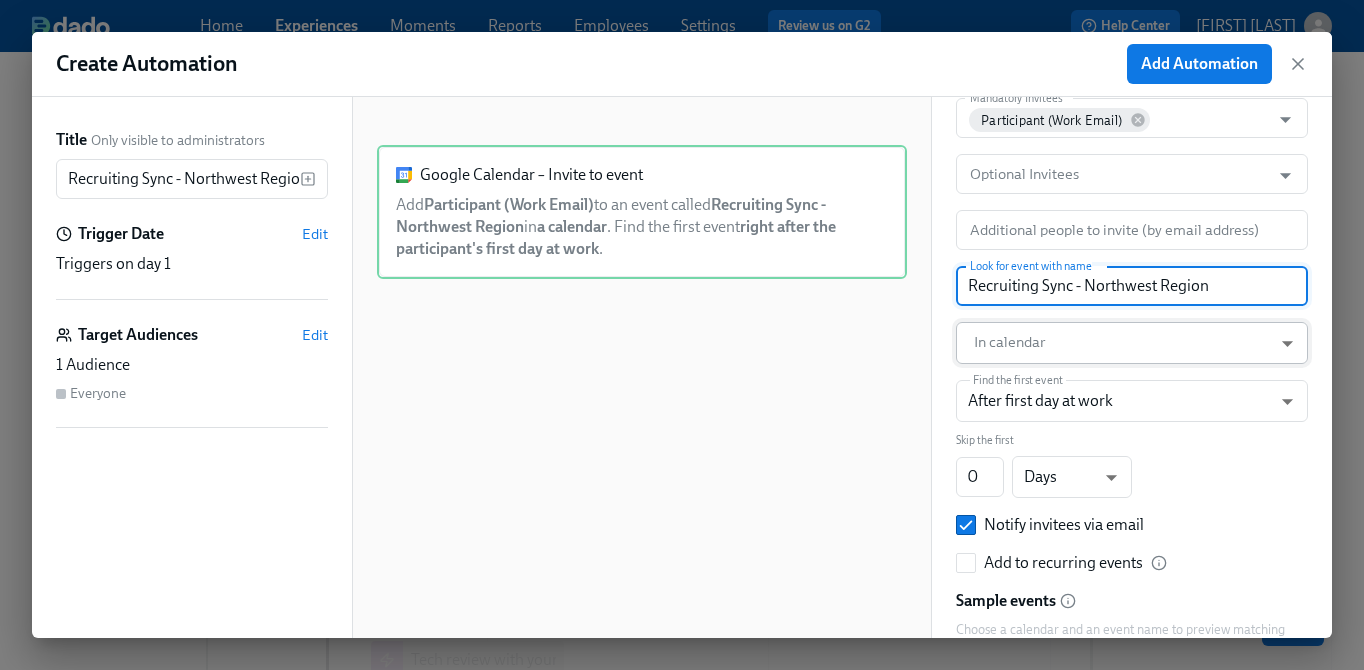 type on "Recruiting Sync - Northwest Region" 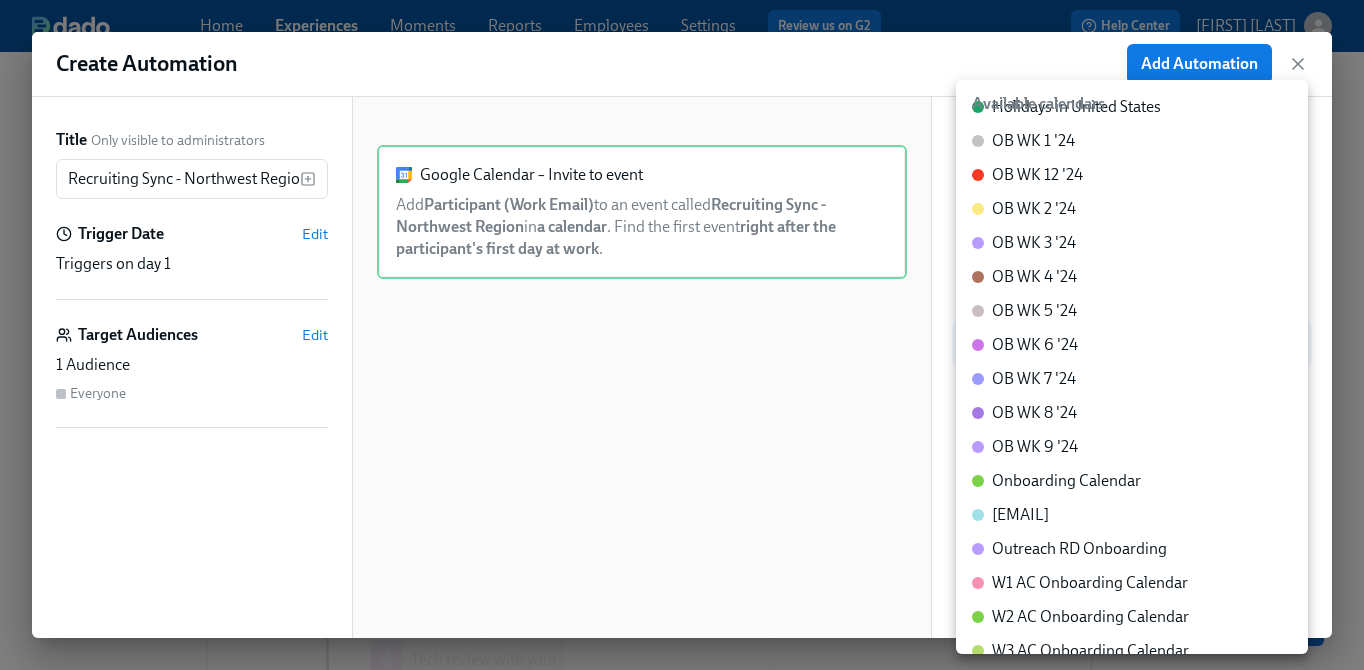 scroll, scrollTop: 272, scrollLeft: 0, axis: vertical 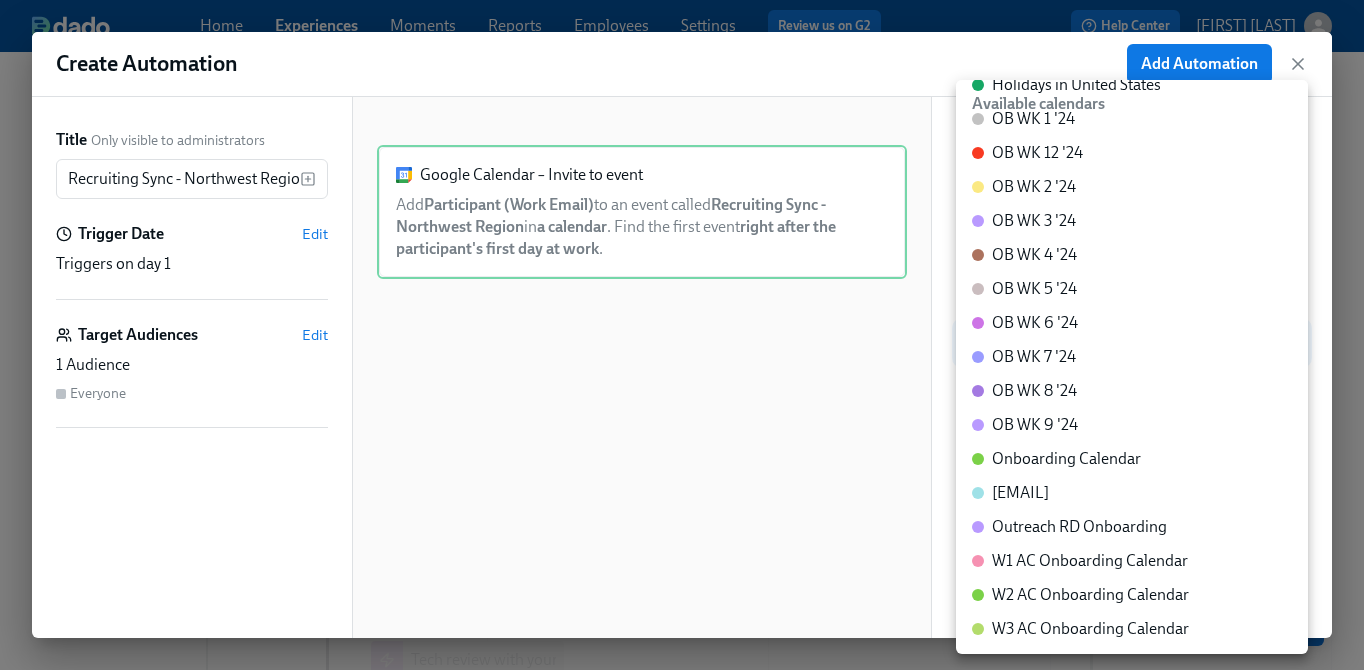 click on "Onboarding Calendar" at bounding box center [1066, 459] 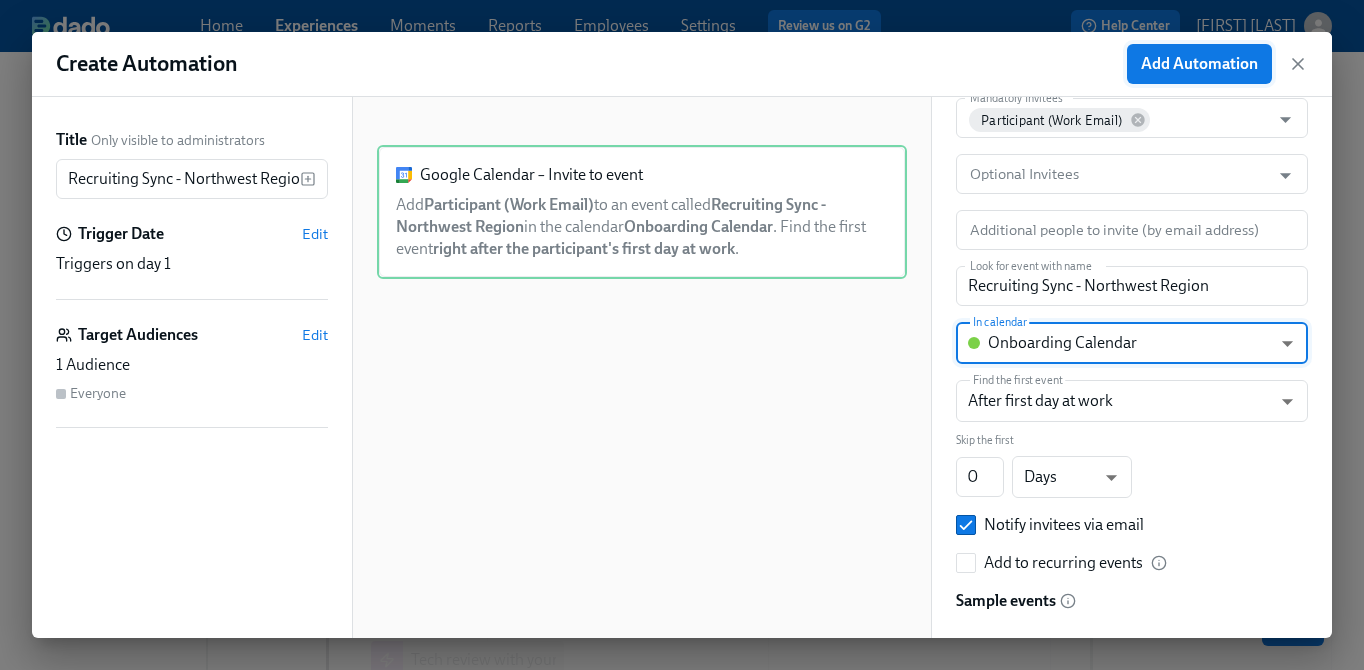 click on "Add Automation" at bounding box center [1199, 64] 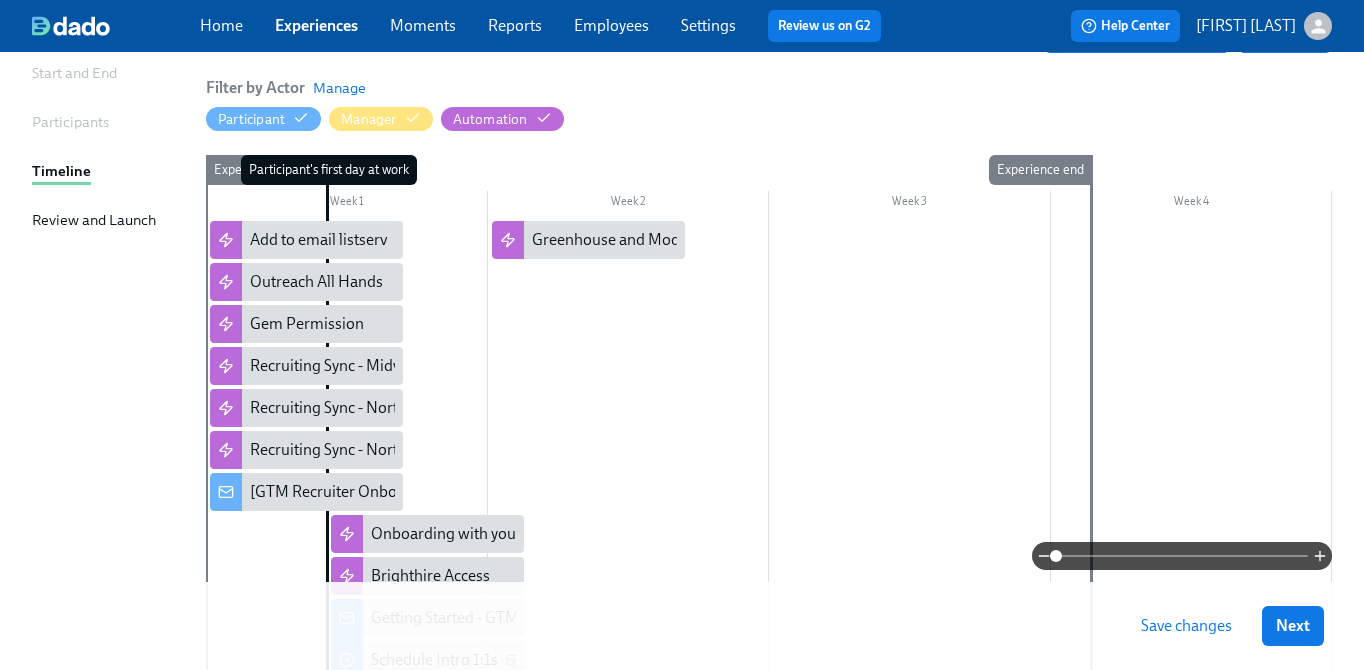 click at bounding box center (769, 481) 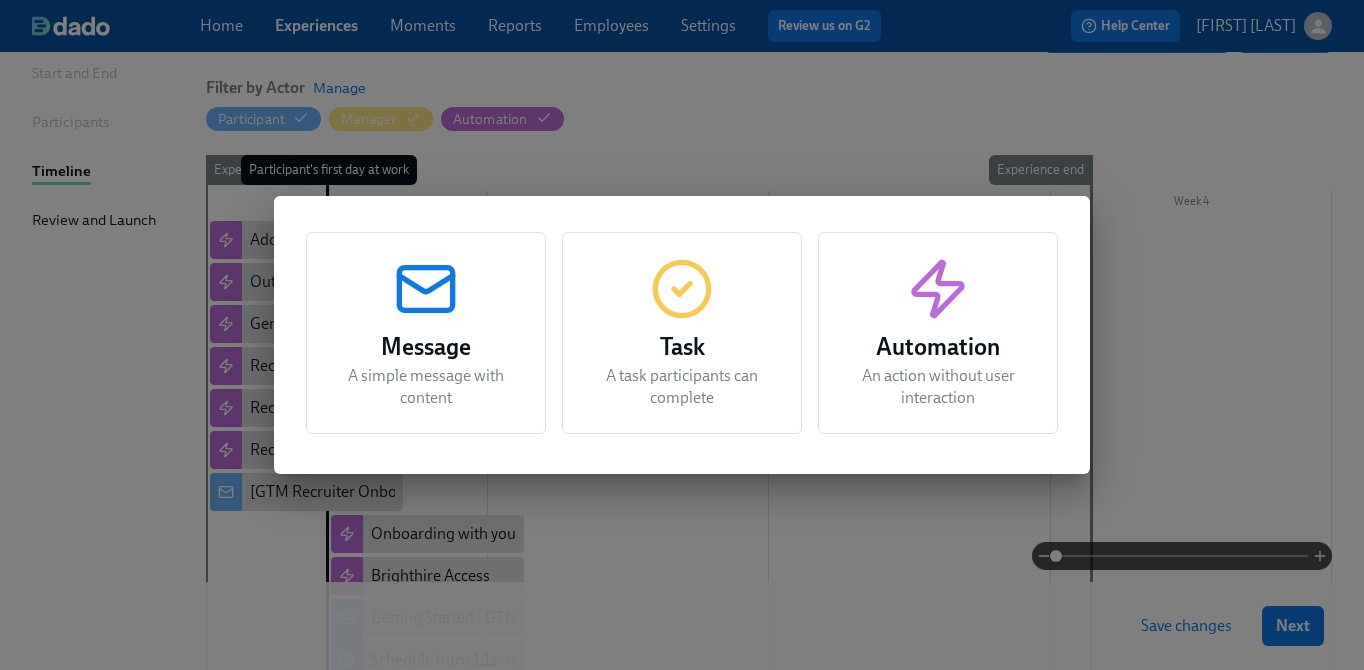 click 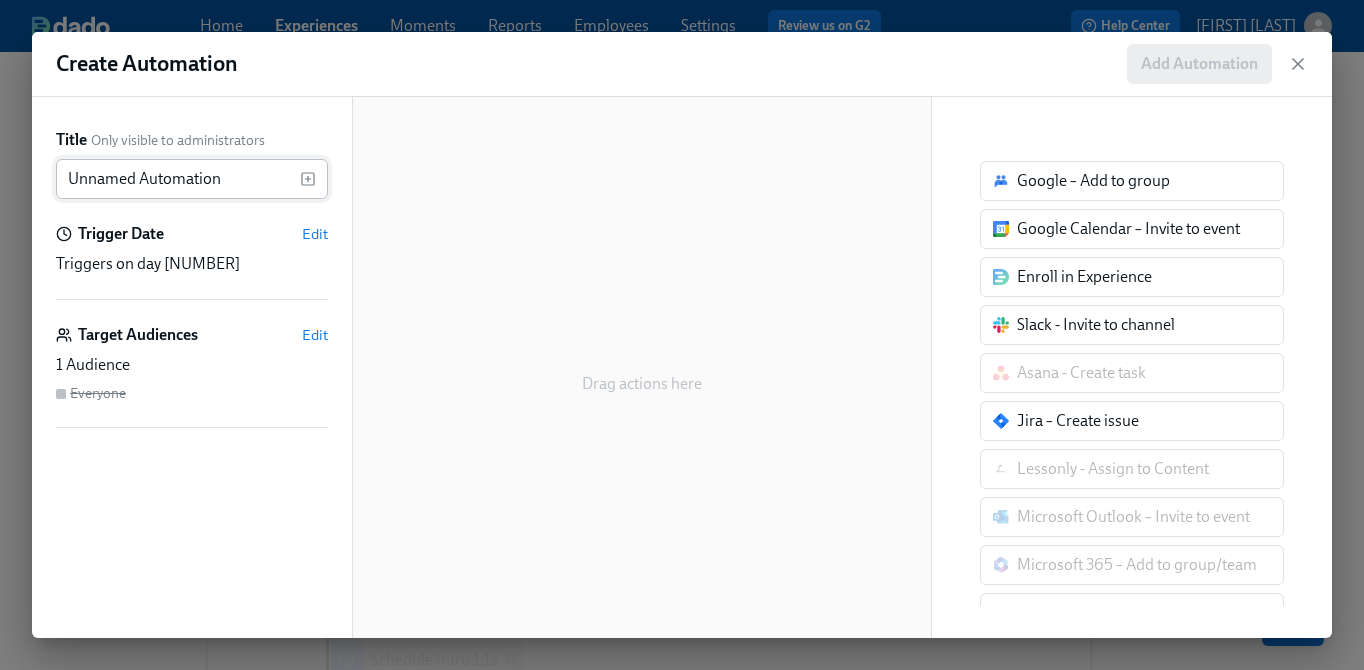 click on "Unnamed Automation" at bounding box center (178, 179) 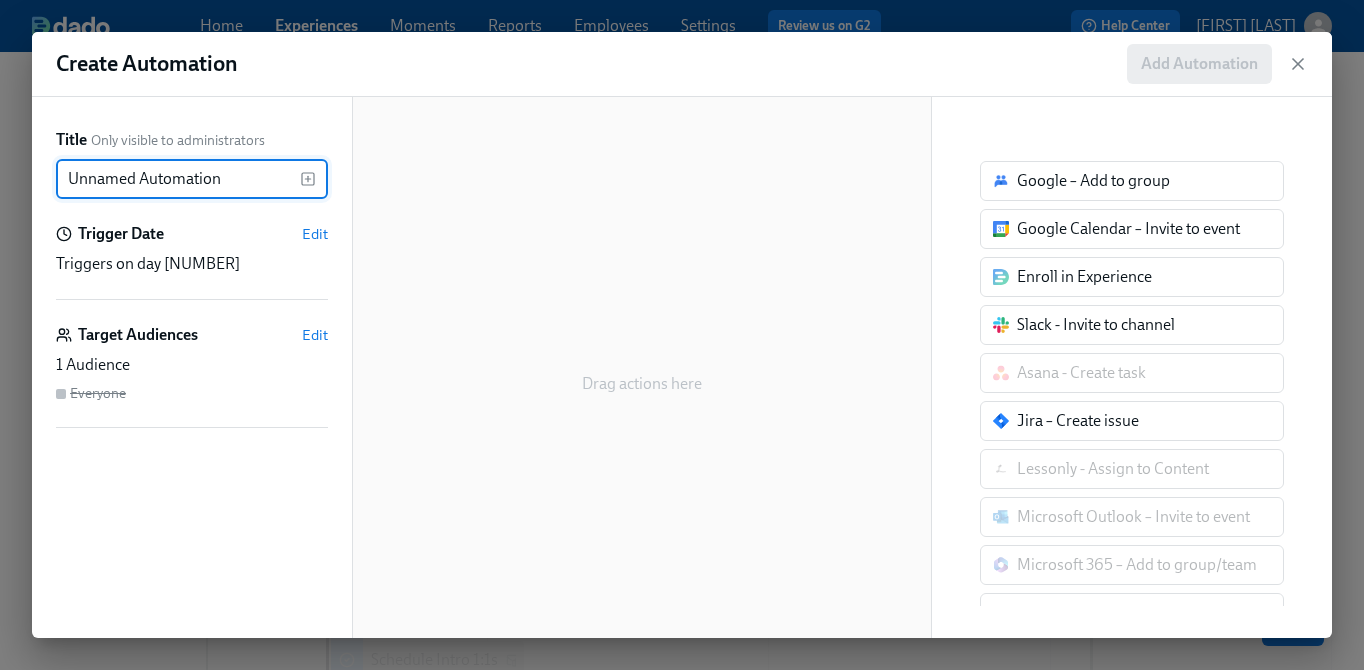 paste 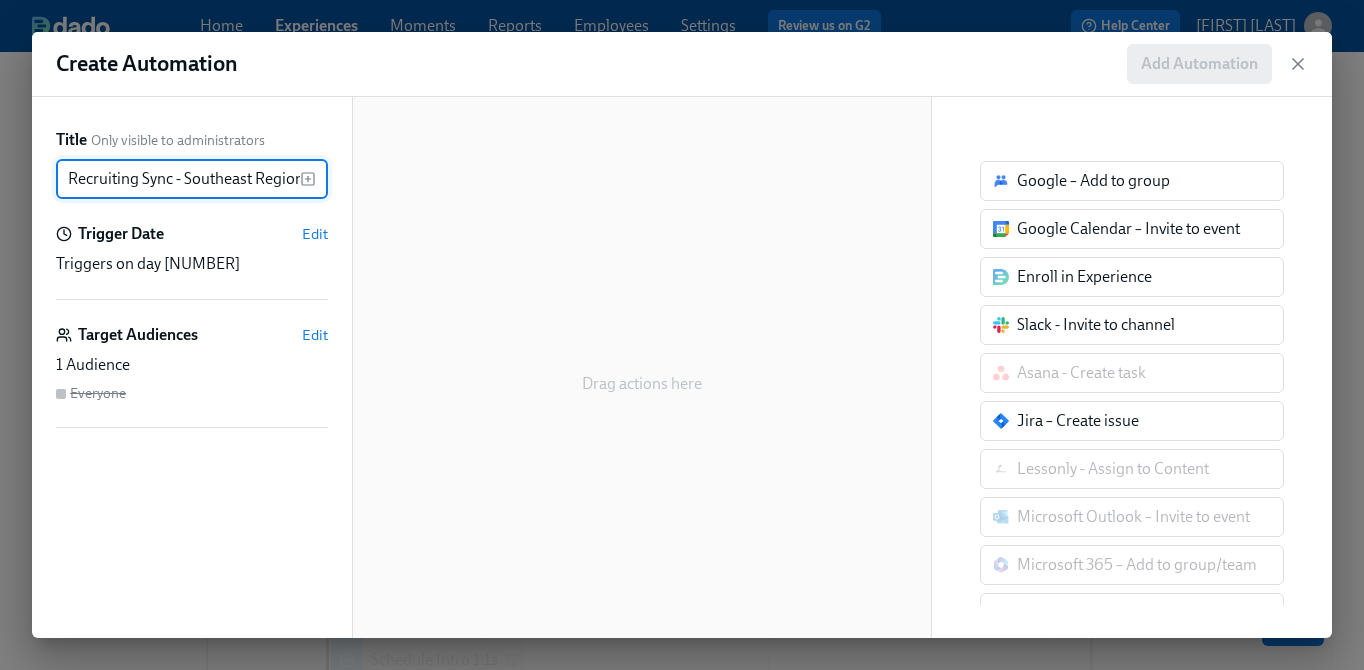 scroll, scrollTop: 0, scrollLeft: 4, axis: horizontal 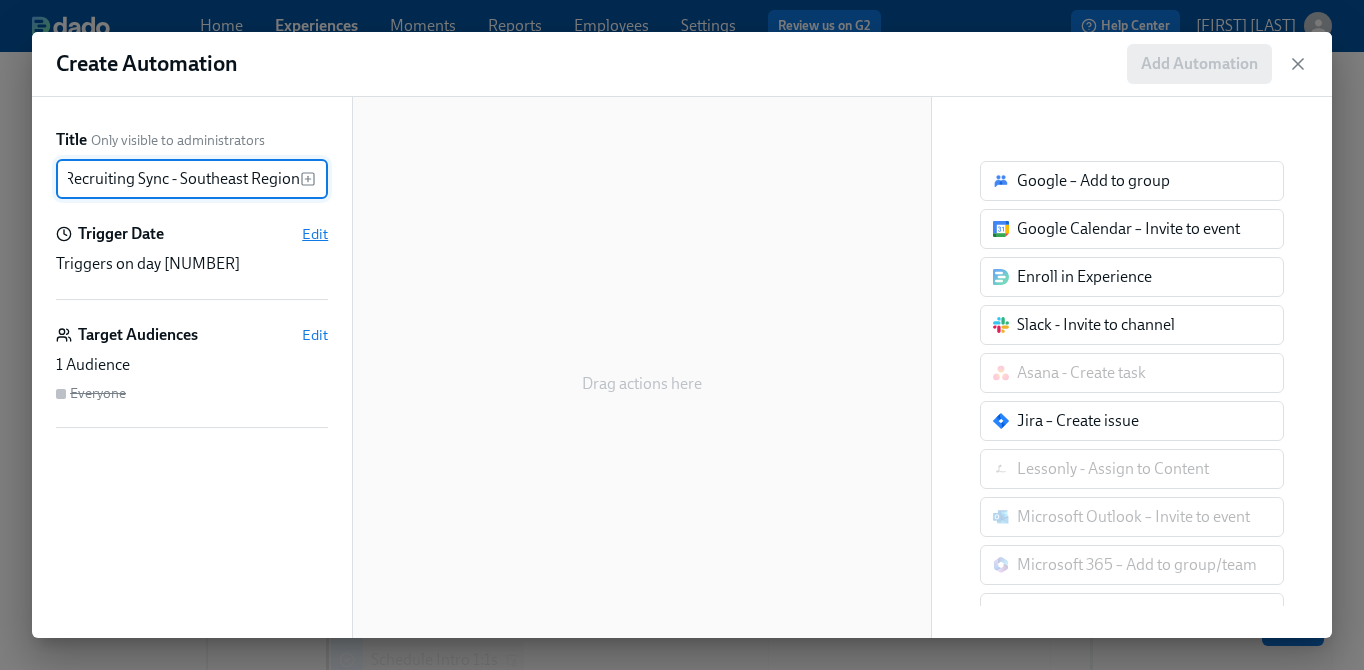 type on "Recruiting Sync - Southeast Region" 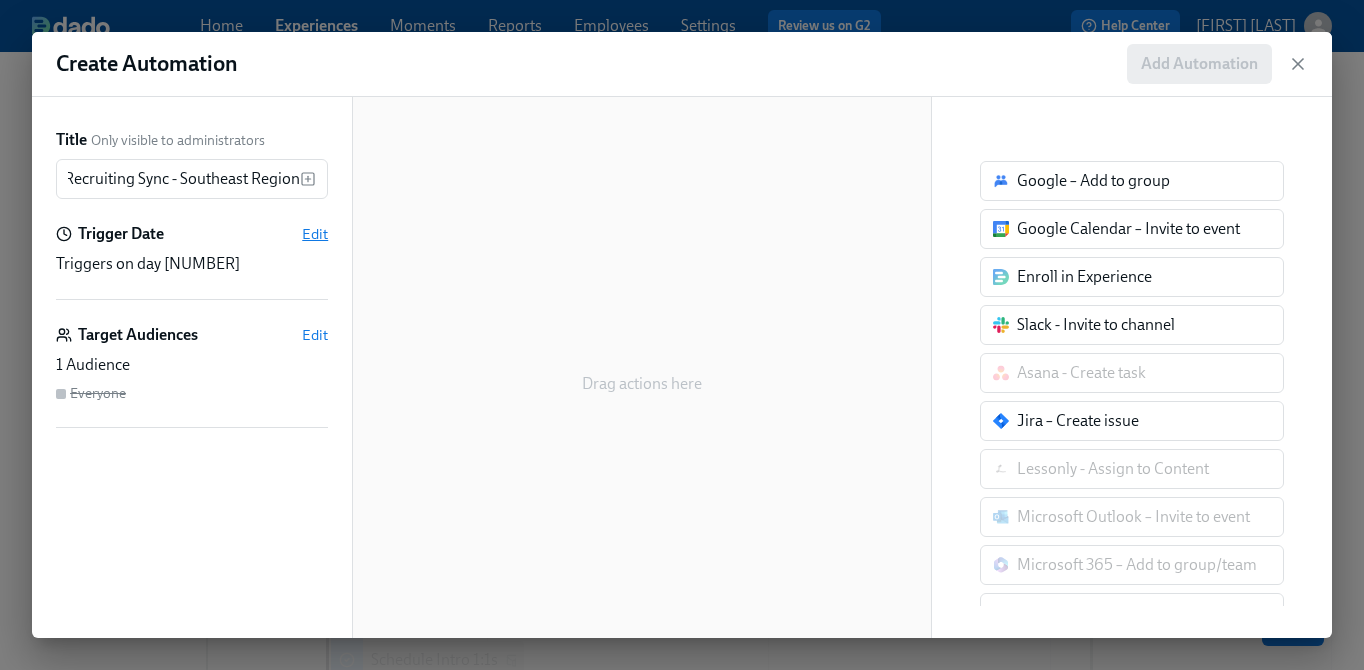 click on "Edit" at bounding box center [315, 234] 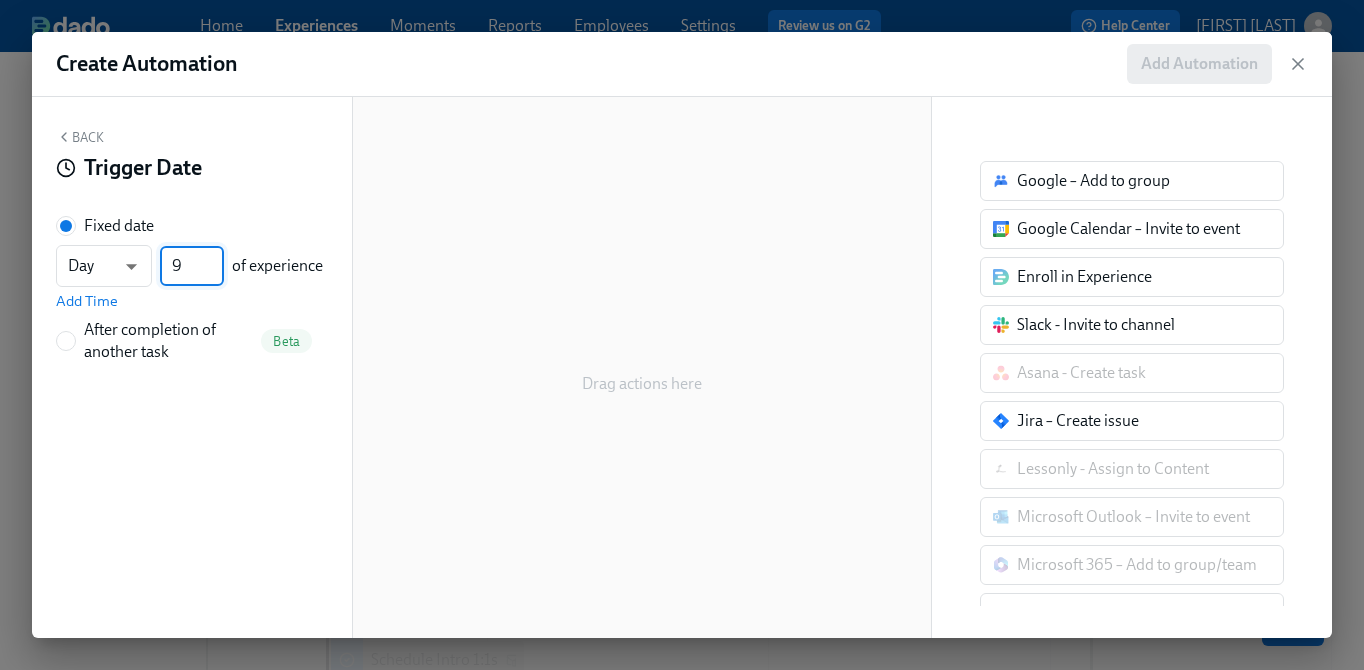drag, startPoint x: 193, startPoint y: 262, endPoint x: 175, endPoint y: 262, distance: 18 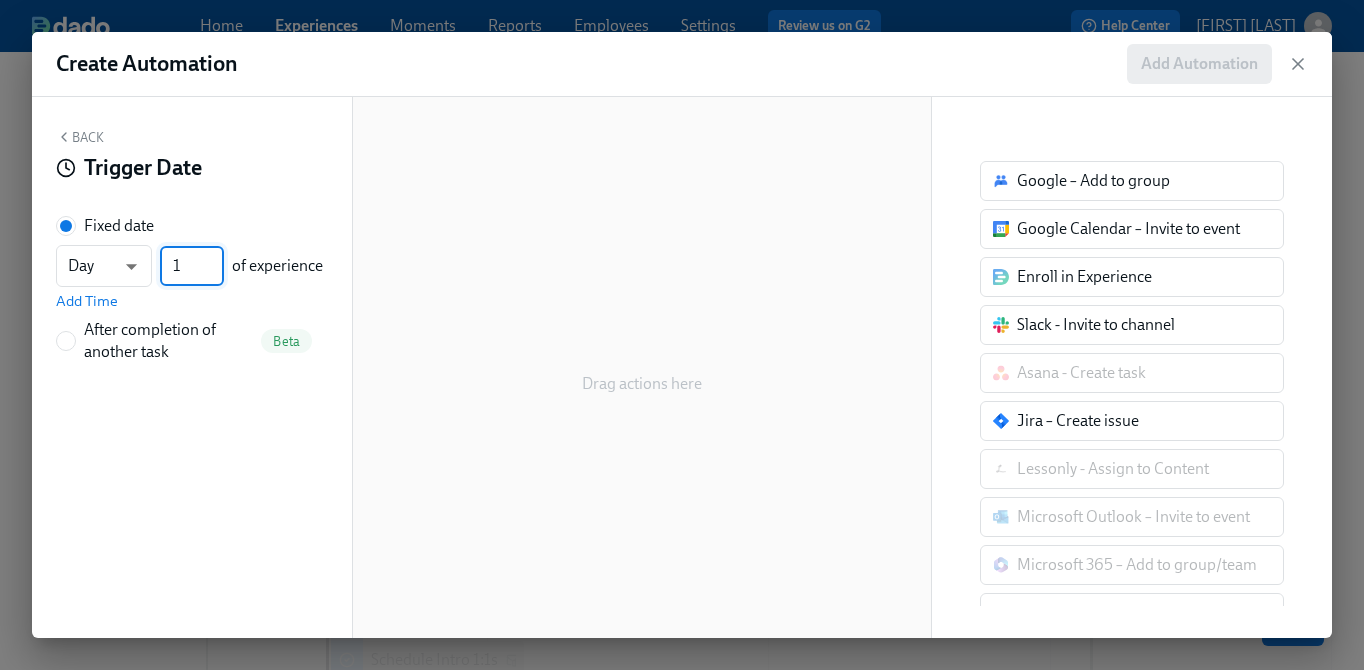 type on "1" 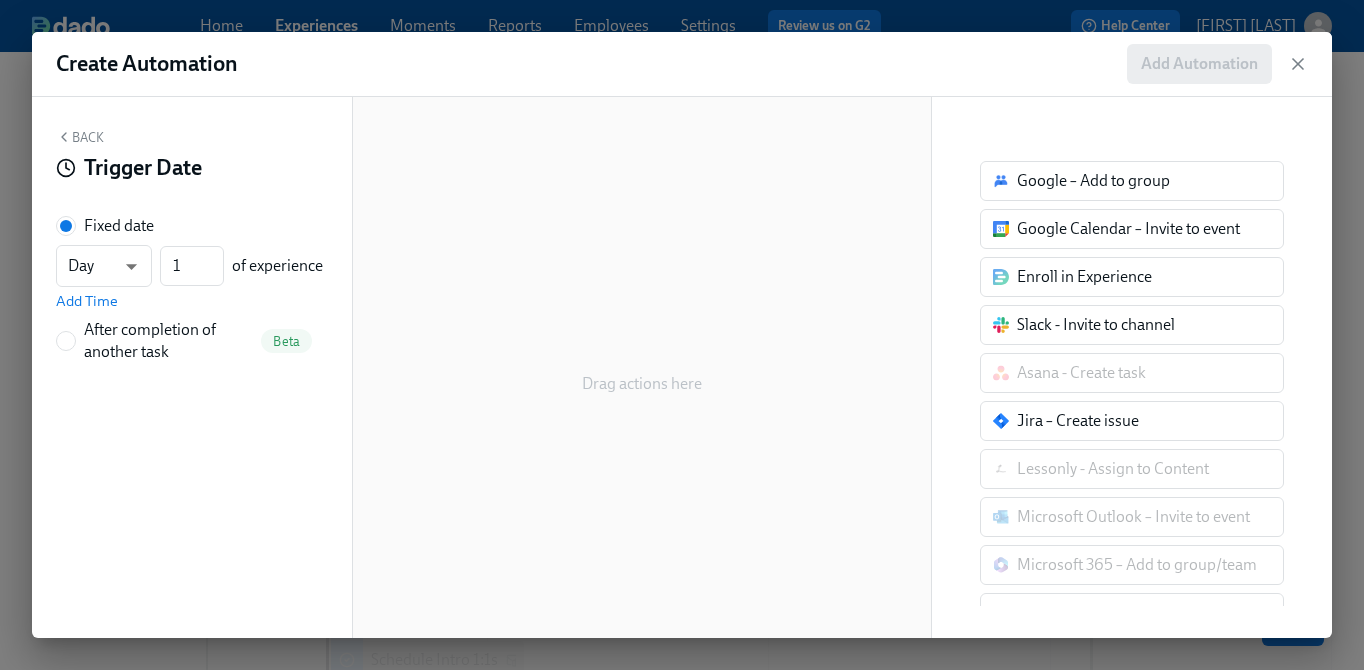 click on "Back" at bounding box center [80, 137] 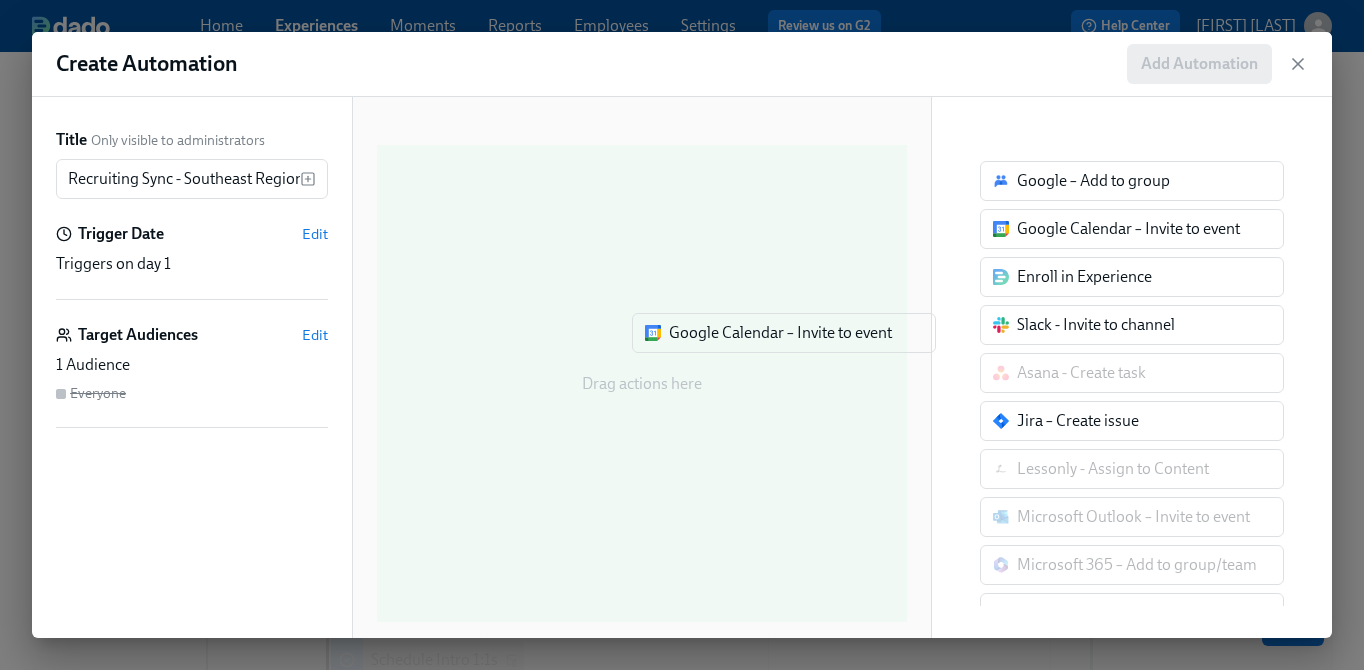 drag, startPoint x: 1064, startPoint y: 231, endPoint x: 710, endPoint y: 335, distance: 368.9607 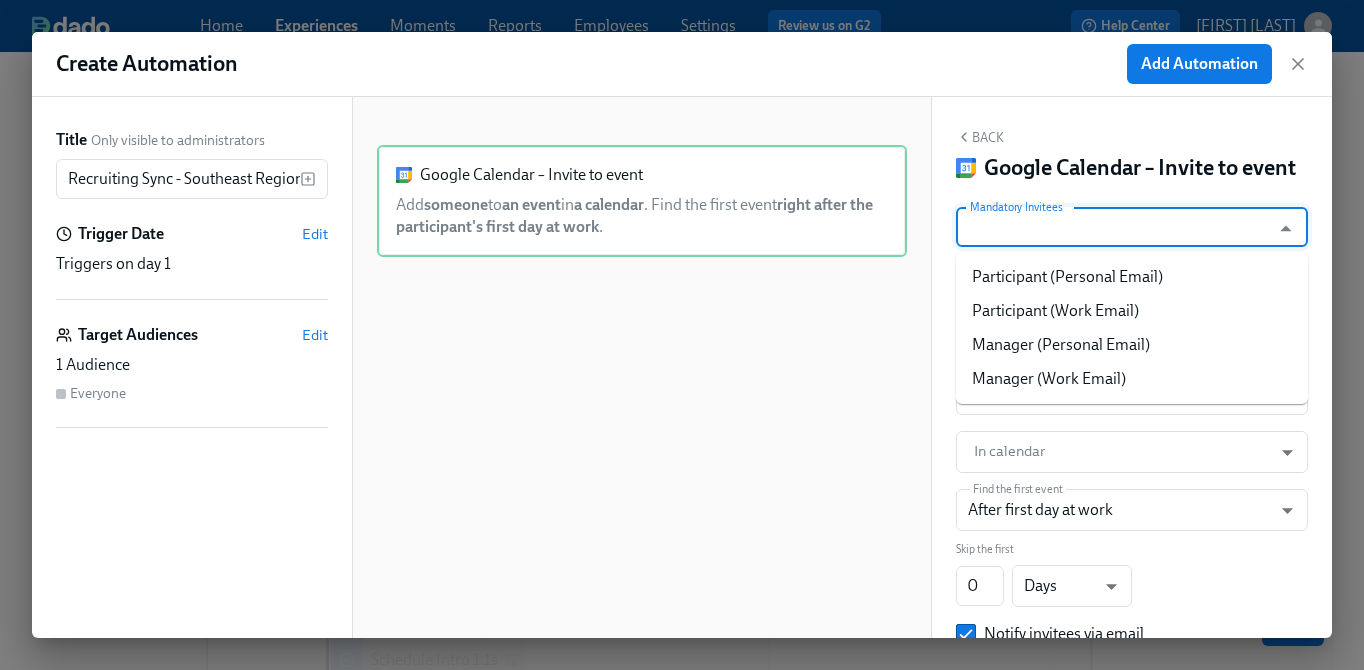 click on "Mandatory Invitees" at bounding box center (1113, 227) 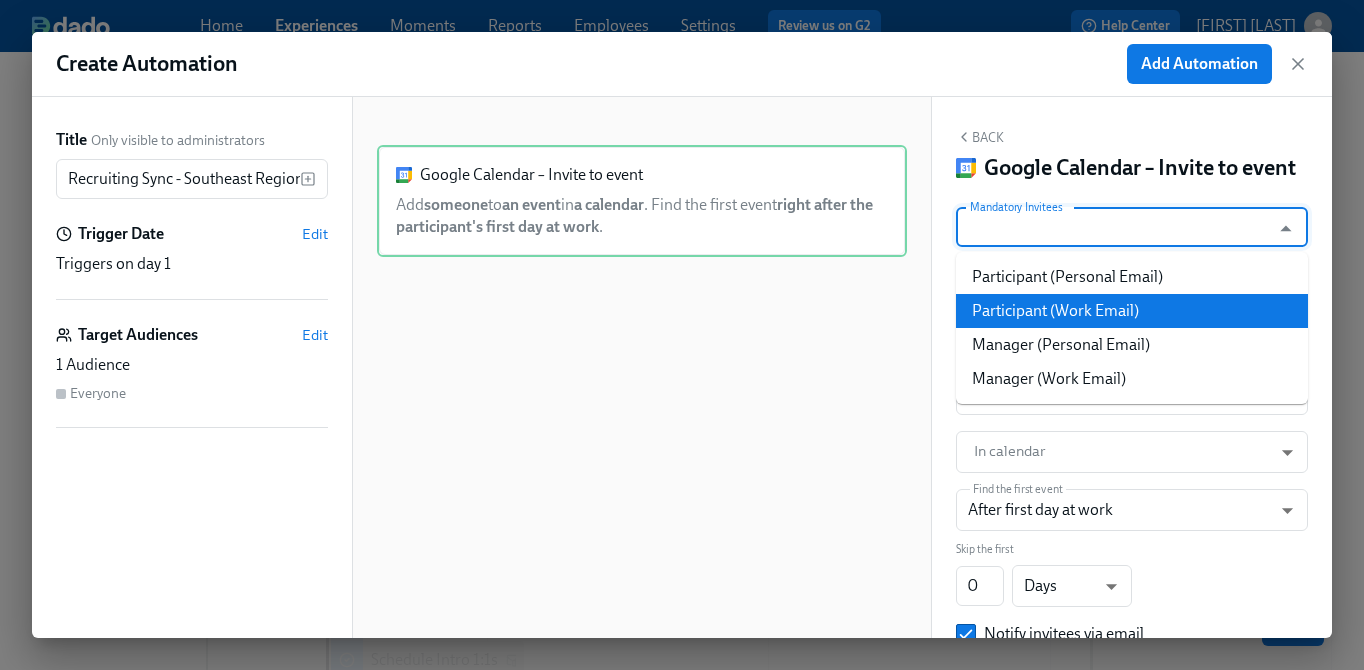 click on "Participant (Work Email)" at bounding box center [1132, 311] 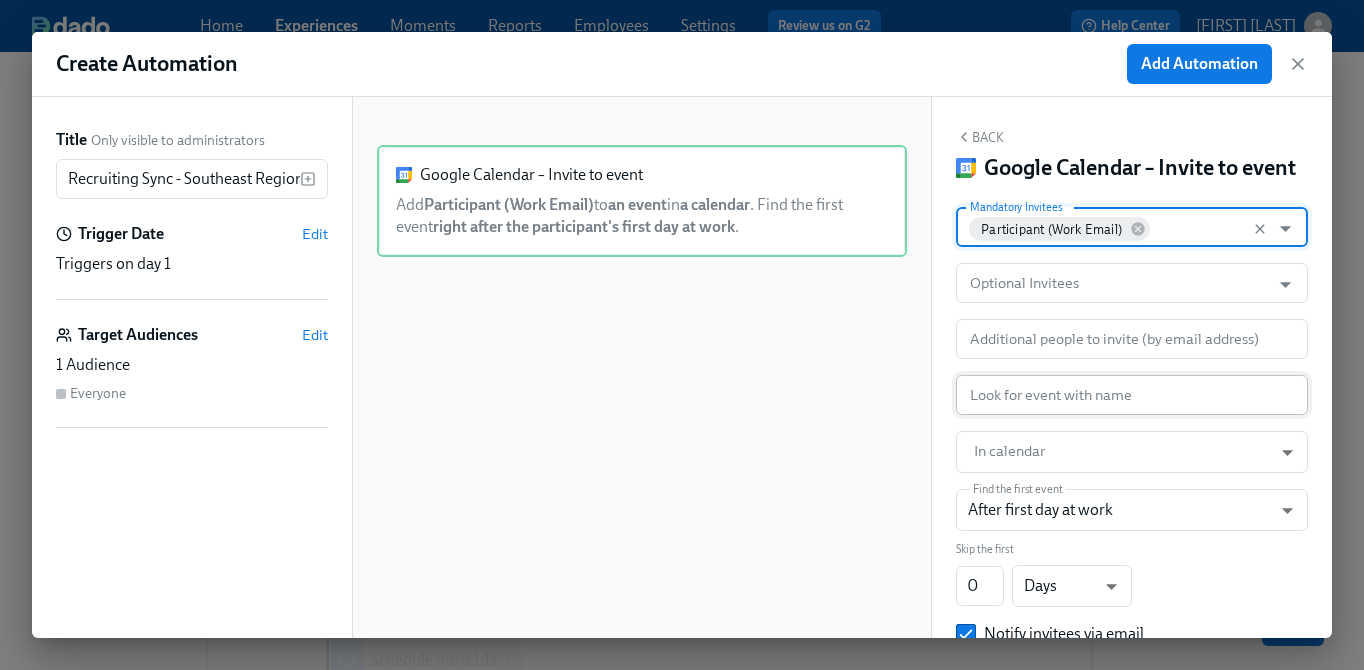 click at bounding box center [1132, 395] 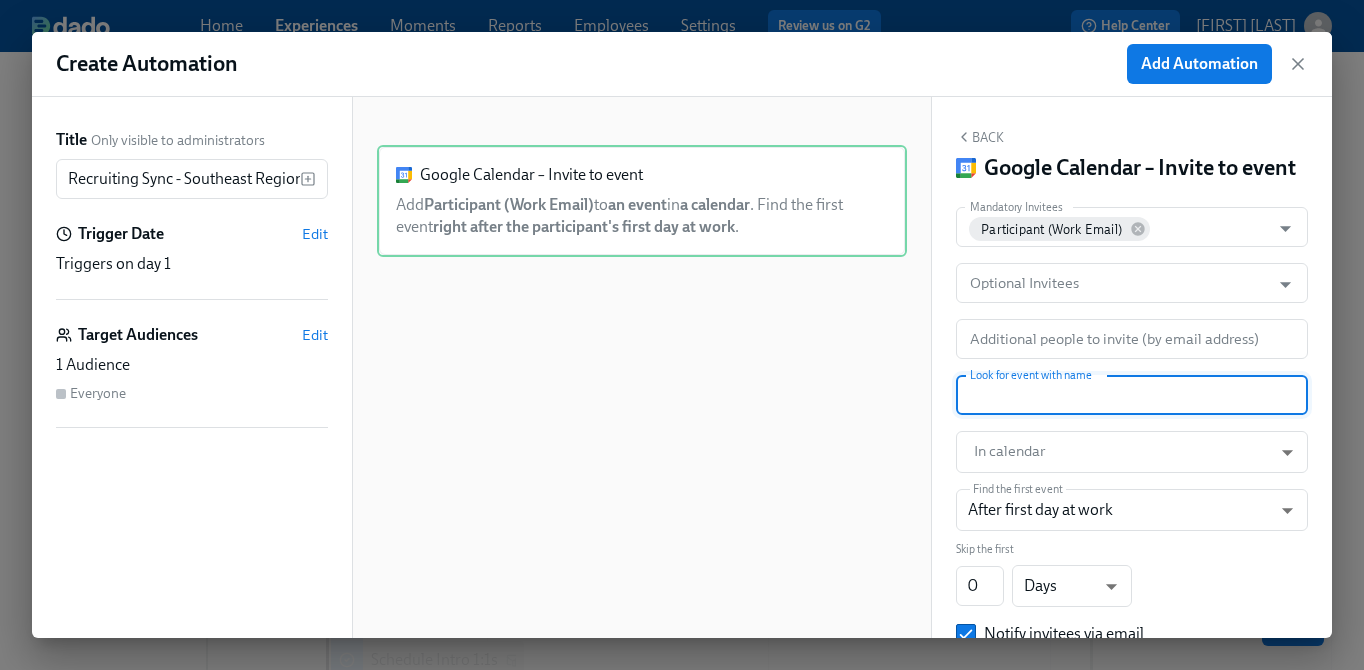 paste on "Recruiting Sync - Southeast Region" 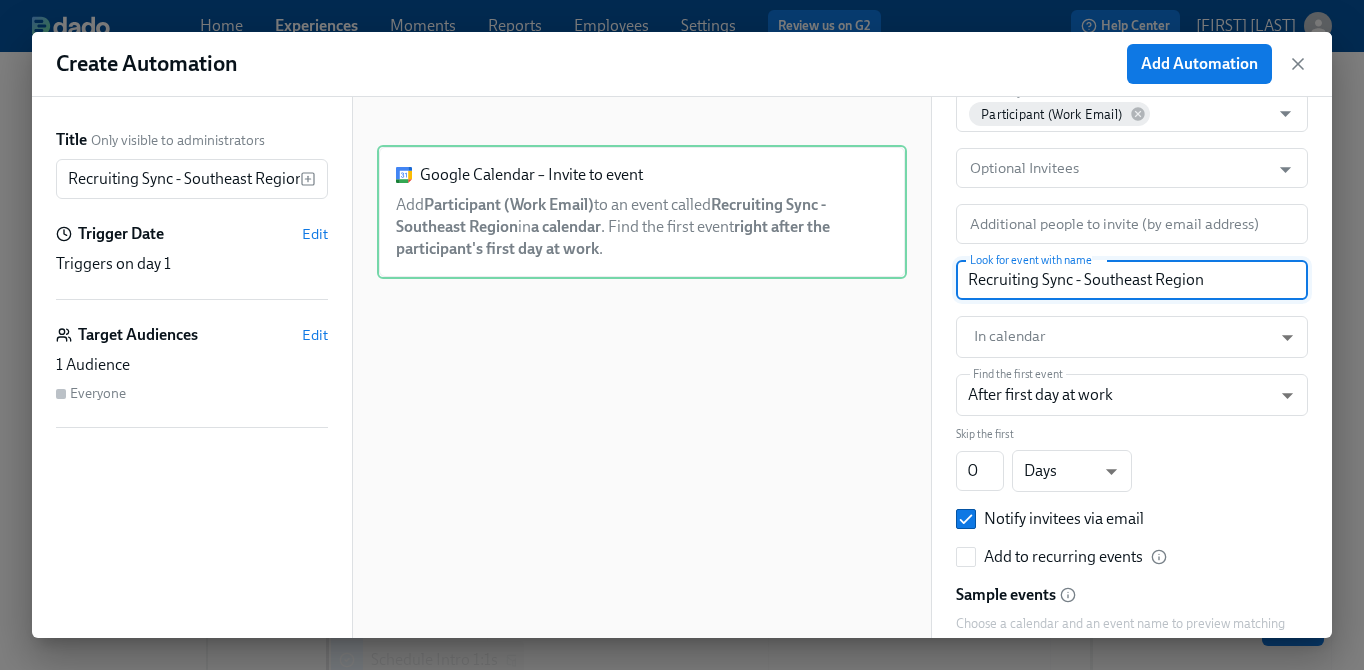 scroll, scrollTop: 191, scrollLeft: 0, axis: vertical 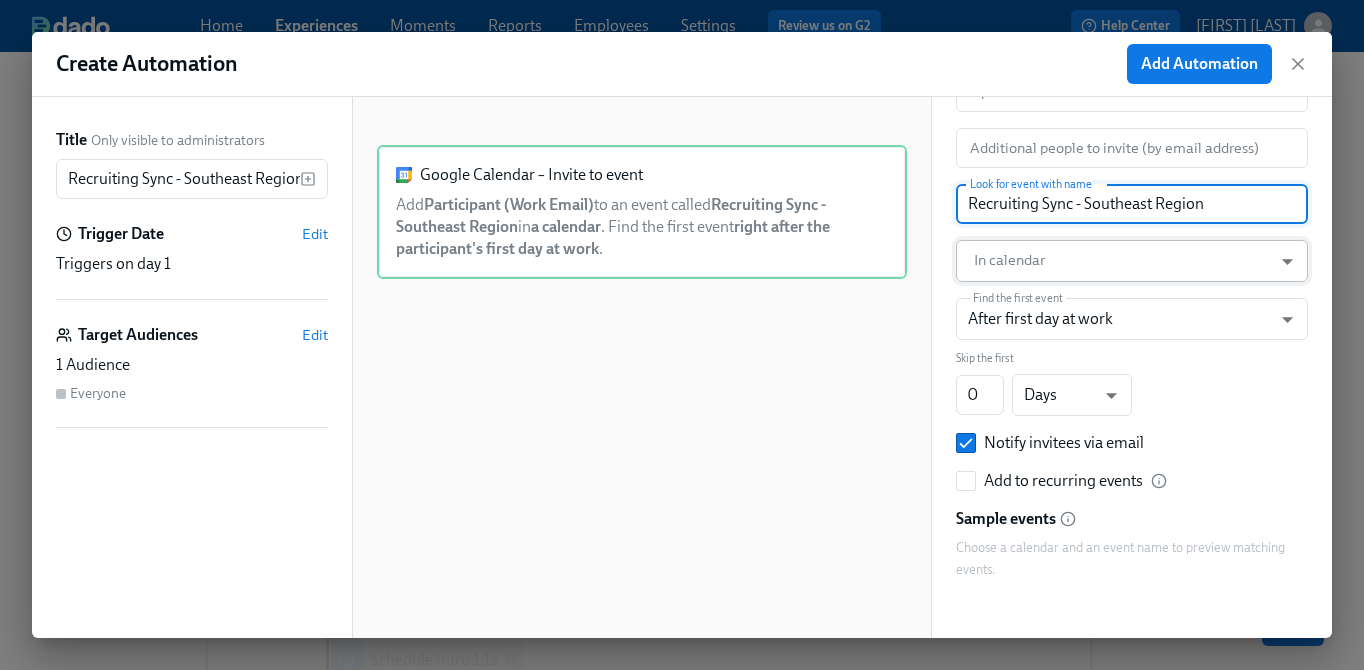 type on "Recruiting Sync - Southeast Region" 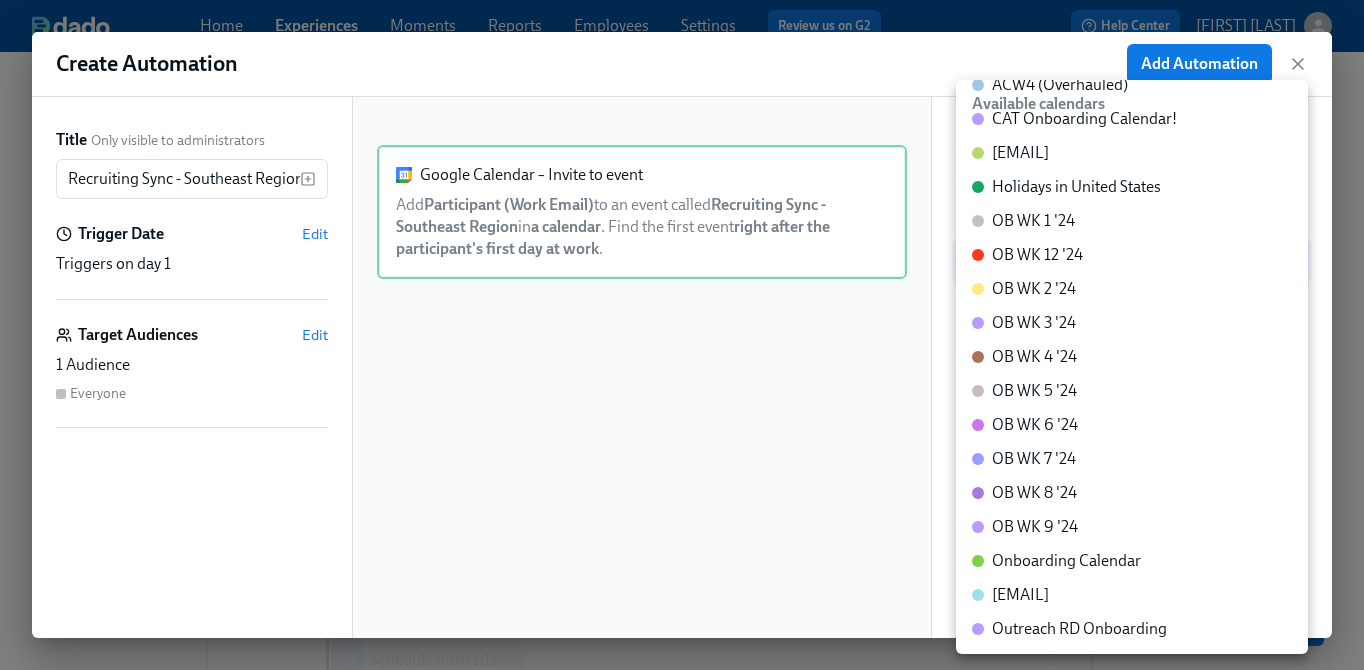 scroll, scrollTop: 272, scrollLeft: 0, axis: vertical 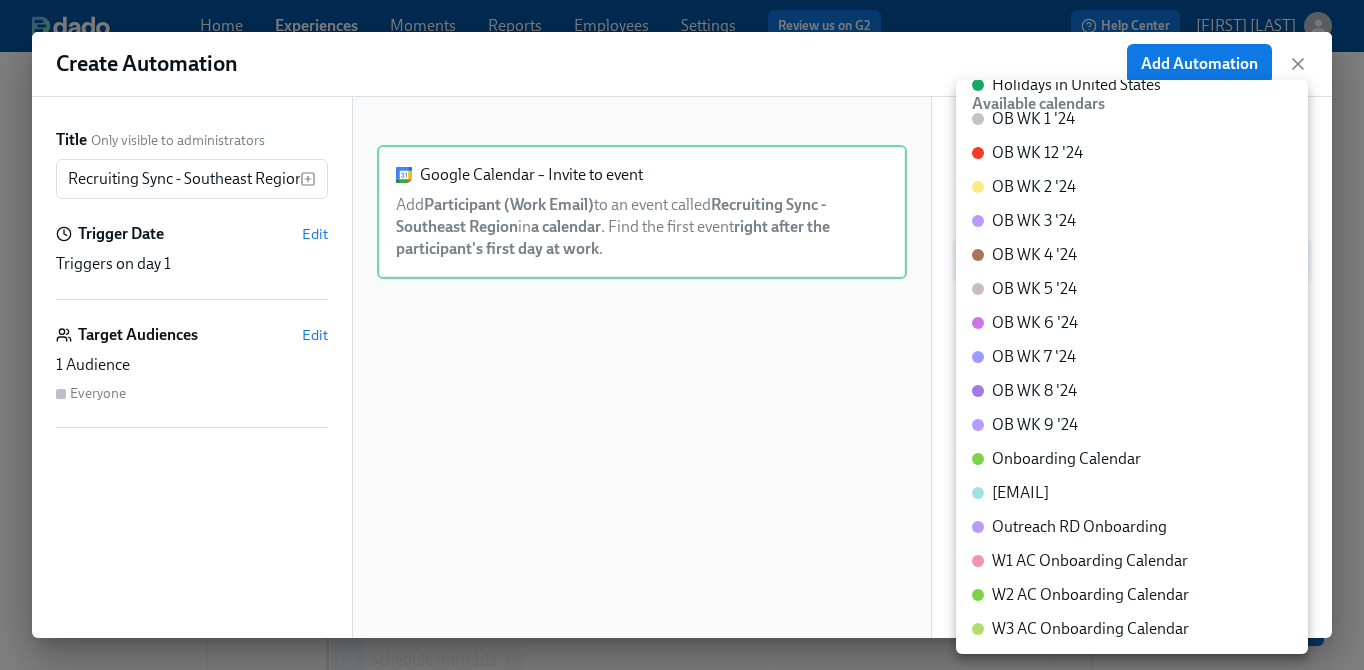 click on "Onboarding Calendar" at bounding box center [1066, 459] 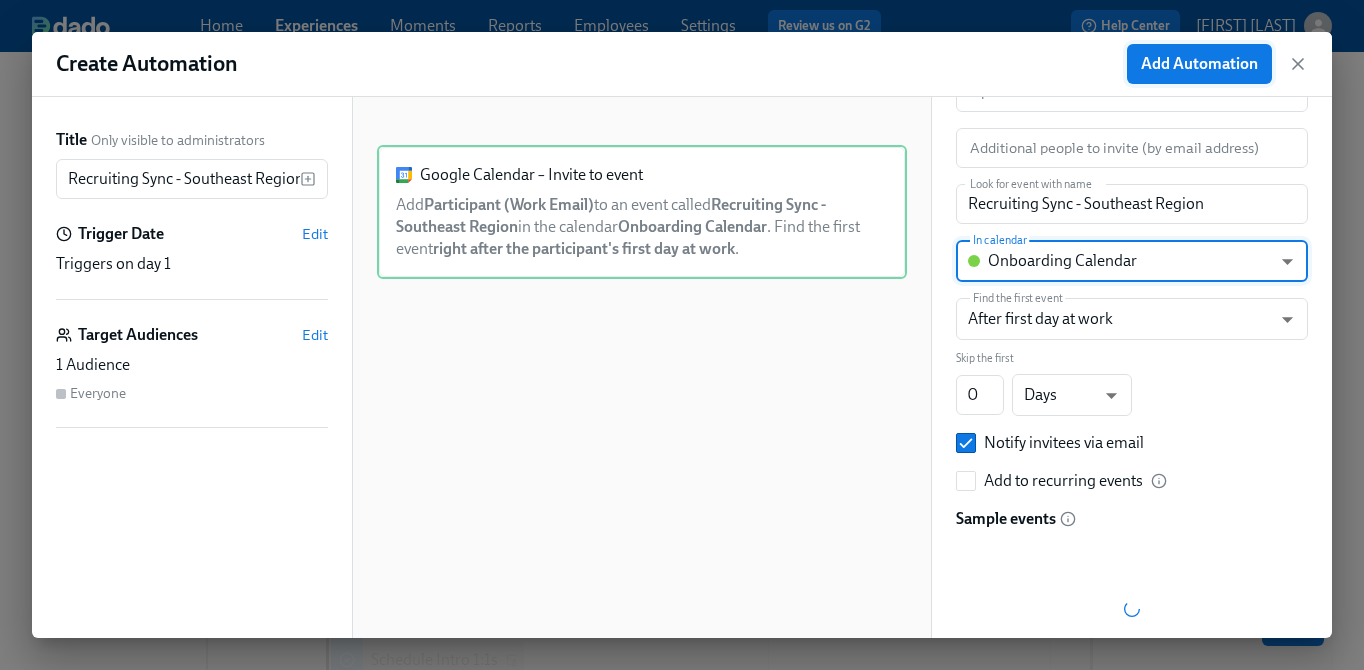 click on "Add Automation" at bounding box center (1199, 64) 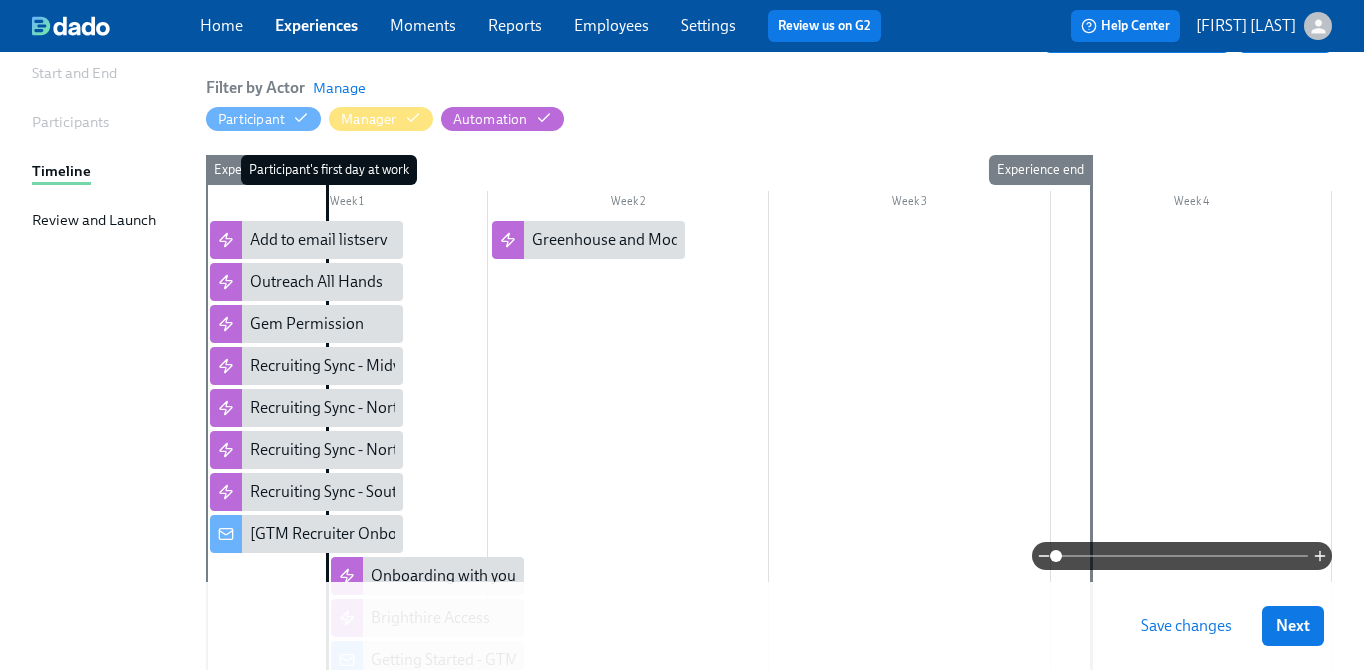 click at bounding box center [769, 502] 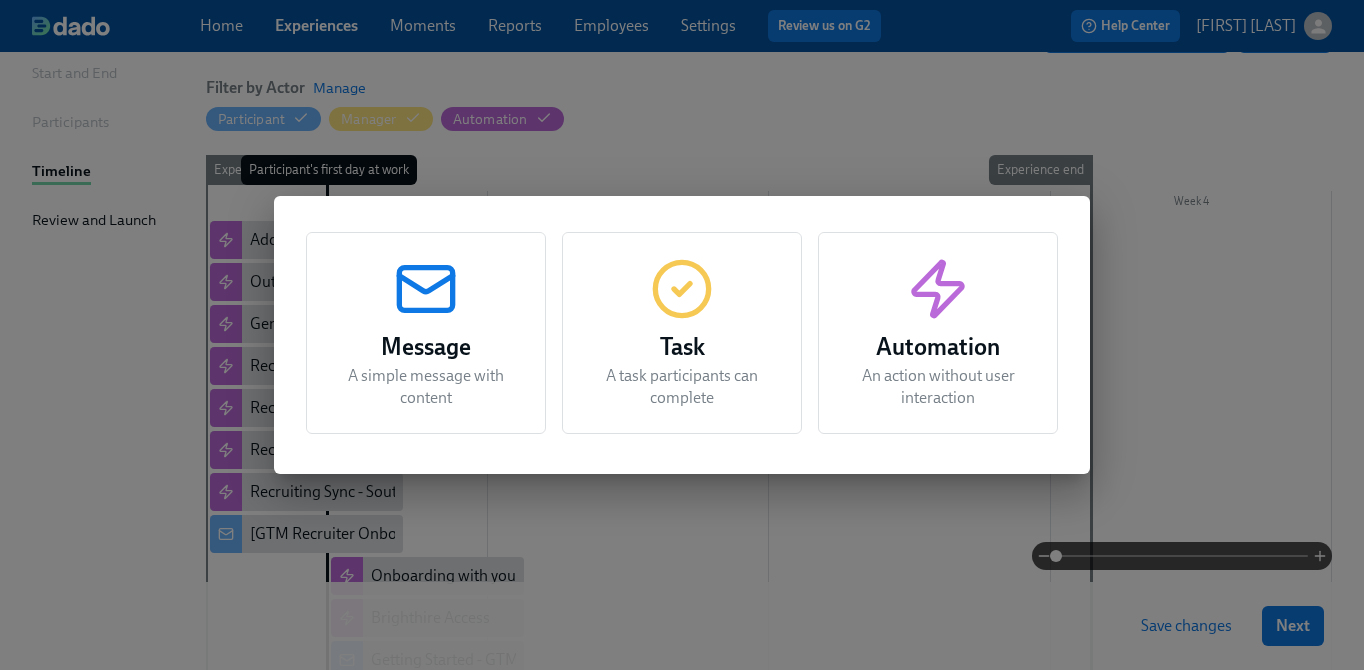 click on "Automation" at bounding box center [938, 347] 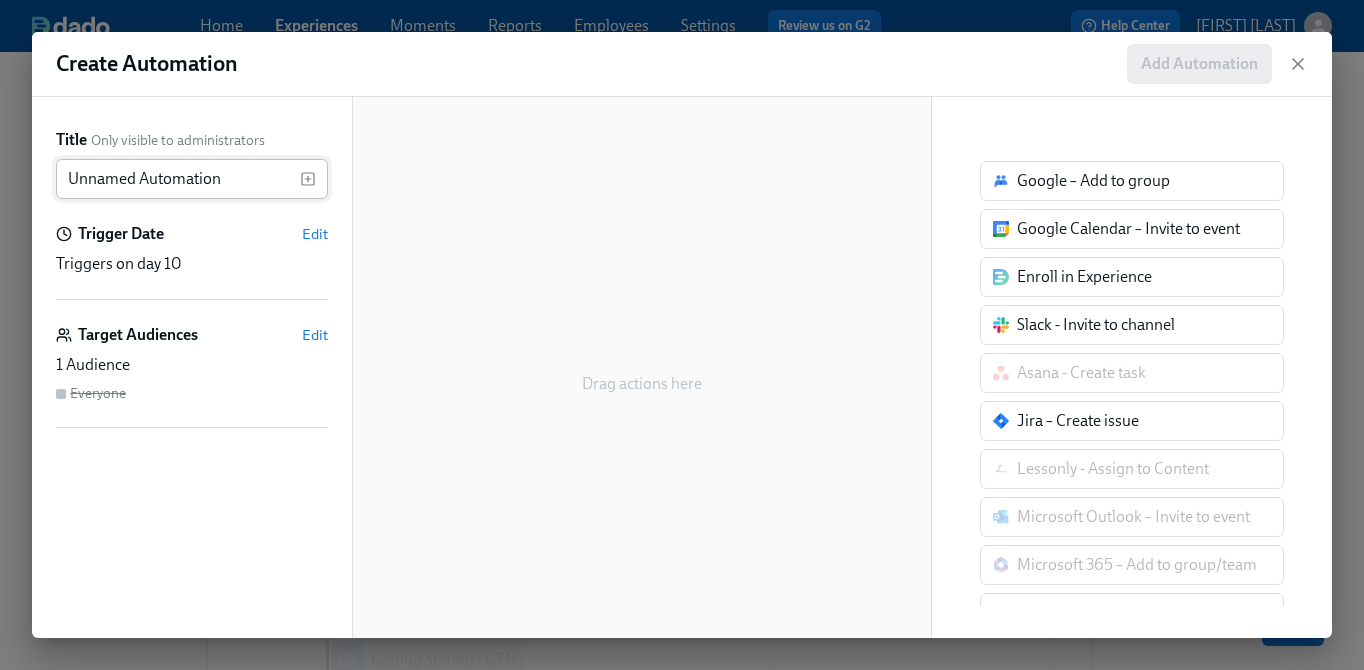 click on "Unnamed Automation" at bounding box center [178, 179] 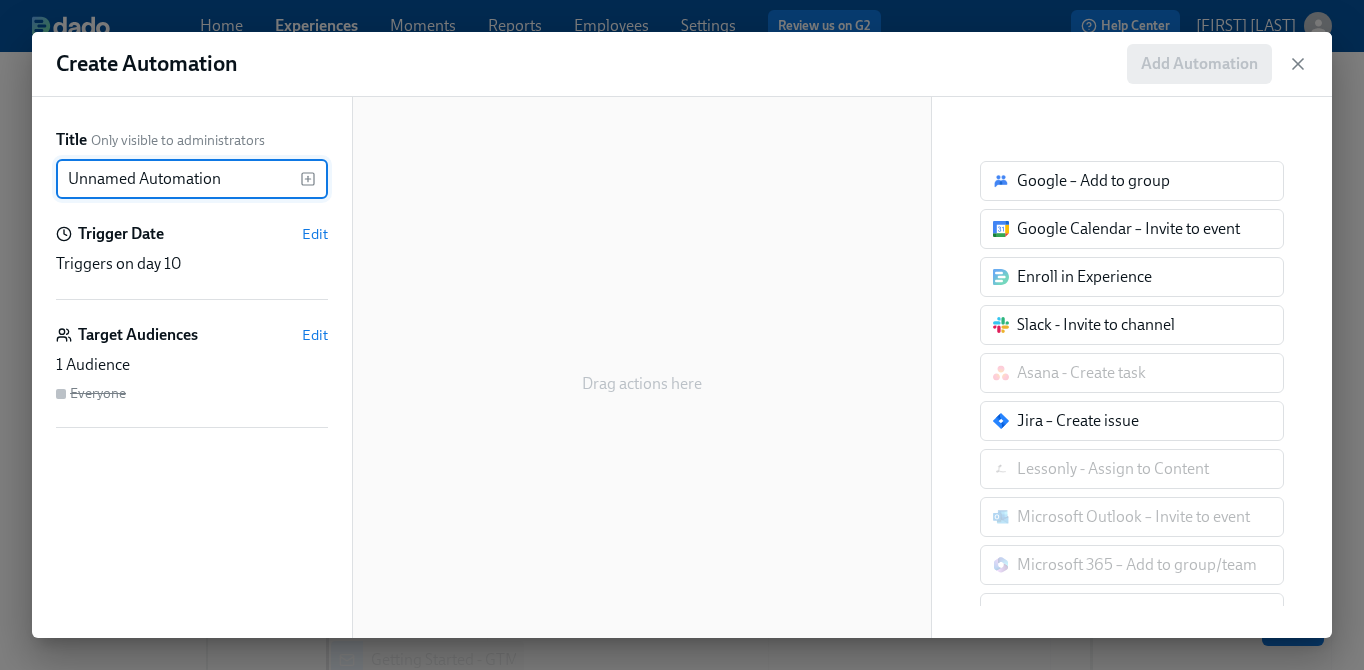 paste on "Recruiting Sync - Southwest Reg" 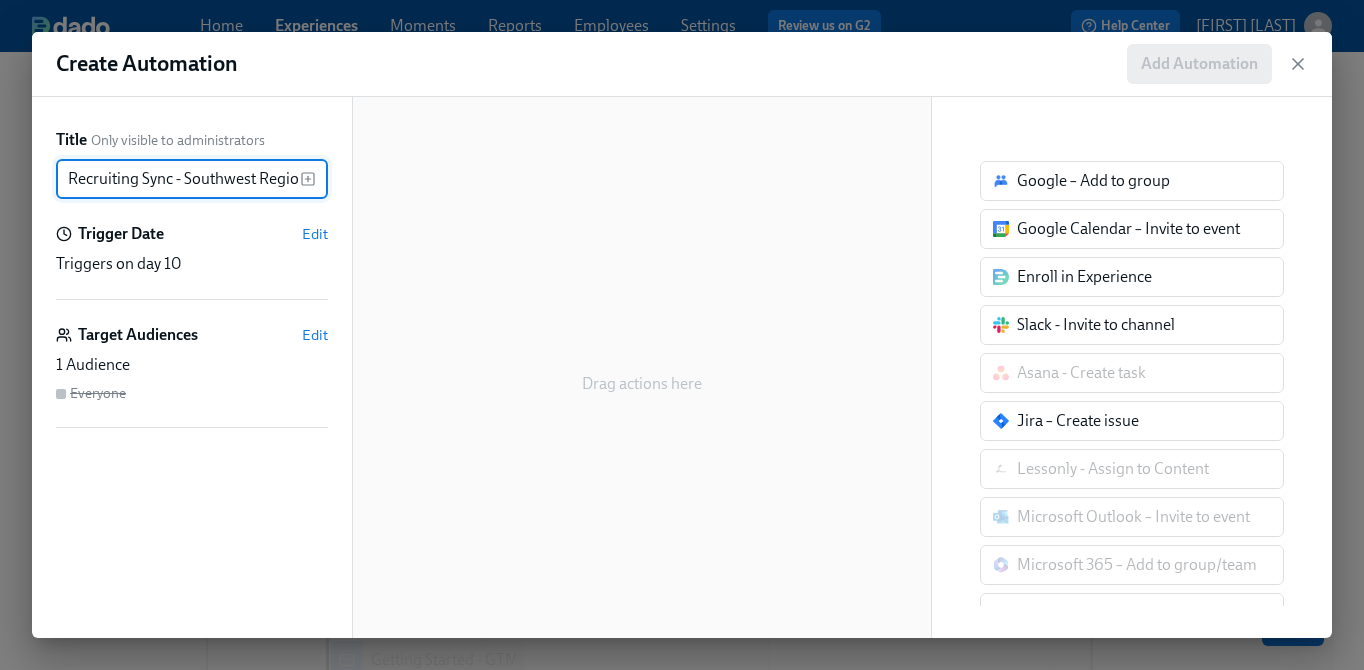 scroll, scrollTop: 0, scrollLeft: 7, axis: horizontal 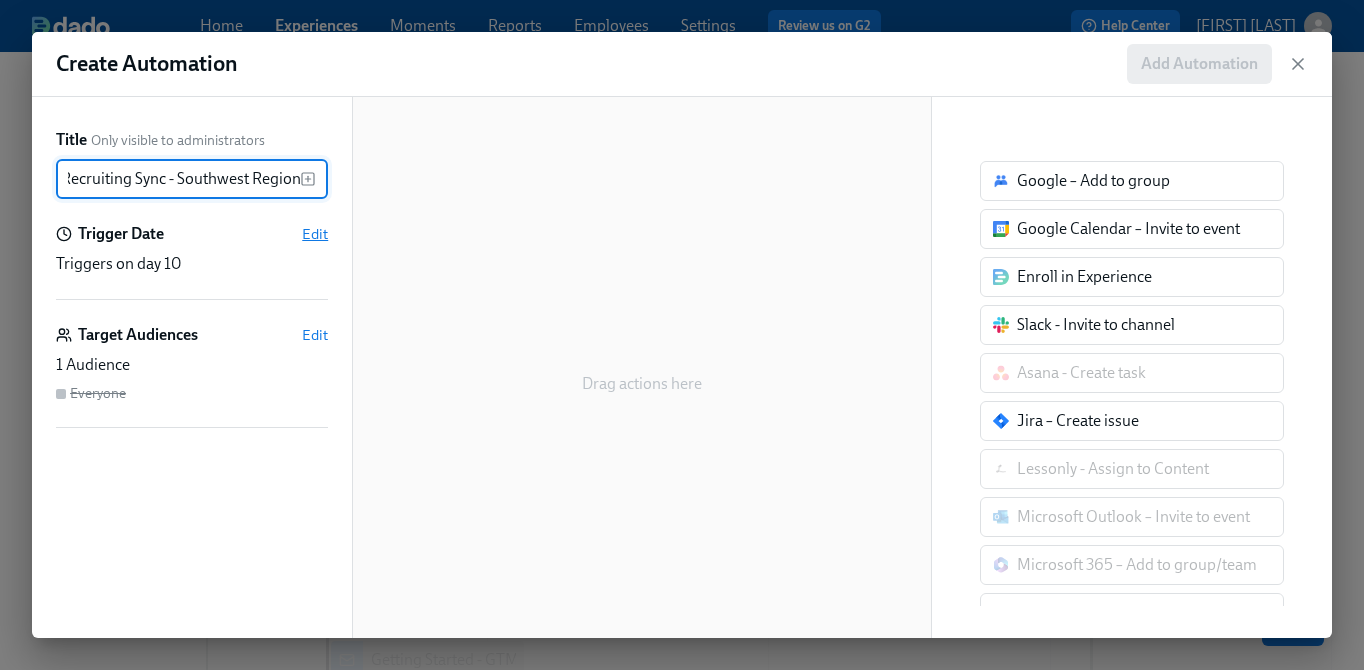 type on "Recruiting Sync - Southwest Region" 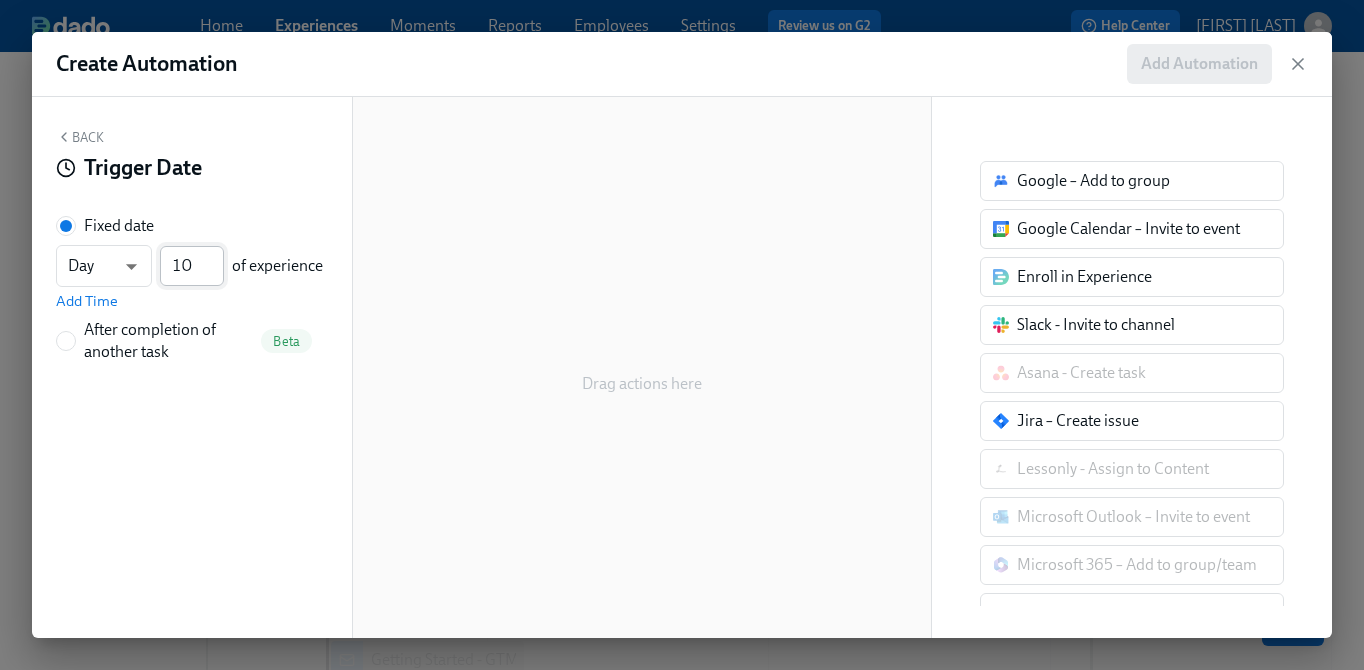 click on "10" at bounding box center (192, 266) 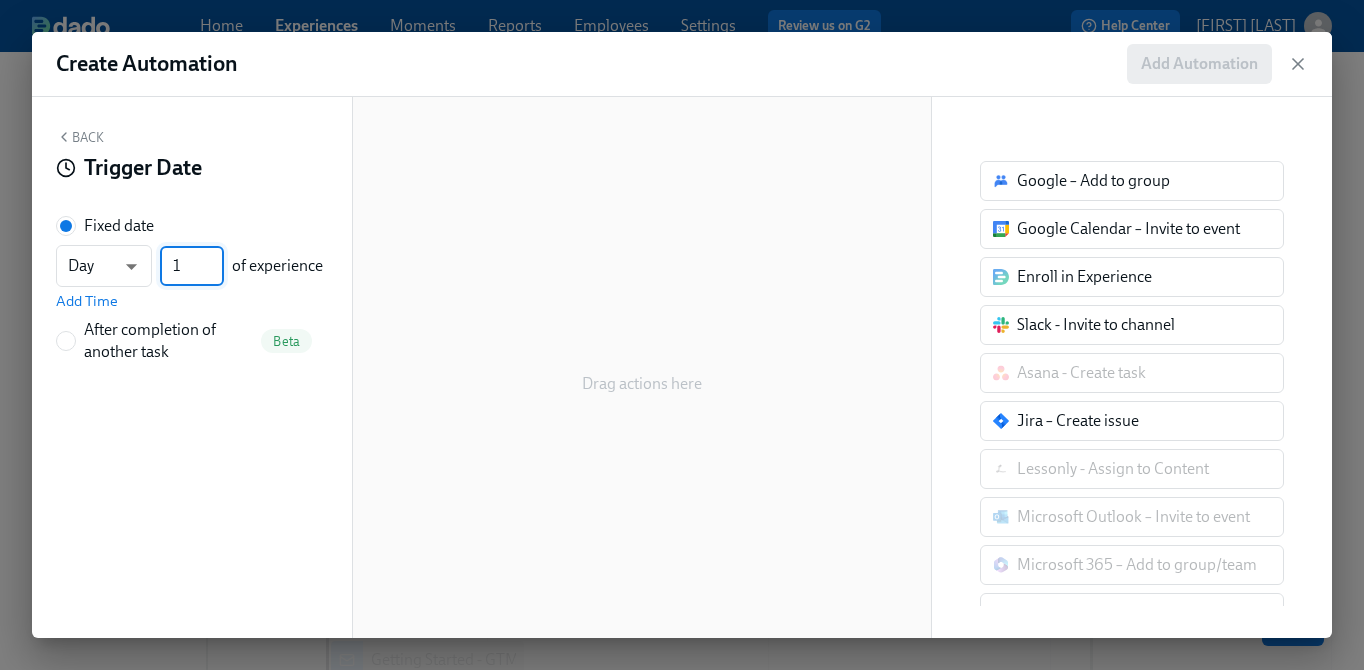 type on "1" 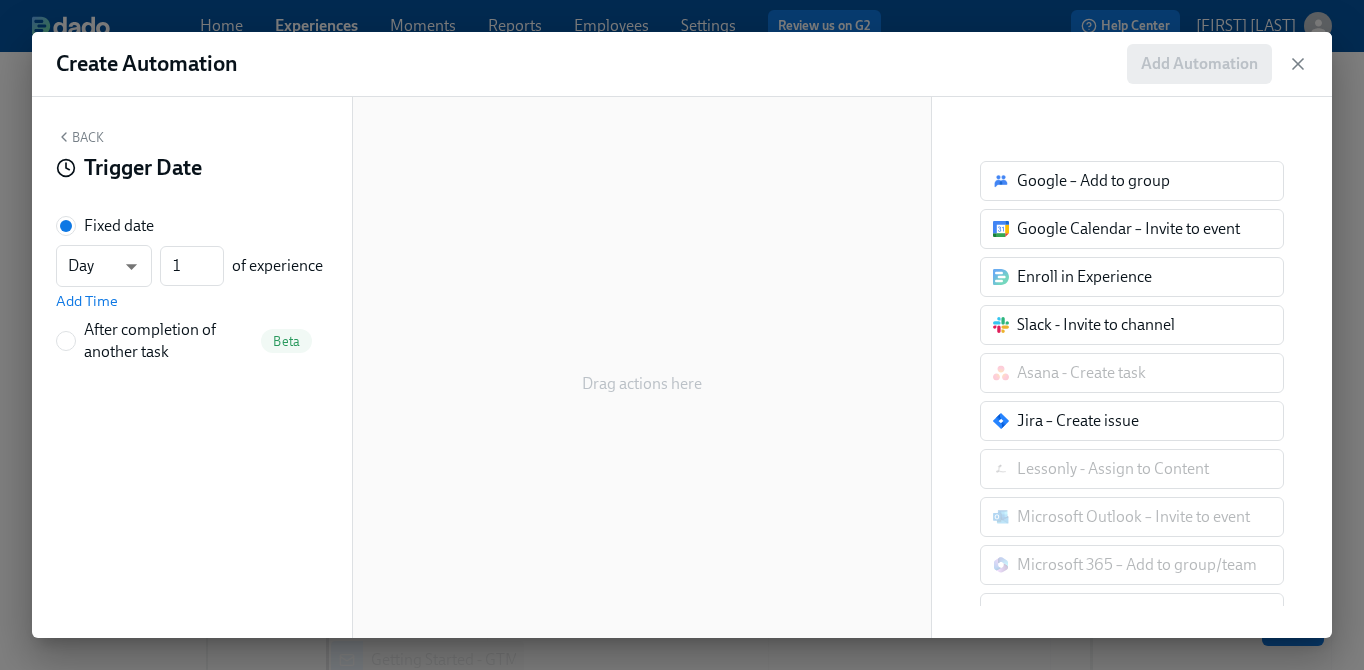 click on "Back" at bounding box center (80, 137) 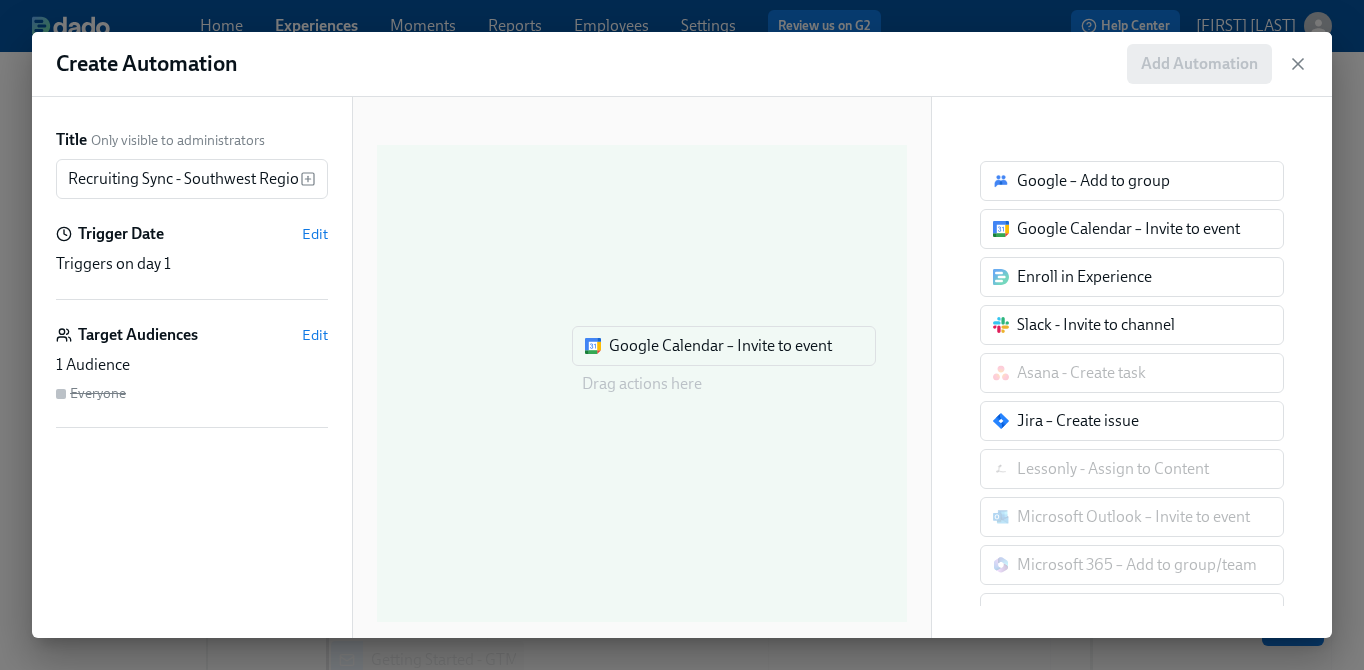 drag, startPoint x: 1130, startPoint y: 245, endPoint x: 696, endPoint y: 364, distance: 450.0189 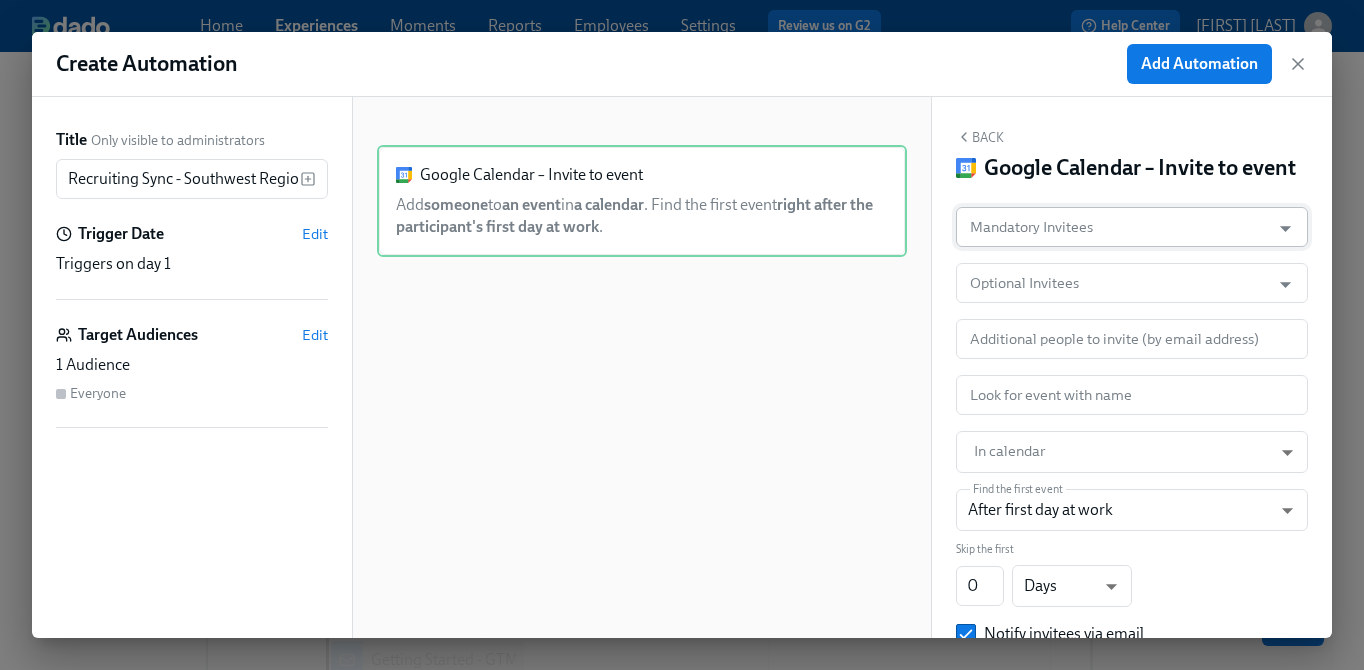 click on "Mandatory Invitees" at bounding box center (1113, 227) 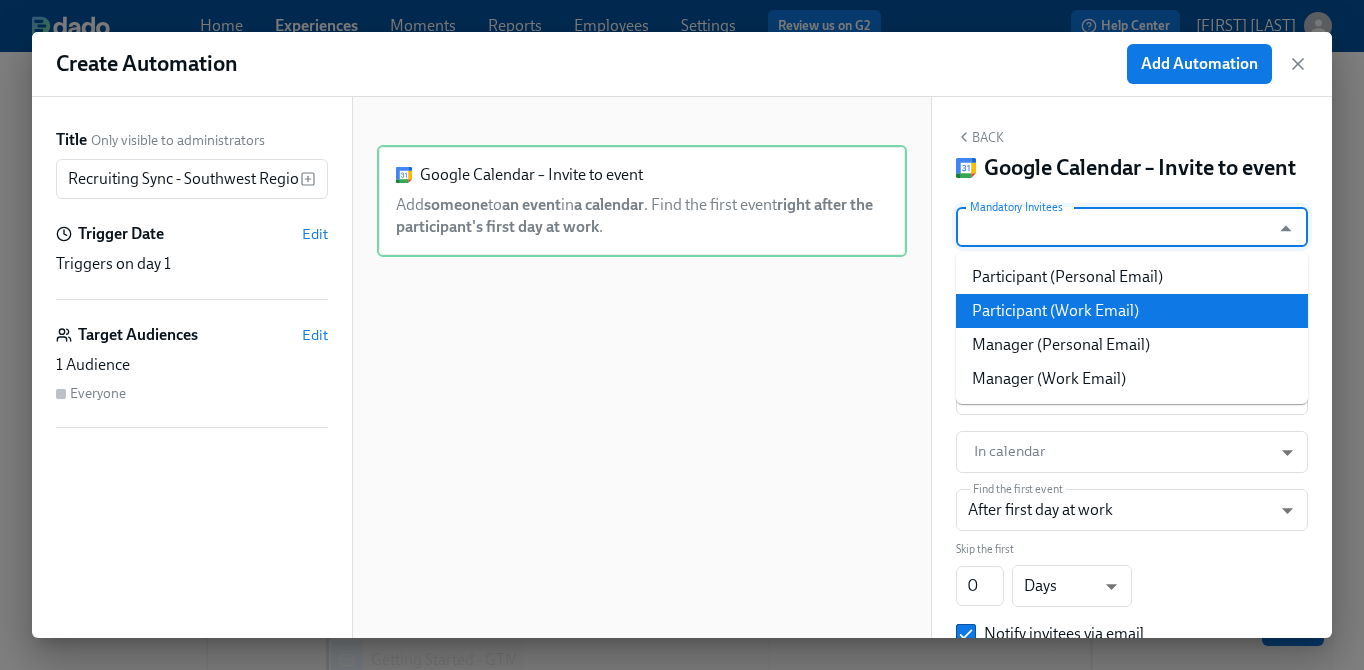 click on "Participant (Work Email)" at bounding box center [1132, 311] 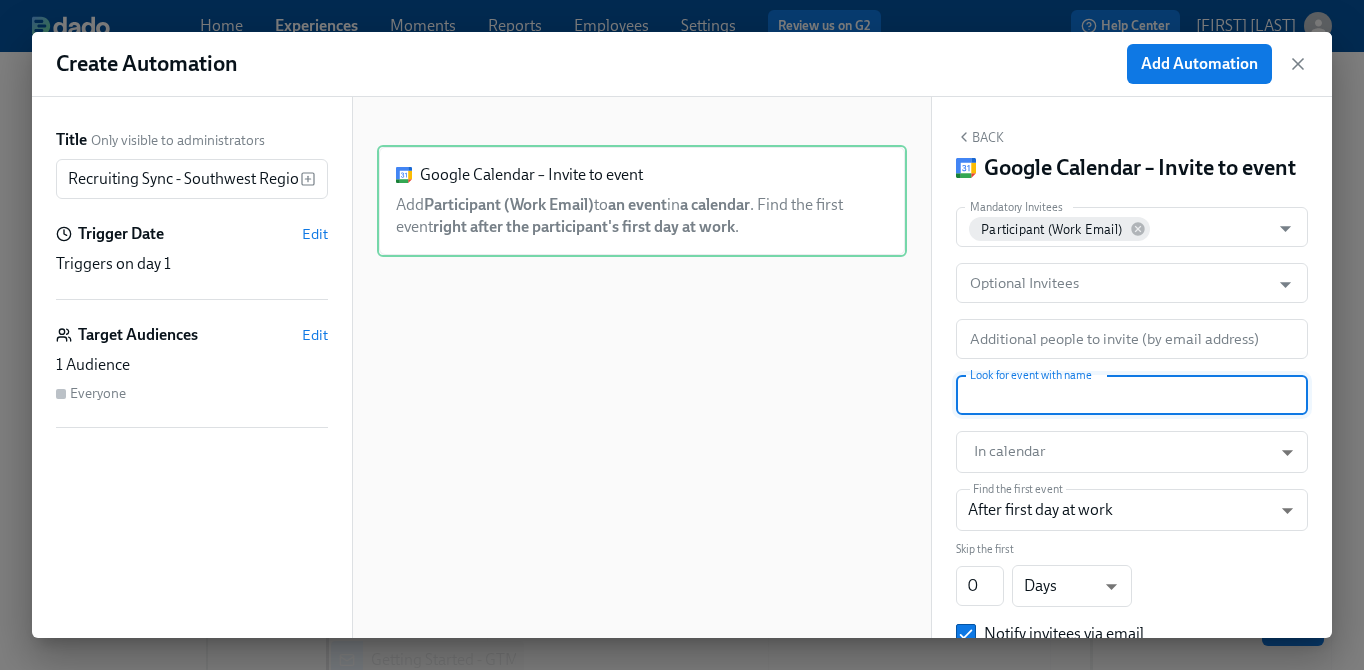 click at bounding box center [1132, 395] 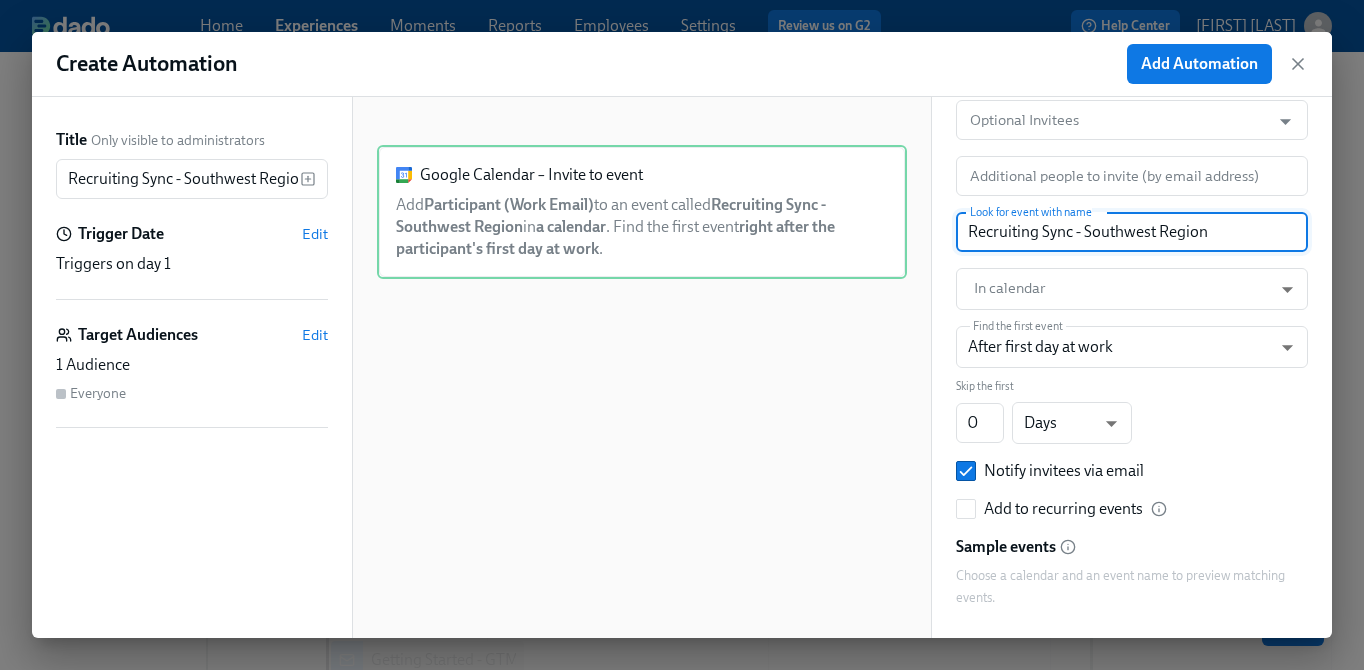 scroll, scrollTop: 190, scrollLeft: 0, axis: vertical 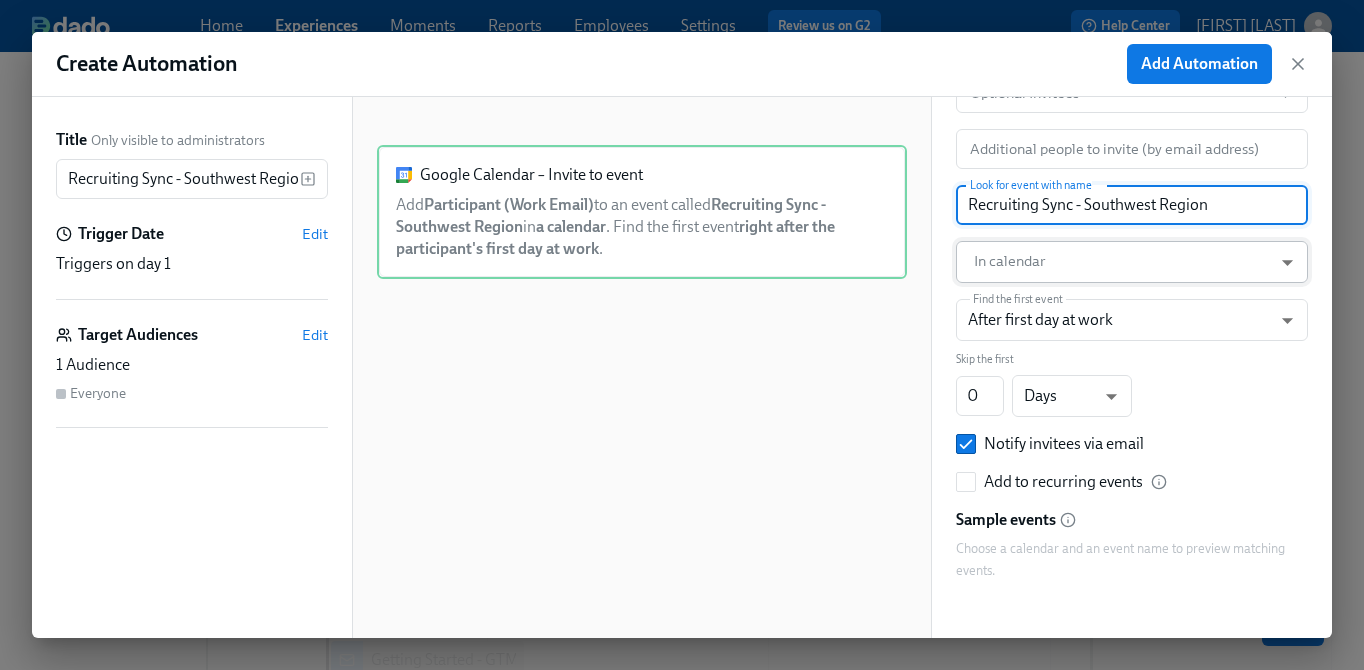 type on "Recruiting Sync - Southwest Region" 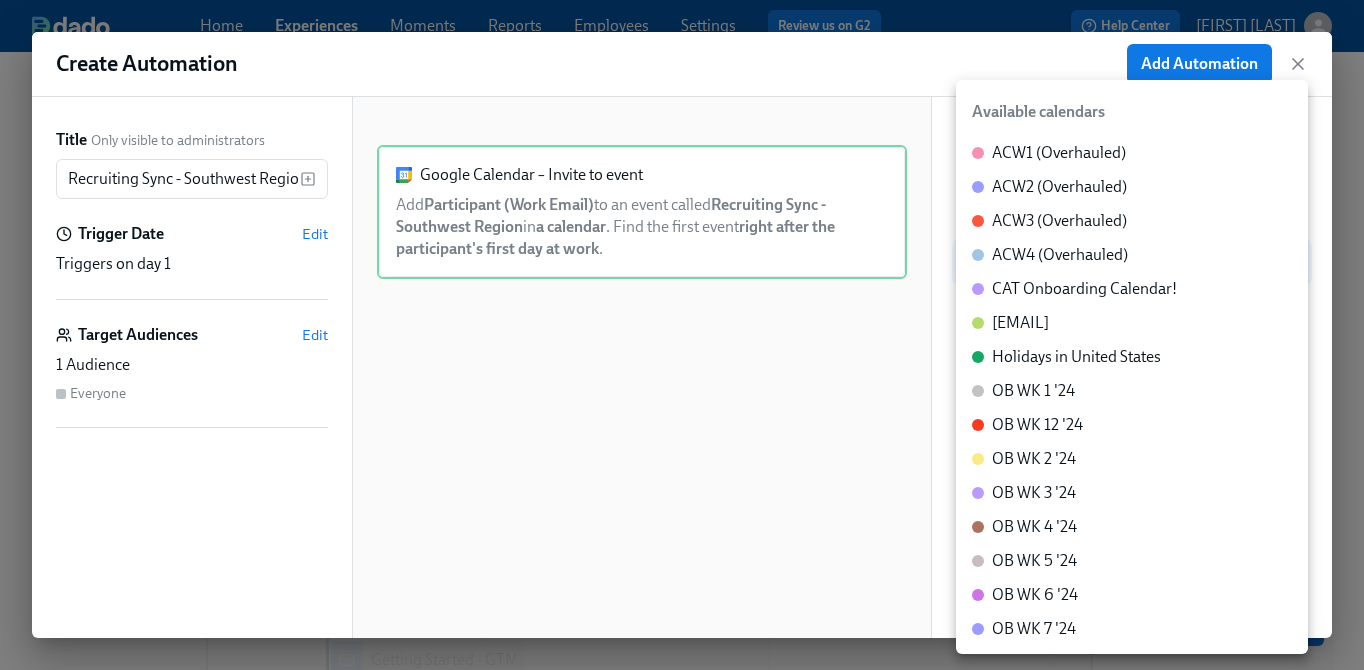 click on "Home Experiences Moments Reports Employees Settings Review us on G2 Help Center [NAME] Back to overview Edit   GTM Recruiter Onboarding Basics Start and End Participants Timeline Review and Launch Timeline Preview experience Search Filter by Actor Manage Participant Manager Automation Week 1 Week 2 Week 3 Week 4 Experience start Participant's first day at work Experience end Add to email listserv Outreach All Hands Gem Permission Recruiting Sync - Midwest Region Recruiting Sync - Northeast Region  Recruiting Sync - Northwest Region Recruiting Sync - Southeast Region Onboarding with your Manager Brighthire Access Tech review with your manager Greenhouse and ModernLoop review [GTM Recruiter Onboarding] A new experience starts today! Getting Started - GTM Recruiter Tech Schedule Intro 1:1s Save changes Next
Close cross-small   Create Automation Add Automation Title Only visible to administrators Recruiting Sync - Southwest Region ​ Trigger Date Edit Edit Everyone" at bounding box center (682, 379) 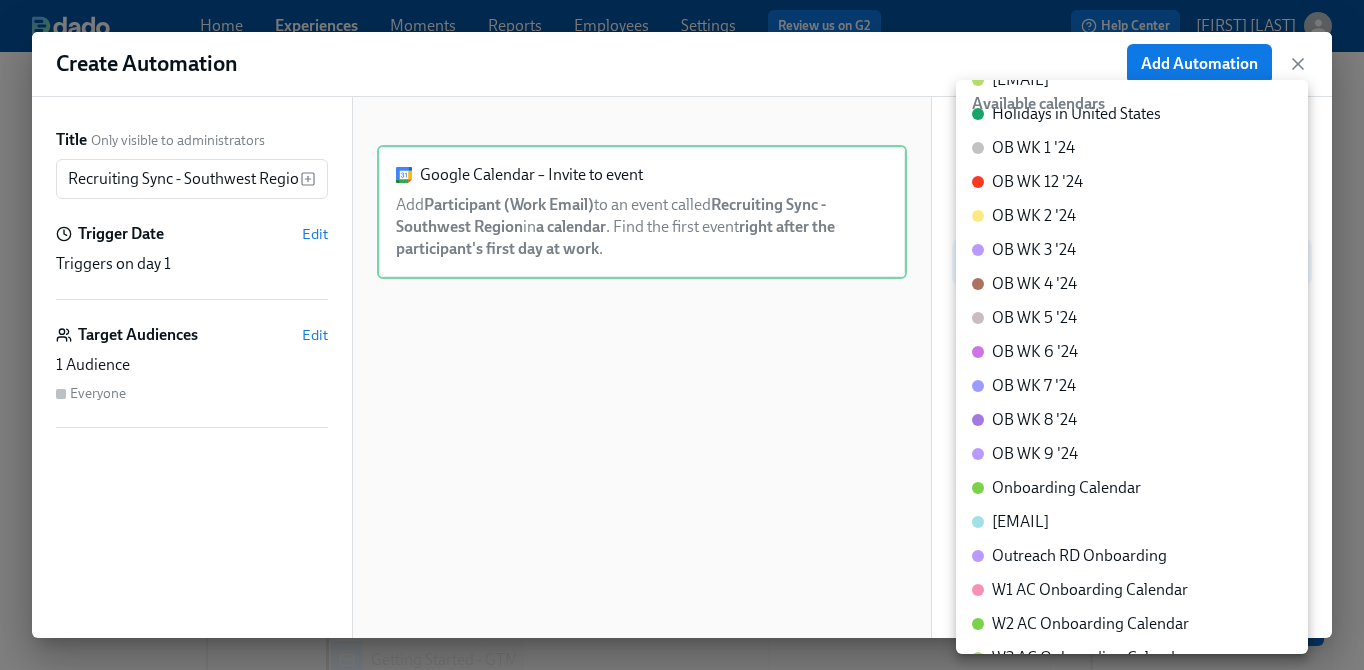 scroll, scrollTop: 255, scrollLeft: 0, axis: vertical 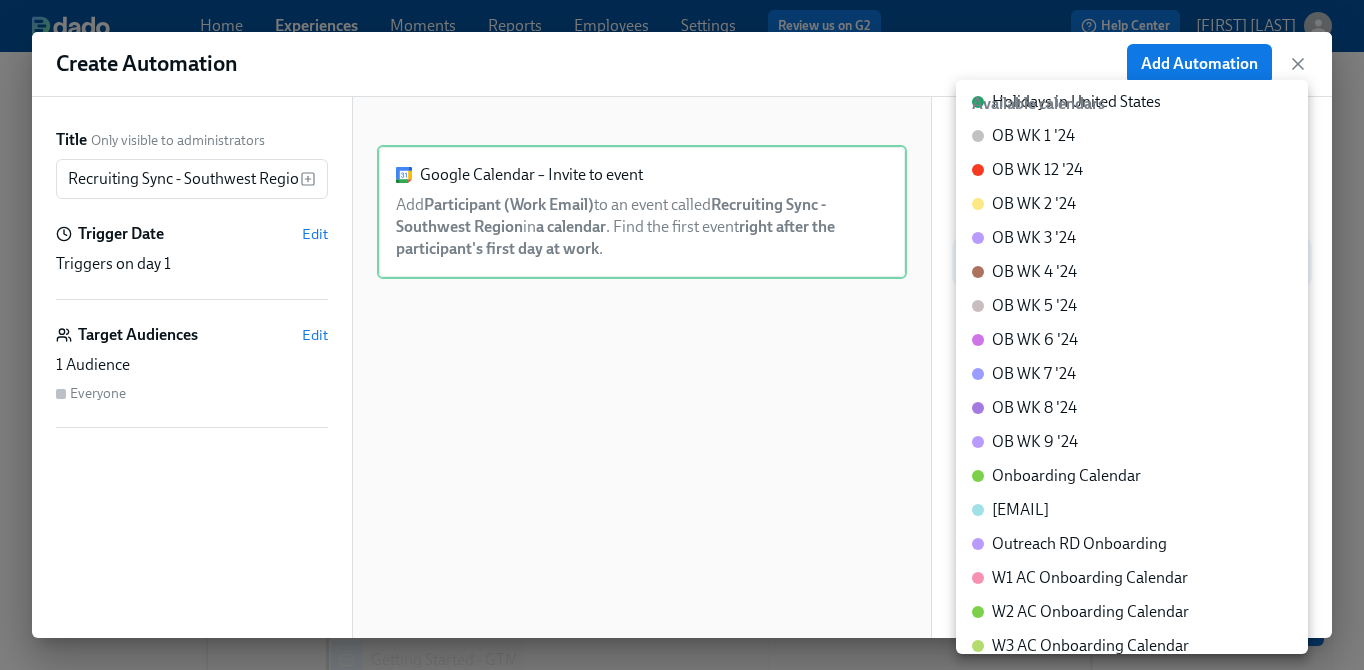 click on "Onboarding Calendar" at bounding box center (1066, 476) 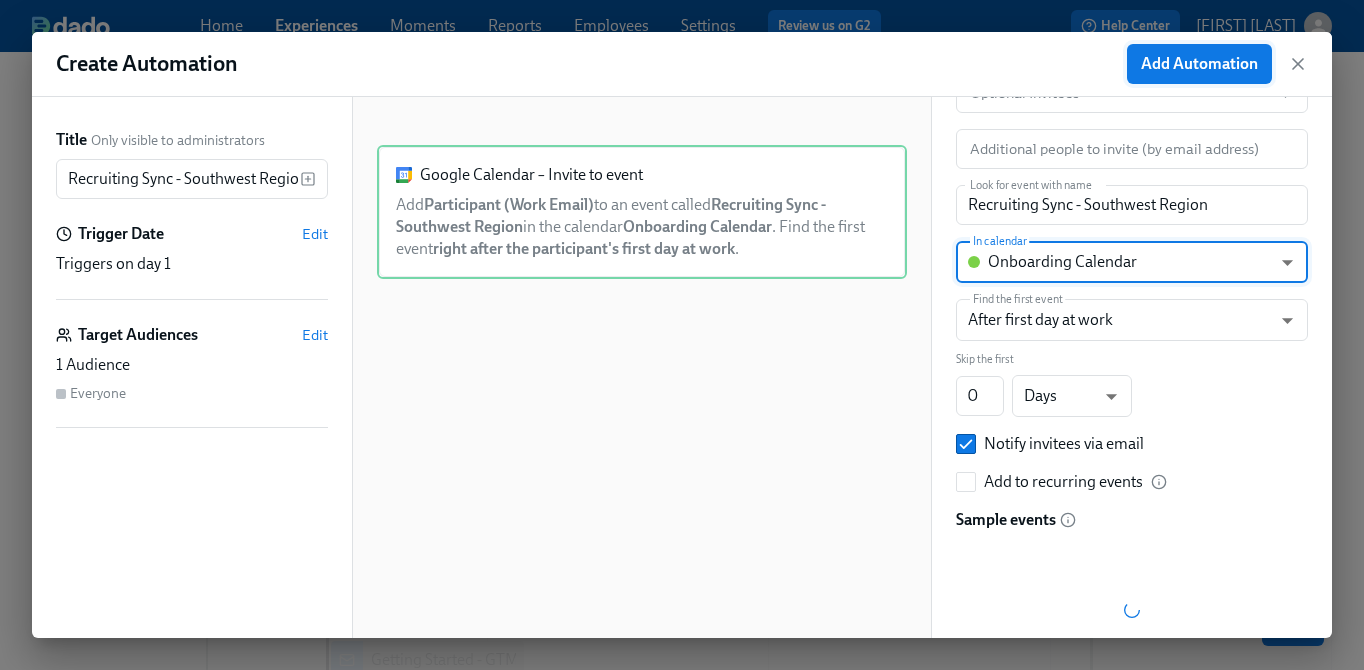 click on "Add Automation" at bounding box center (1199, 64) 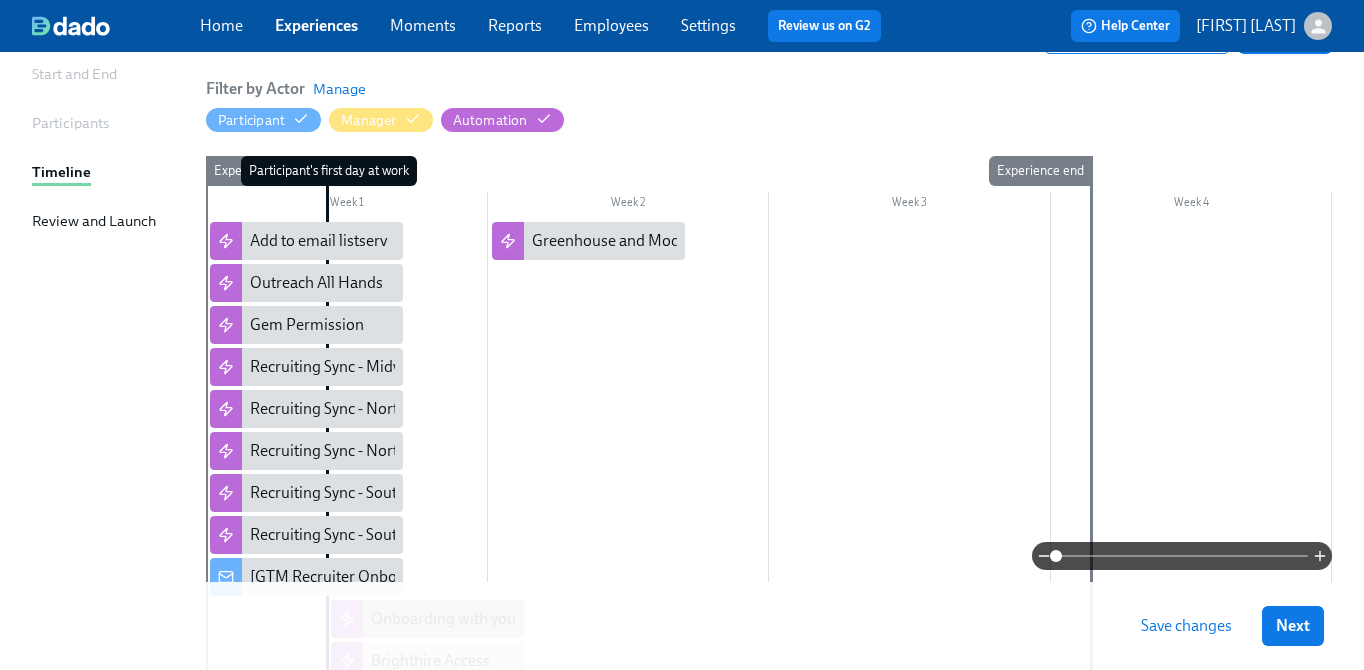 scroll, scrollTop: 189, scrollLeft: 0, axis: vertical 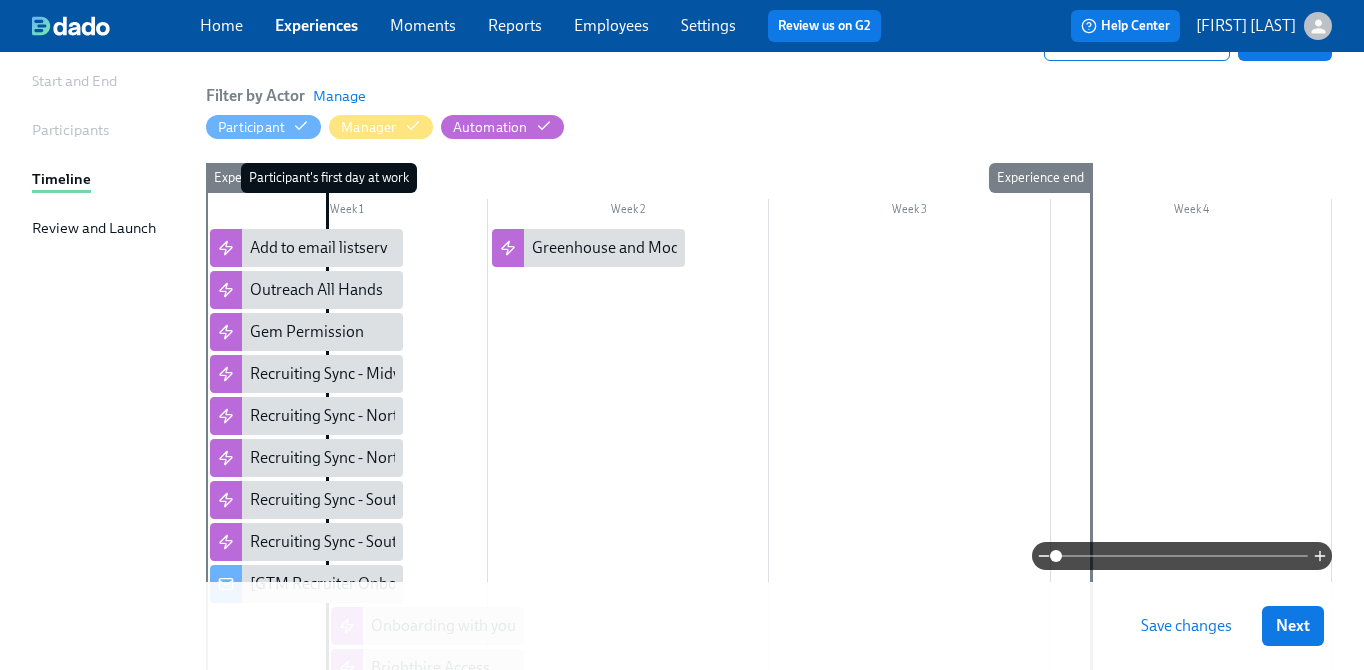 click at bounding box center [769, 531] 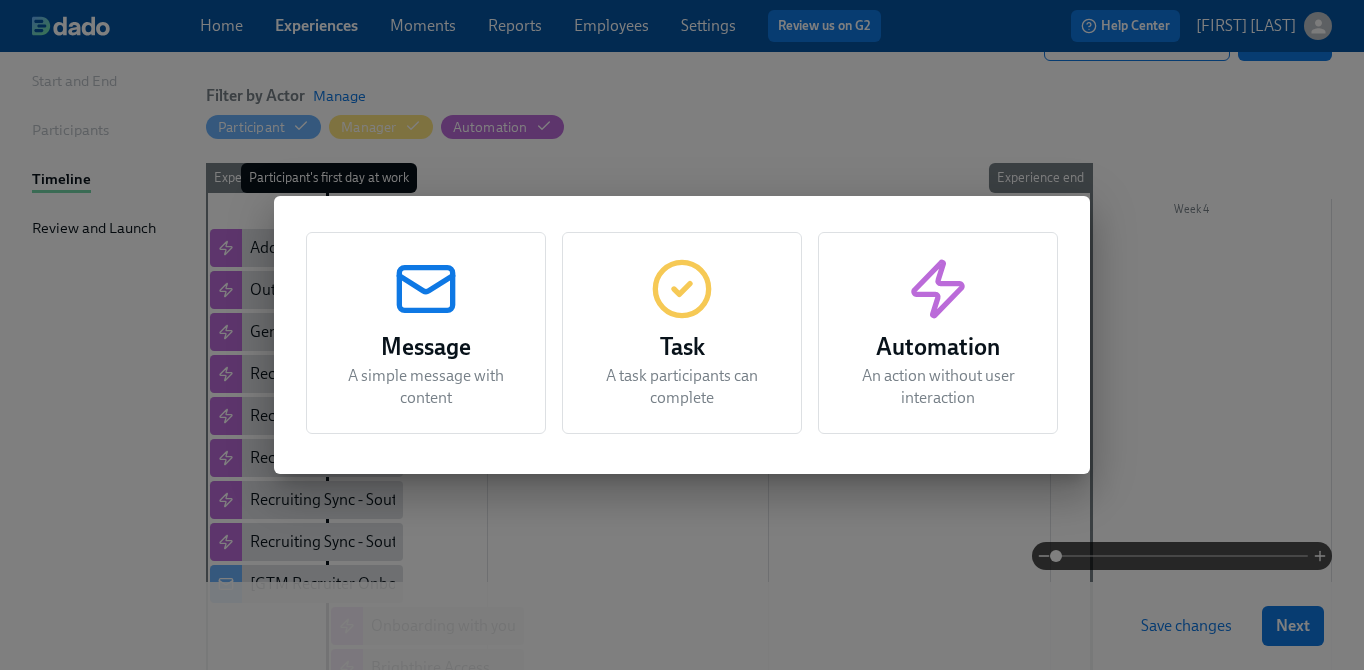 click on "Task" at bounding box center [682, 347] 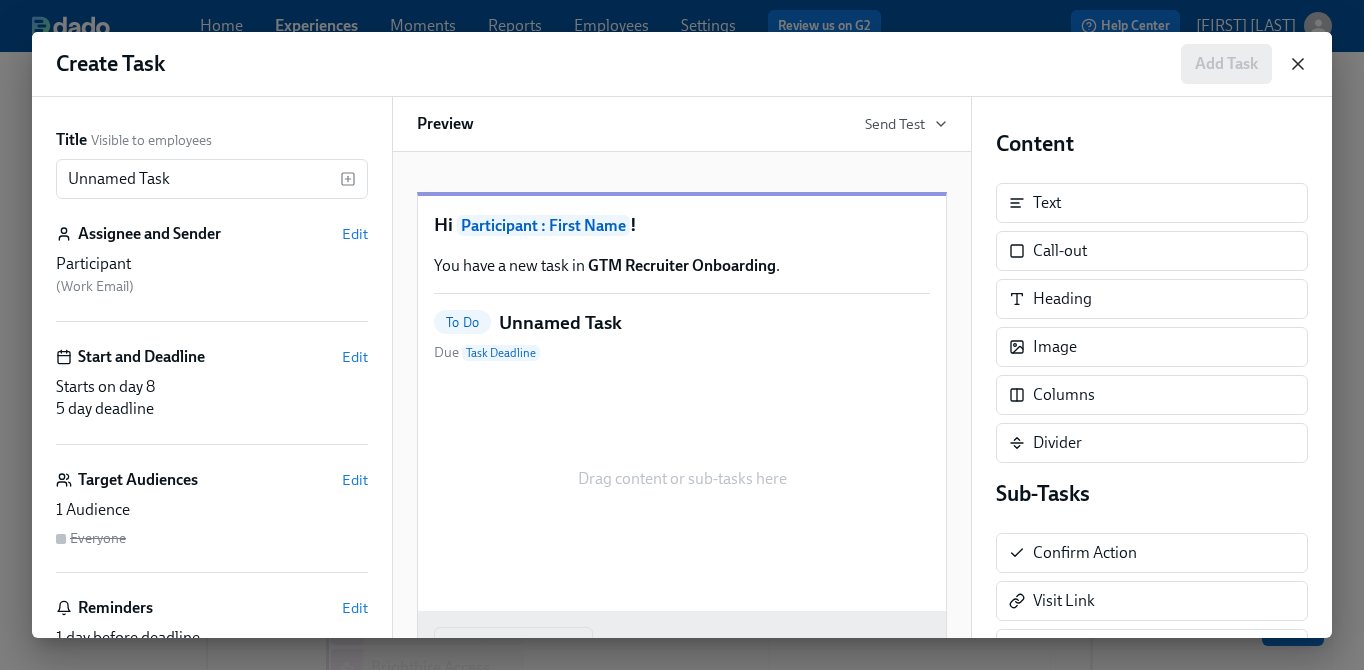 click 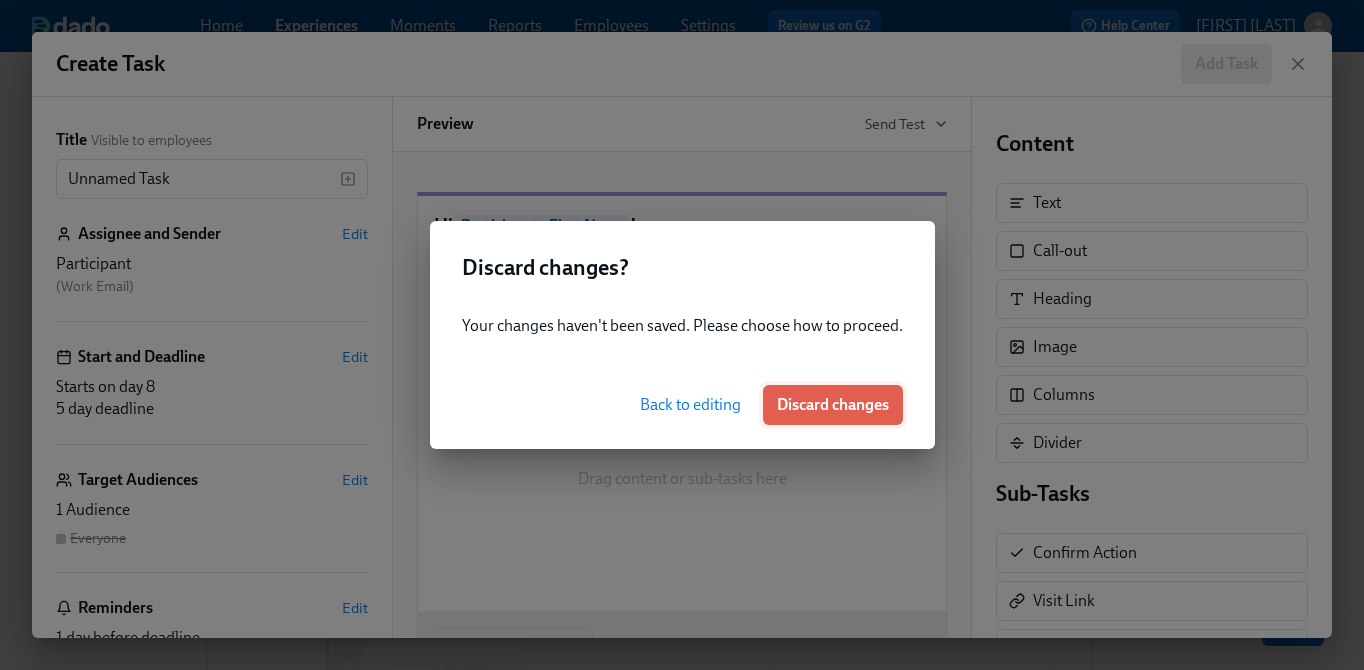 click on "Discard changes" at bounding box center [833, 405] 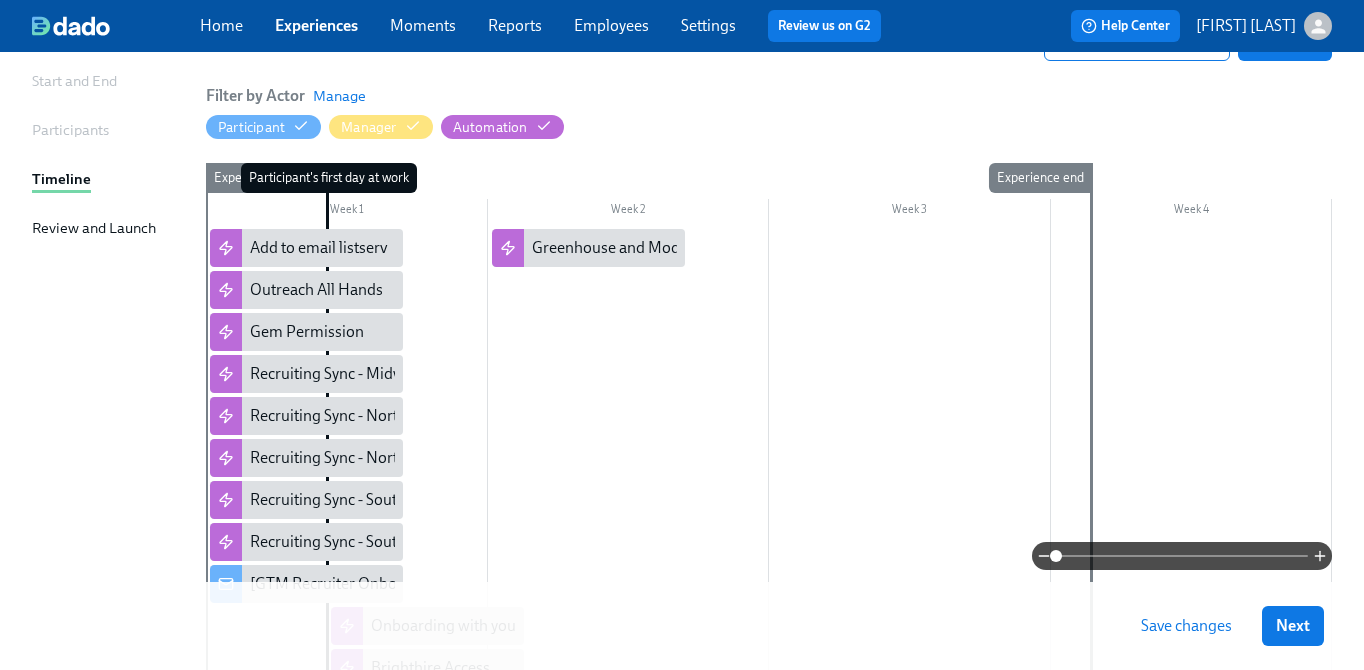 click at bounding box center [769, 531] 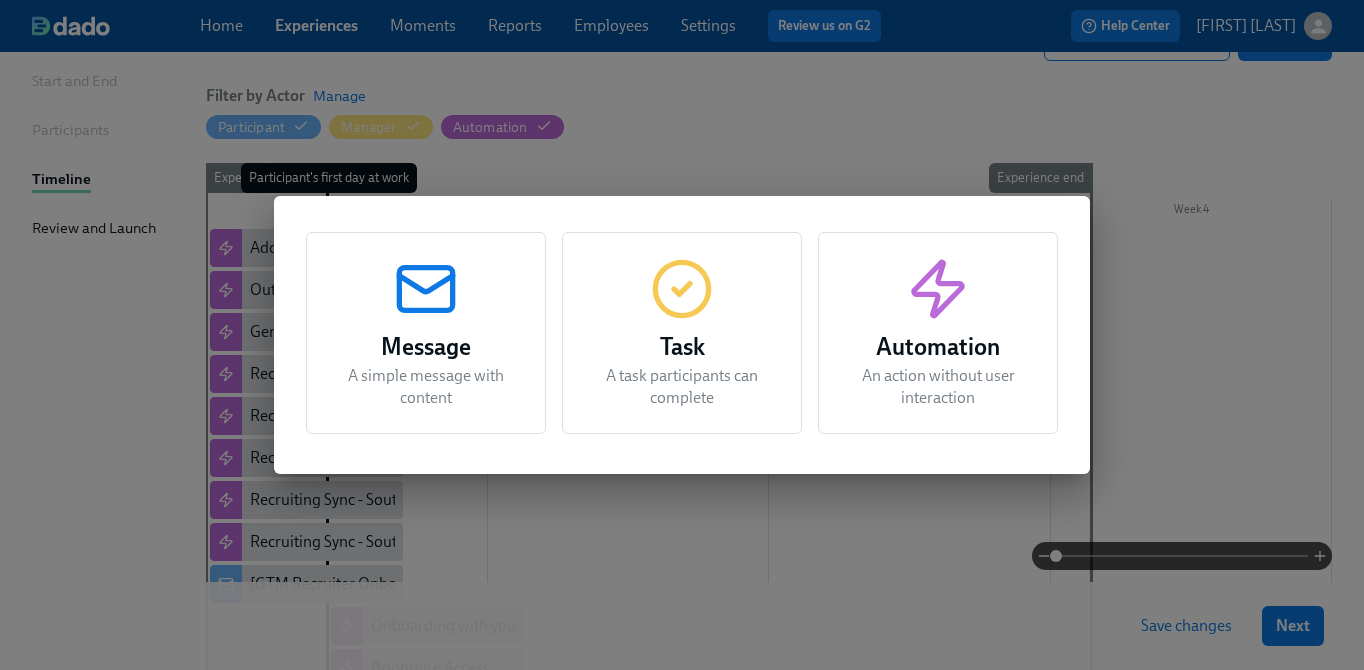 click 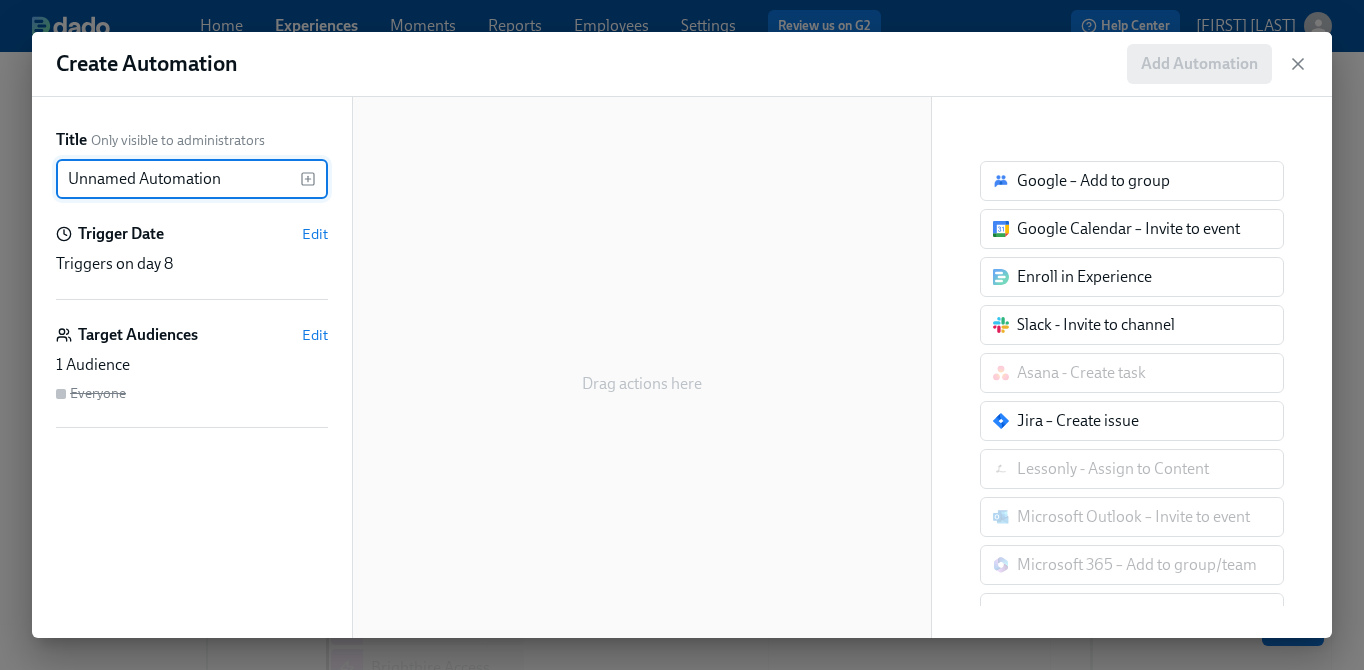 click on "Unnamed Automation" at bounding box center (178, 179) 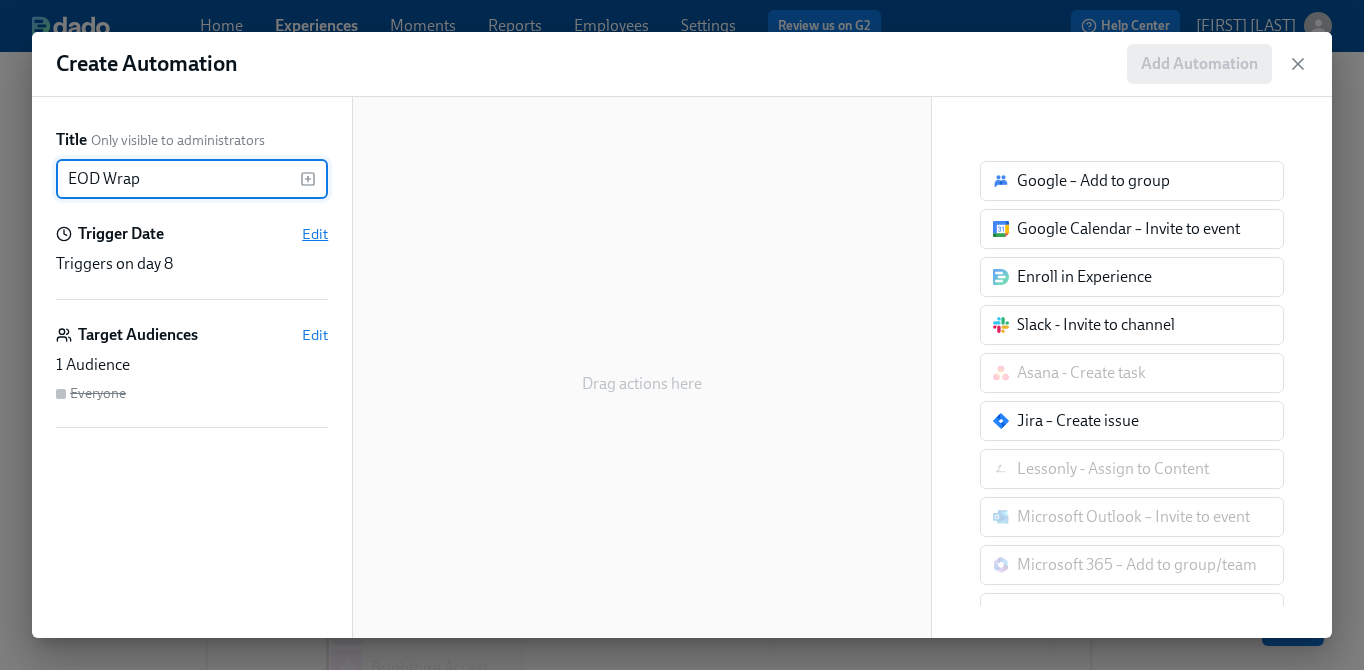 type on "EOD Wrap" 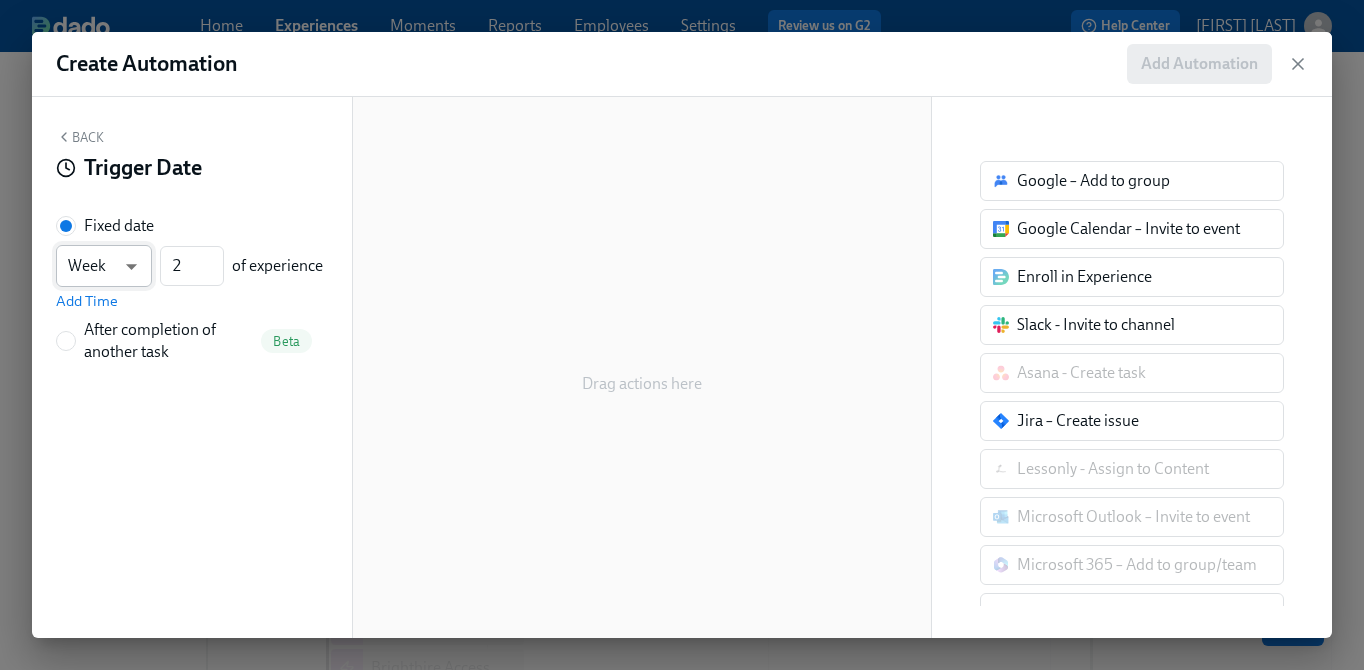 click on "Home Experiences Moments Reports Employees Settings Review us on G2 Help Center [FIRST] [LAST] Back to overview Edit   GTM Recruiter Onboarding Basics Start and End Participants Timeline Review and Launch Timeline Preview experience Search Filter by Actor Manage Participant Manager Automation Week 1 Week 2 Week 3 Week 4 Experience start Participant's first day at work Experience end Add to email listserv Outreach All Hands Gem Permission Recruiting Sync - Midwest Region Recruiting Sync - Northeast Region  Recruiting Sync - Northwest Region Recruiting Sync - Southeast Region Recruiting Sync - Southwest Region Onboarding with your Manager Brighthire Access Tech review with your manager Greenhouse and ModernLoop review [GTM Recruiter Onboarding] A new experience starts today! Getting Started - GTM Recruiter Tech Schedule Intro 1:1s Save changes Next
Close cross-small   Create Automation Add Automation Back Trigger Date Fixed date Week w ​ 2 ​ of experience Add Time Beta" at bounding box center [682, 408] 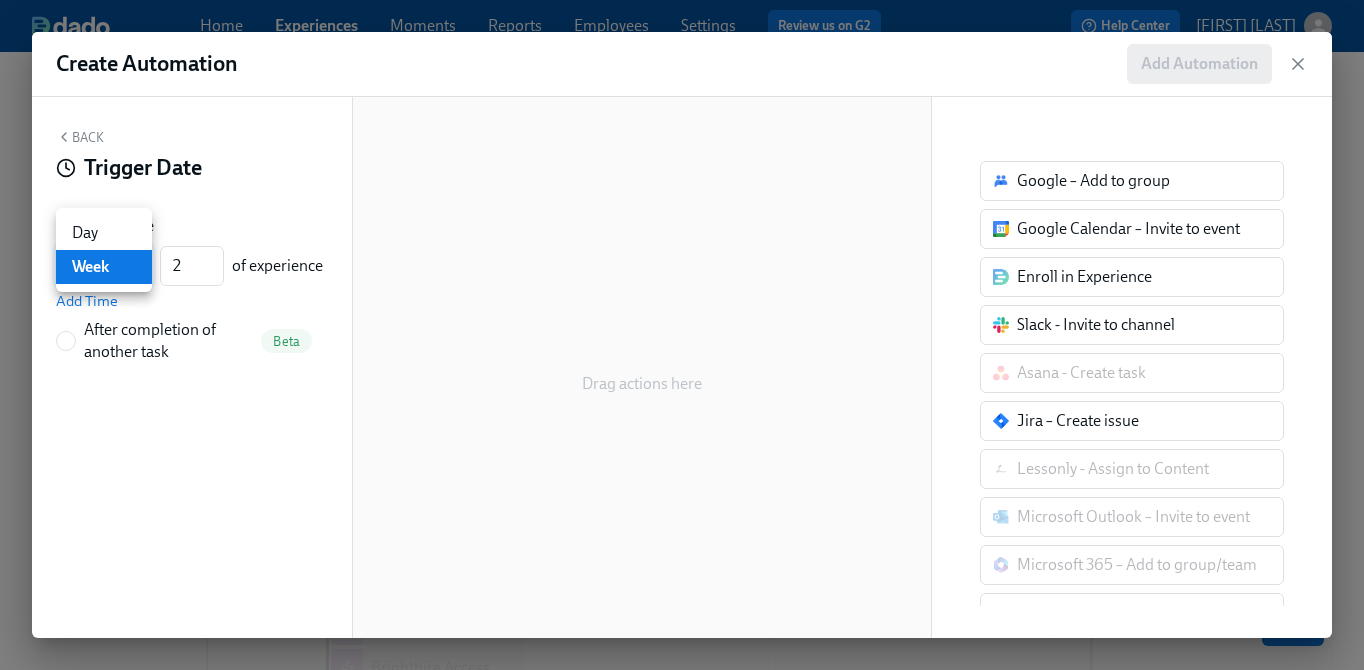 click on "Day" at bounding box center [104, 233] 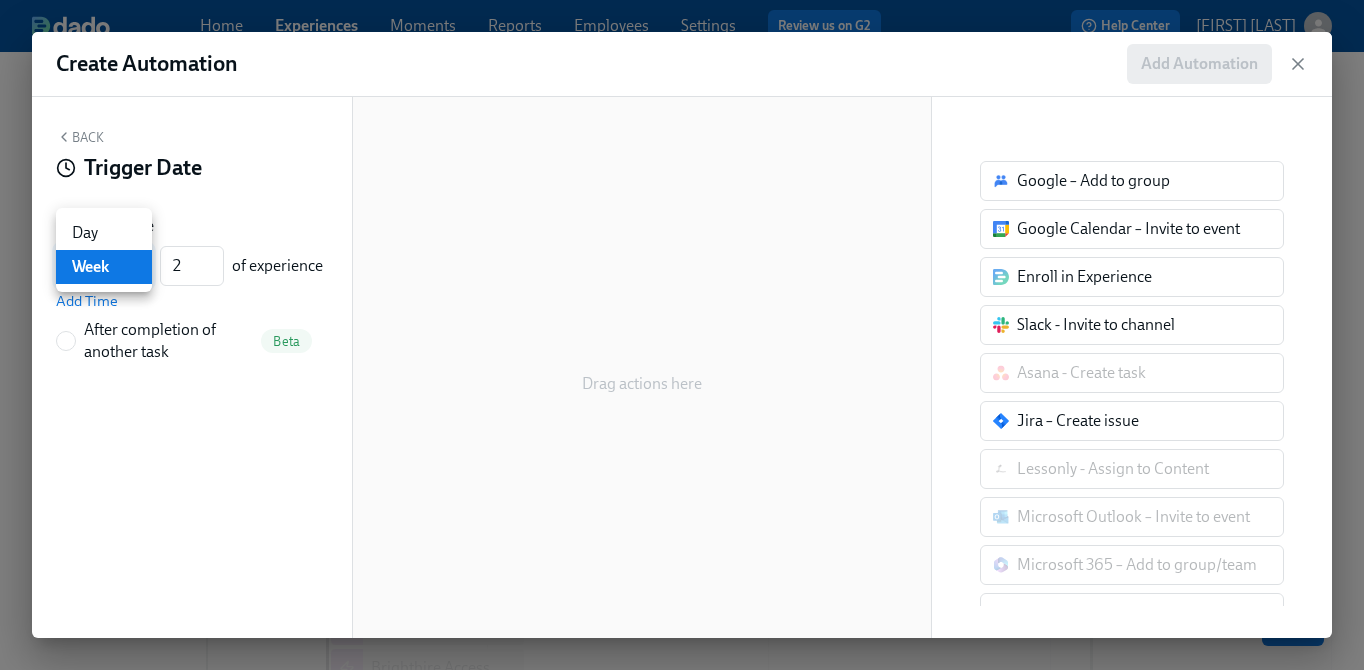 type on "d" 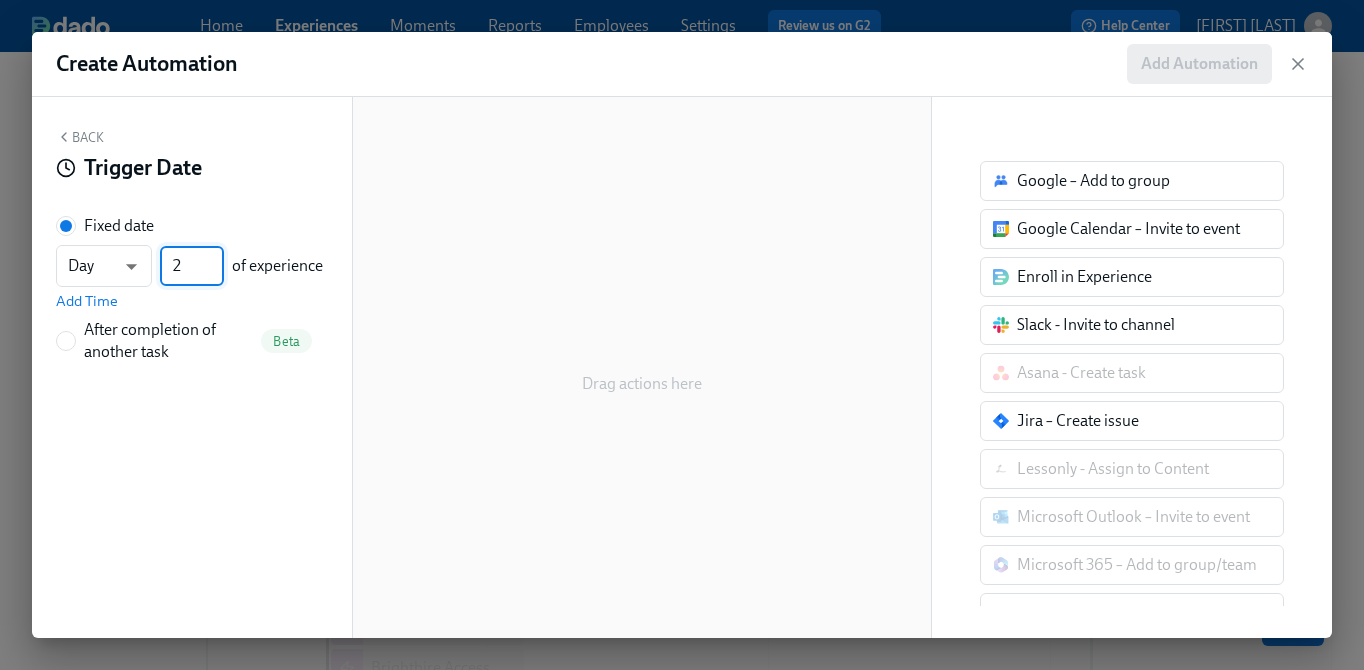 drag, startPoint x: 184, startPoint y: 266, endPoint x: 164, endPoint y: 266, distance: 20 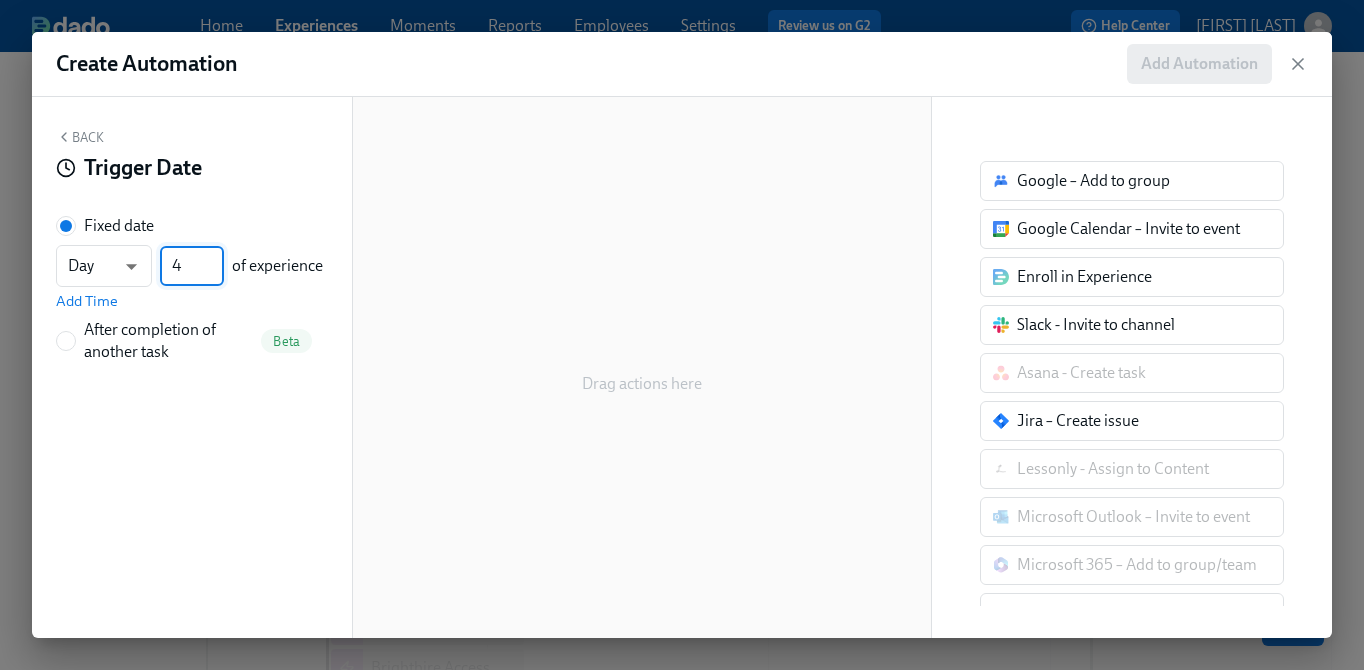 type on "4" 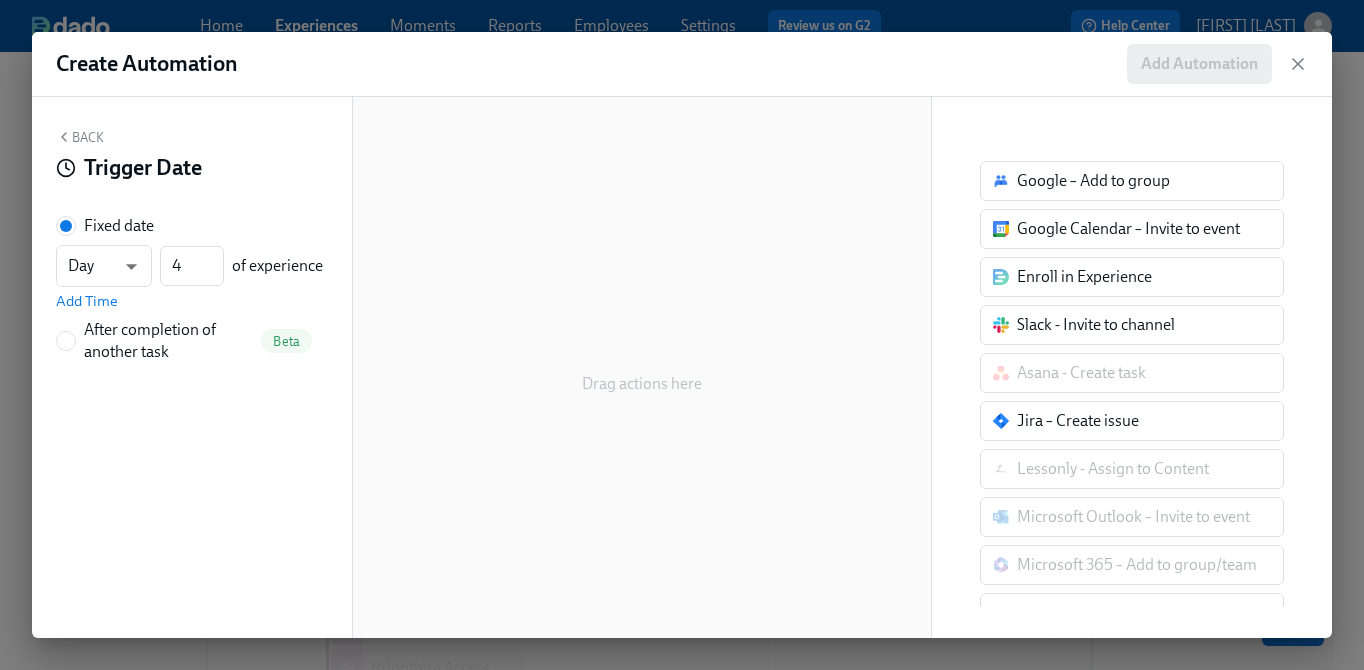 click 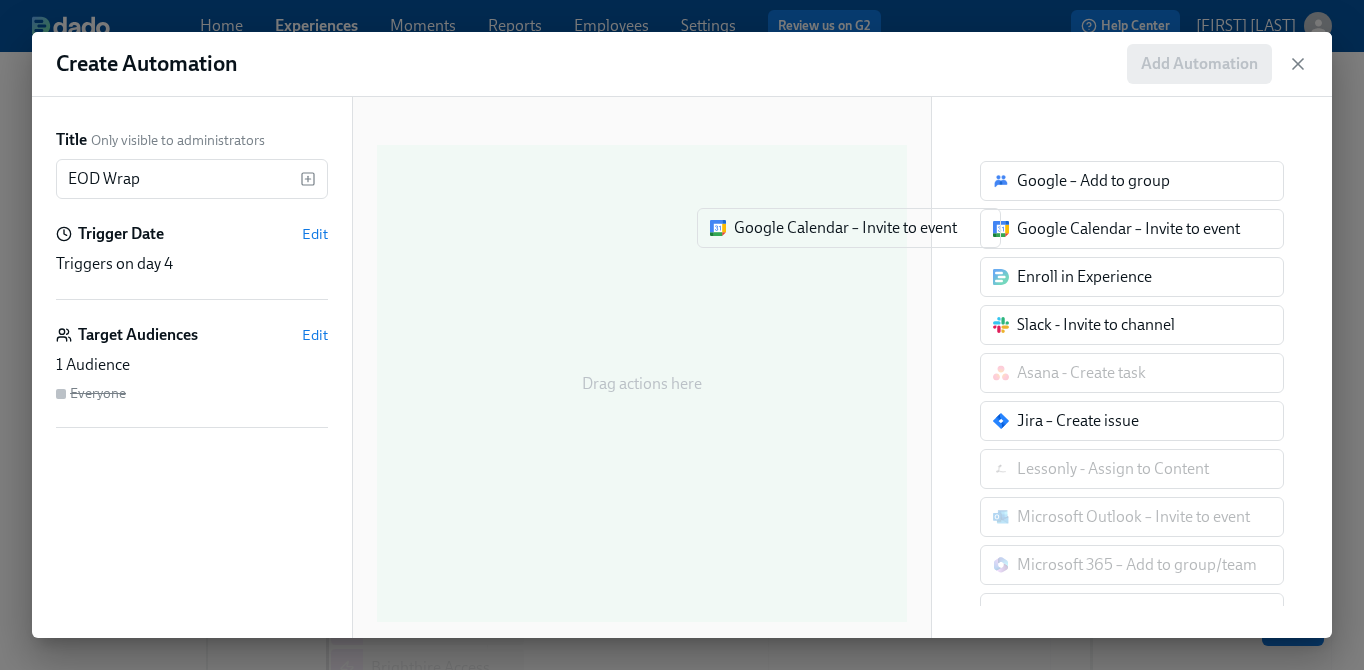 drag, startPoint x: 1075, startPoint y: 235, endPoint x: 780, endPoint y: 234, distance: 295.0017 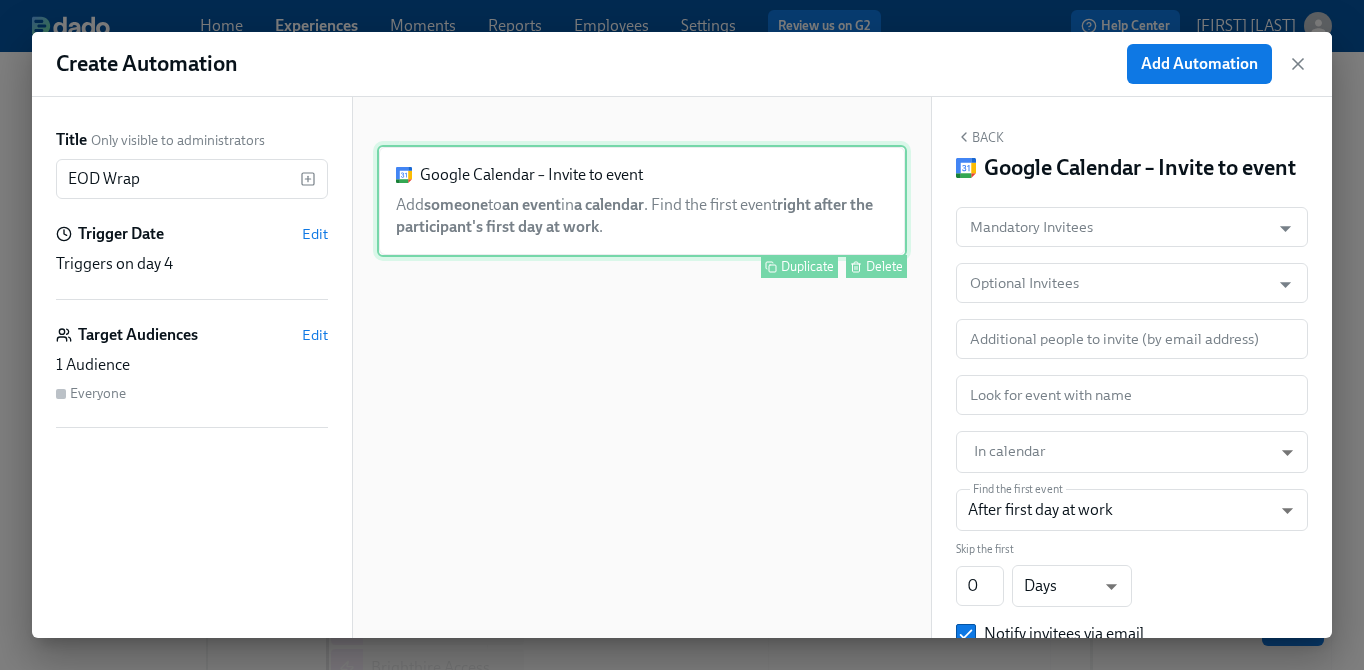 click on "Duplicate" at bounding box center (807, 266) 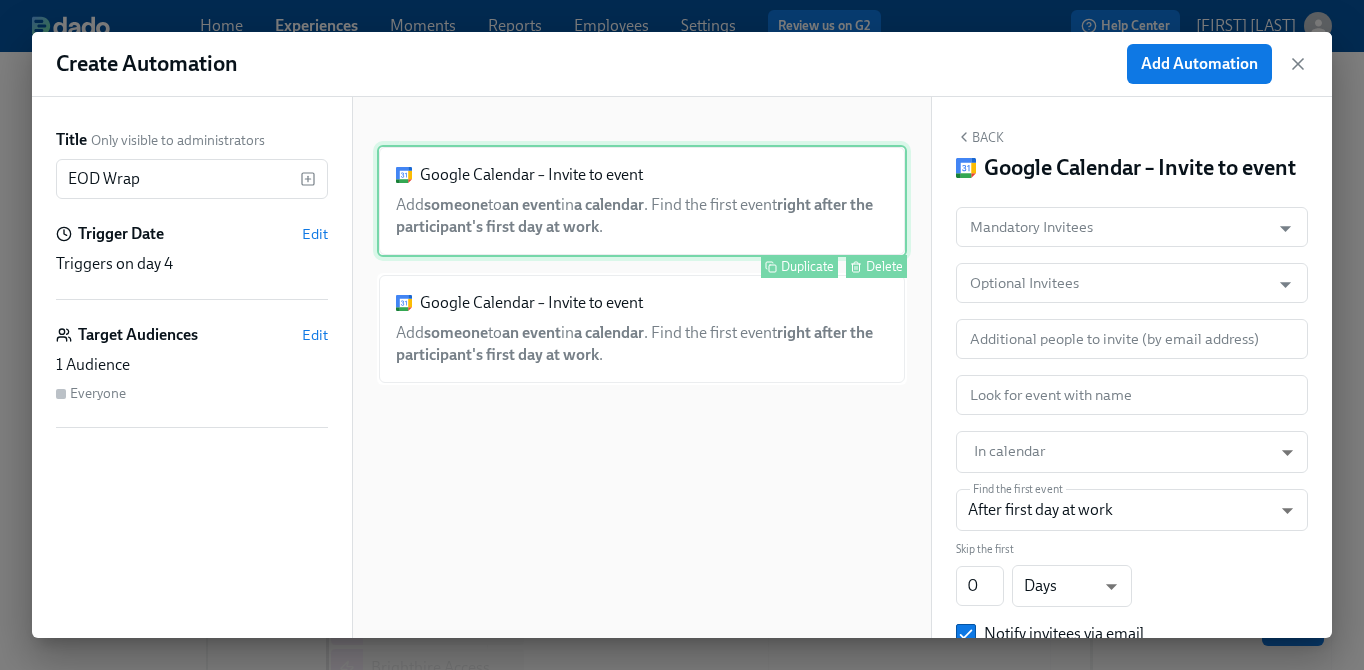 click on "Google Calendar – Invite to event Add someone to an event in a calendar . Find the first event right after the participant's first day at work . Duplicate Delete" at bounding box center (642, 201) 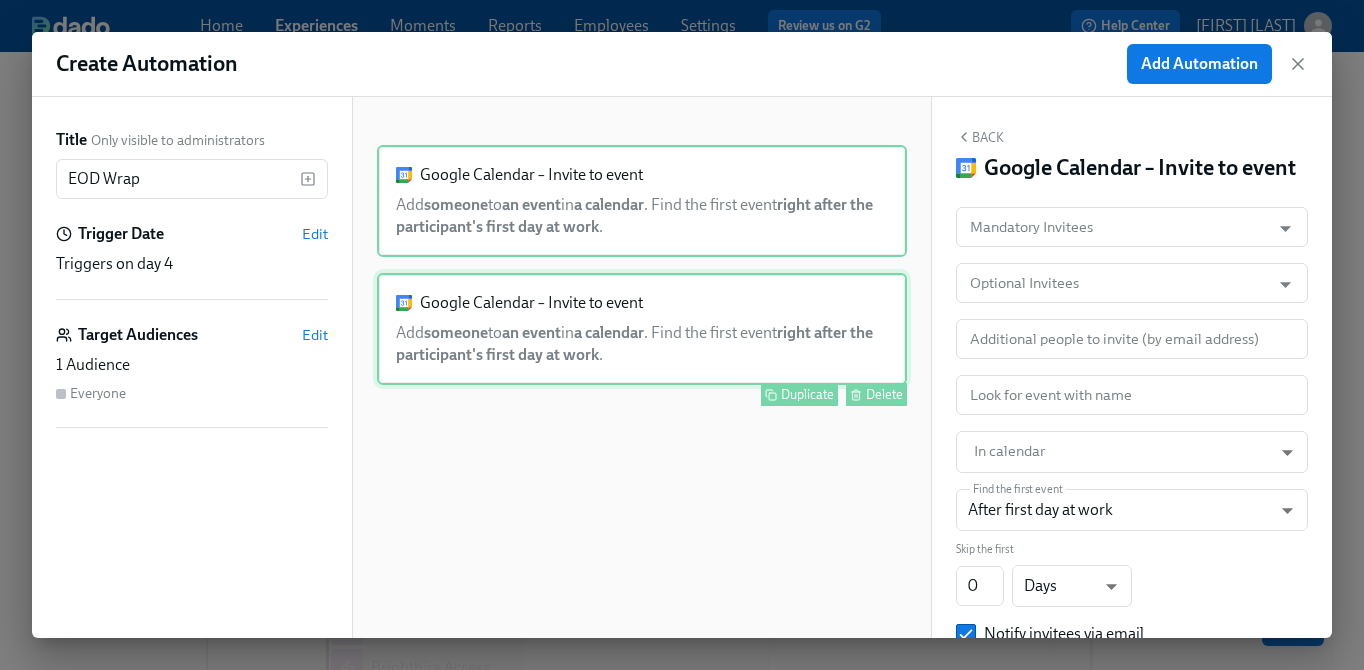 click on "Google Calendar – Invite to event Add someone to an event in a calendar . Find the first event right after the participant's first day at work . Duplicate Delete" at bounding box center [642, 329] 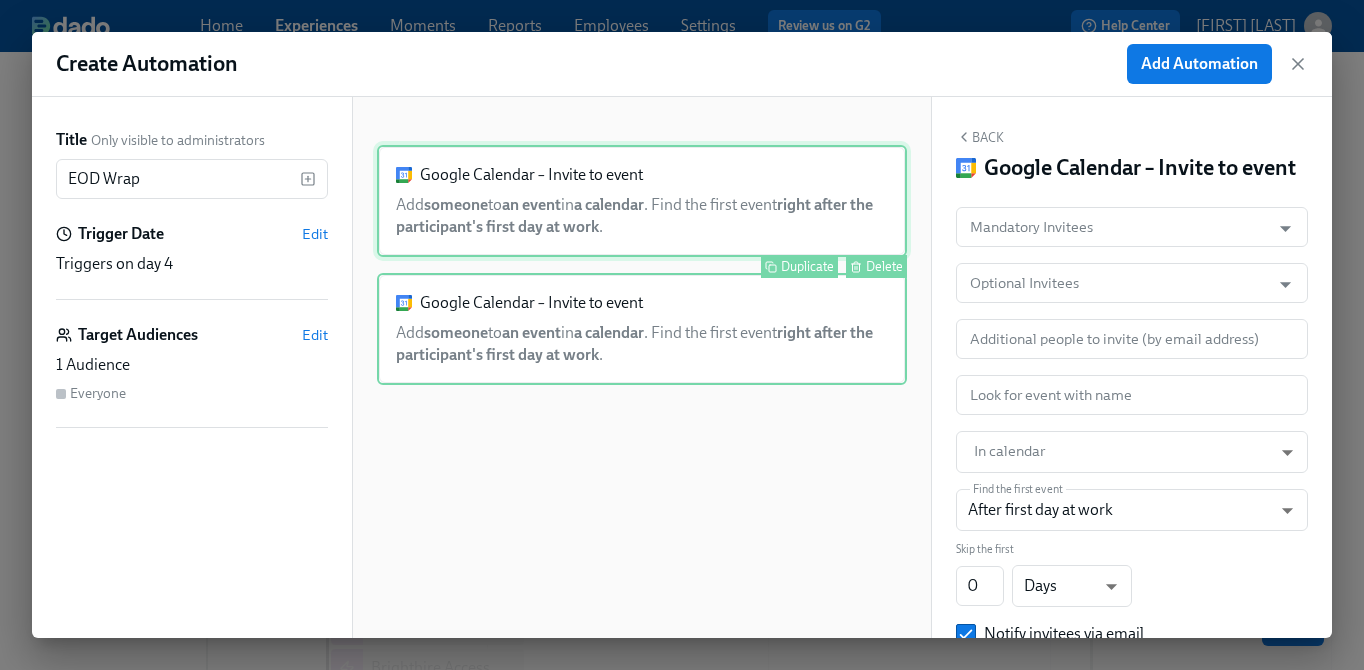 click on "Google Calendar – Invite to event Add someone to an event in a calendar . Find the first event right after the participant's first day at work . Duplicate Delete" at bounding box center (642, 201) 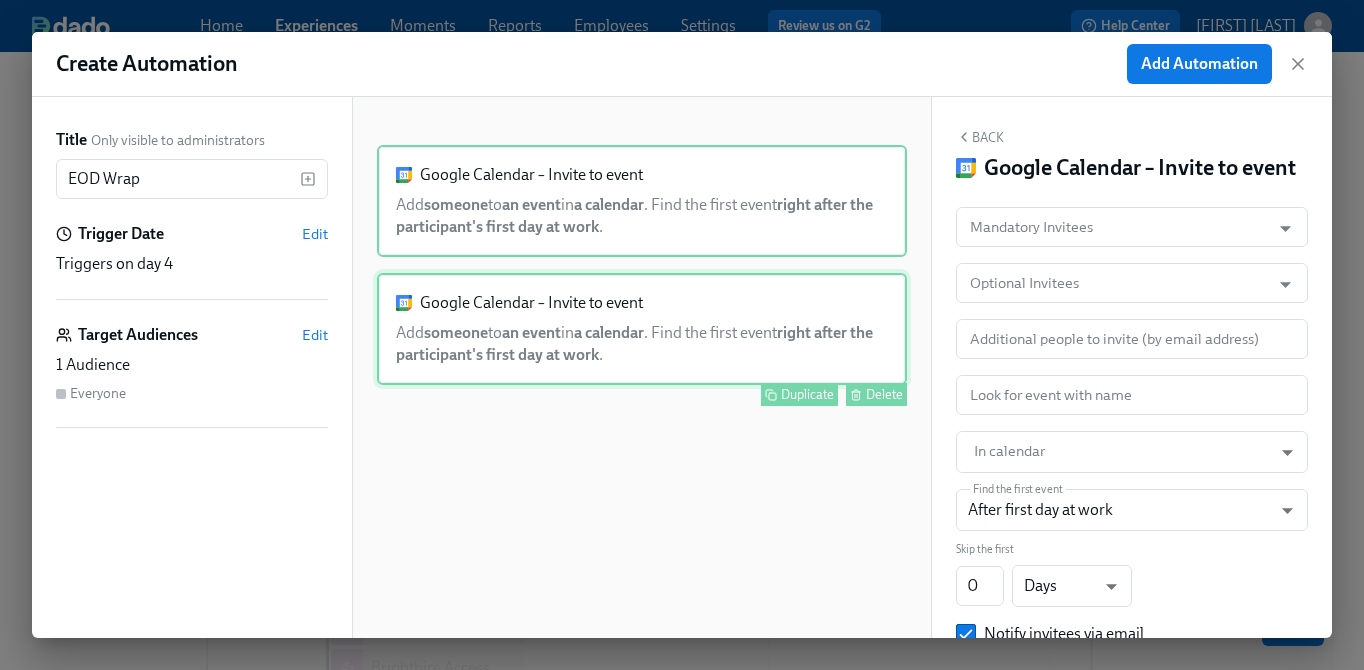 click on "Delete" at bounding box center (884, 394) 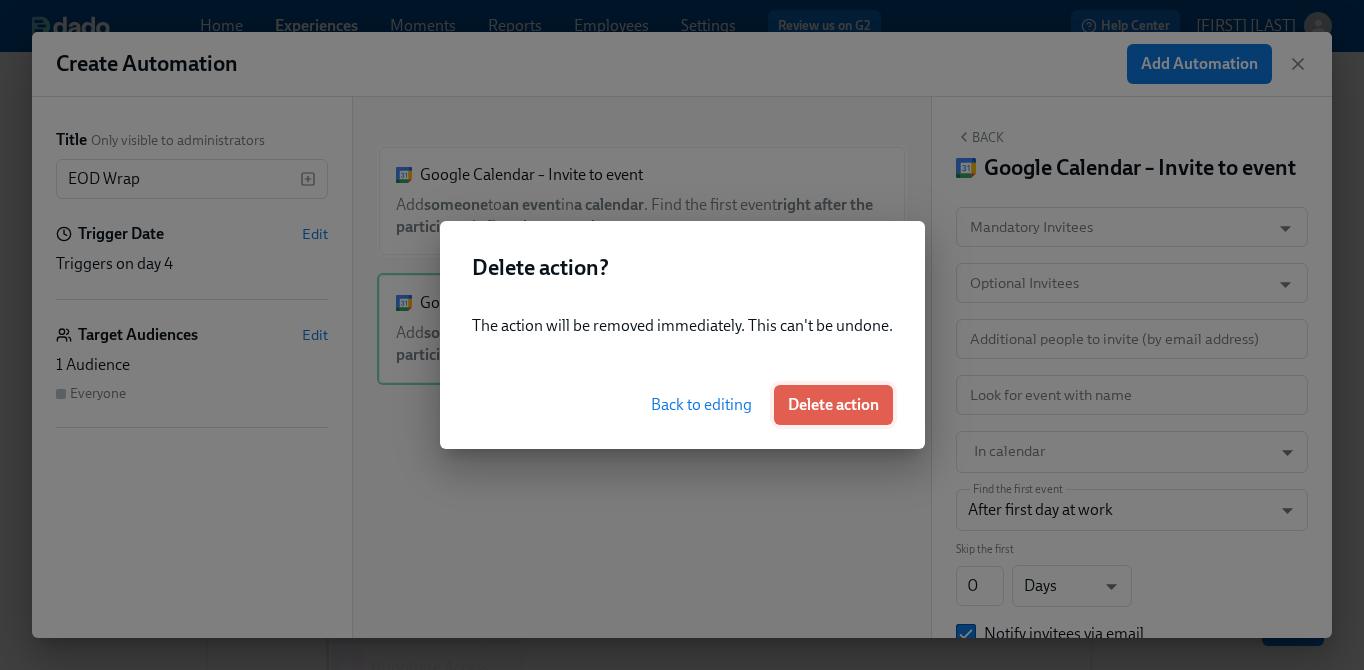 click on "Delete action" at bounding box center [833, 405] 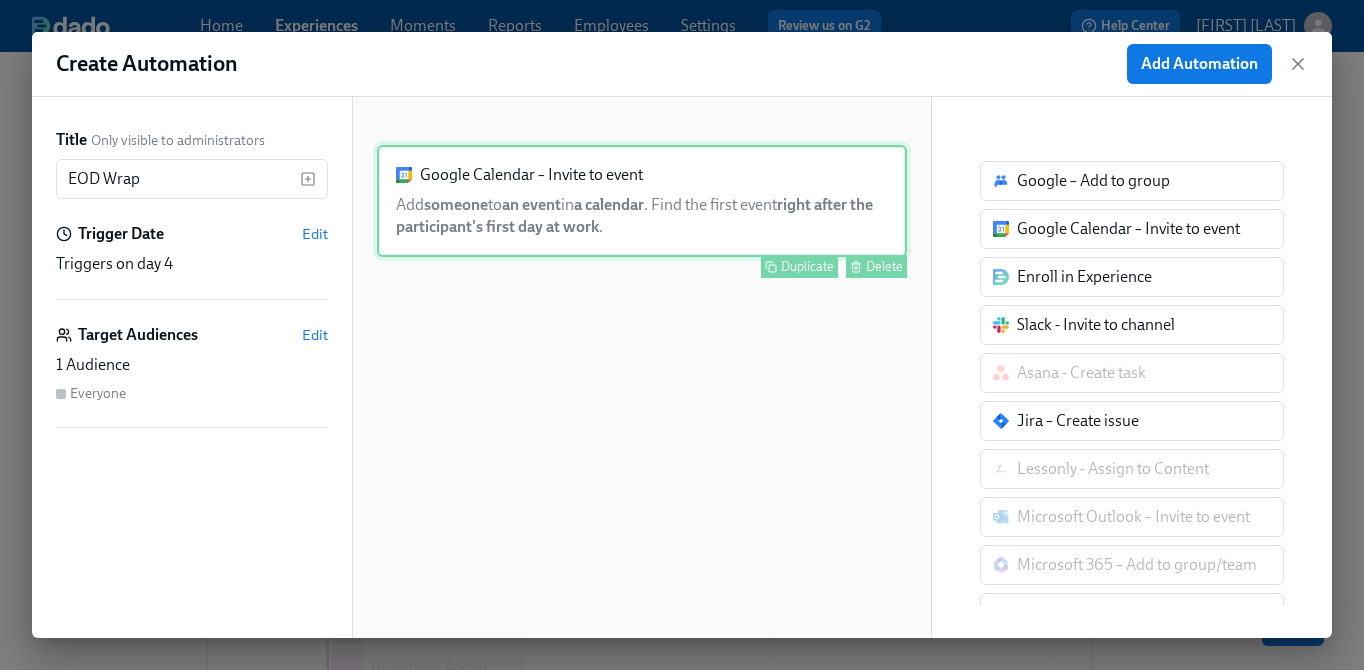 click on "Google Calendar – Invite to event Add someone to an event in a calendar . Find the first event right after the participant's first day at work . Duplicate Delete" at bounding box center [642, 201] 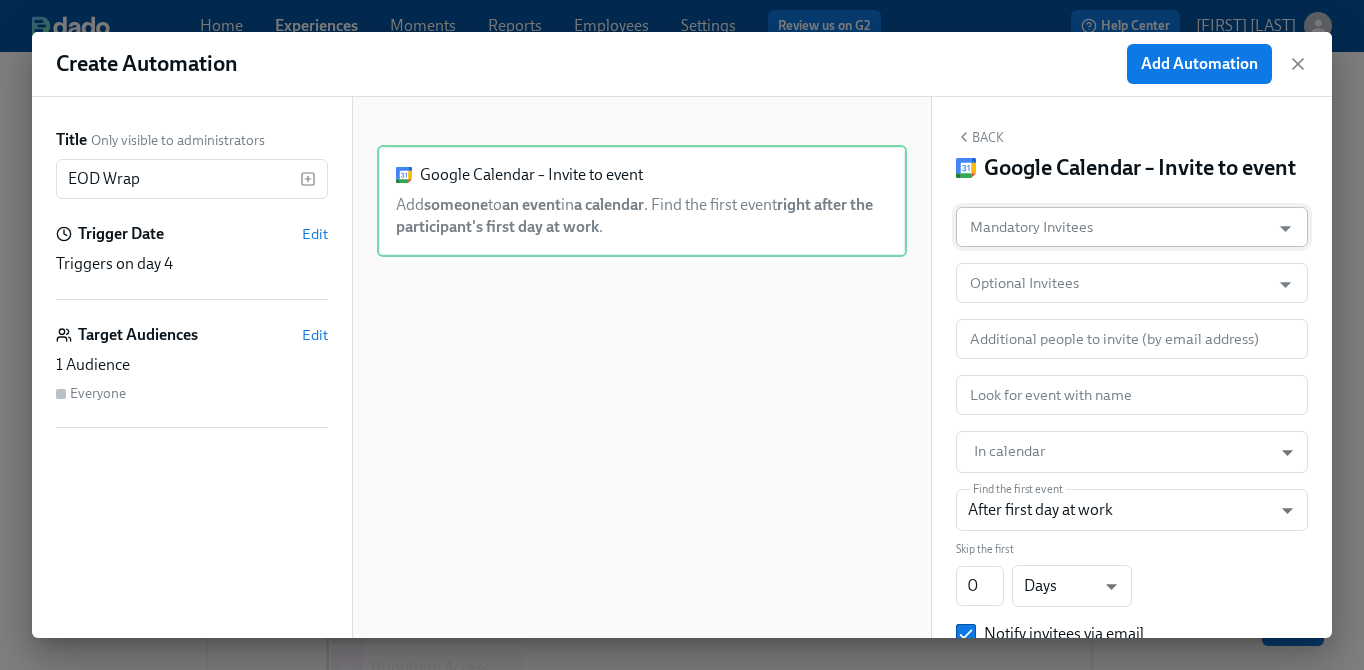 click on "Mandatory Invitees" at bounding box center (1113, 227) 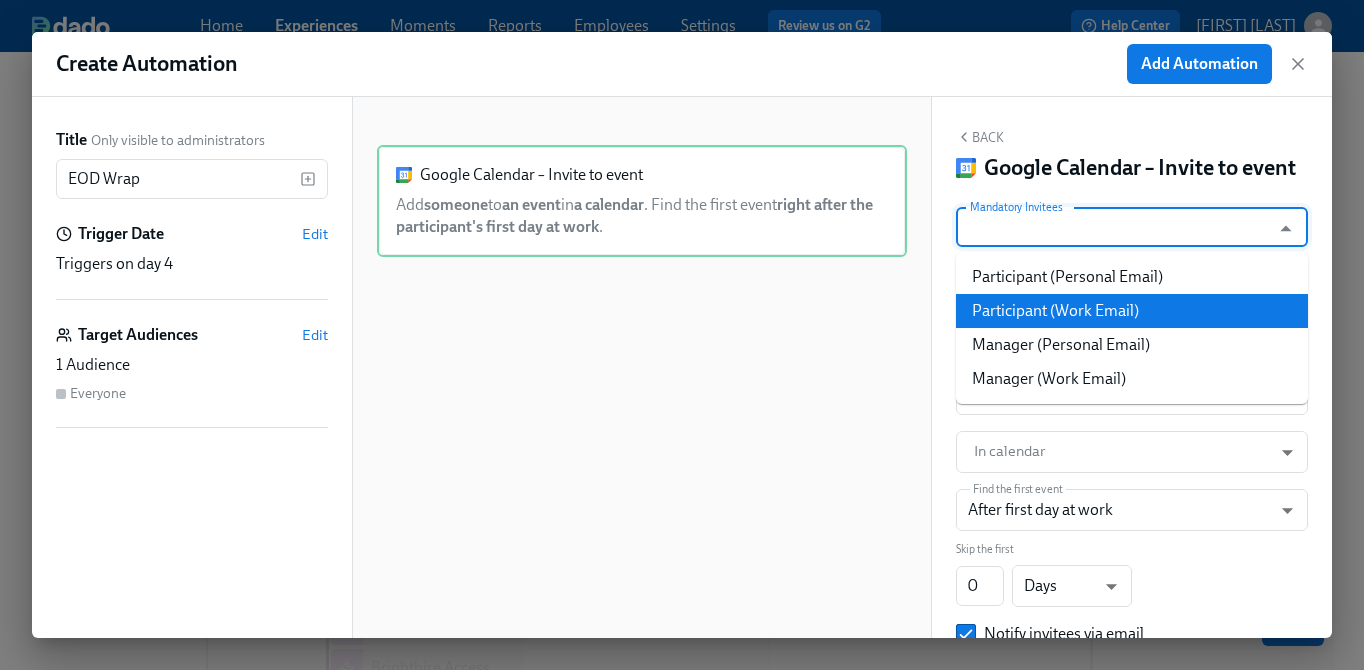 click on "Participant (Work Email)" at bounding box center (1132, 311) 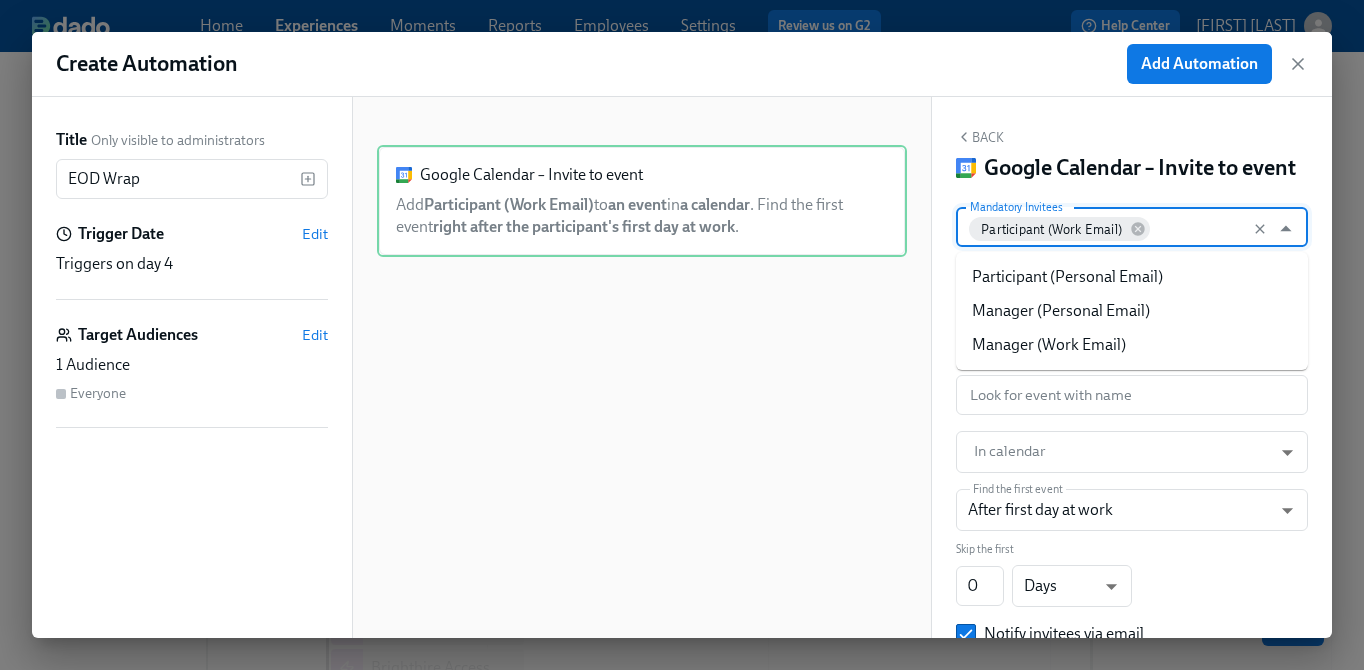 click on "Mandatory Invitees" at bounding box center [1206, 227] 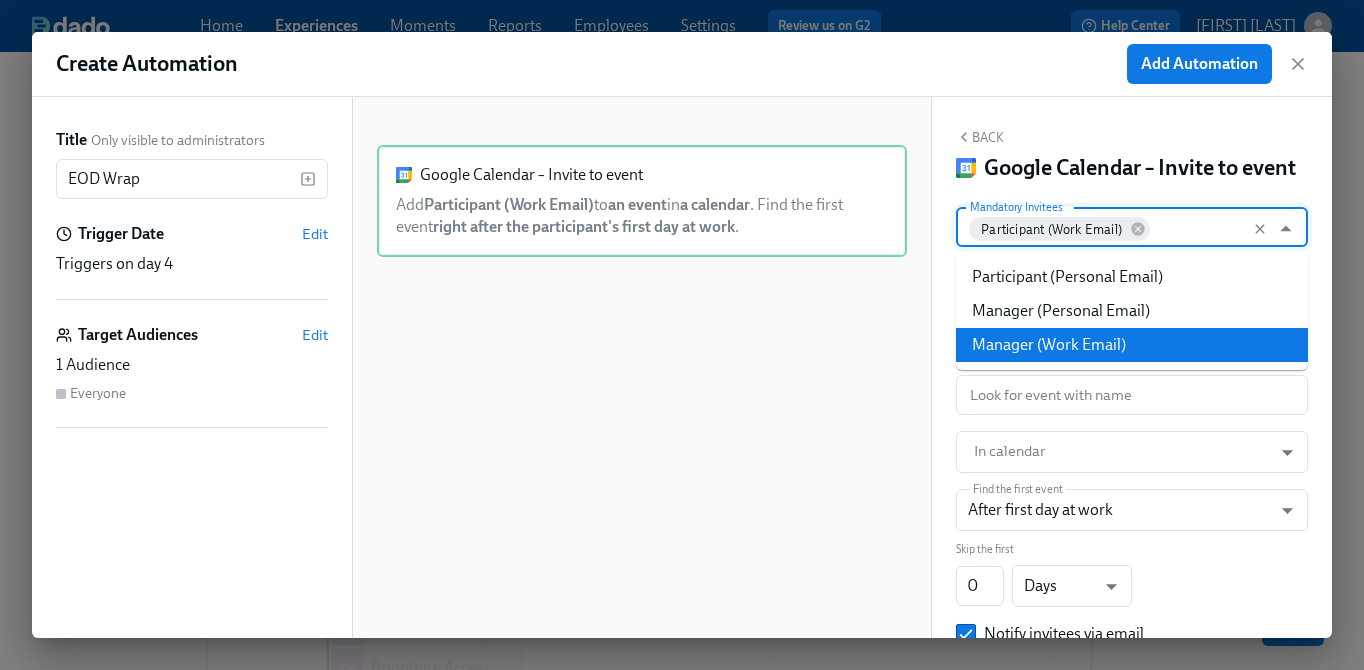 click on "Manager (Work Email)" at bounding box center [1132, 345] 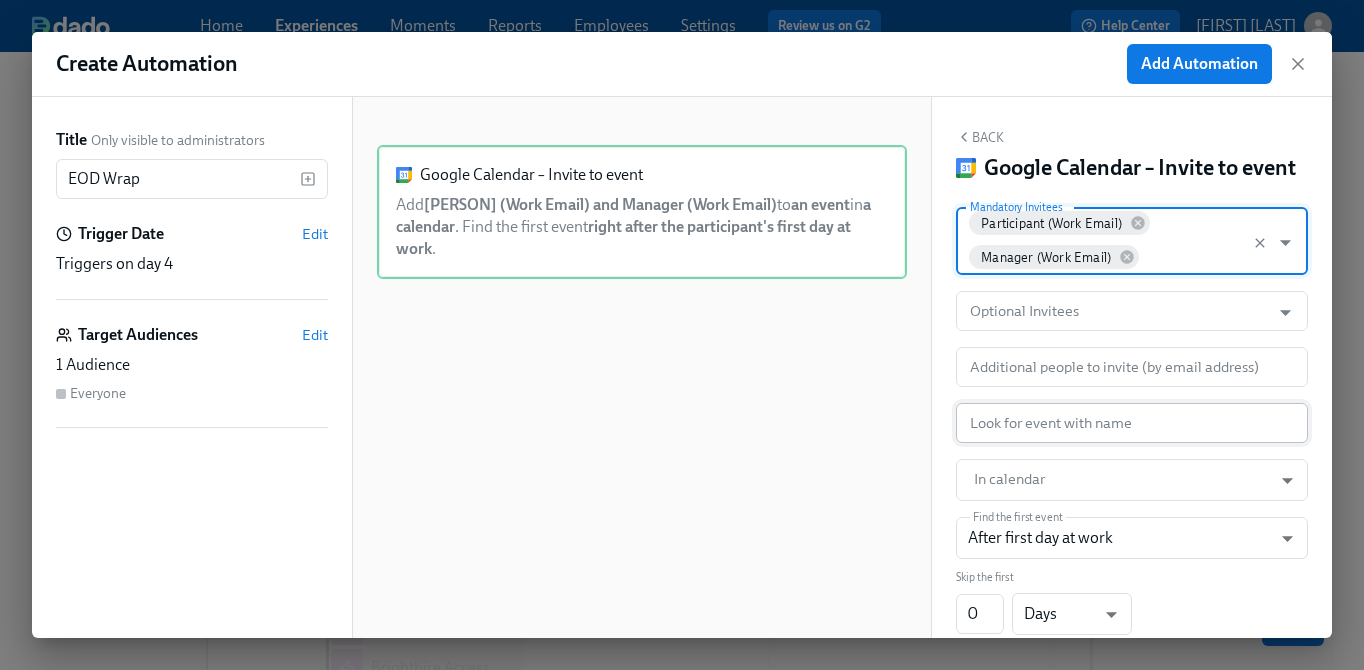click at bounding box center [1132, 423] 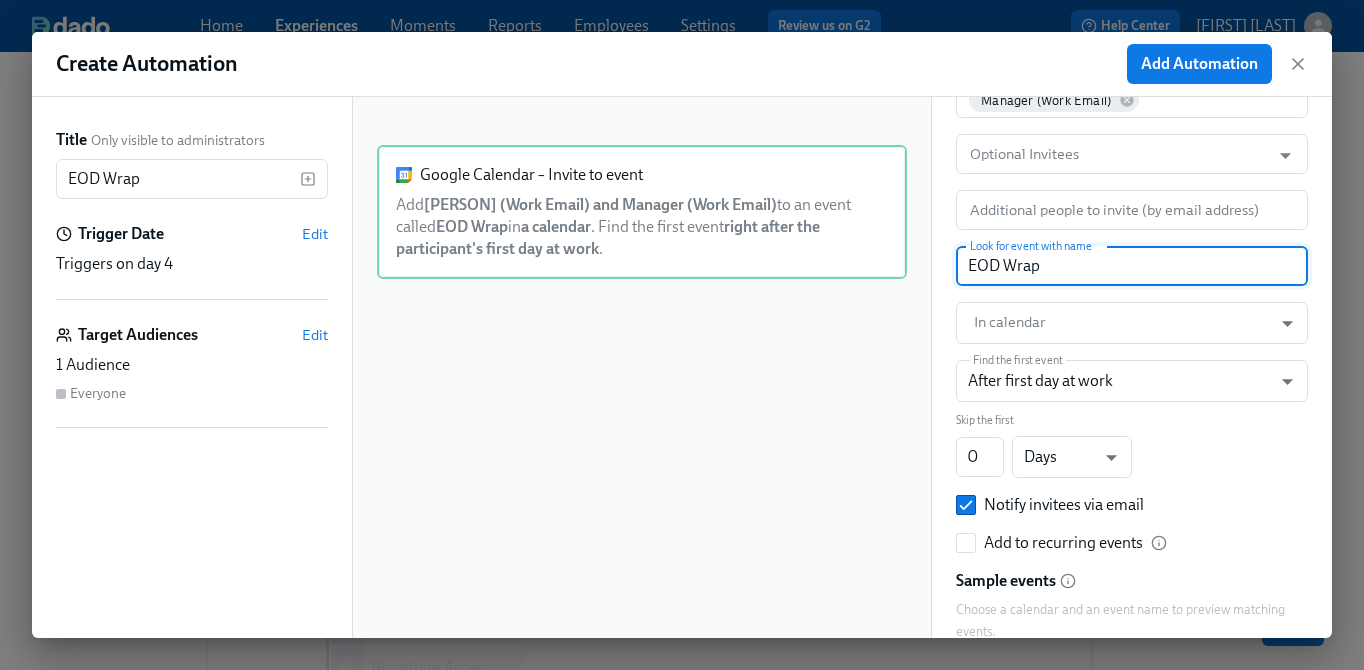 scroll, scrollTop: 219, scrollLeft: 0, axis: vertical 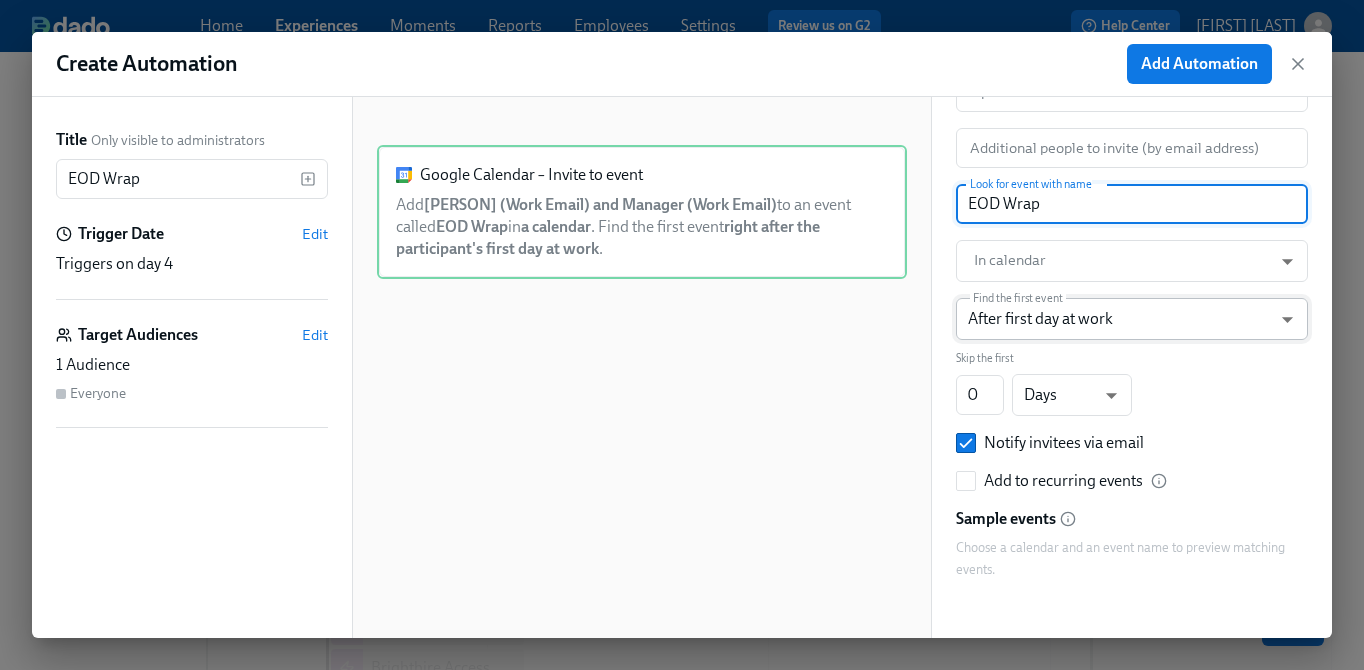 type on "EOD Wrap" 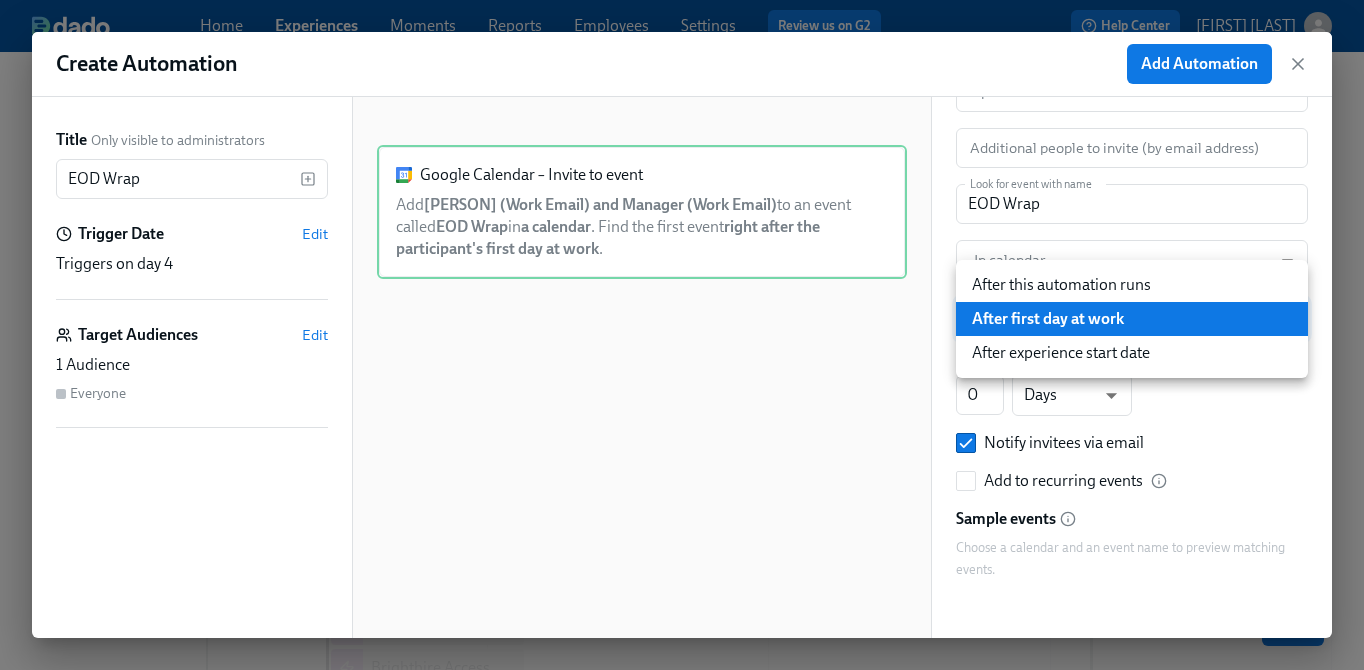 click on "After experience start date" at bounding box center (1132, 353) 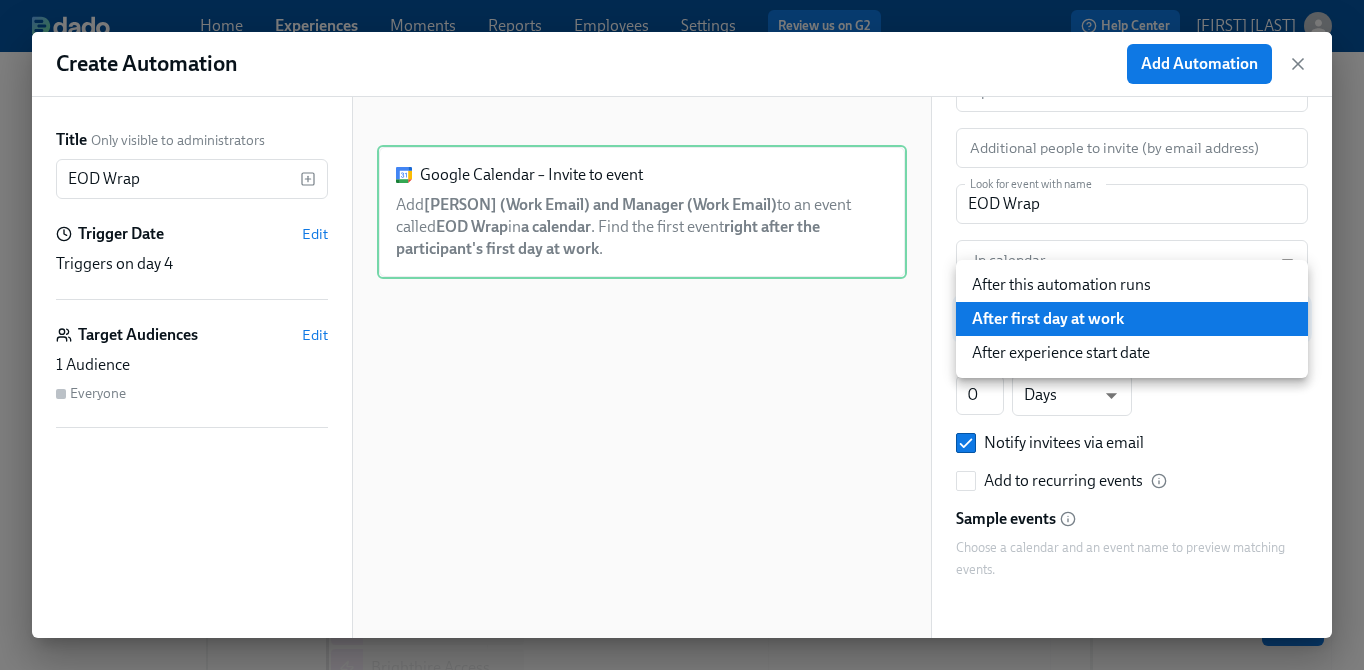 type on "AFTER_EXPERIENCE_START_DATE" 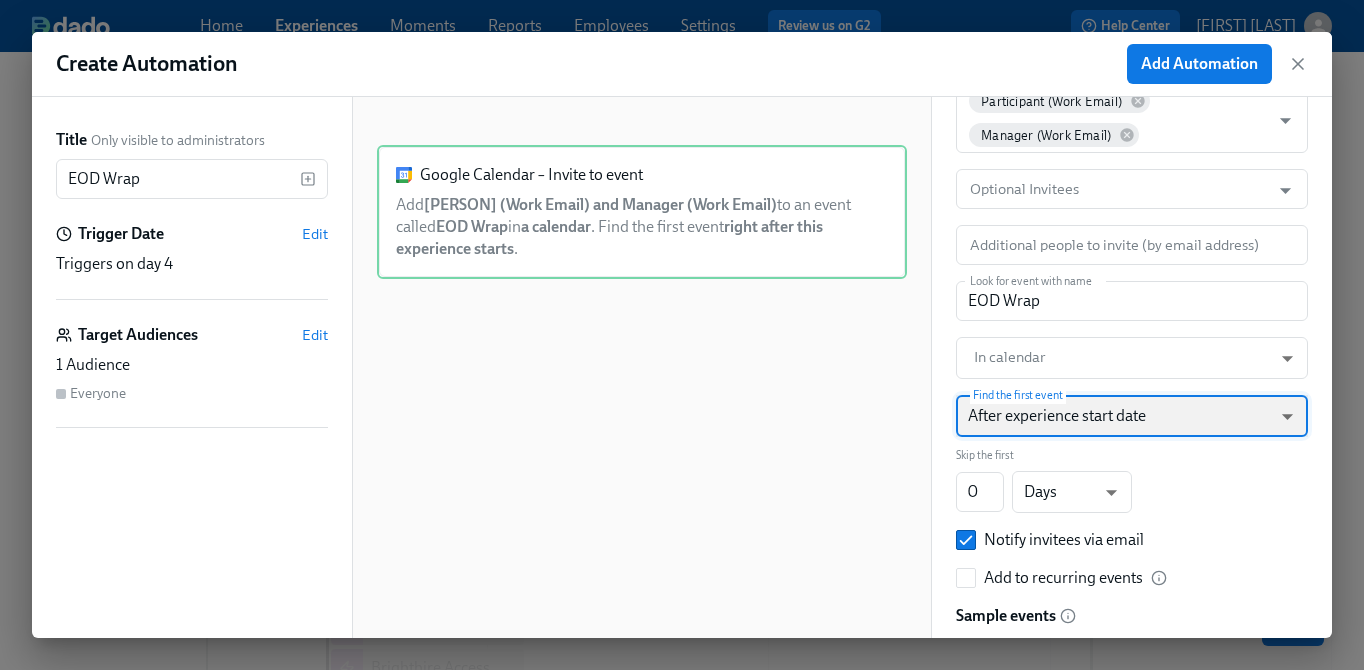 scroll, scrollTop: 86, scrollLeft: 0, axis: vertical 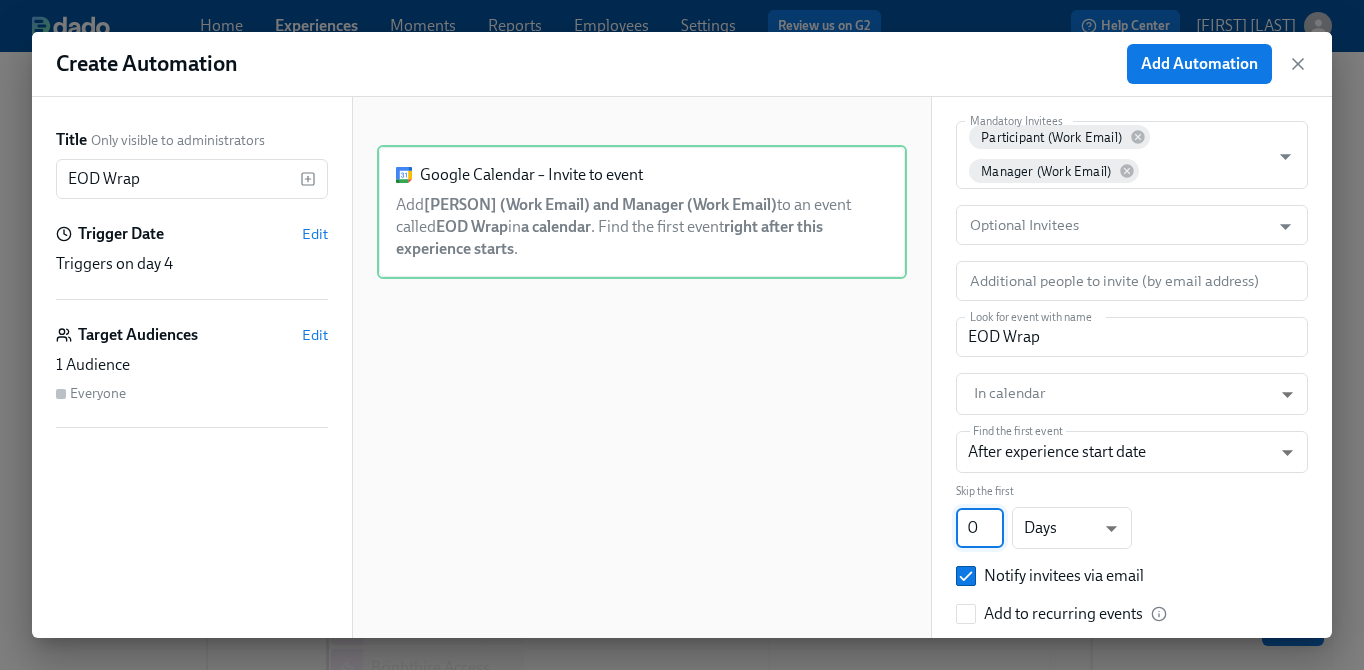 drag, startPoint x: 987, startPoint y: 530, endPoint x: 955, endPoint y: 528, distance: 32.06244 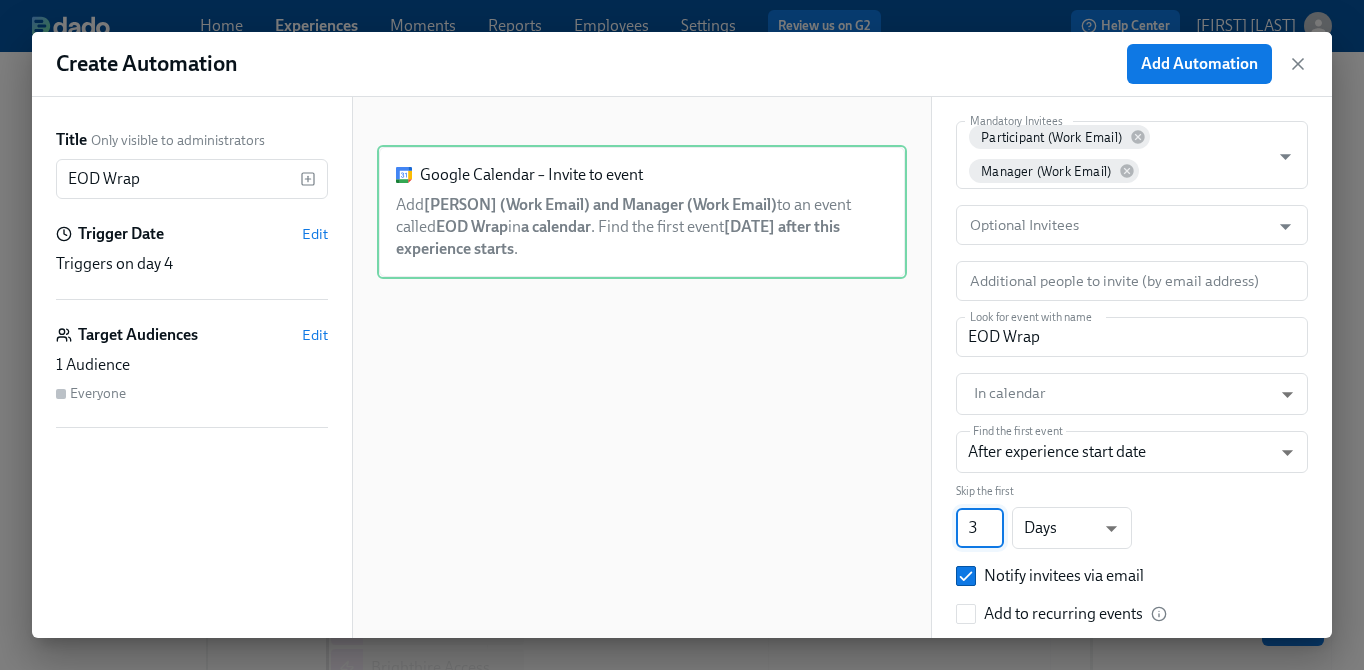 type on "3" 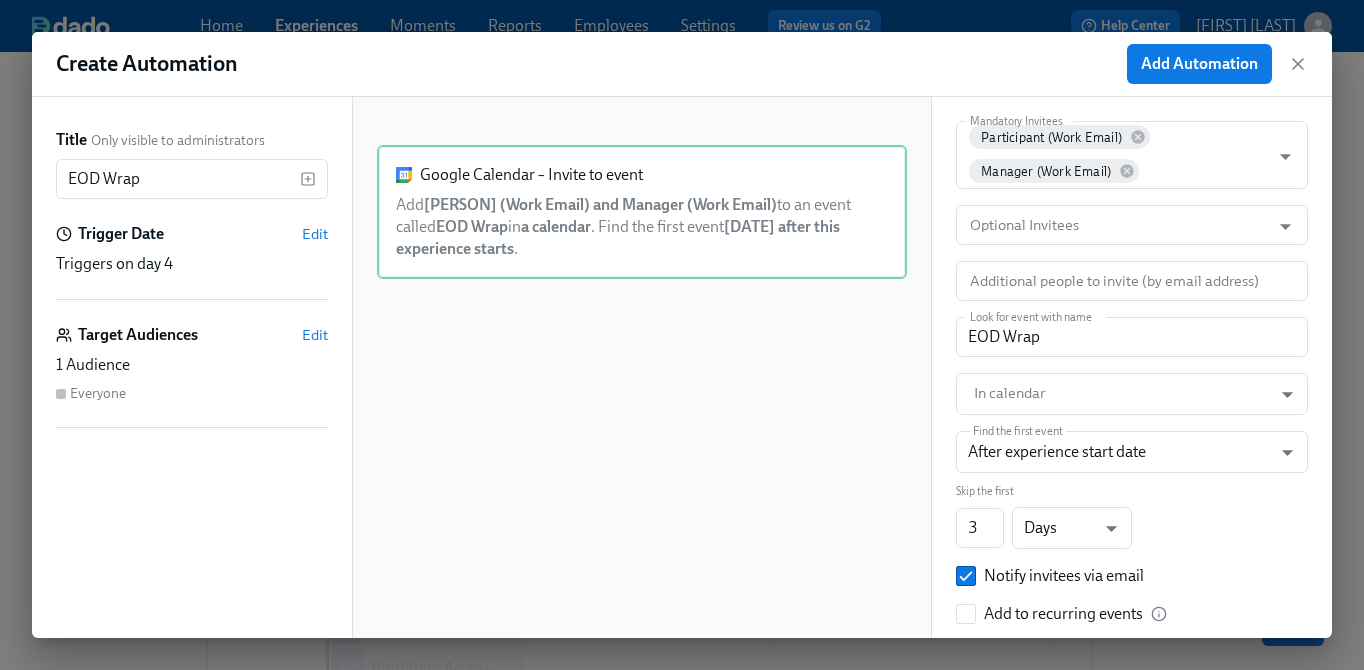 scroll, scrollTop: 0, scrollLeft: 0, axis: both 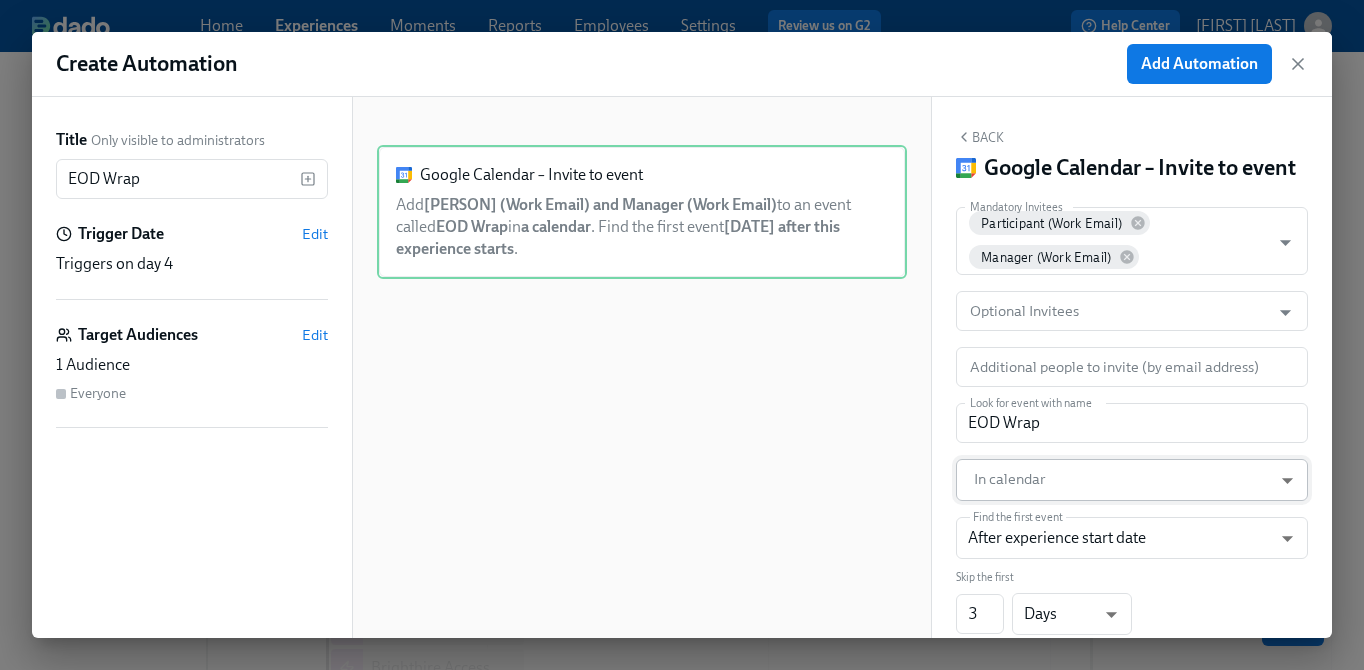 click on "Home Experiences Moments Reports Employees Settings Review us on G2 Help Center [NAME] Back to overview Edit GTM Recruiter Onboarding Basics Start and End Participants Timeline Review and Launch Timeline Preview experience Search Filter by Actor Manage Participant Manager Automation Week 1 Week 2 Week 3 Week 4 Experience start Participant's first day at work Experience end Add to email listserv Outreach All Hands Gem Permission Recruiting Sync - Midwest Region Recruiting Sync - Northeast Region Recruiting Sync - Northwest Region Recruiting Sync - Southeast Region Recruiting Sync - Southwest Region Onboarding with your Manager Brighthire Access Tech review with your manager Greenhouse and ModernLoop review [GTM Recruiter Onboarding] A new experience starts today! Getting Started - GTM Recruiter Tech Schedule Intro 1:1s Save changes Next
Close cross-small Create Automation Add Automation Title Only visible to administrators EOD Wrap Trigger Date Edit Edit" at bounding box center [682, 408] 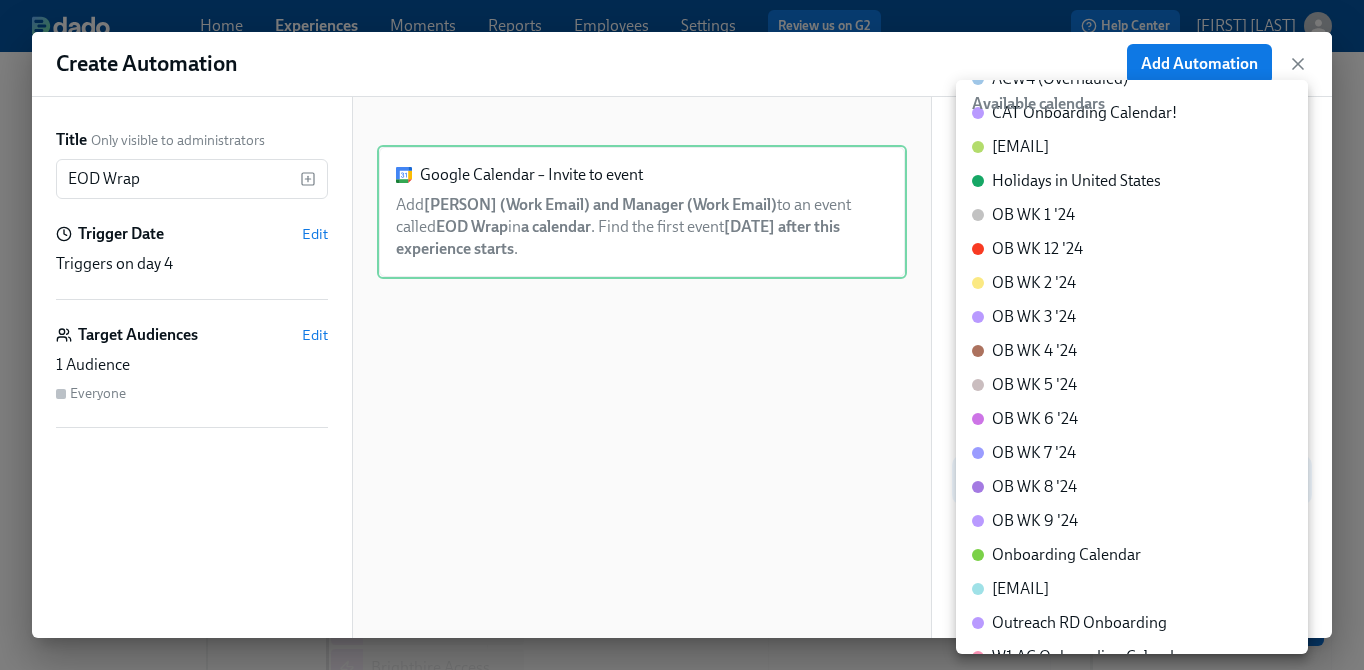 scroll, scrollTop: 272, scrollLeft: 0, axis: vertical 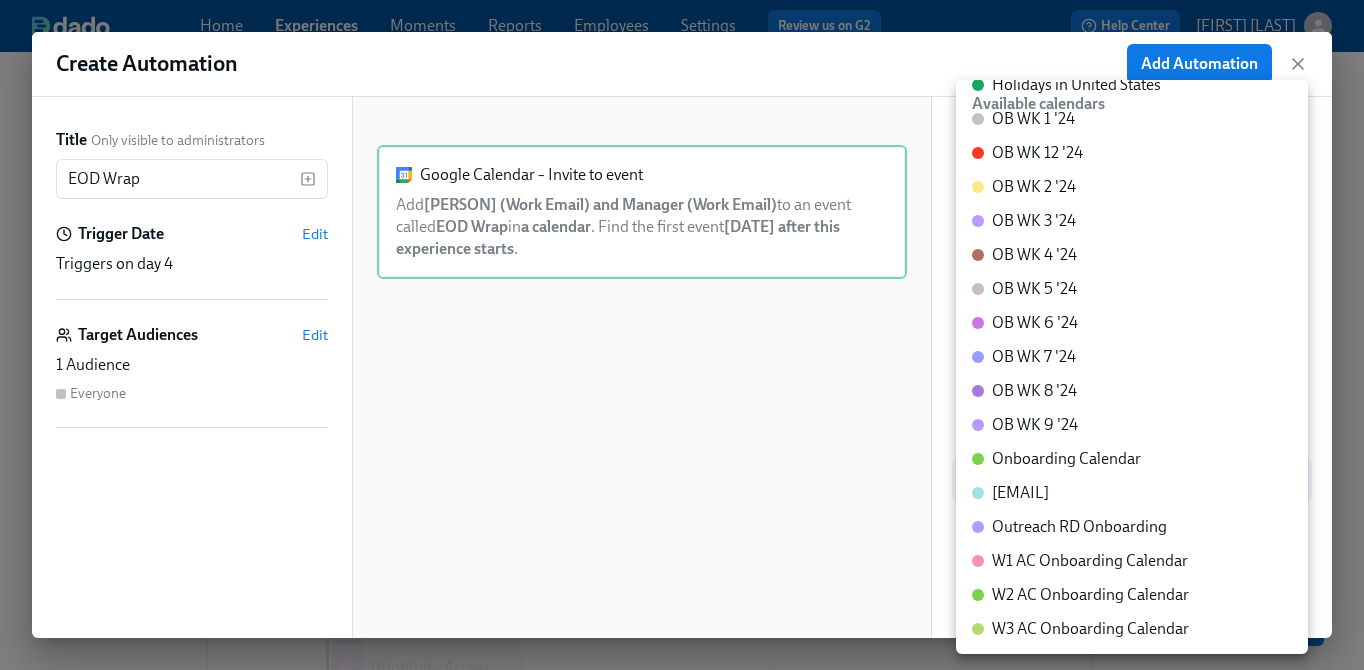 click on "Onboarding Calendar" at bounding box center (1066, 459) 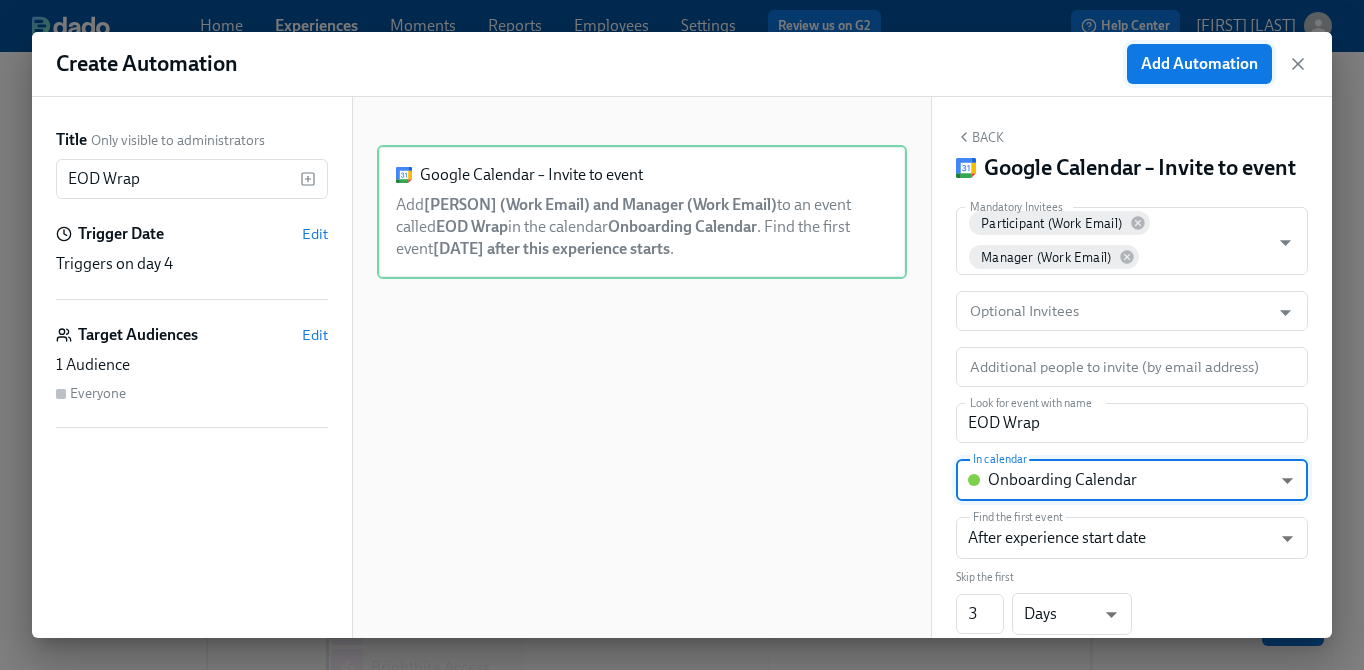 click on "Add Automation" at bounding box center (1199, 64) 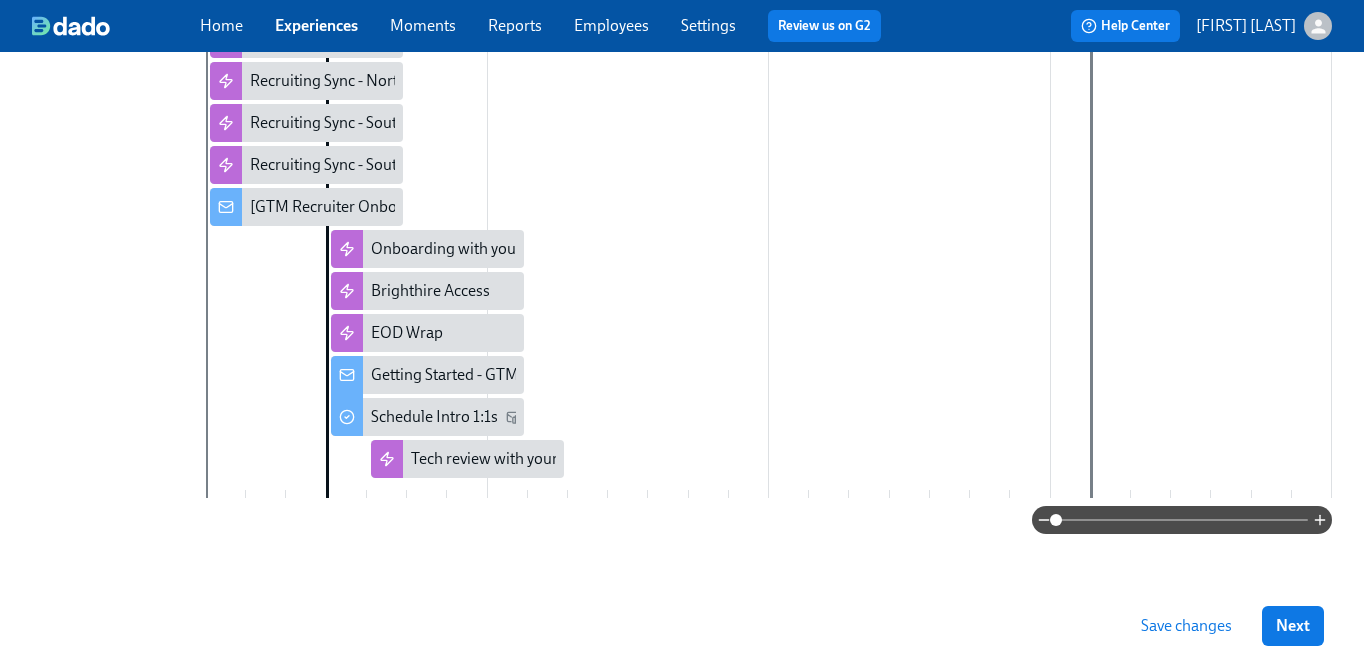 scroll, scrollTop: 475, scrollLeft: 0, axis: vertical 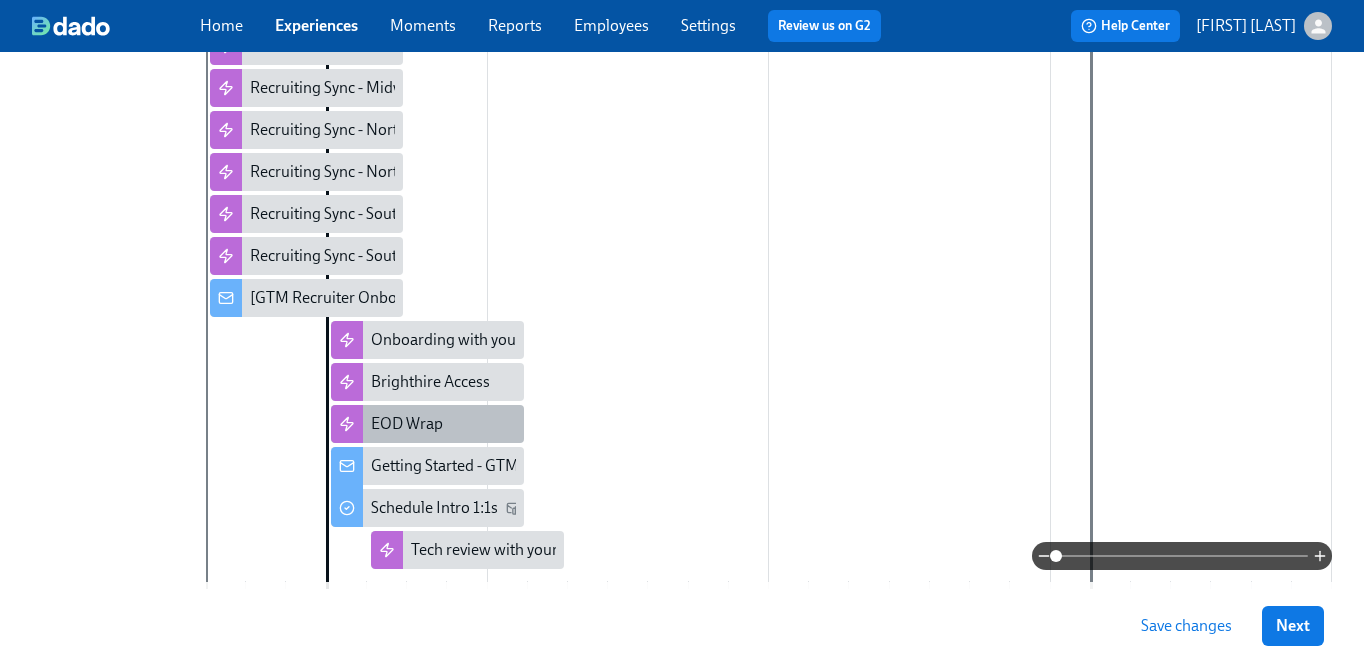 click on "EOD Wrap" at bounding box center [427, 424] 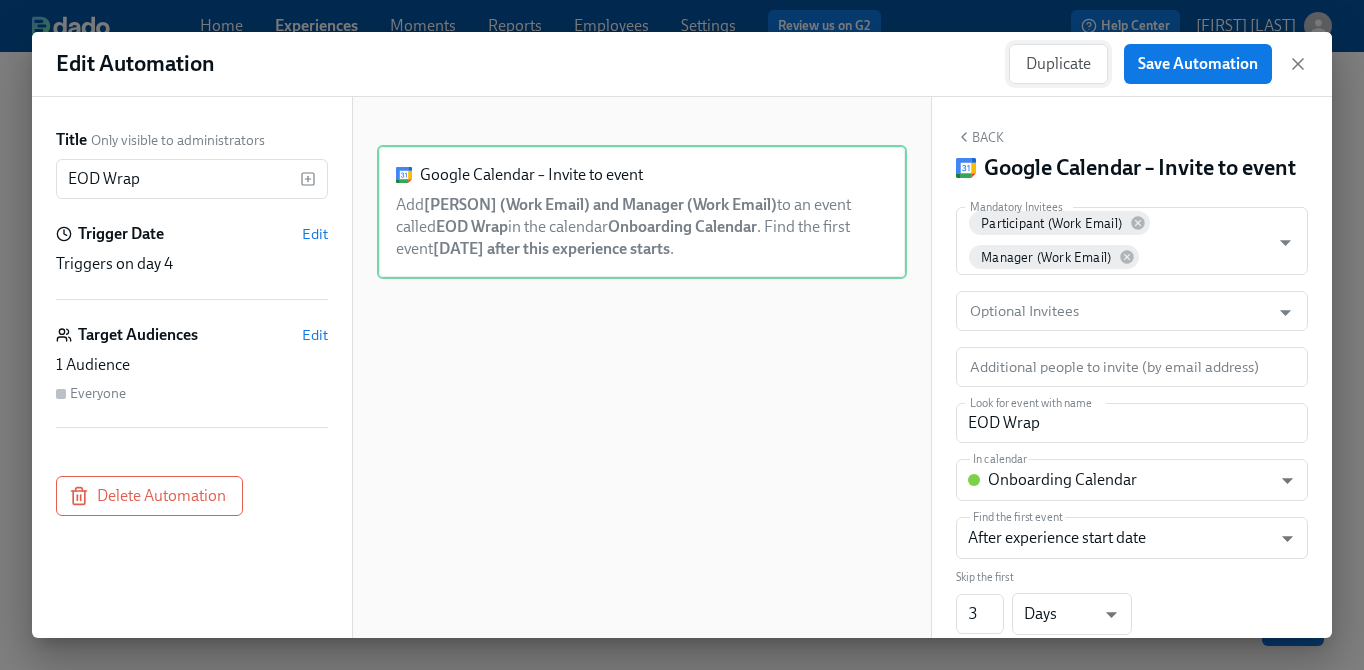 click on "Duplicate" at bounding box center [1058, 64] 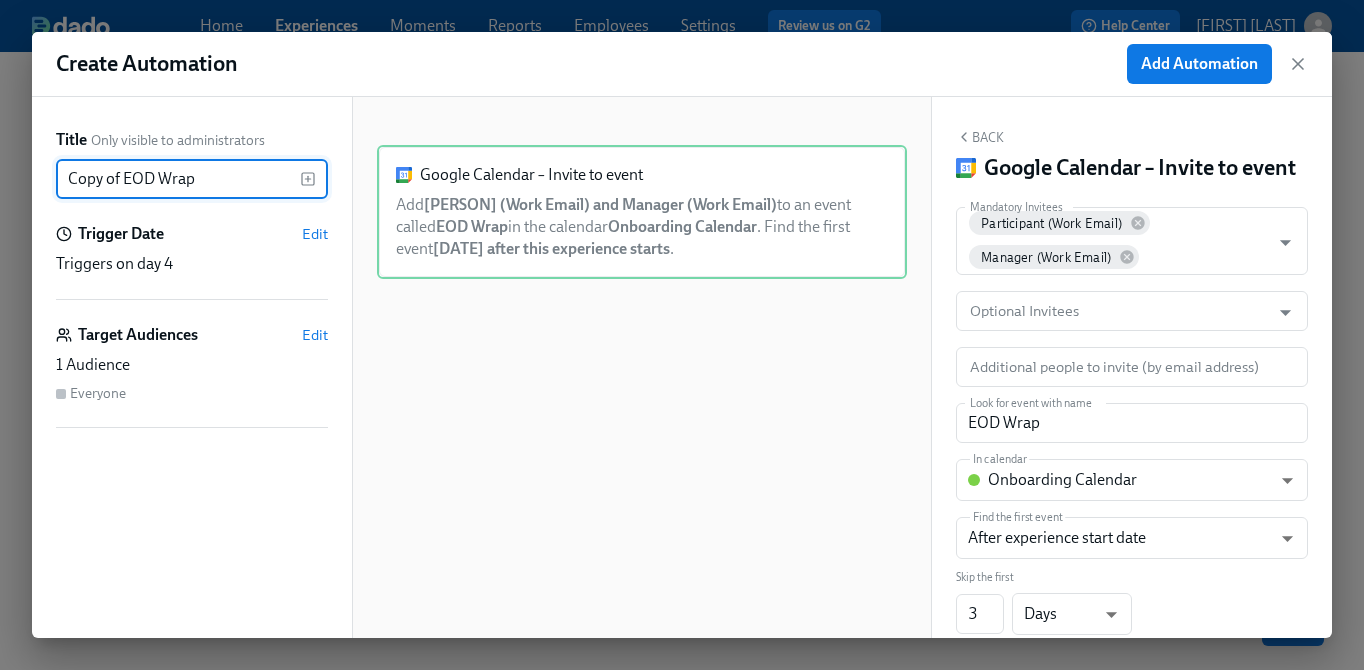 drag, startPoint x: 121, startPoint y: 178, endPoint x: 41, endPoint y: 178, distance: 80 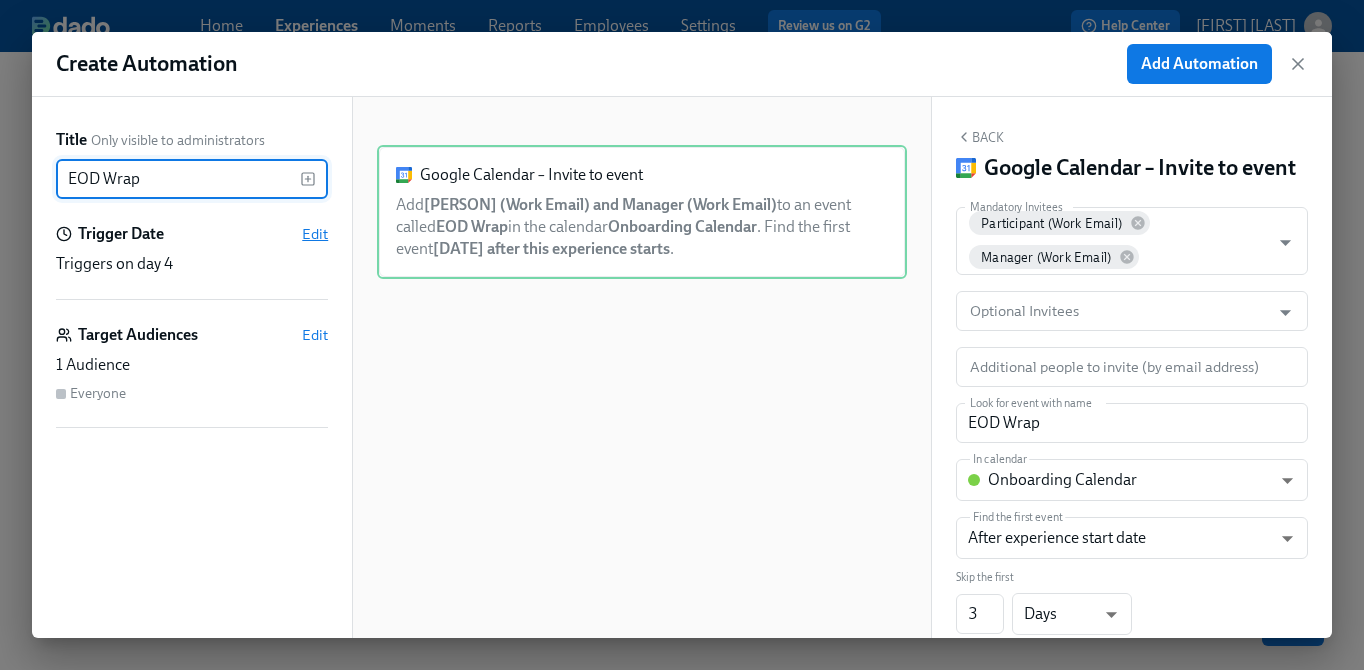type on "EOD Wrap" 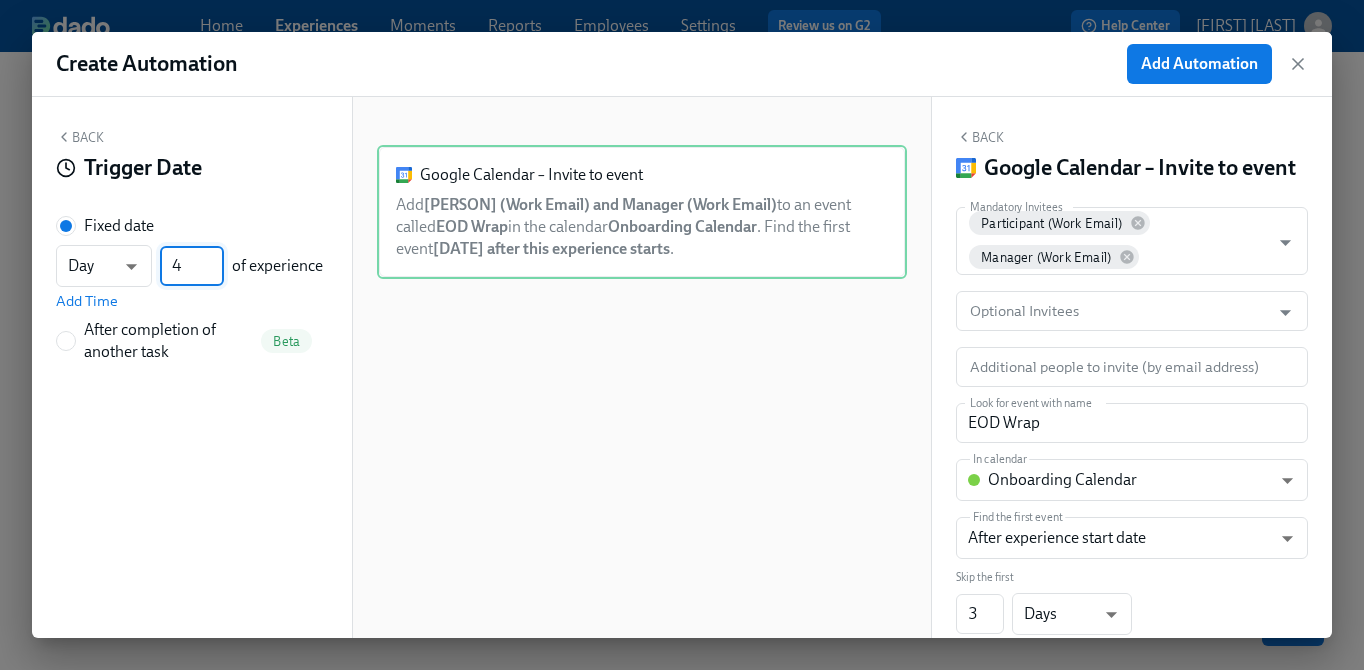 drag, startPoint x: 187, startPoint y: 268, endPoint x: 171, endPoint y: 268, distance: 16 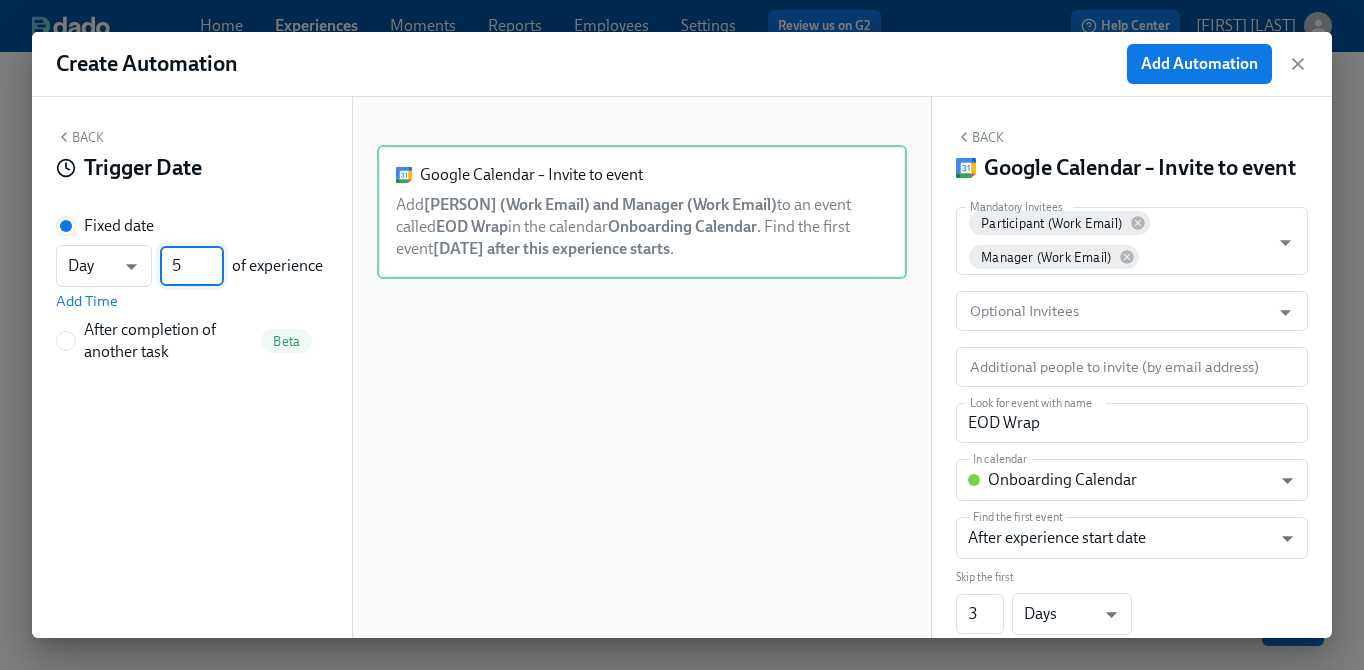 type on "5" 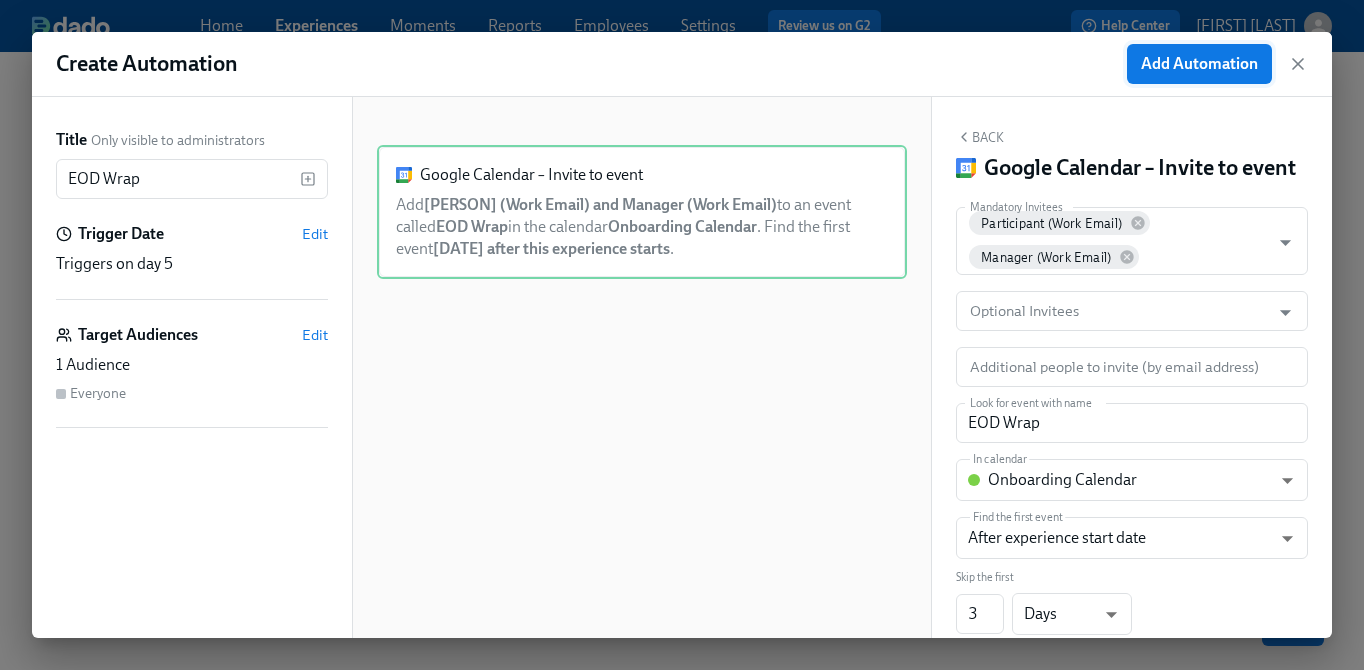 click on "Add Automation" at bounding box center (1199, 64) 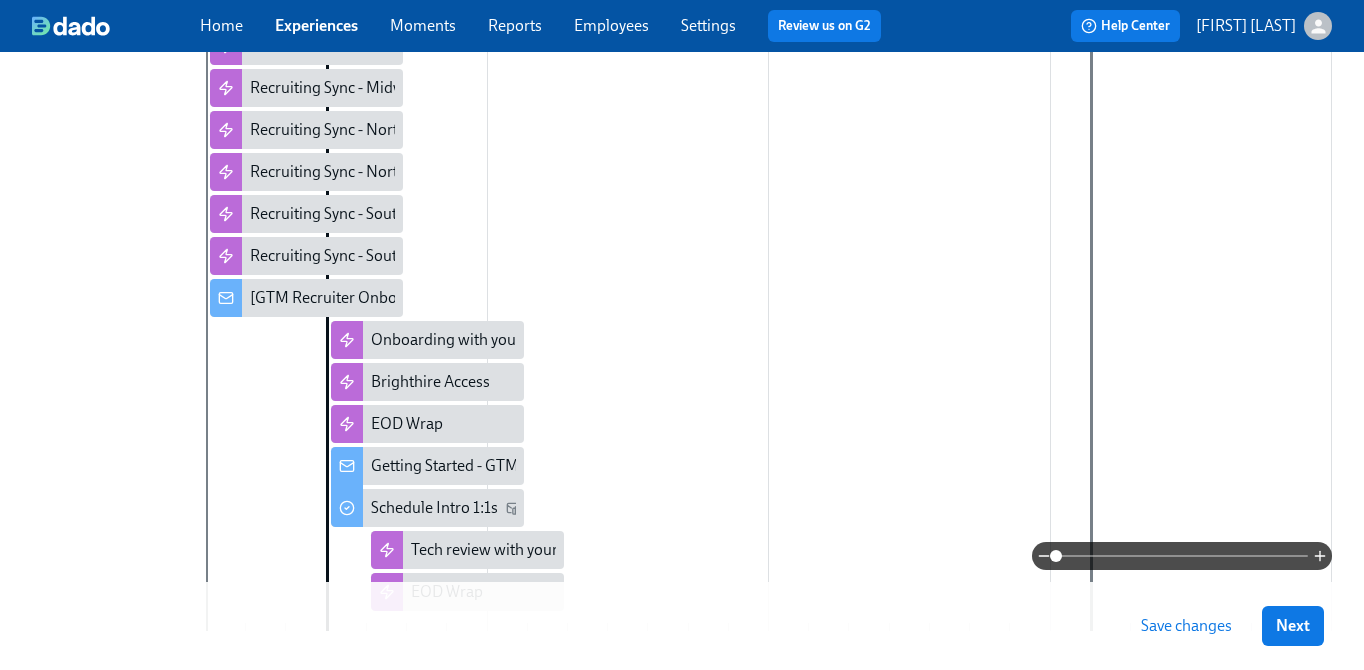 scroll, scrollTop: 608, scrollLeft: 0, axis: vertical 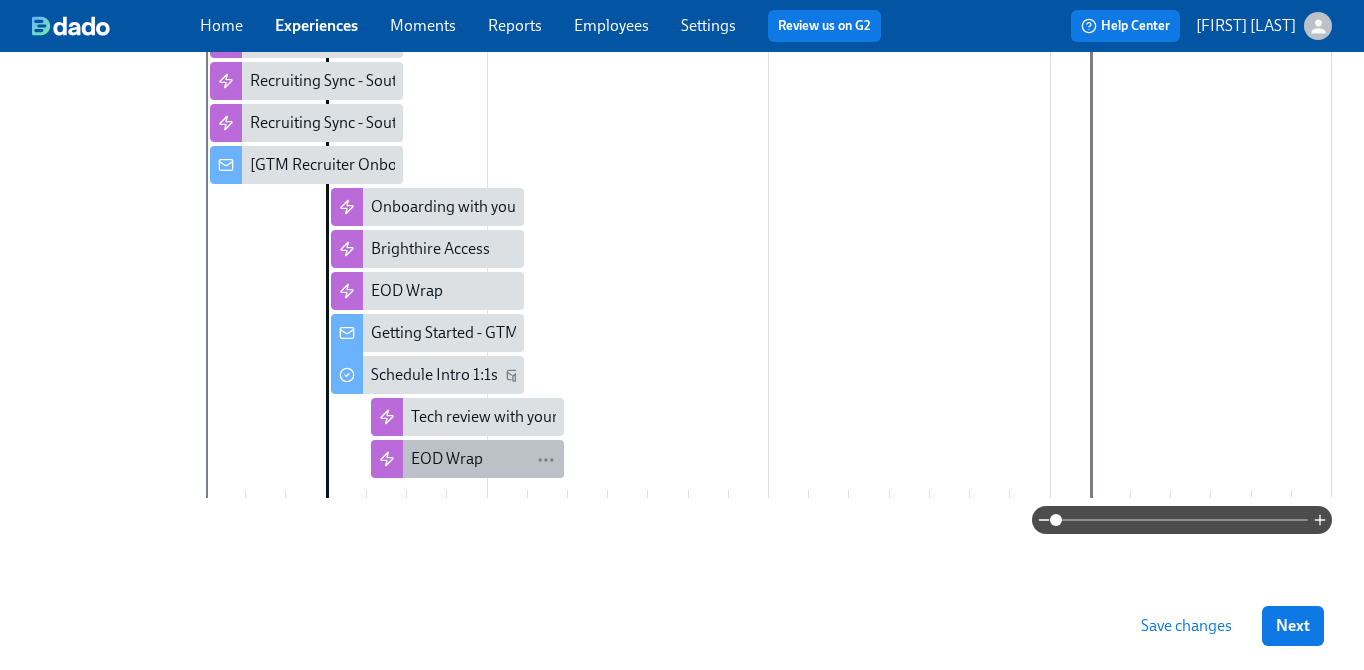 click on "EOD Wrap" at bounding box center (483, 459) 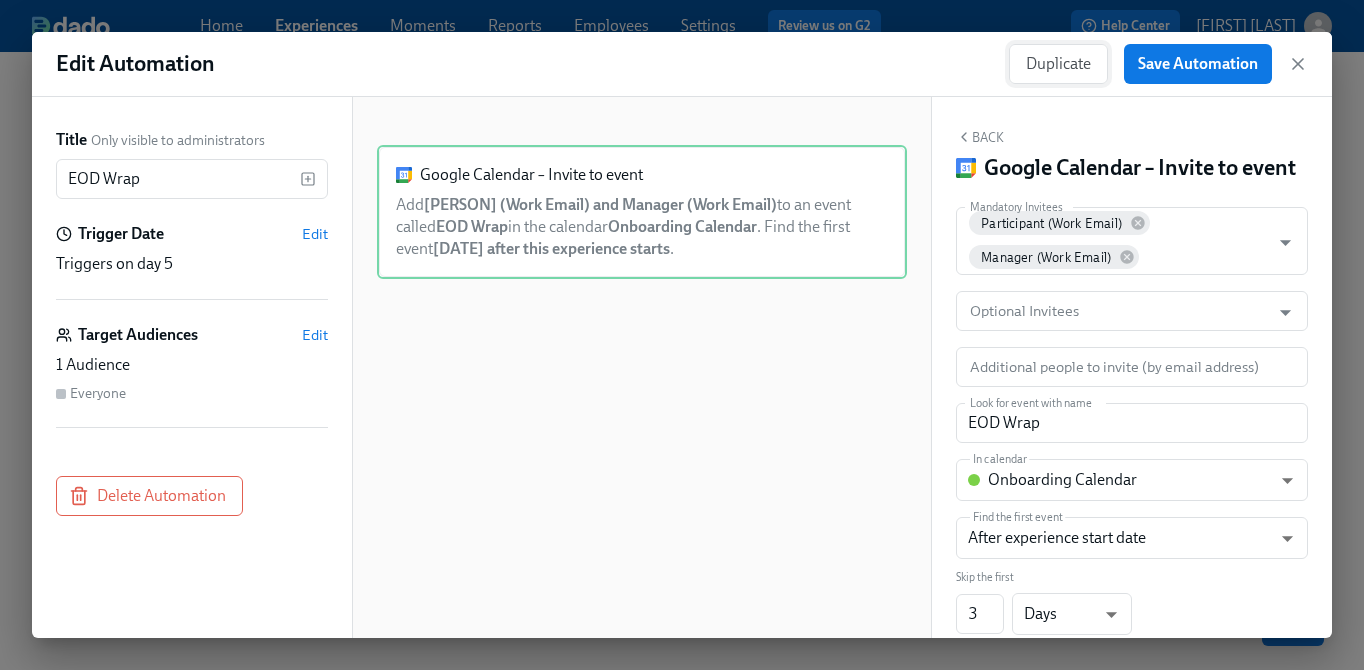 click on "Duplicate" at bounding box center (1058, 64) 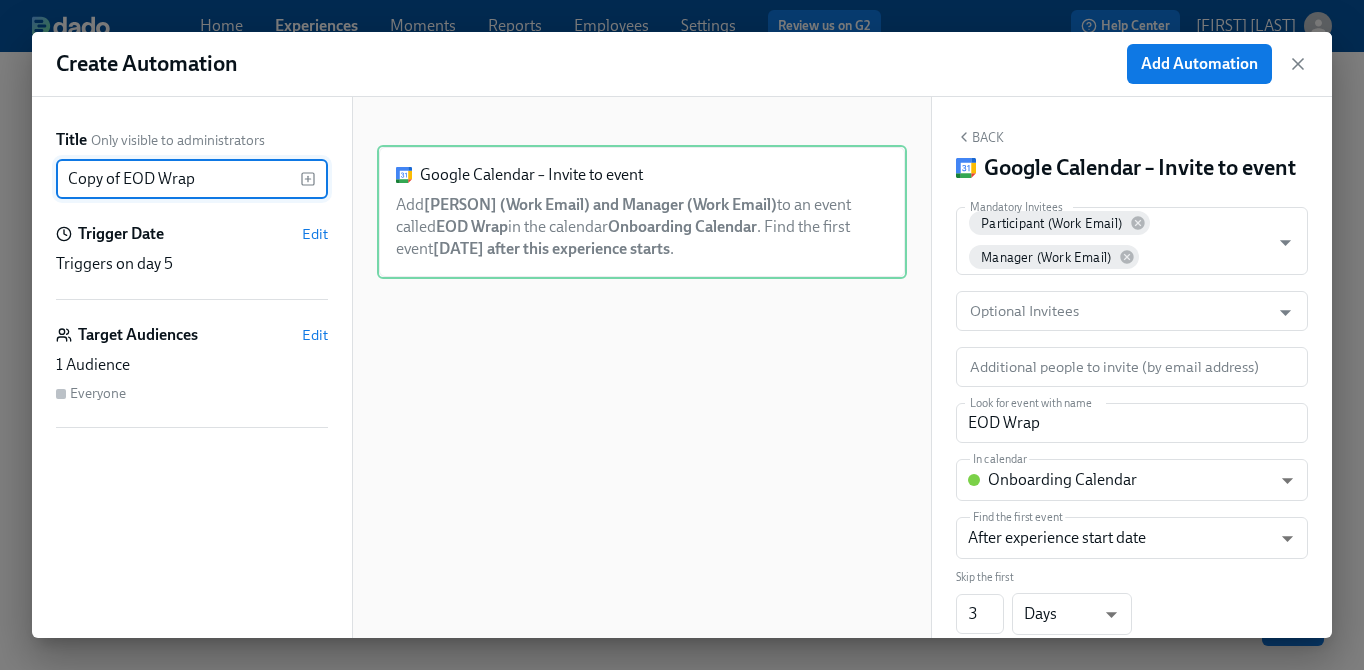 drag, startPoint x: 126, startPoint y: 181, endPoint x: 21, endPoint y: 185, distance: 105.076164 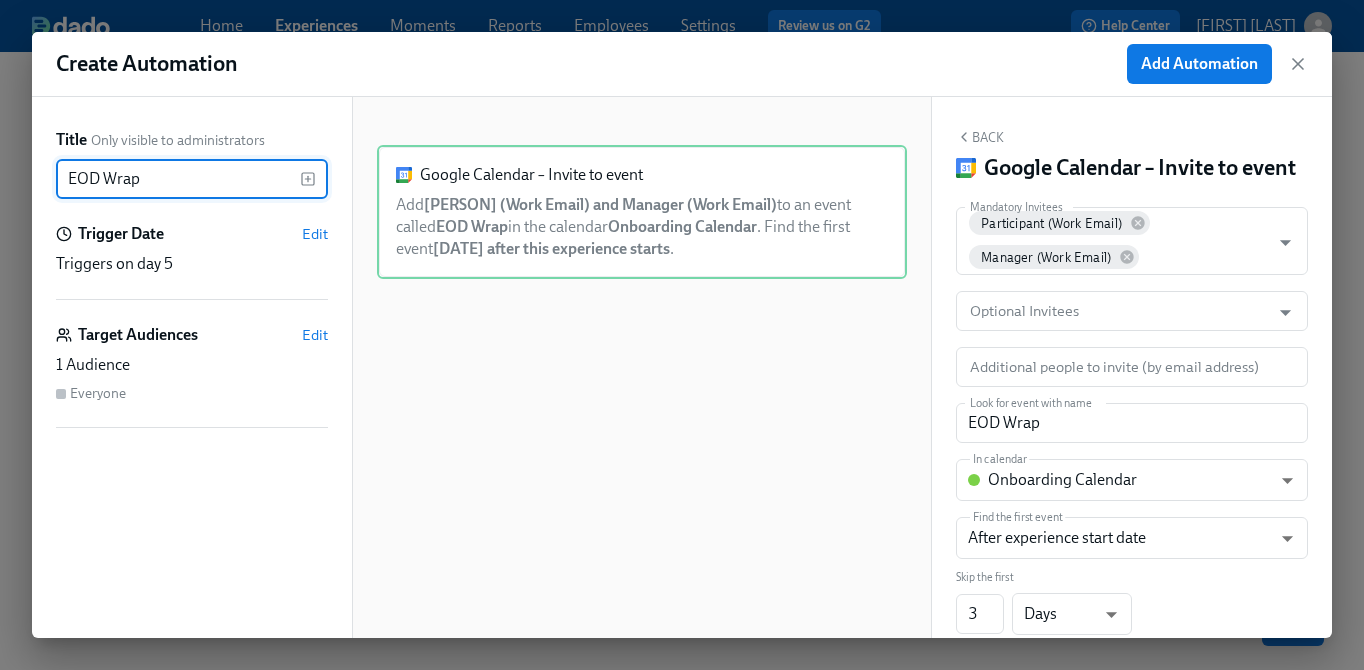 type on "EOD Wrap" 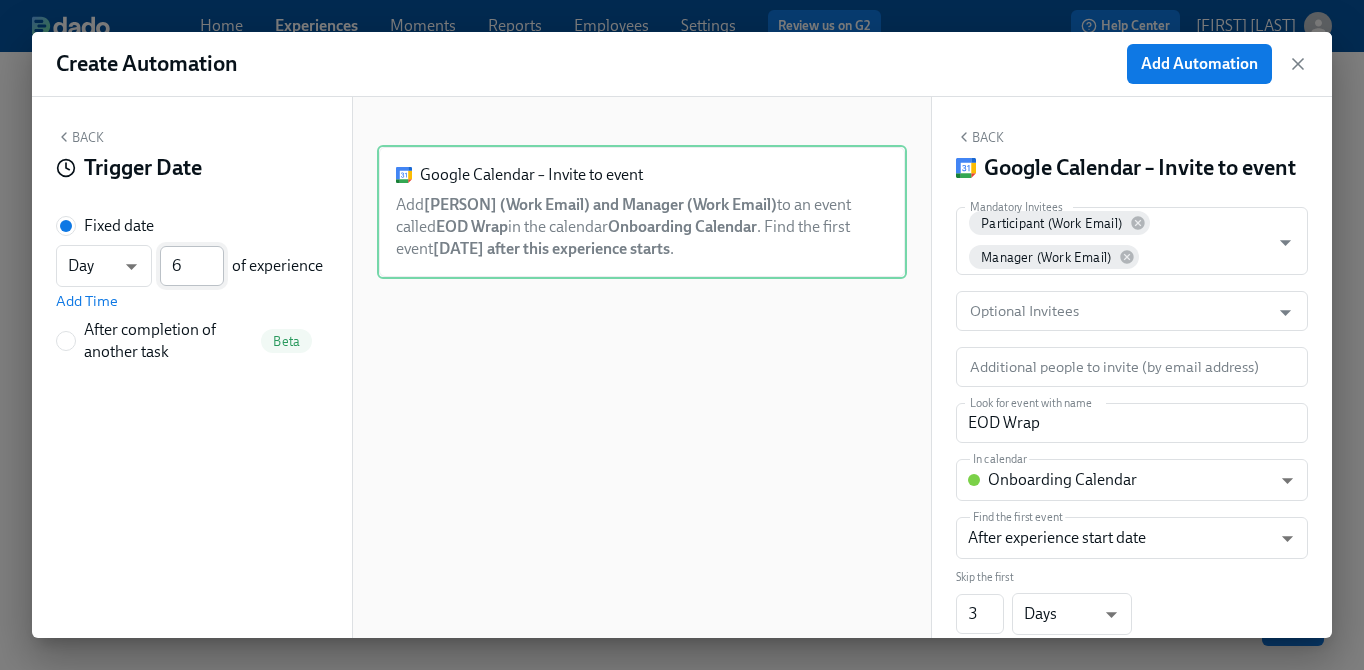 type on "6" 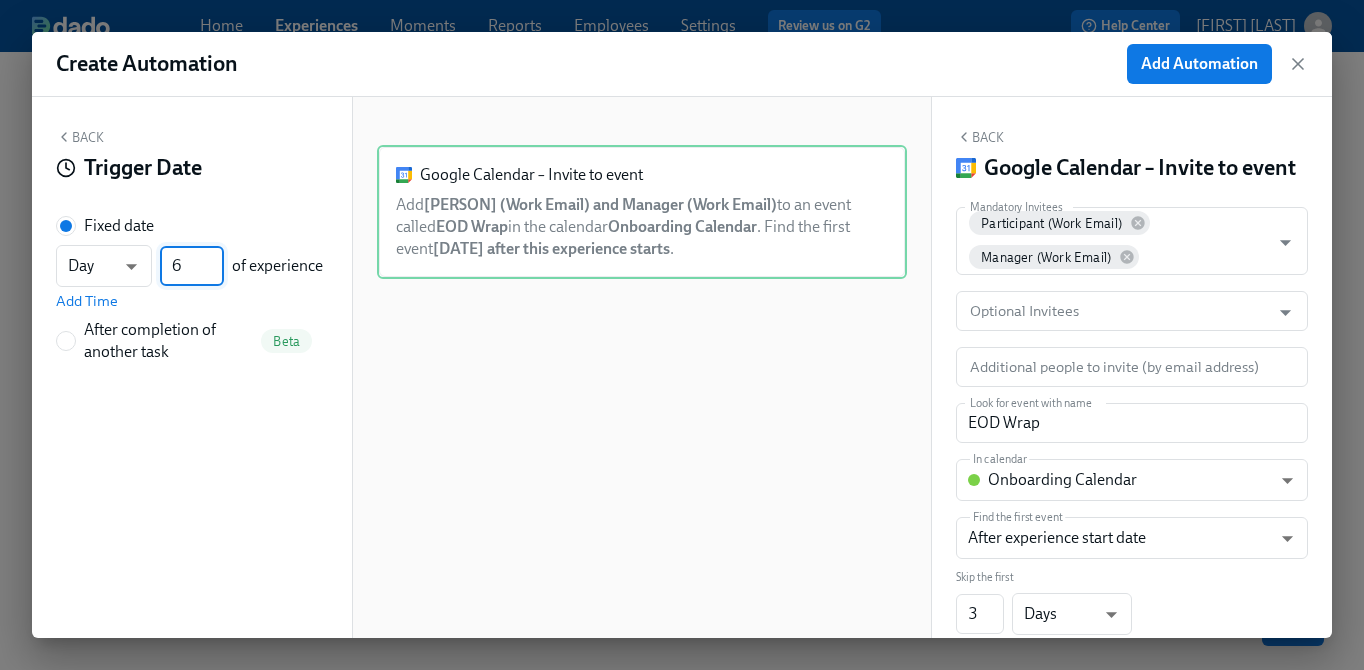 click on "Back" at bounding box center (80, 137) 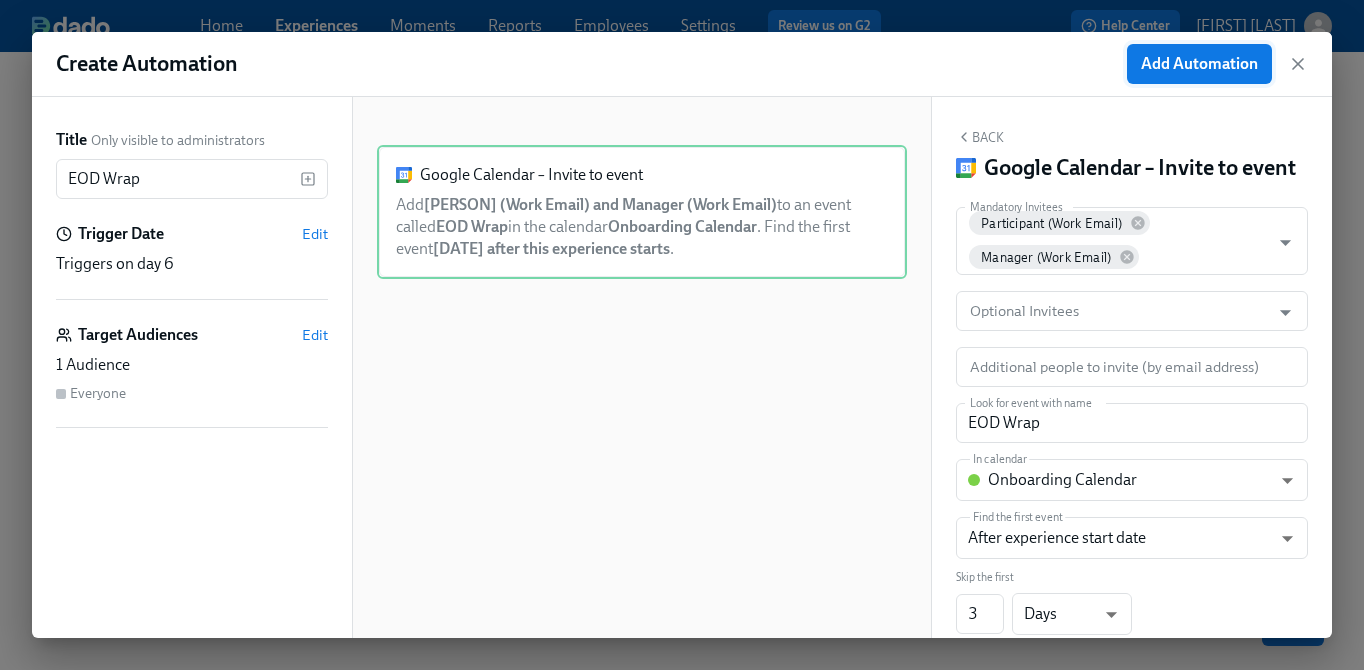 click on "Add Automation" at bounding box center (1199, 64) 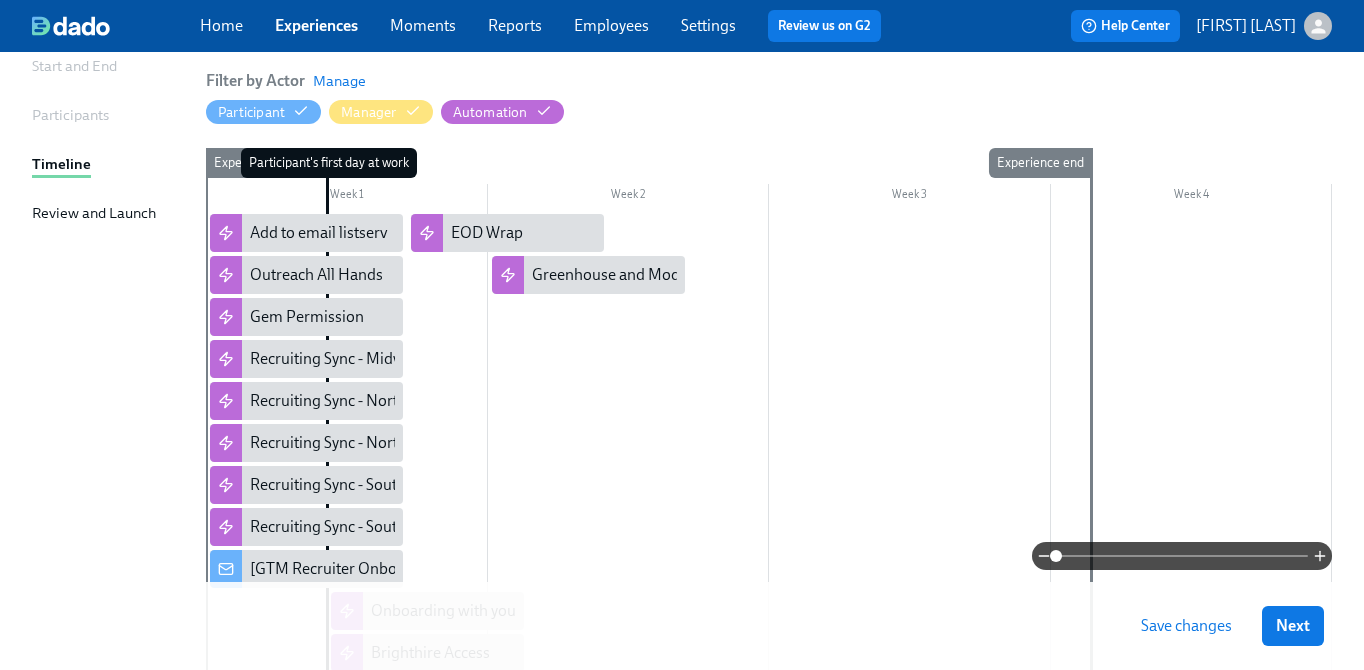 scroll, scrollTop: 203, scrollLeft: 0, axis: vertical 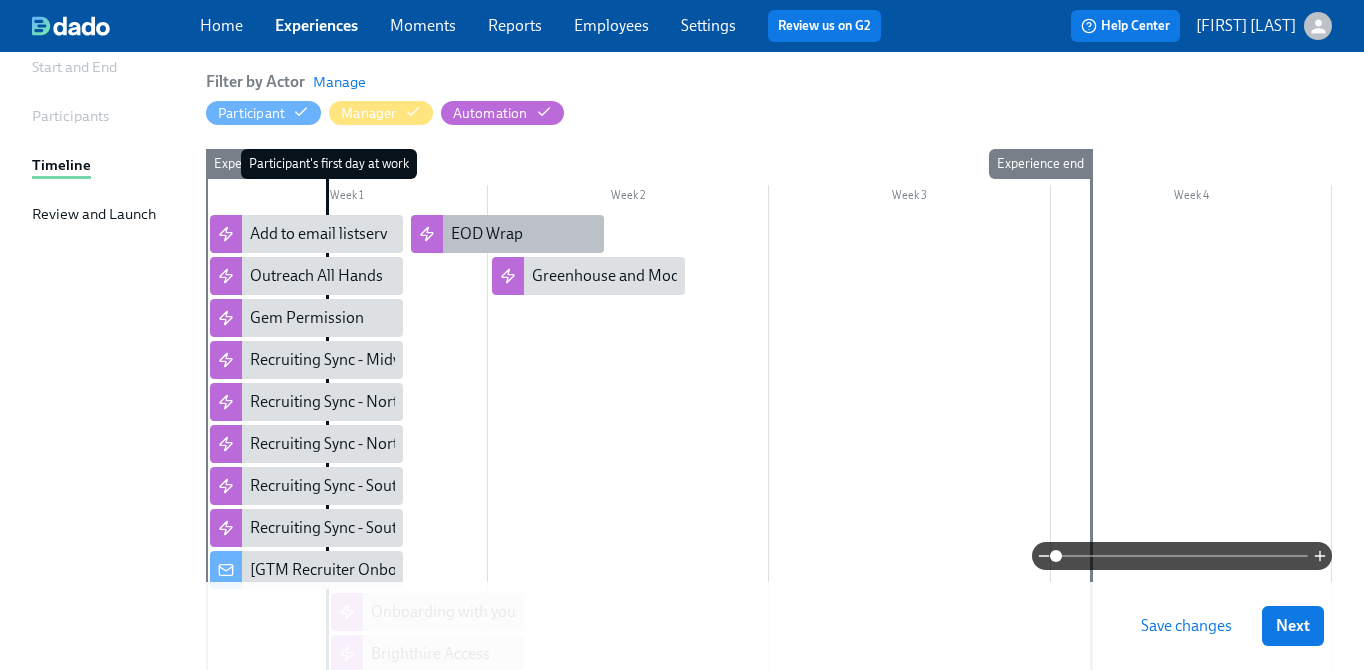 click on "EOD Wrap" at bounding box center [507, 234] 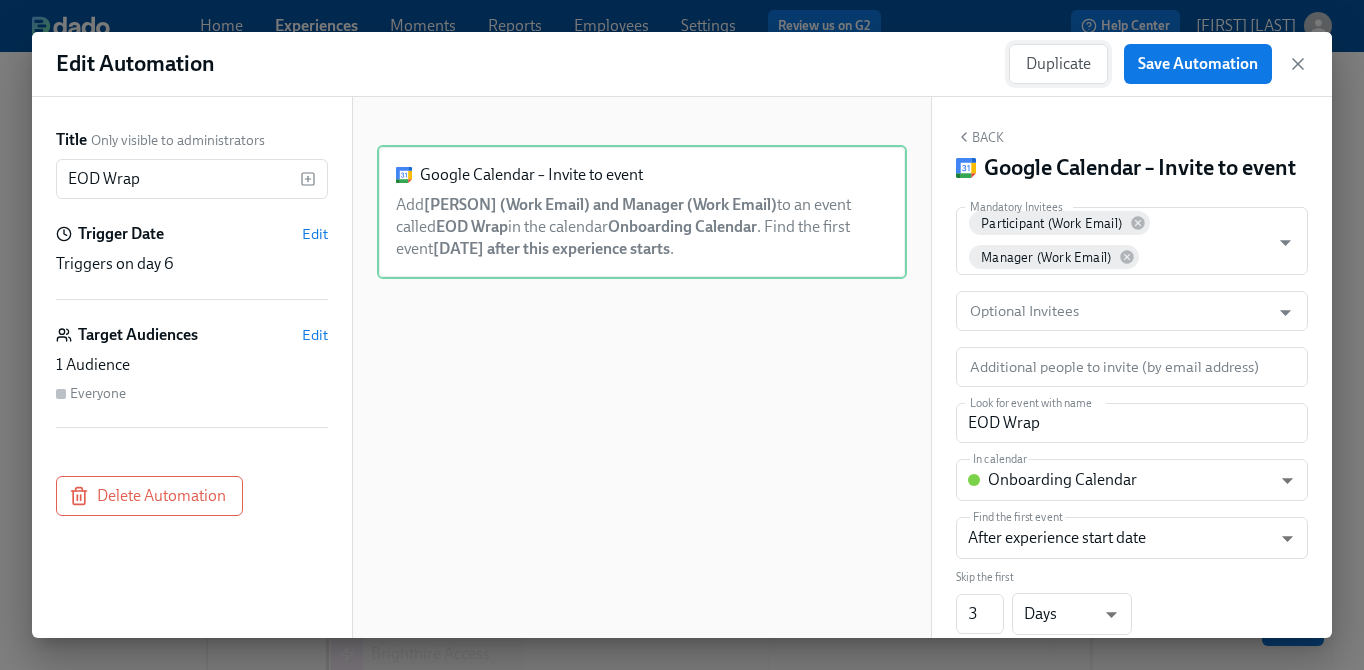 click on "Duplicate" at bounding box center (1058, 64) 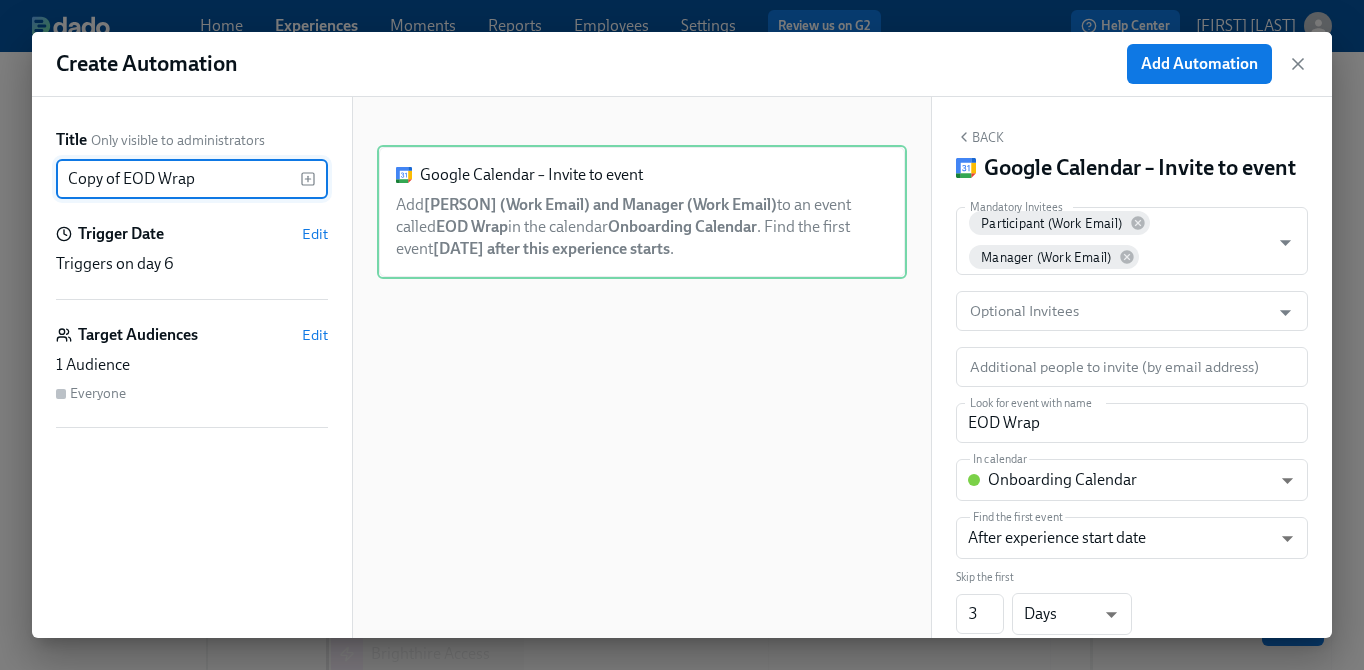 drag, startPoint x: 121, startPoint y: 180, endPoint x: 42, endPoint y: 185, distance: 79.15807 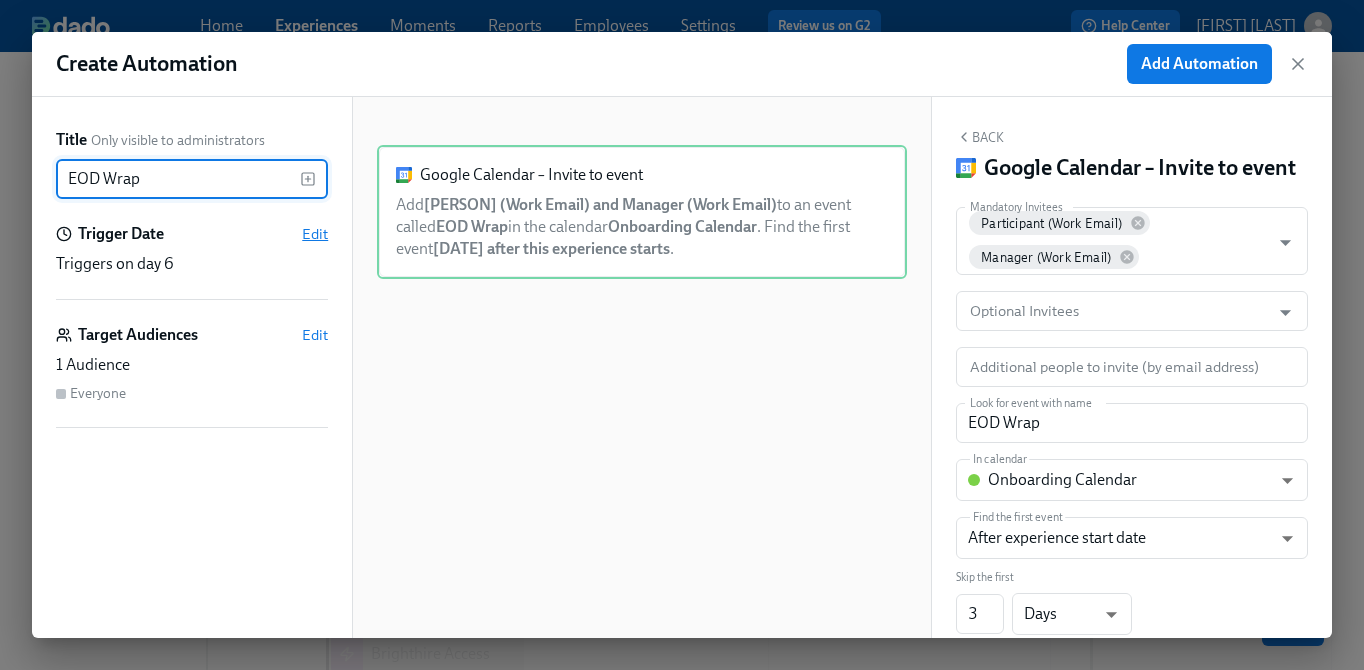 type on "EOD Wrap" 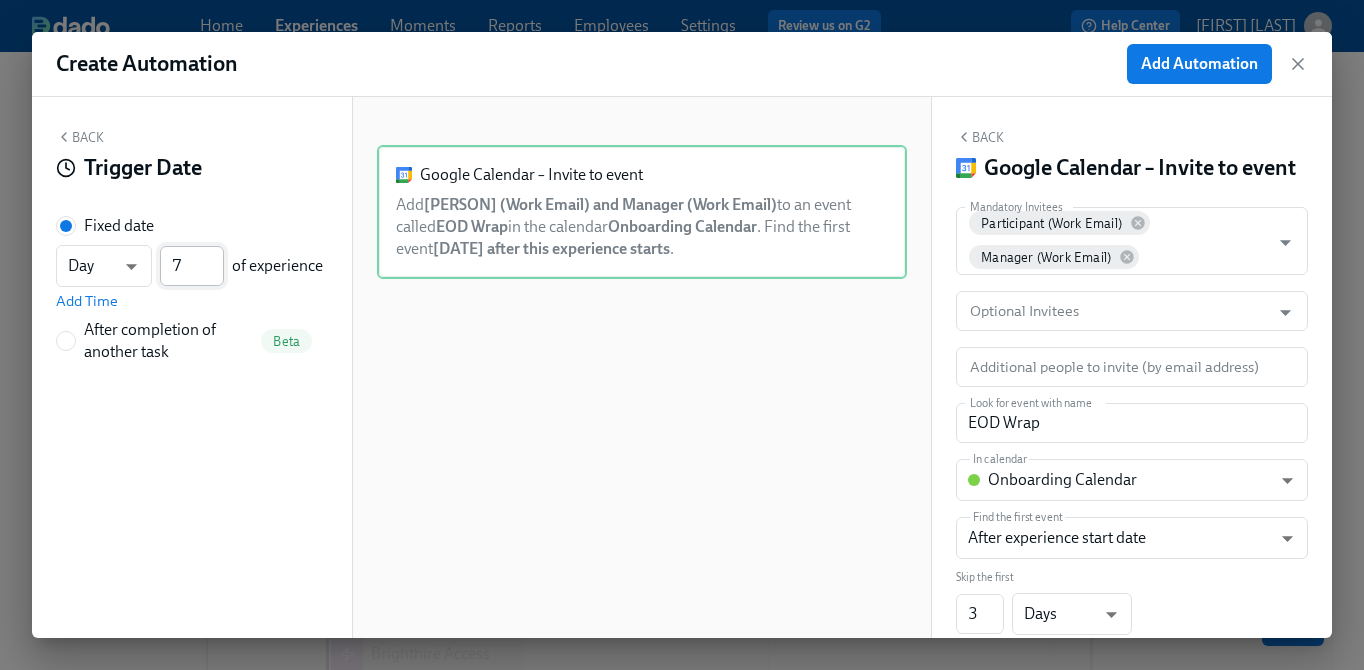 type on "7" 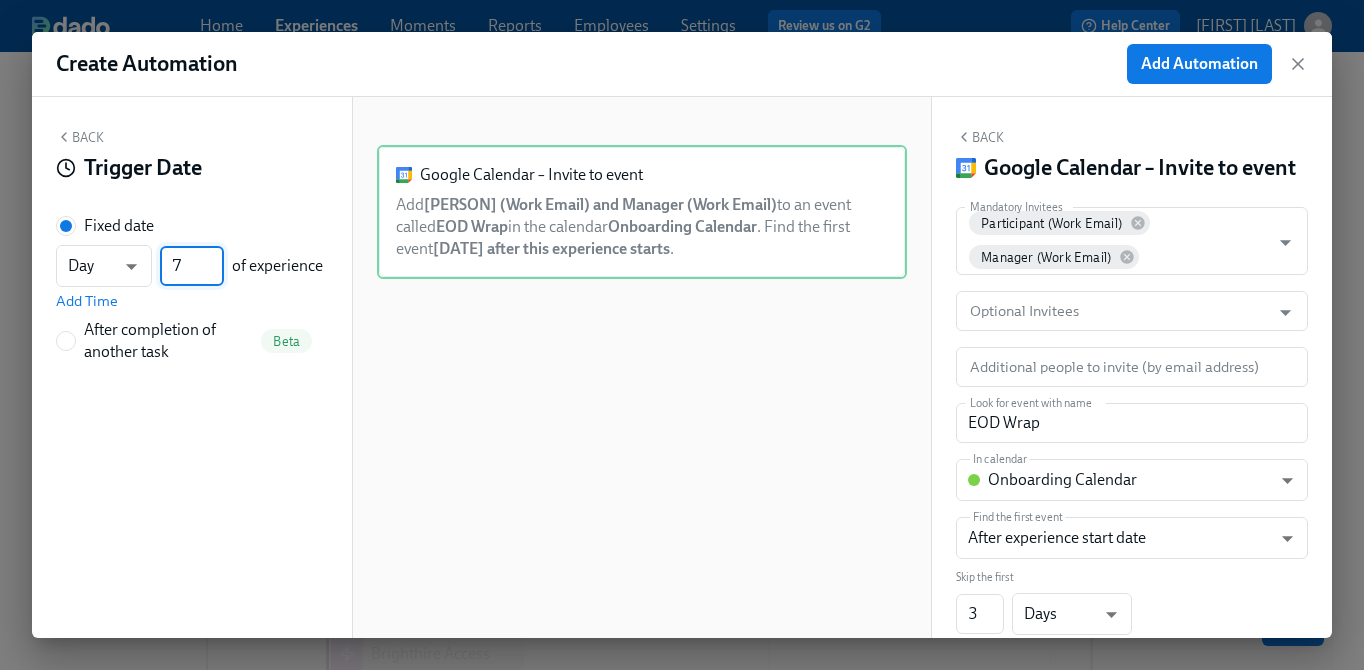 click on "Back" at bounding box center (80, 137) 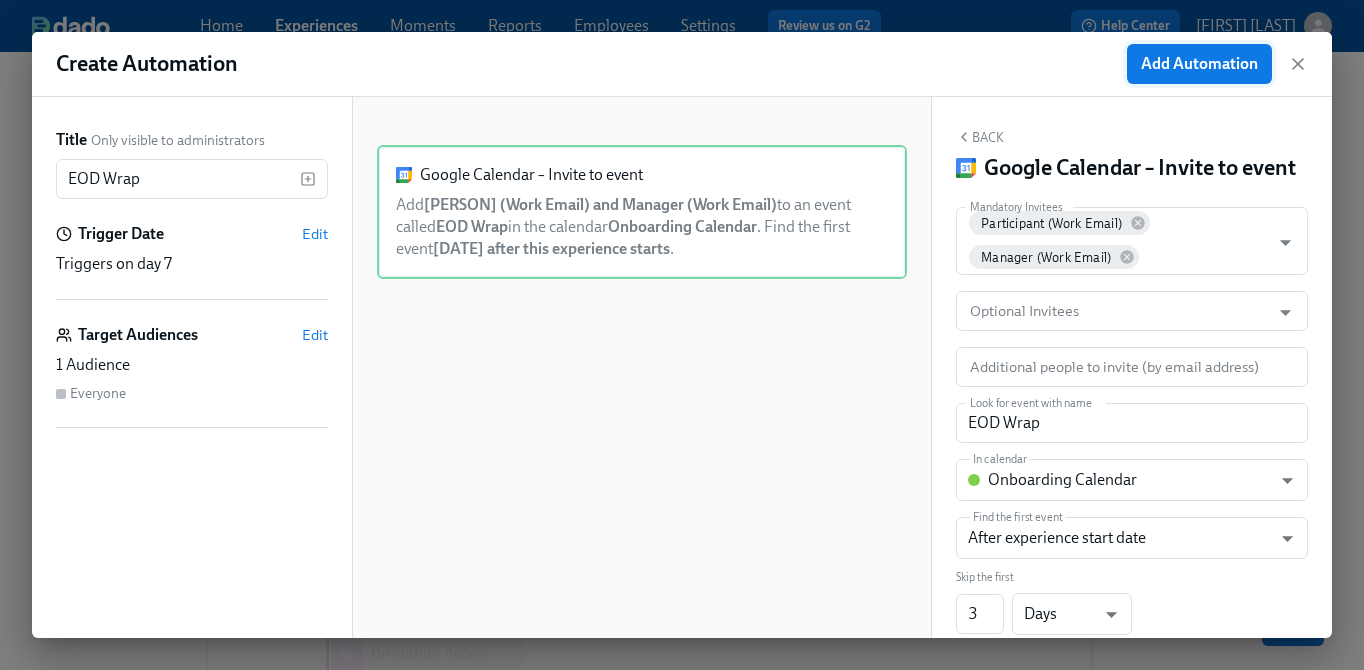 click on "Add Automation" at bounding box center [1199, 64] 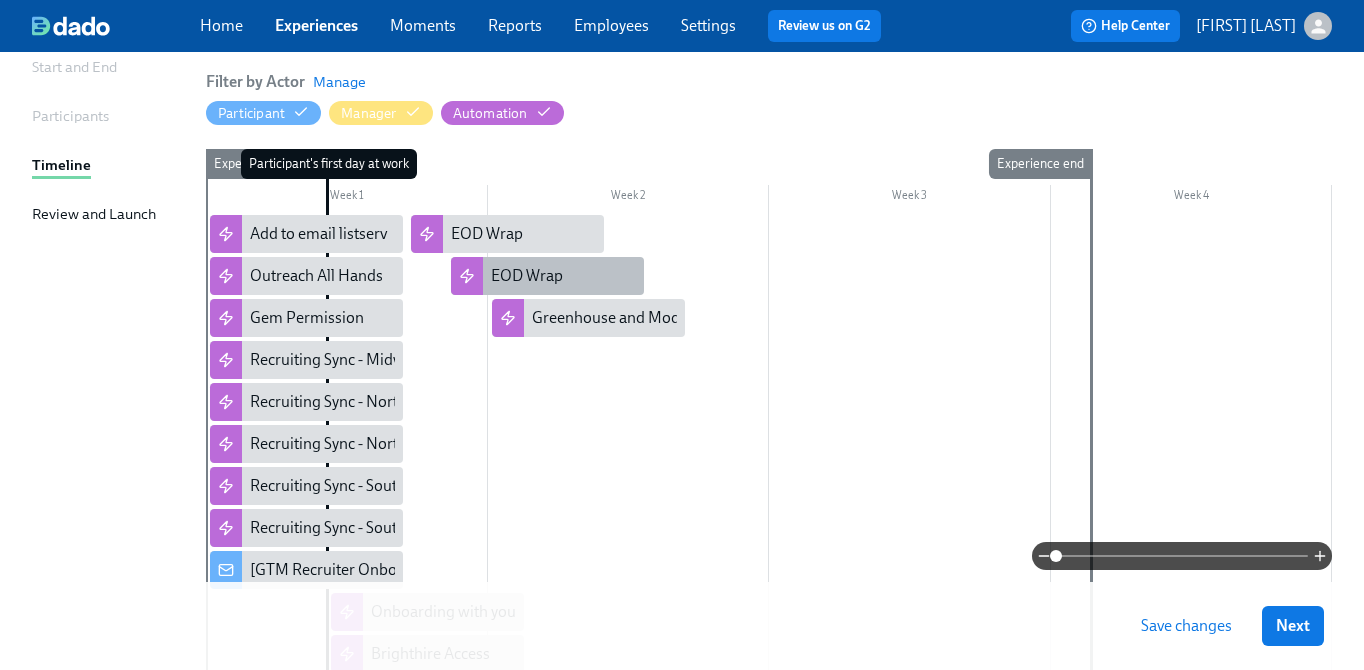 click on "EOD Wrap" at bounding box center (547, 276) 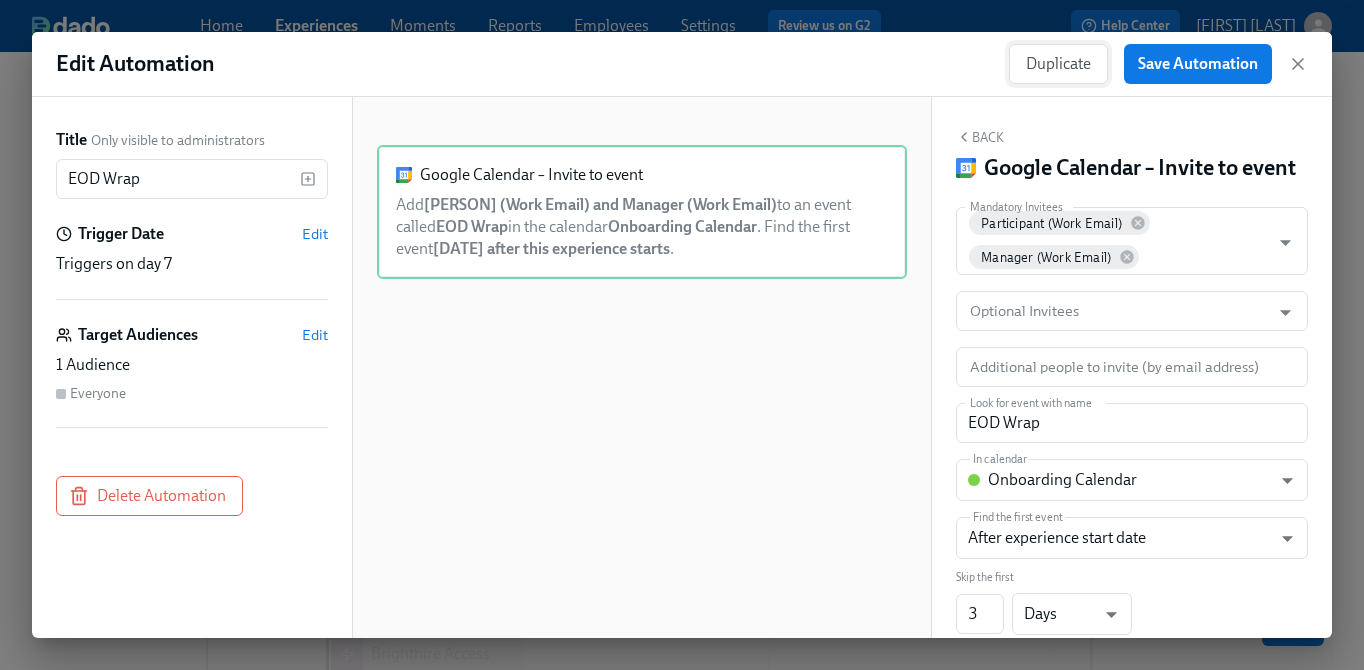 click on "Duplicate" at bounding box center (1058, 64) 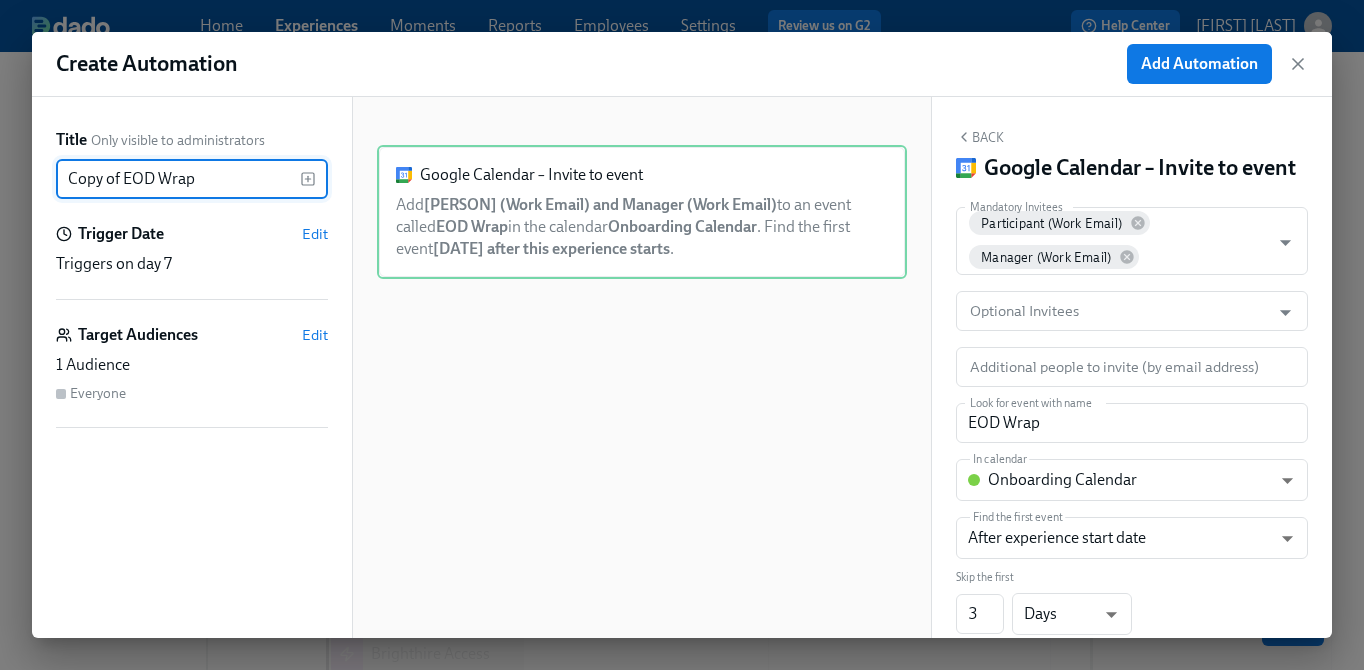 drag, startPoint x: 126, startPoint y: 176, endPoint x: 33, endPoint y: 178, distance: 93.0215 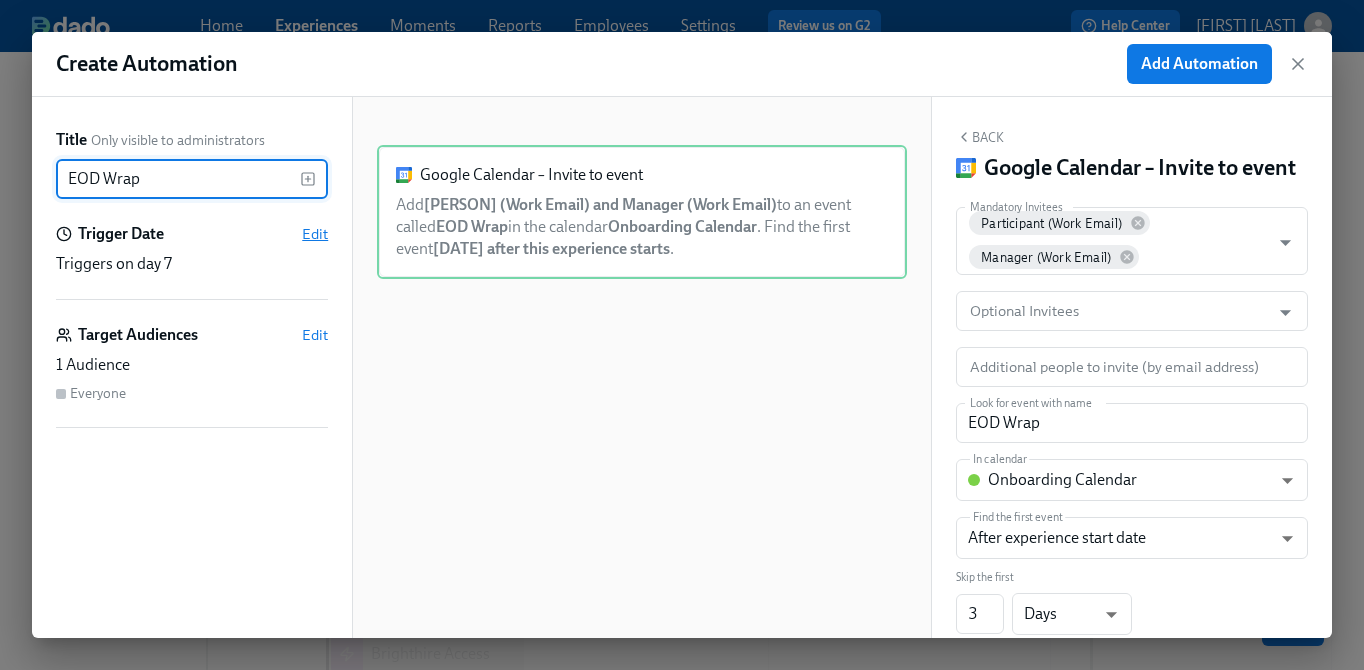 type on "EOD Wrap" 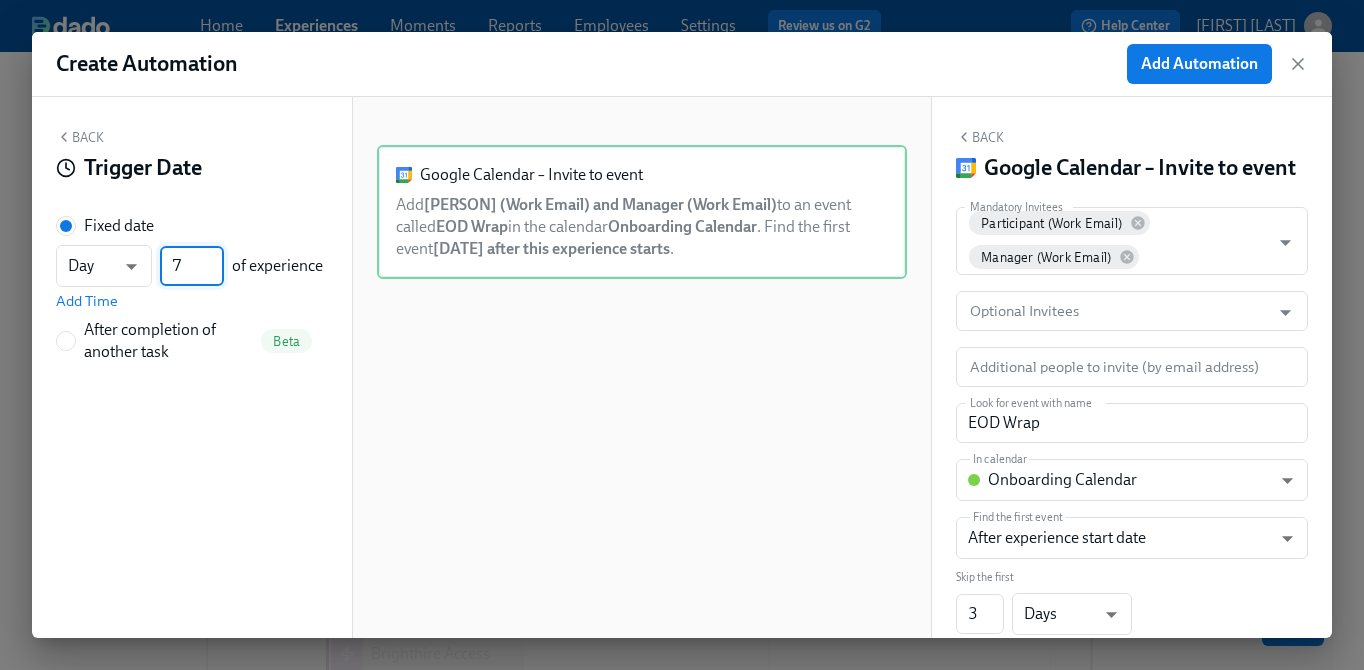 click on "7" at bounding box center (192, 266) 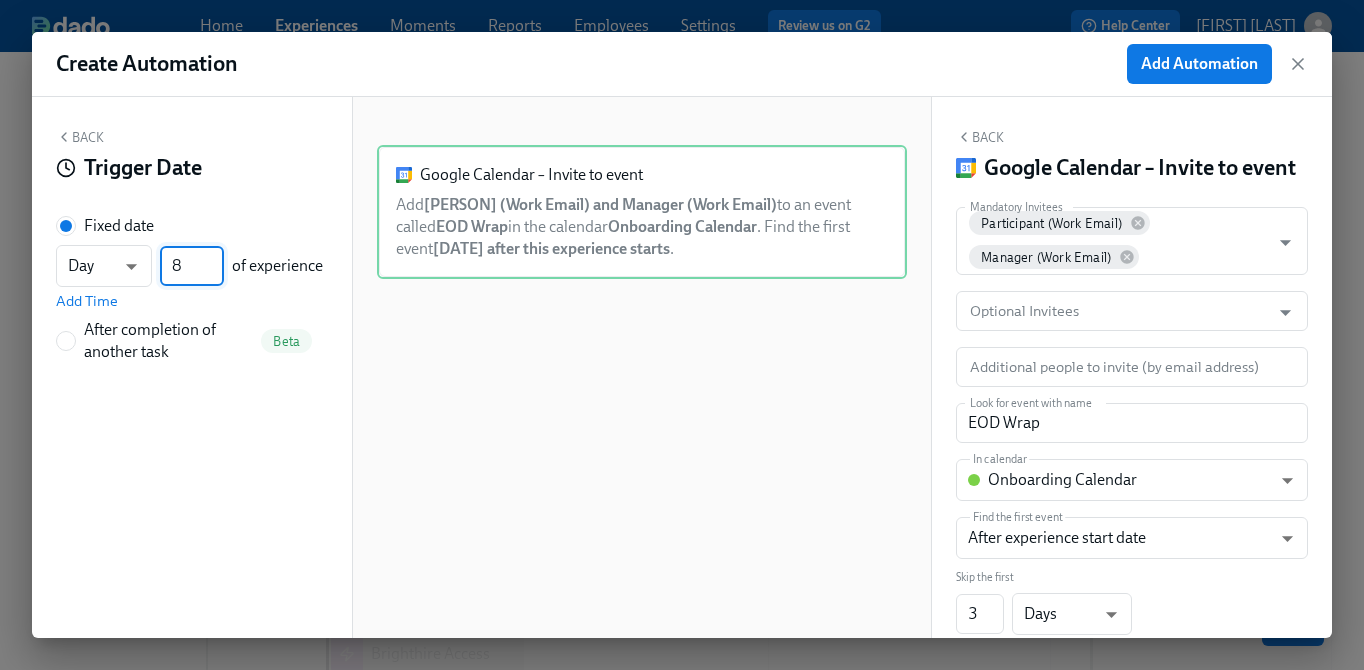 type on "8" 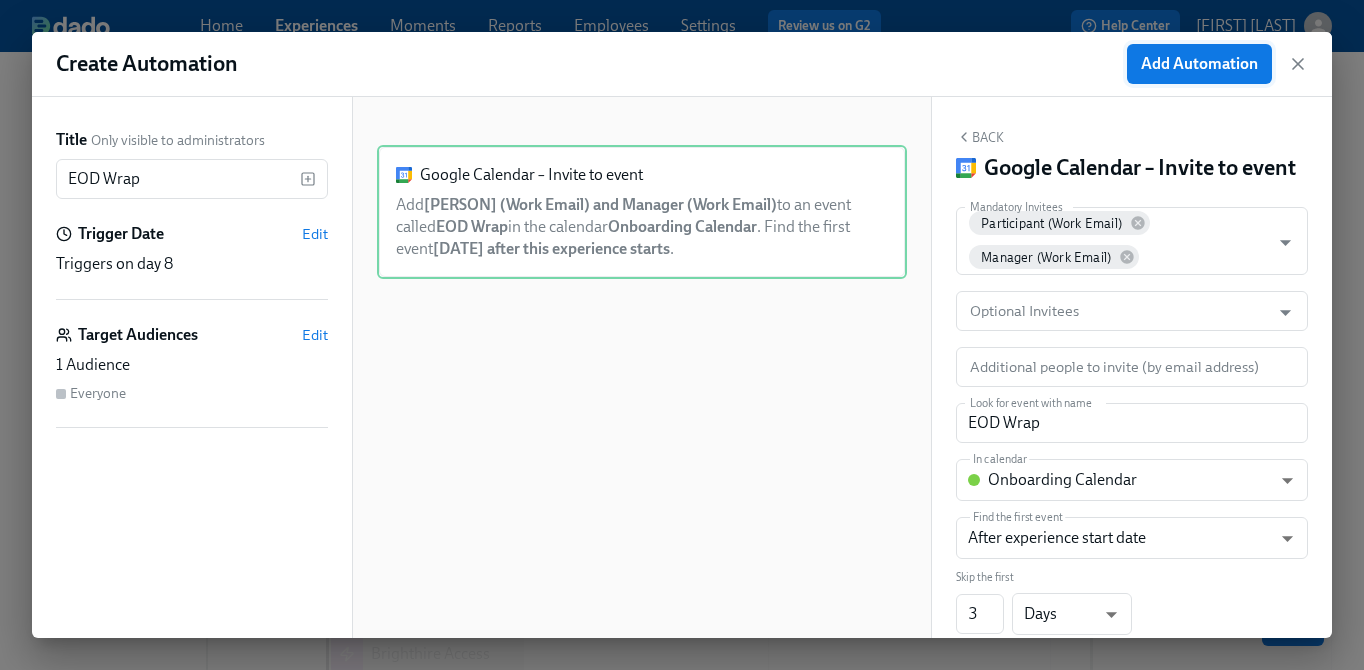 click on "Add Automation" at bounding box center (1199, 64) 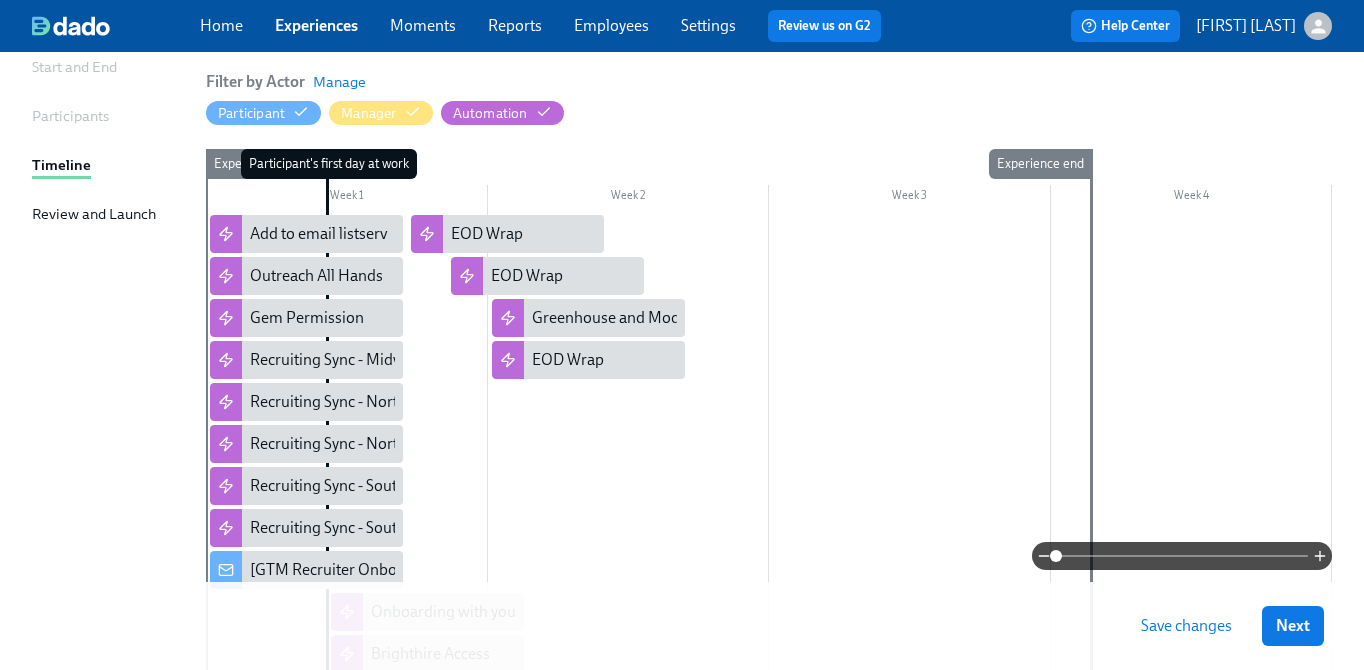 click on "Save changes" at bounding box center [1186, 626] 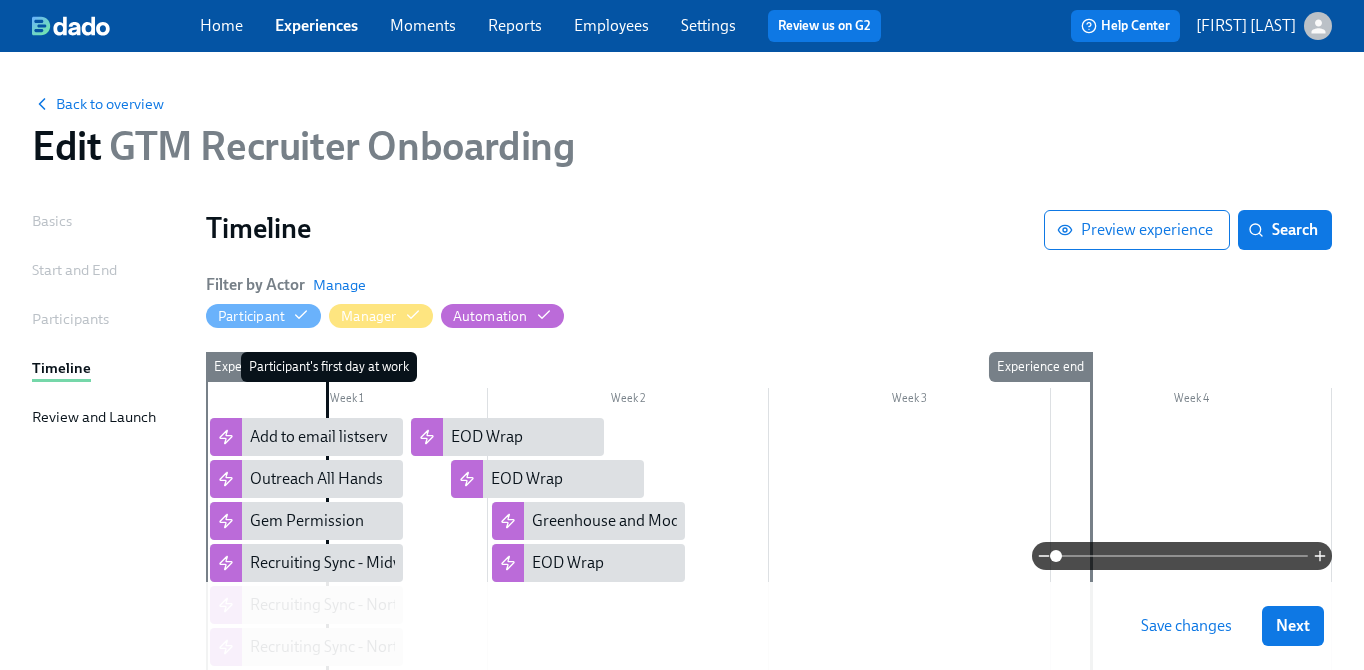scroll, scrollTop: 147, scrollLeft: 0, axis: vertical 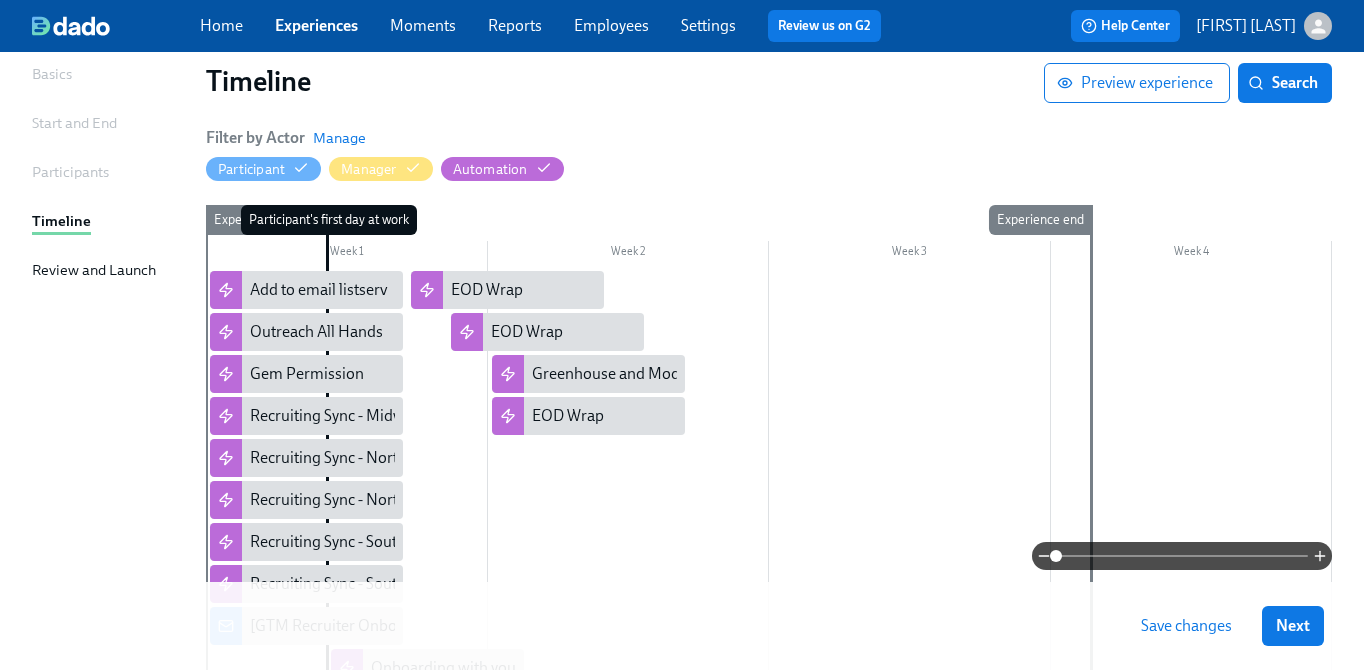 click at bounding box center (769, 615) 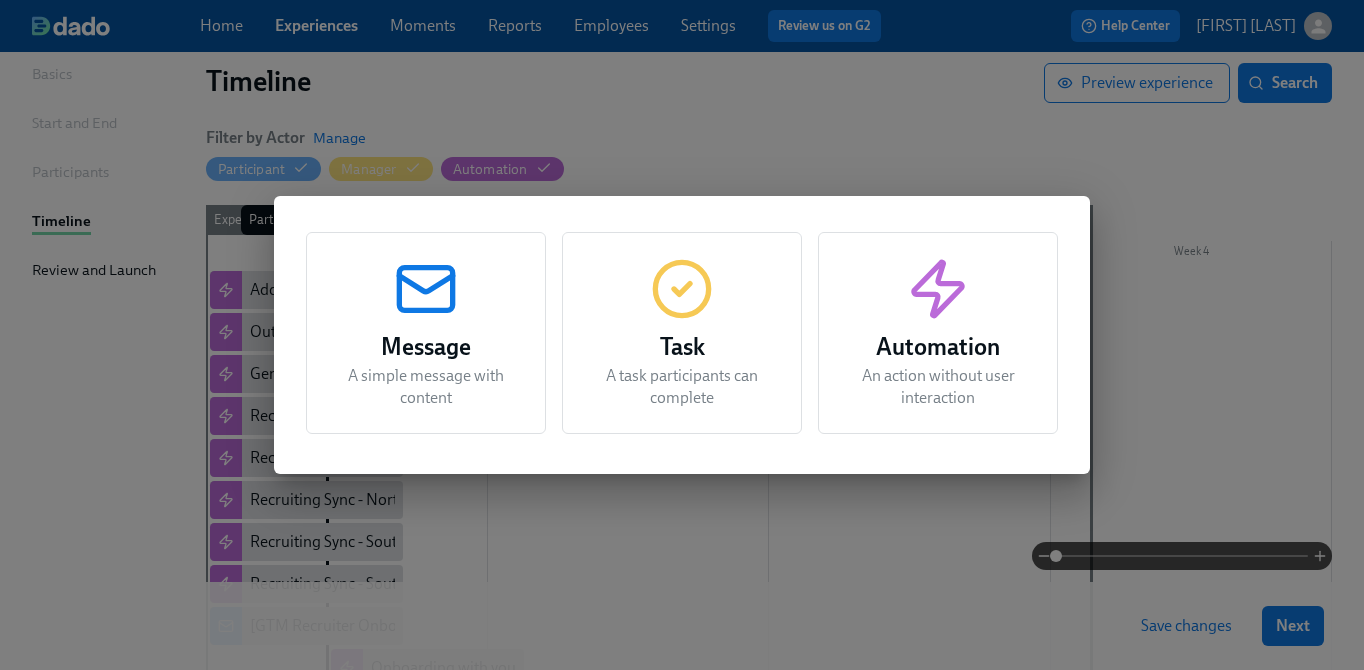 click on "Task" at bounding box center [682, 347] 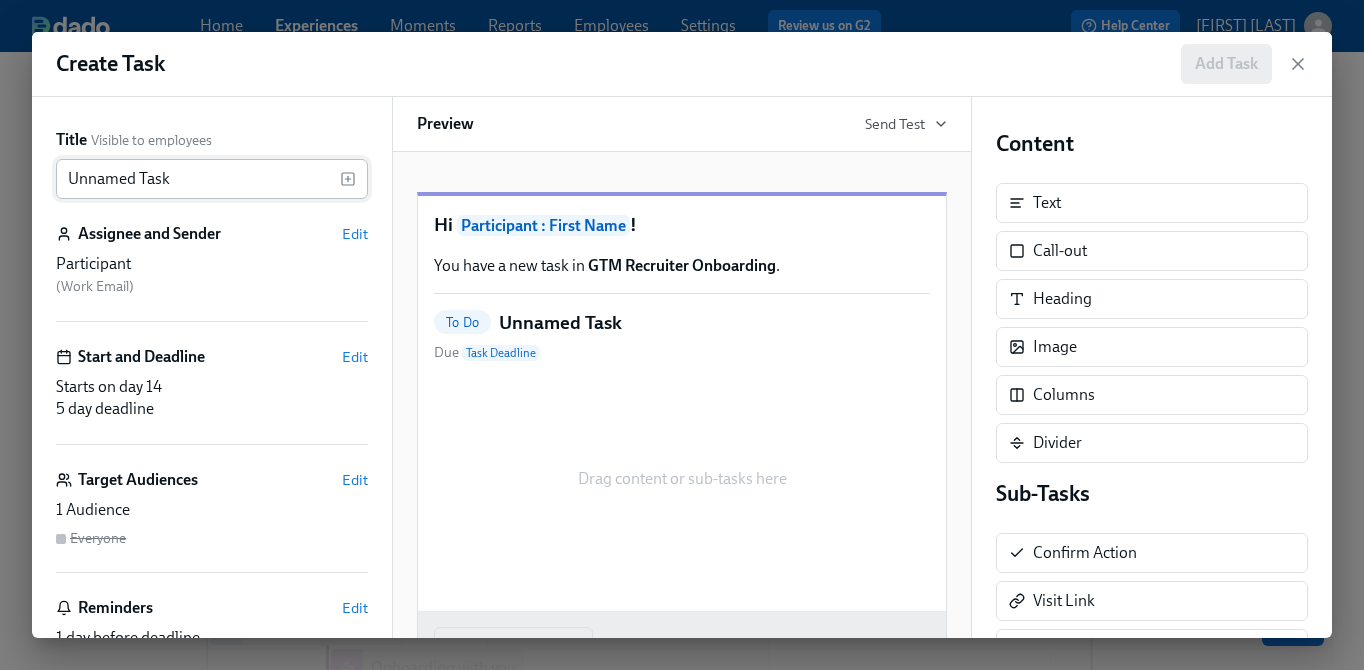 click on "Unnamed Task" at bounding box center (198, 179) 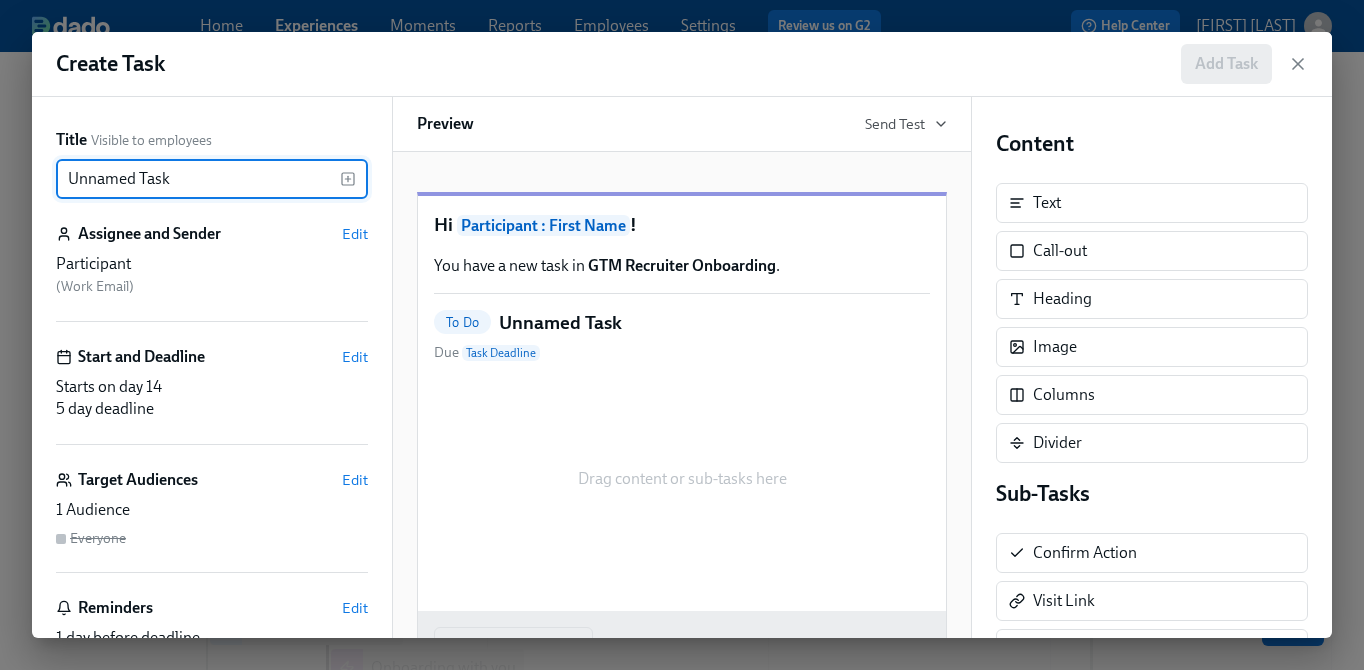 click on "Unnamed Task" at bounding box center (198, 179) 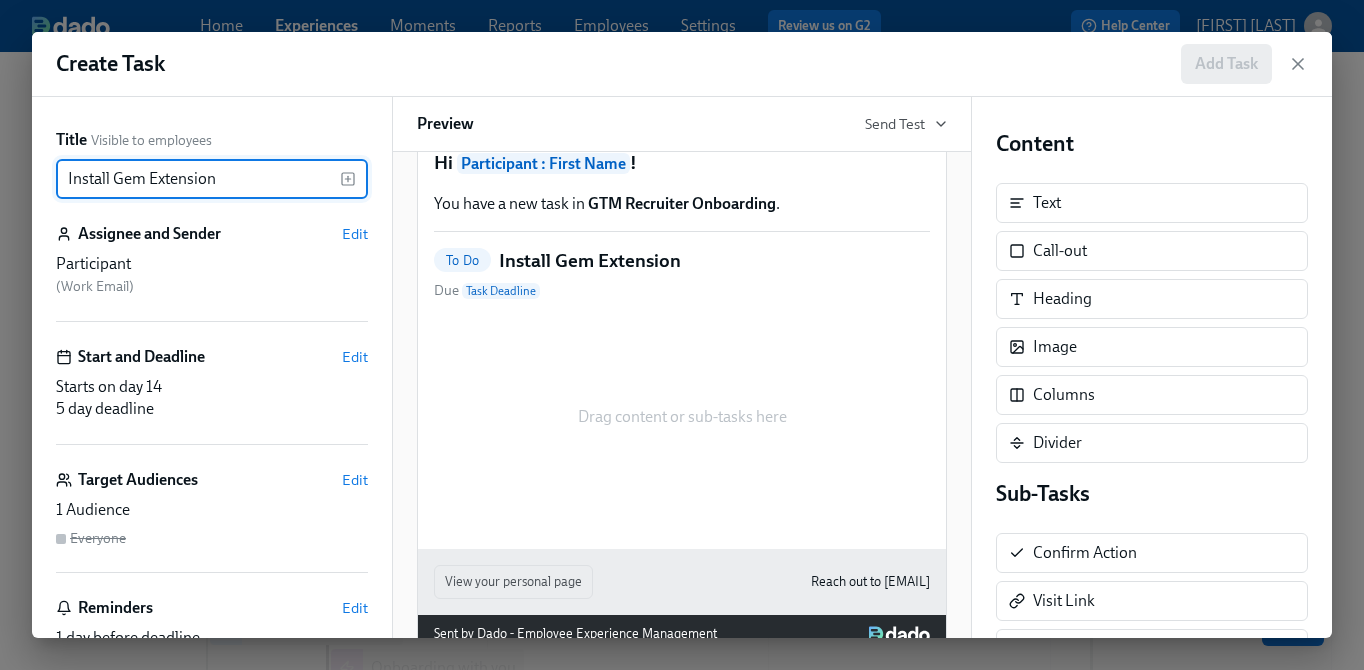 scroll, scrollTop: 0, scrollLeft: 0, axis: both 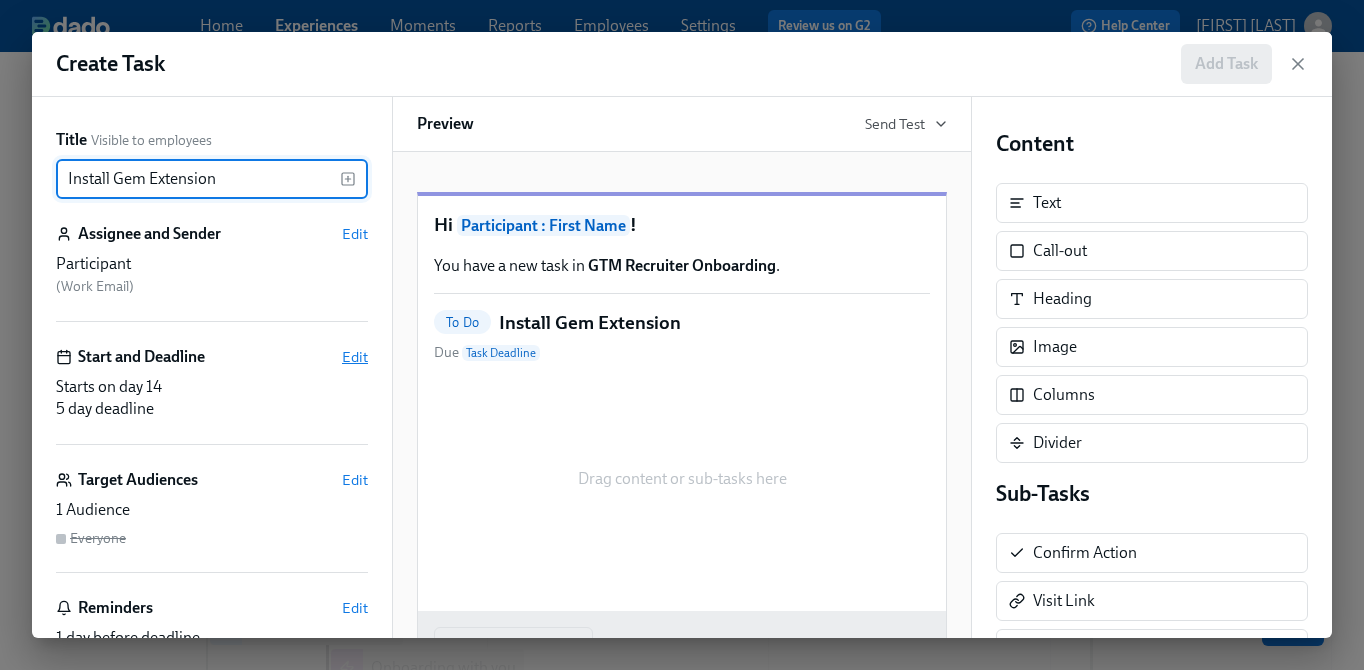type on "Install Gem Extension" 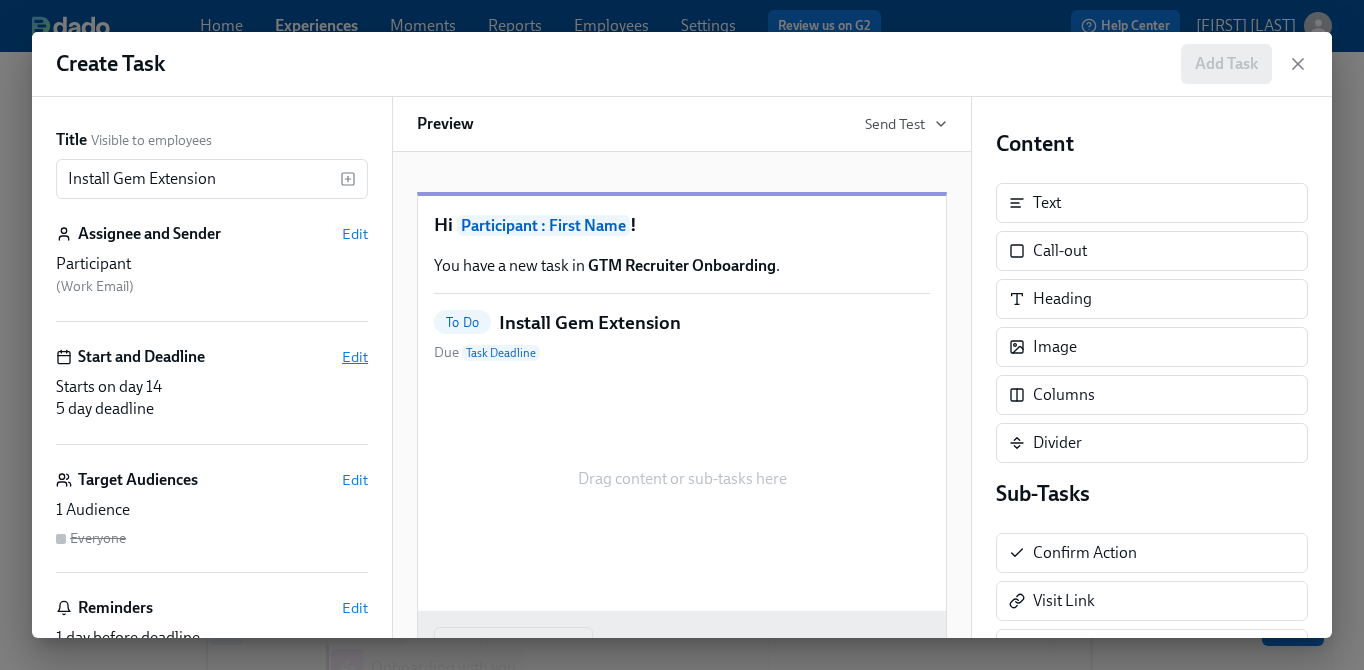 click on "Edit" at bounding box center (355, 357) 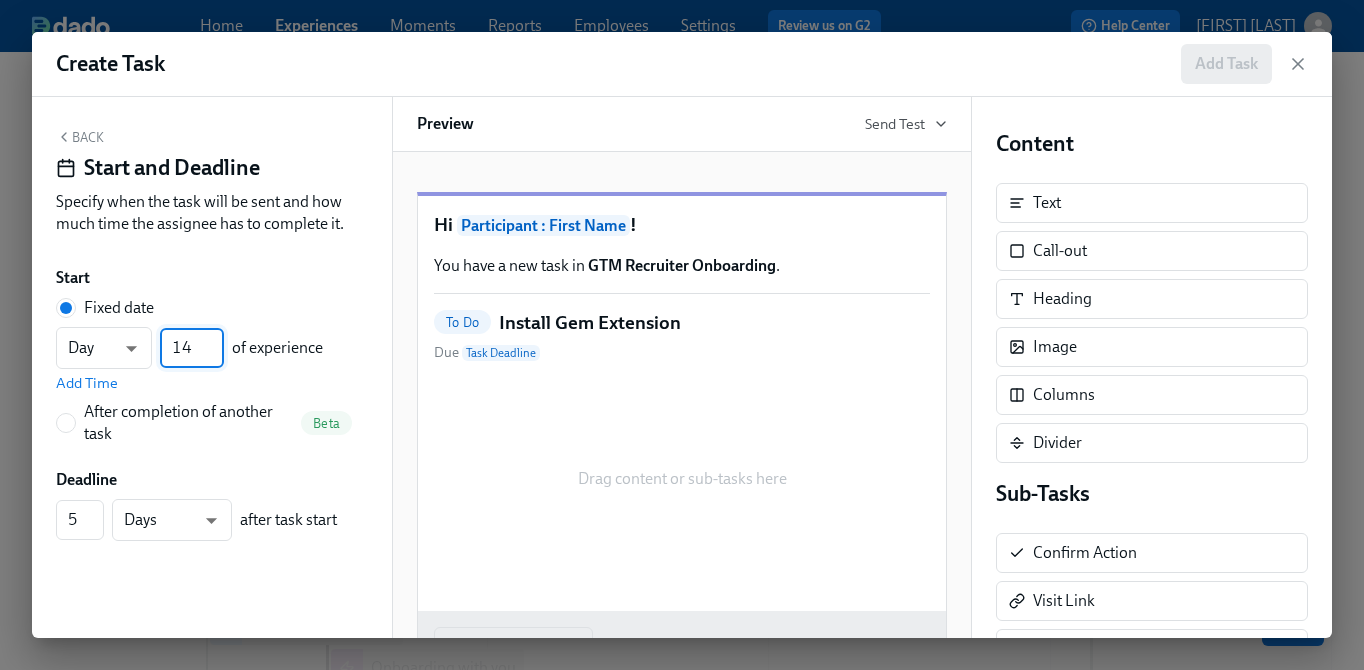 drag, startPoint x: 193, startPoint y: 344, endPoint x: 173, endPoint y: 344, distance: 20 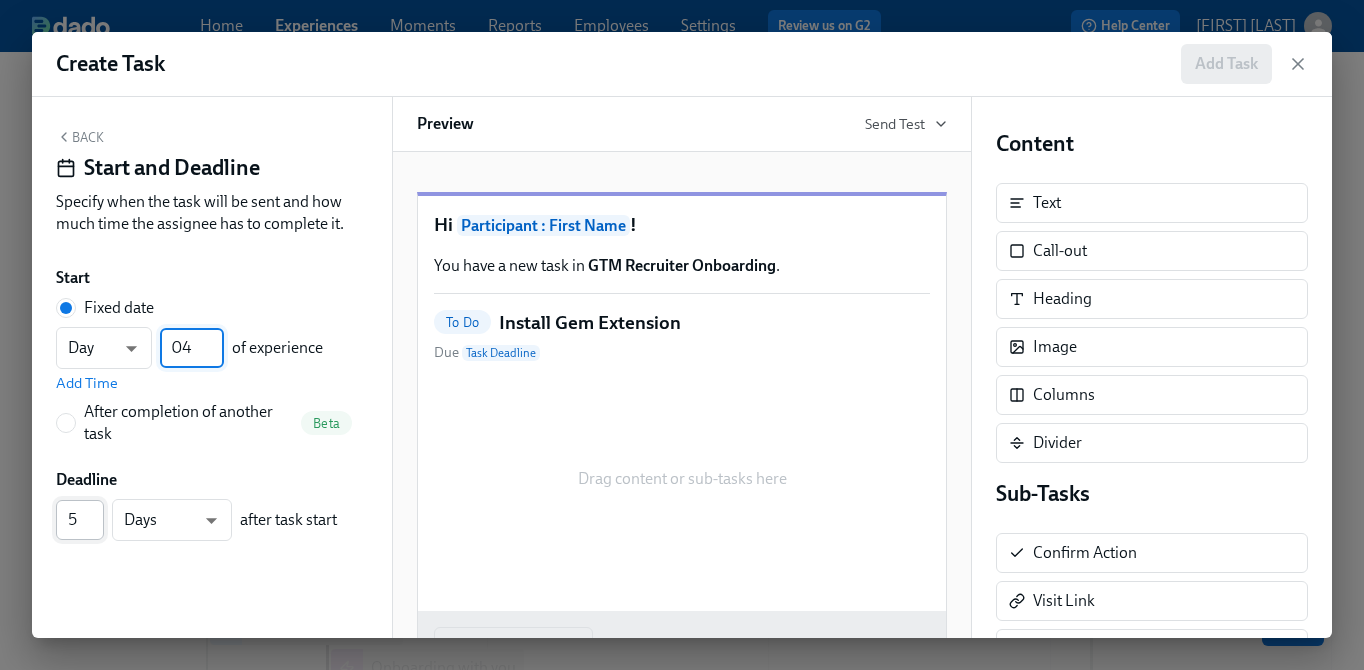 type on "04" 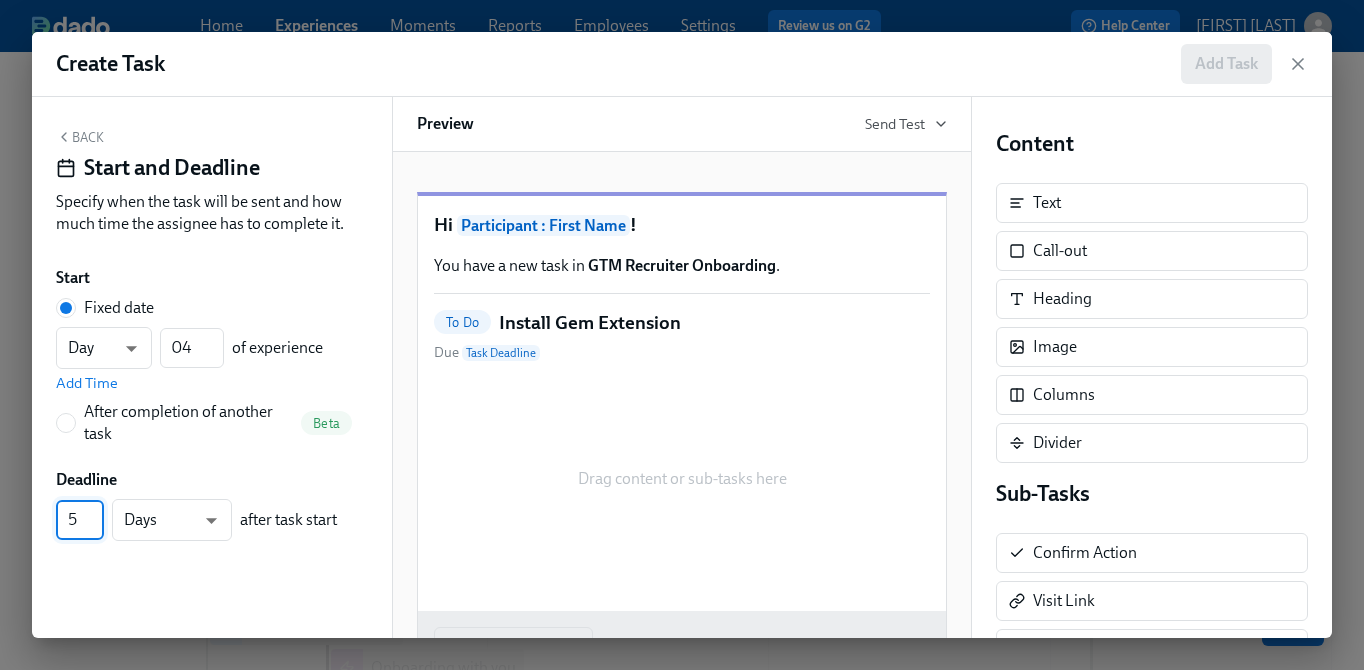 click on "5" at bounding box center [80, 520] 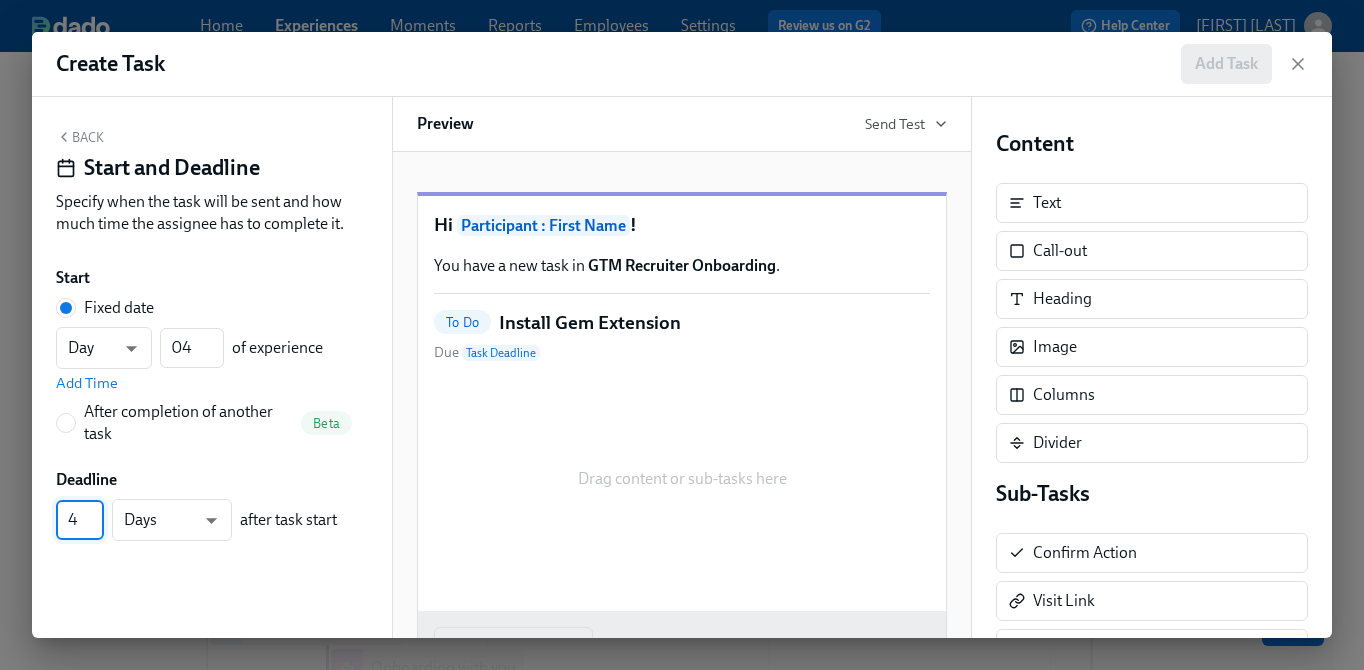 click on "4" at bounding box center [80, 520] 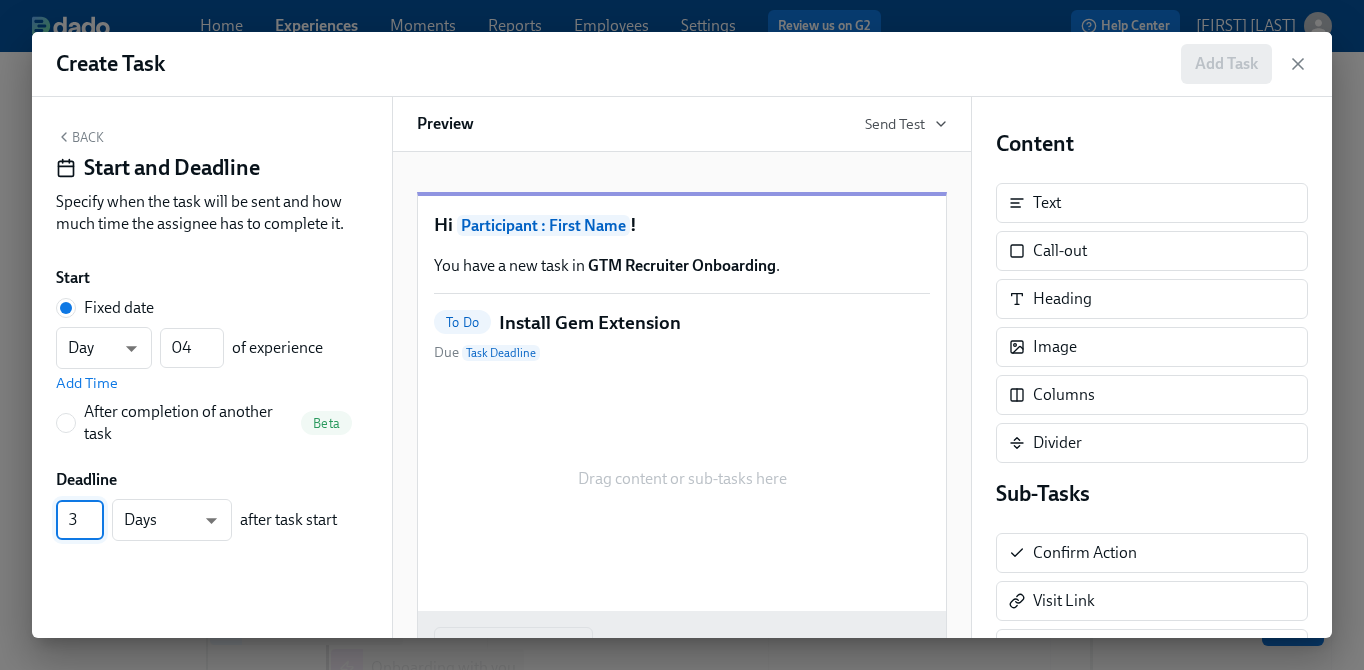 click on "3" at bounding box center [80, 520] 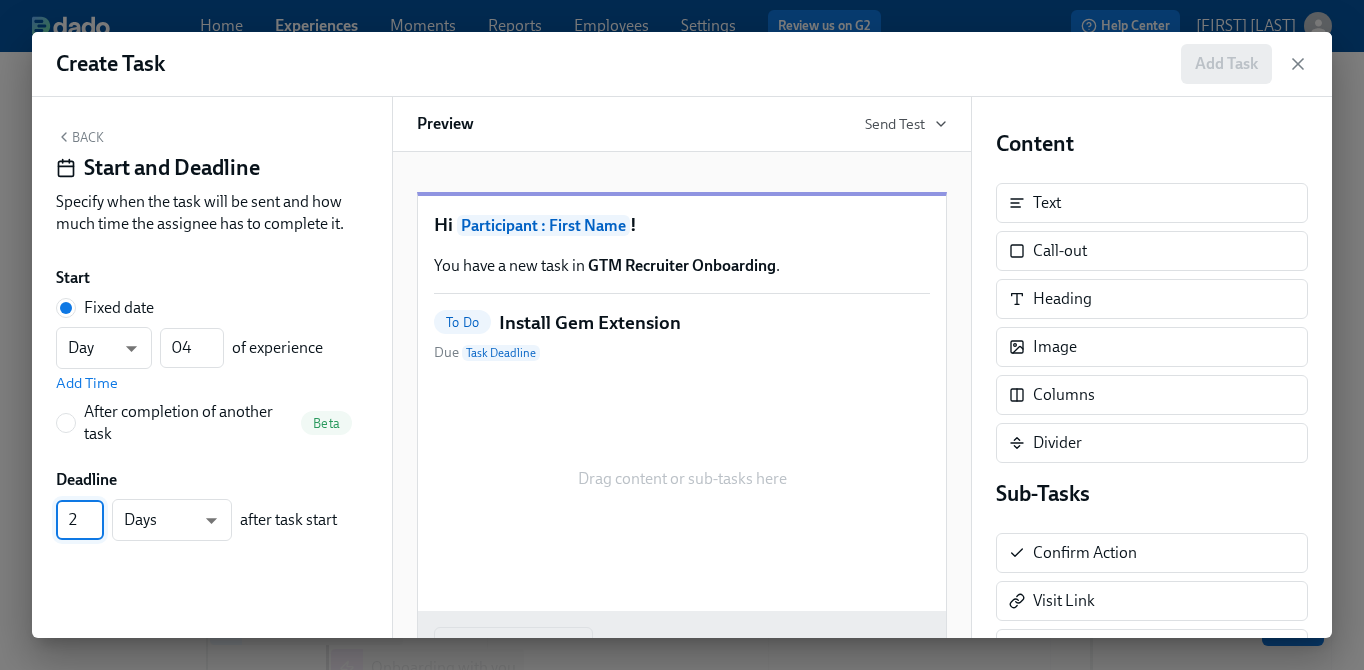 type on "2" 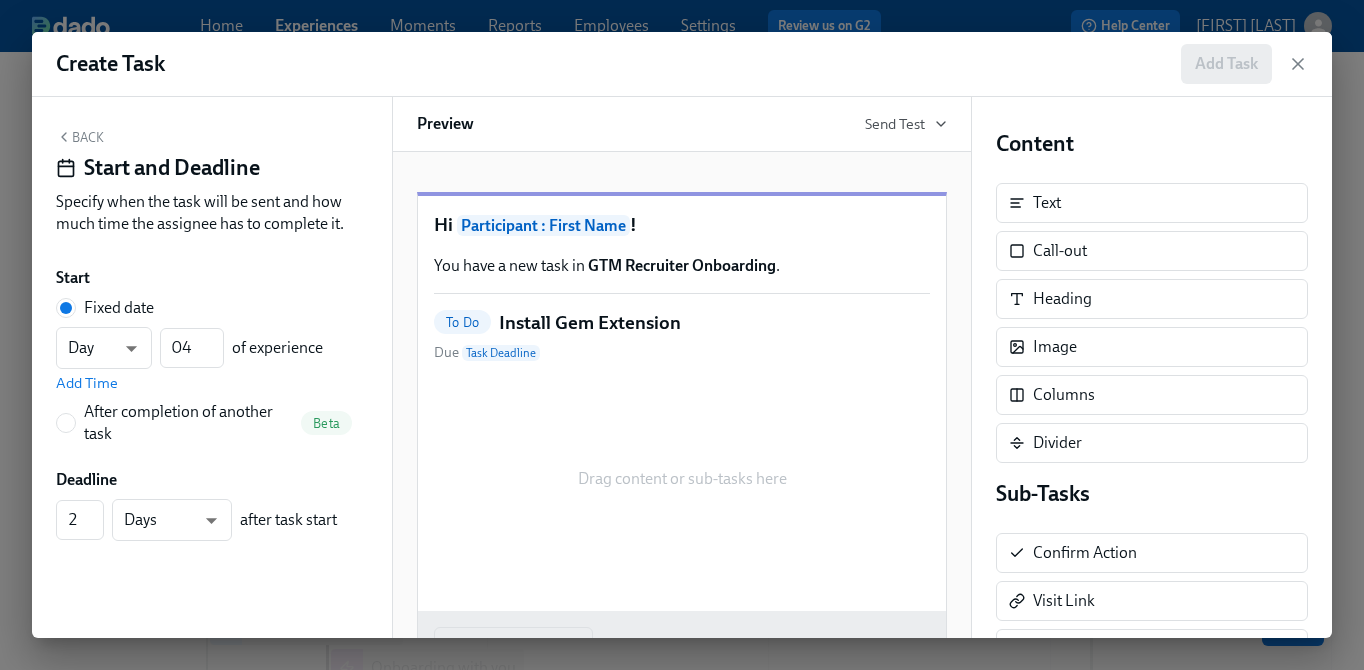 click on "Back" at bounding box center [80, 137] 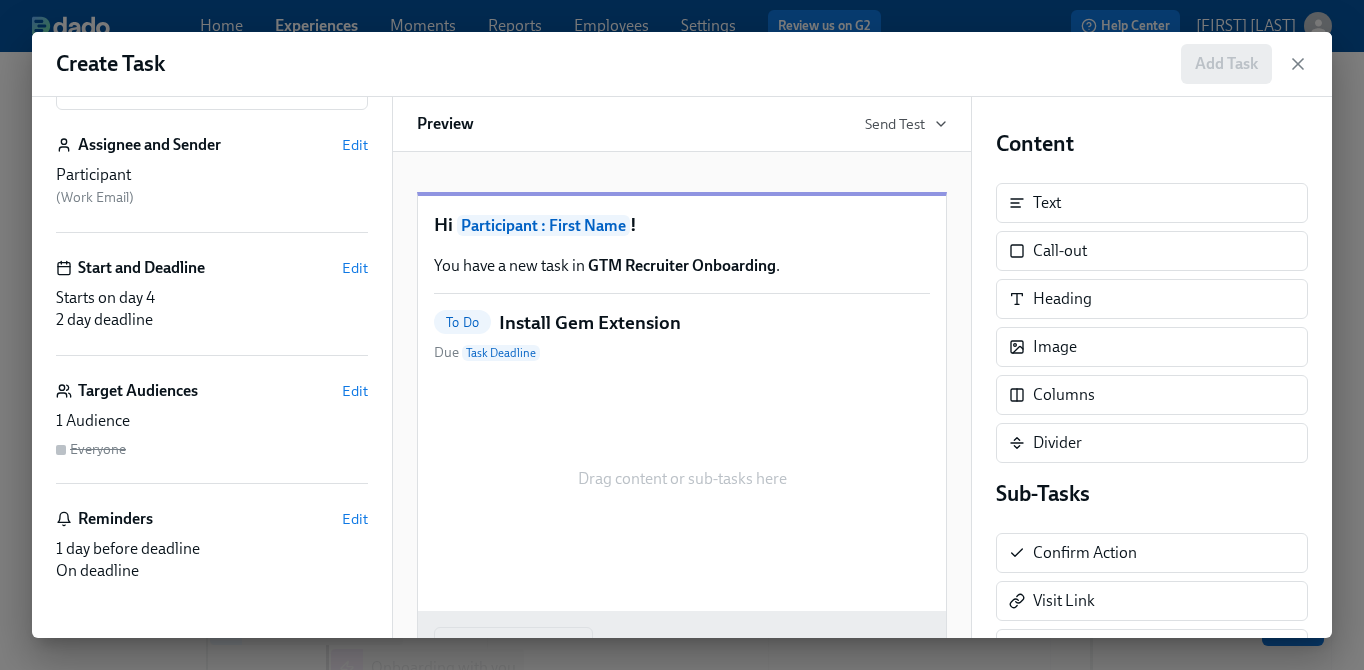 scroll, scrollTop: 0, scrollLeft: 0, axis: both 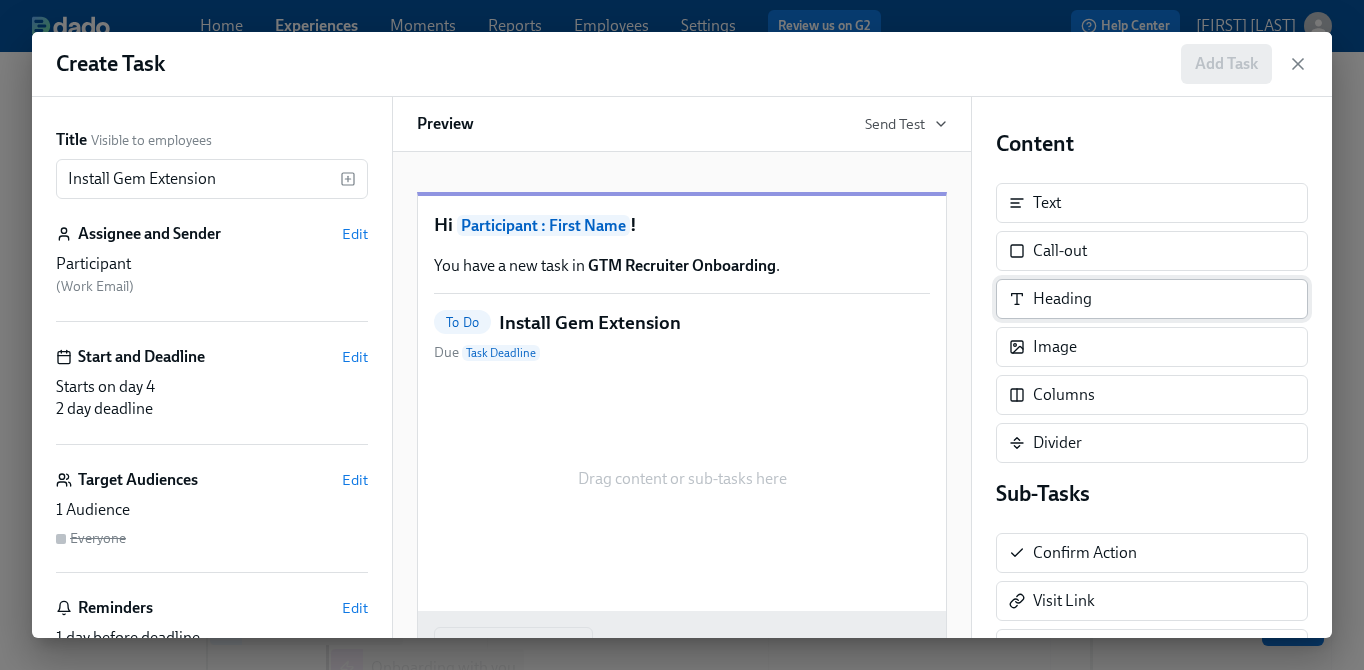 click on "Heading" at bounding box center (1152, 299) 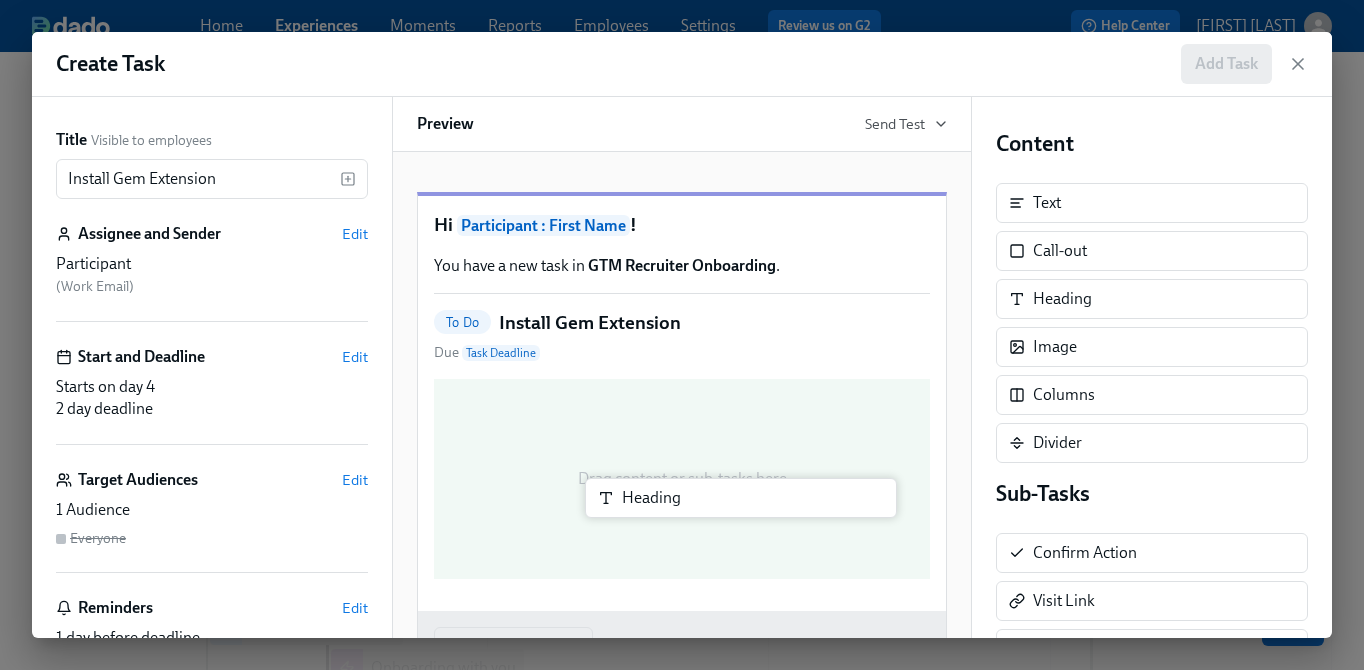 drag, startPoint x: 1057, startPoint y: 314, endPoint x: 632, endPoint y: 513, distance: 469.28244 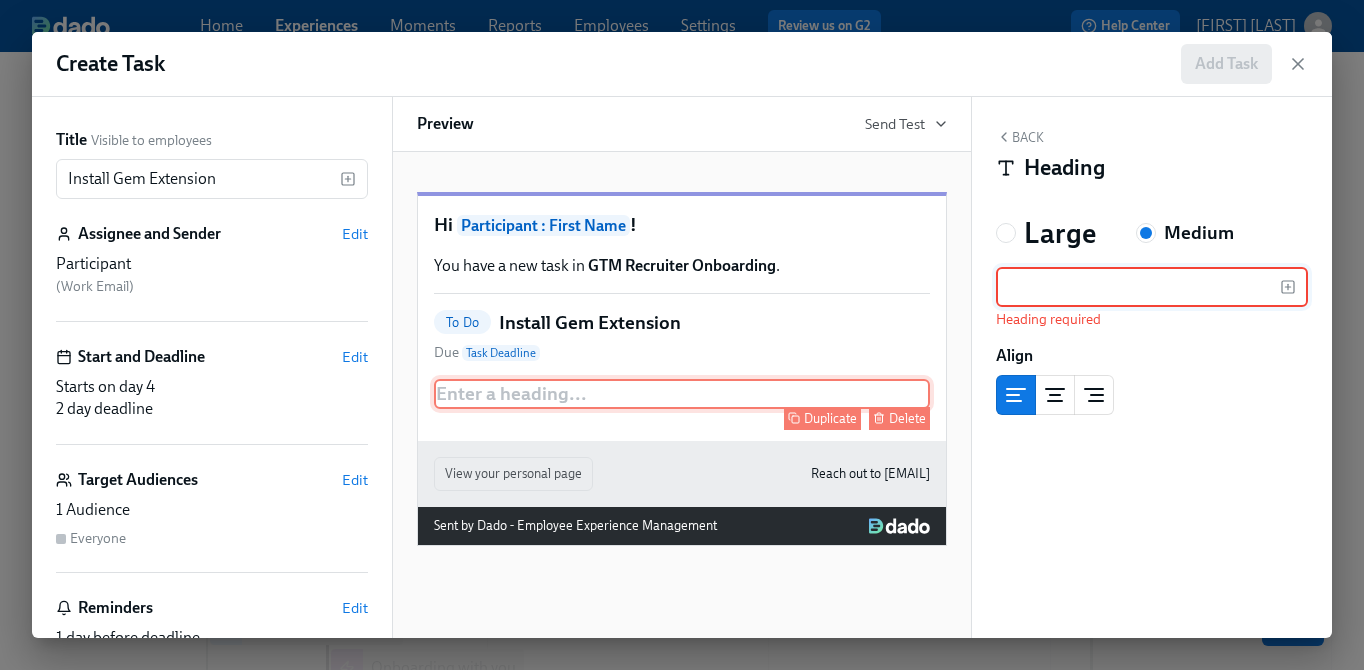 click on "Enter a heading ...   Duplicate   Delete" at bounding box center [682, 394] 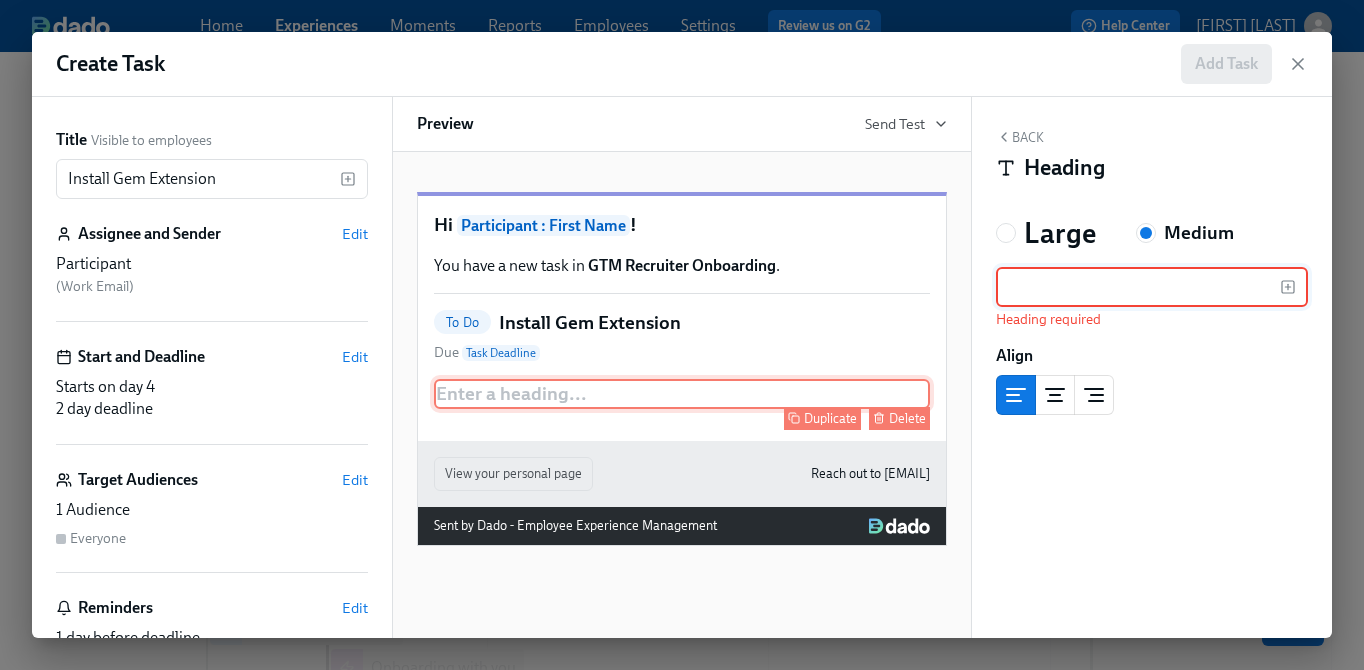 click on "Enter a heading ...   Duplicate   Delete" at bounding box center (682, 394) 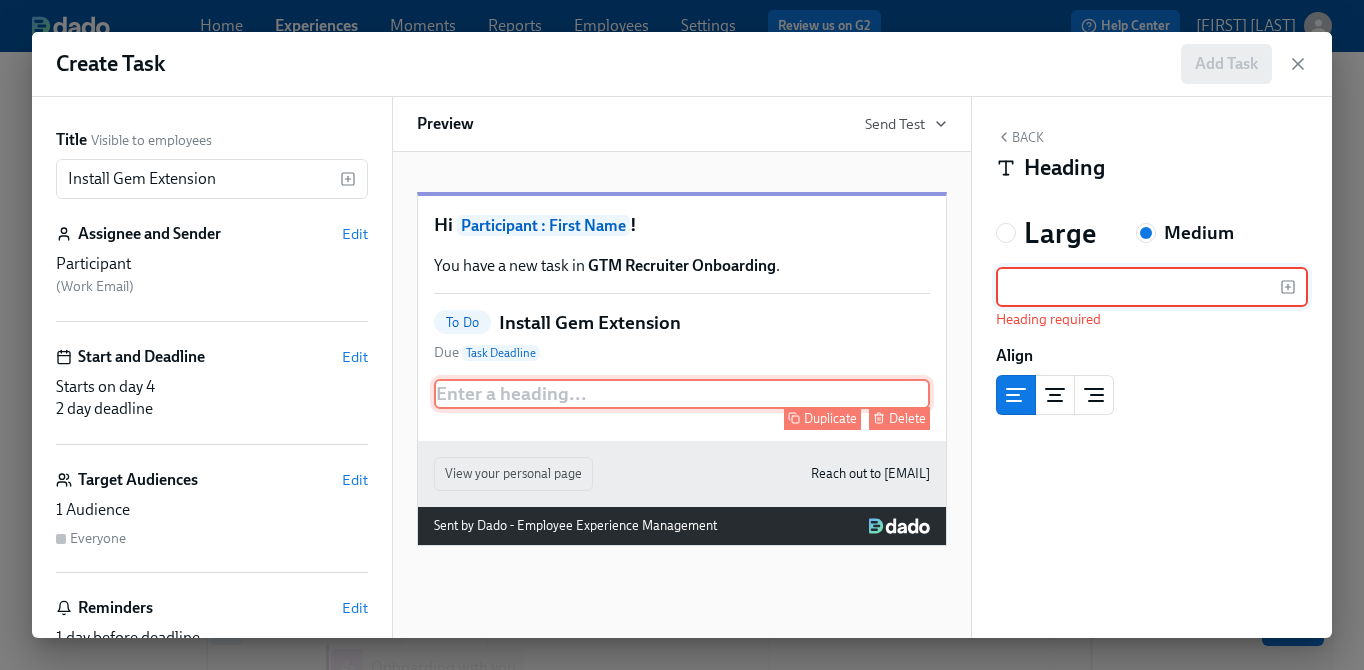 click on "Delete" at bounding box center [907, 418] 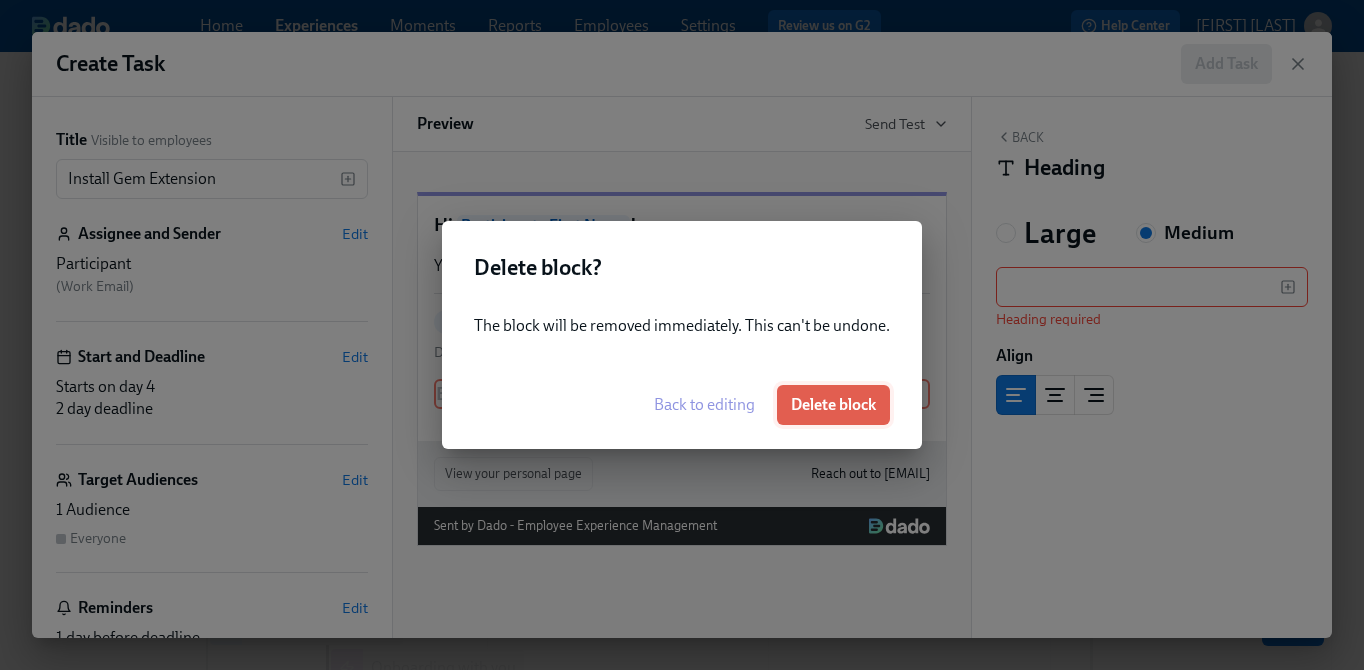 click on "Delete block" at bounding box center (833, 405) 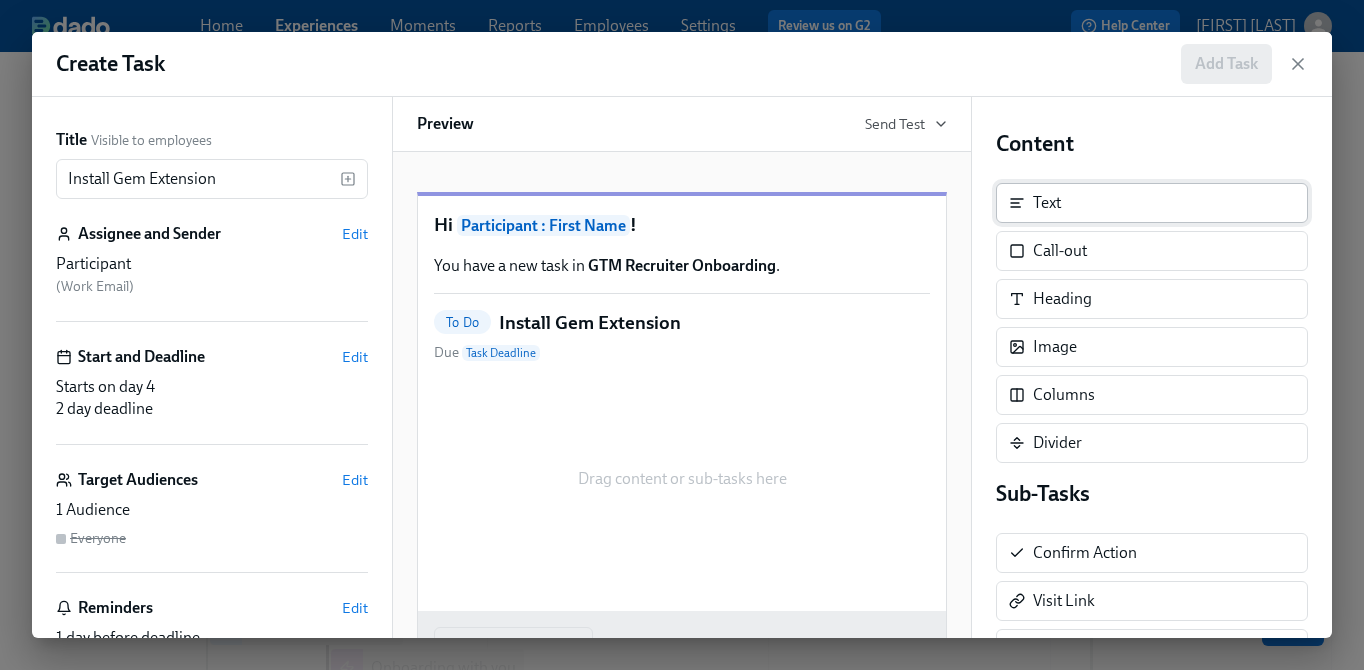 click on "Text" at bounding box center [1152, 203] 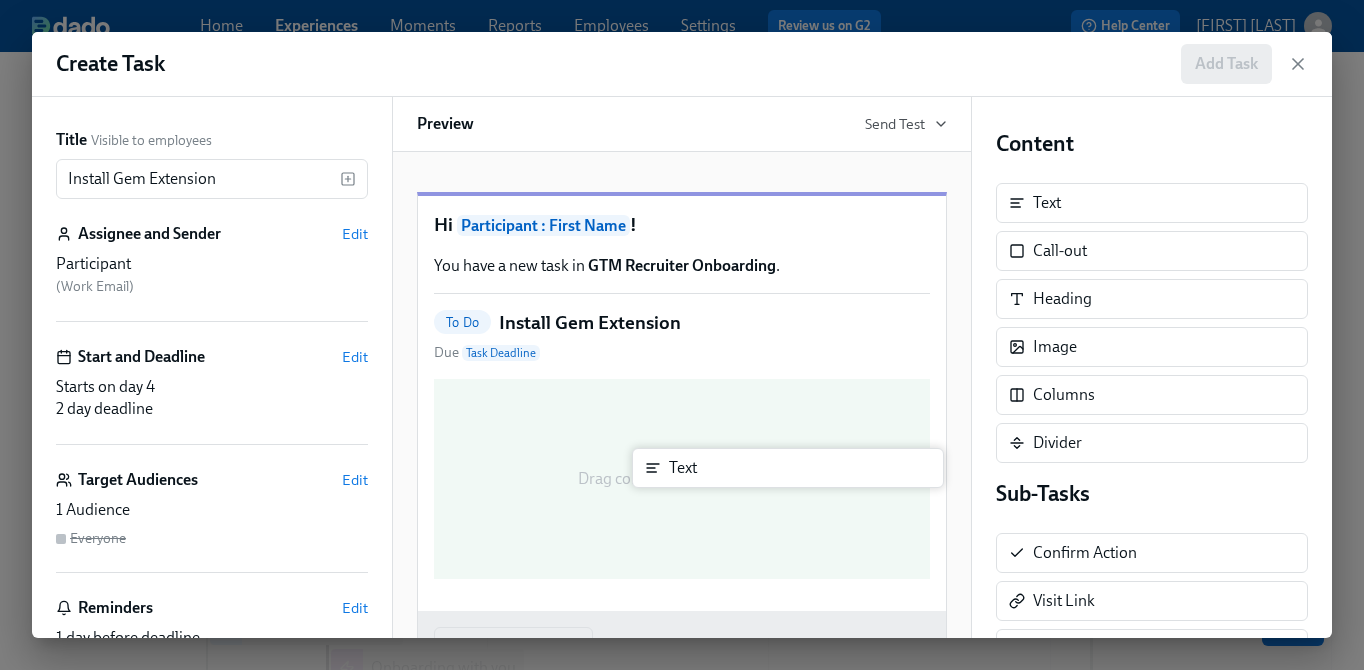 drag, startPoint x: 1081, startPoint y: 206, endPoint x: 711, endPoint y: 462, distance: 449.9289 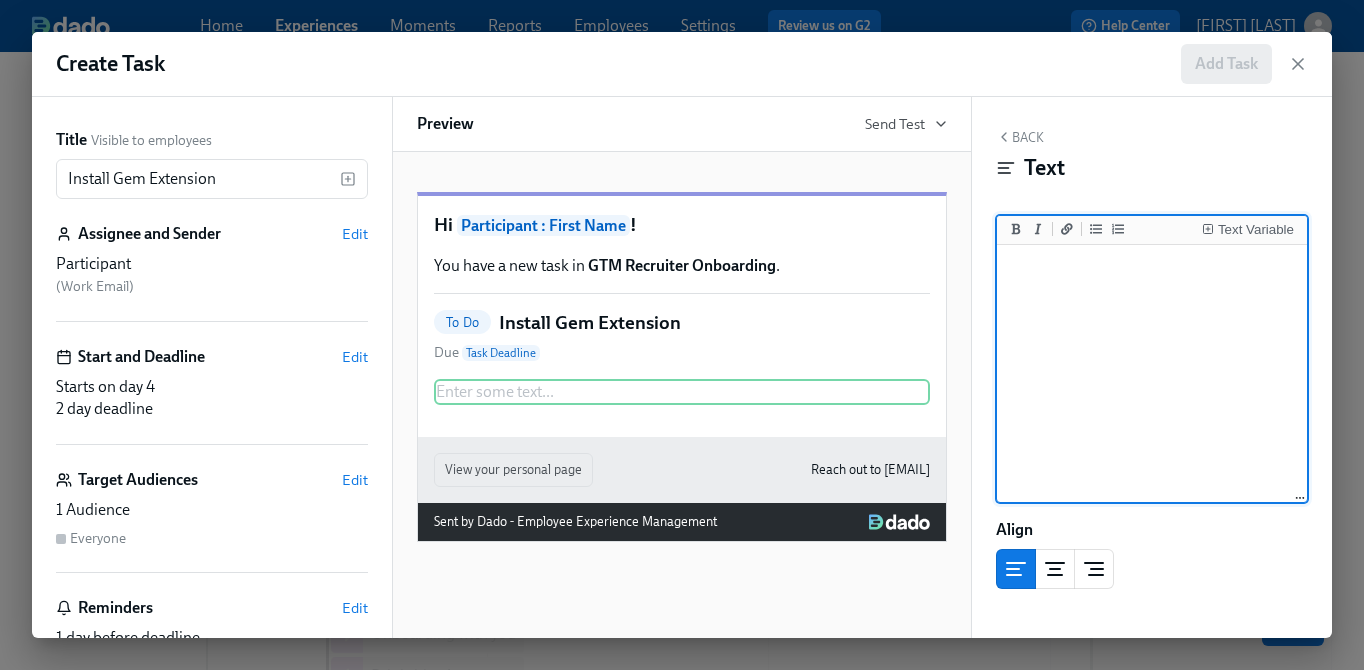 scroll, scrollTop: 197, scrollLeft: 0, axis: vertical 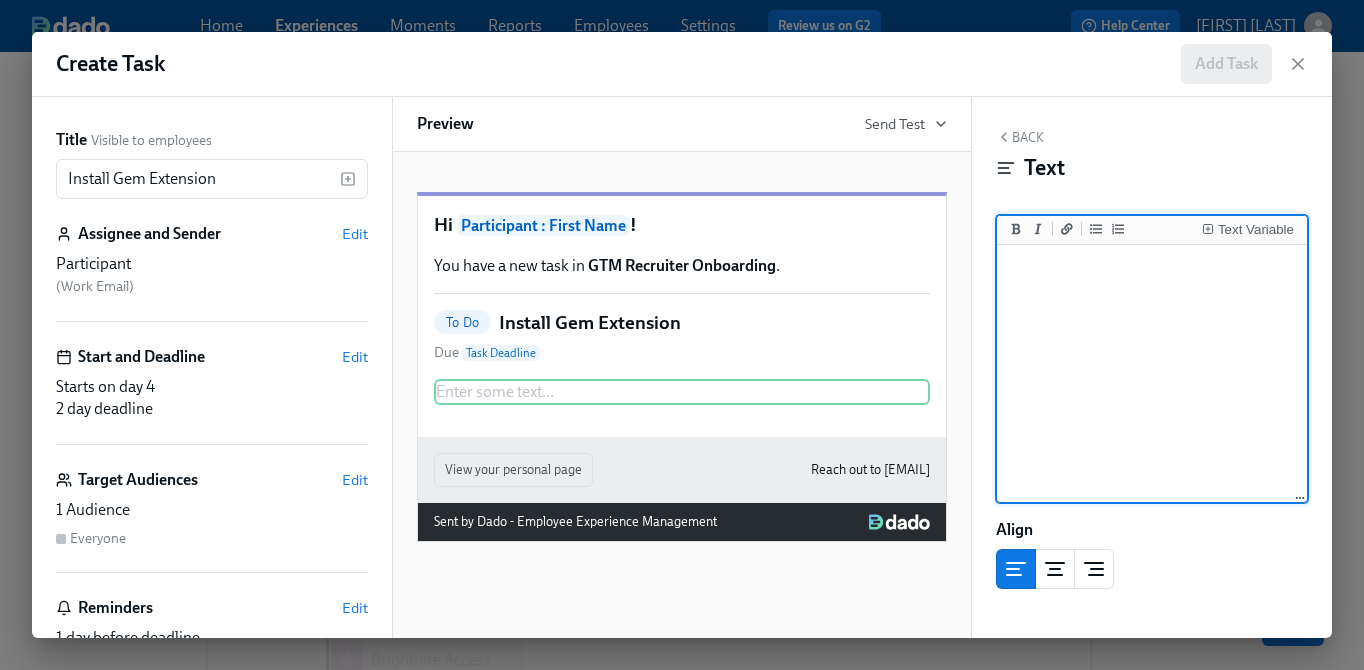 click at bounding box center (1152, 374) 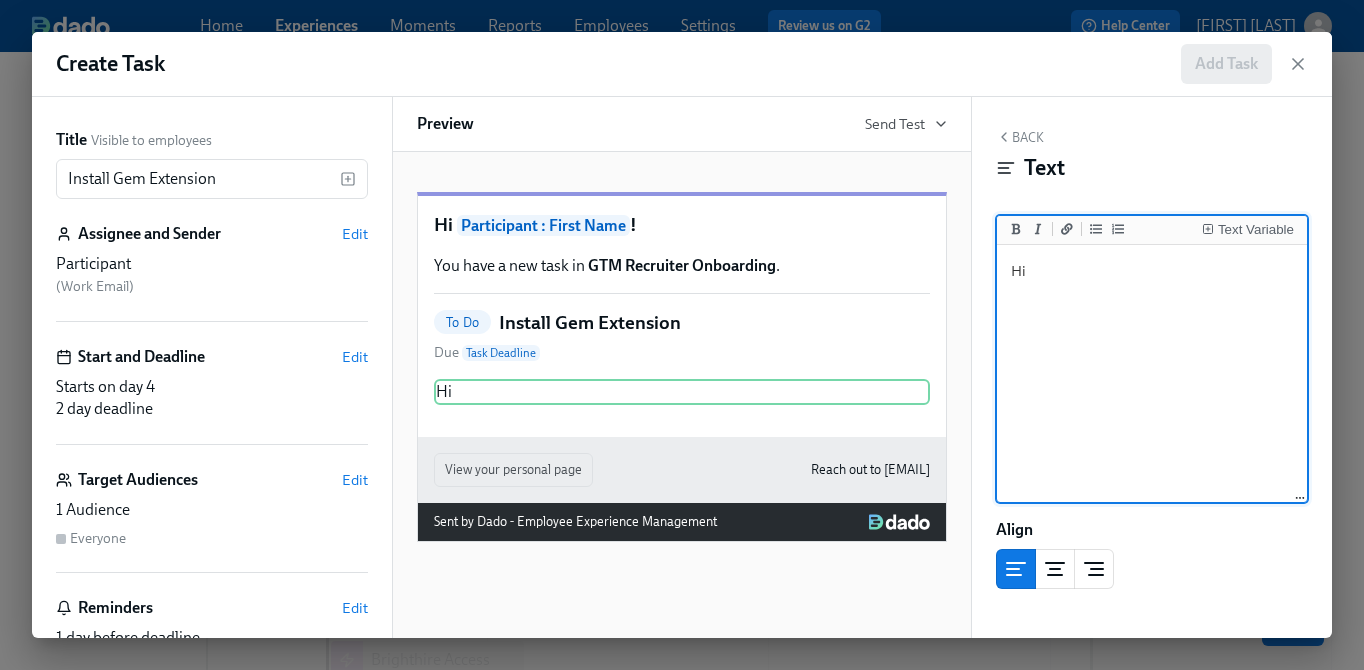 click on "Hi" at bounding box center [1152, 374] 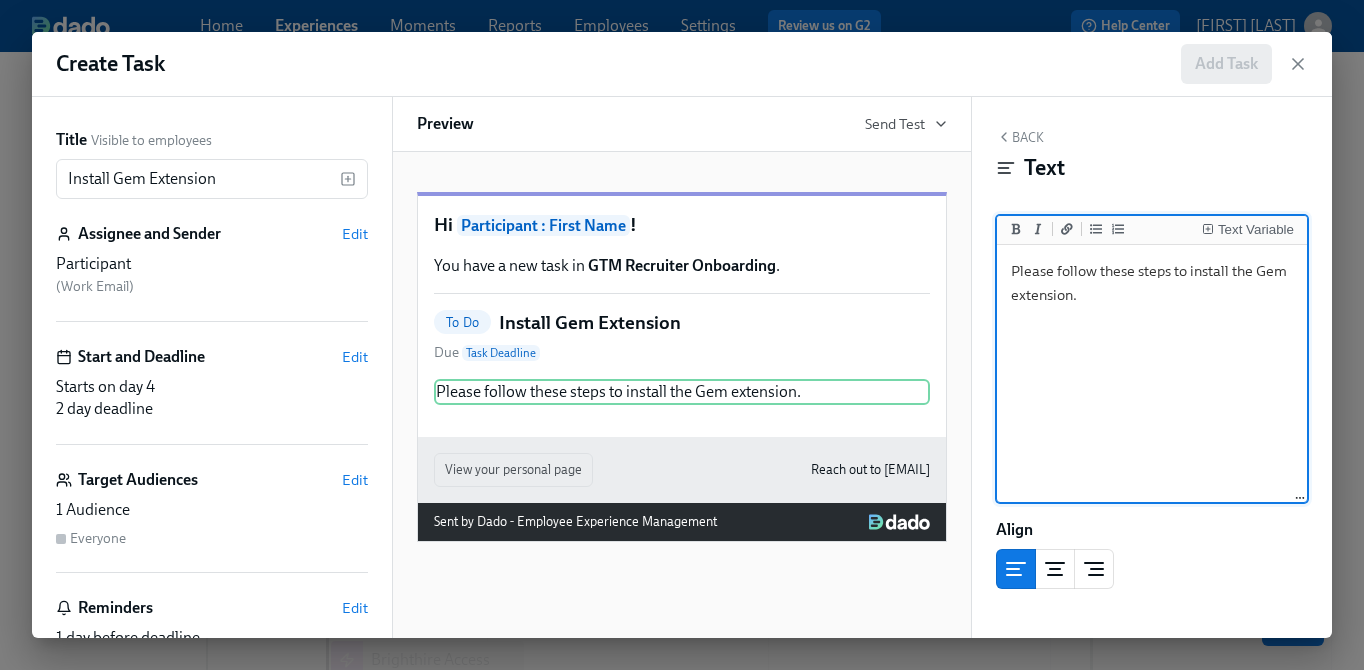 click on "Please follow these steps to install the Gem extension." at bounding box center [1152, 374] 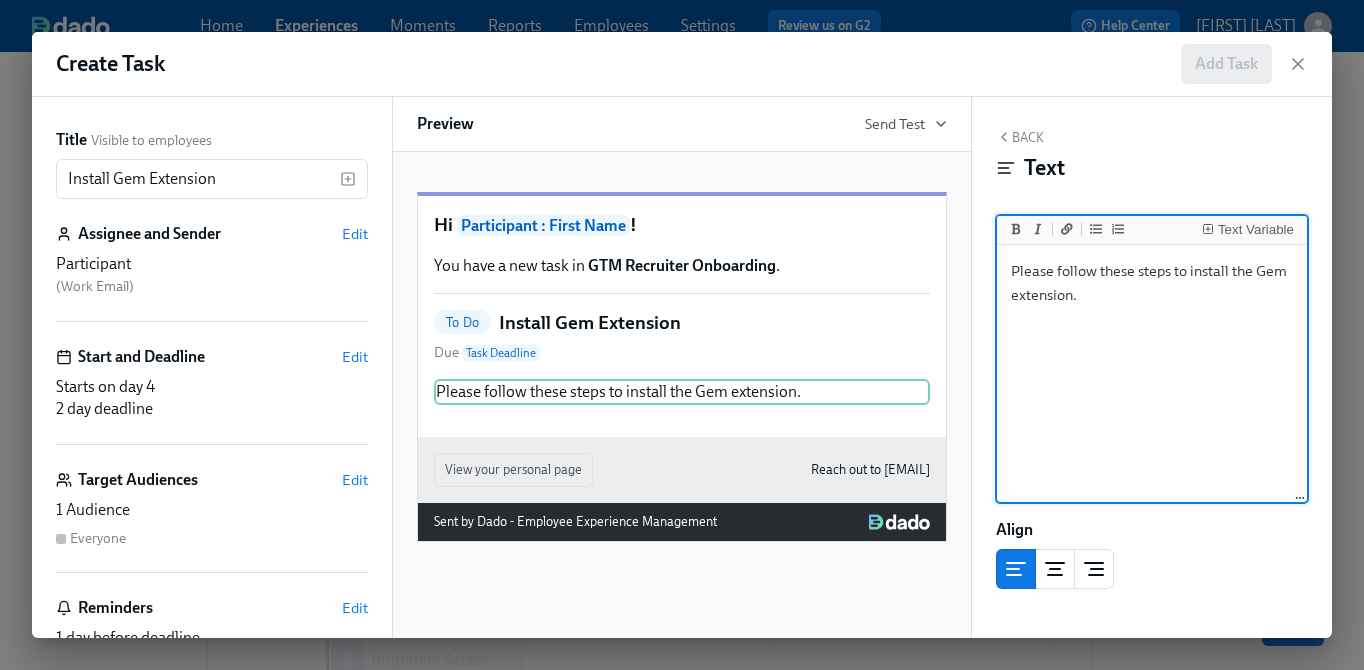 paste on "Gem is a tool that - through it’s integrations with Greenhouse and LinkedIn Recruiter - we use to streamline our application review, sourcing, outreach, and reporting efforts." 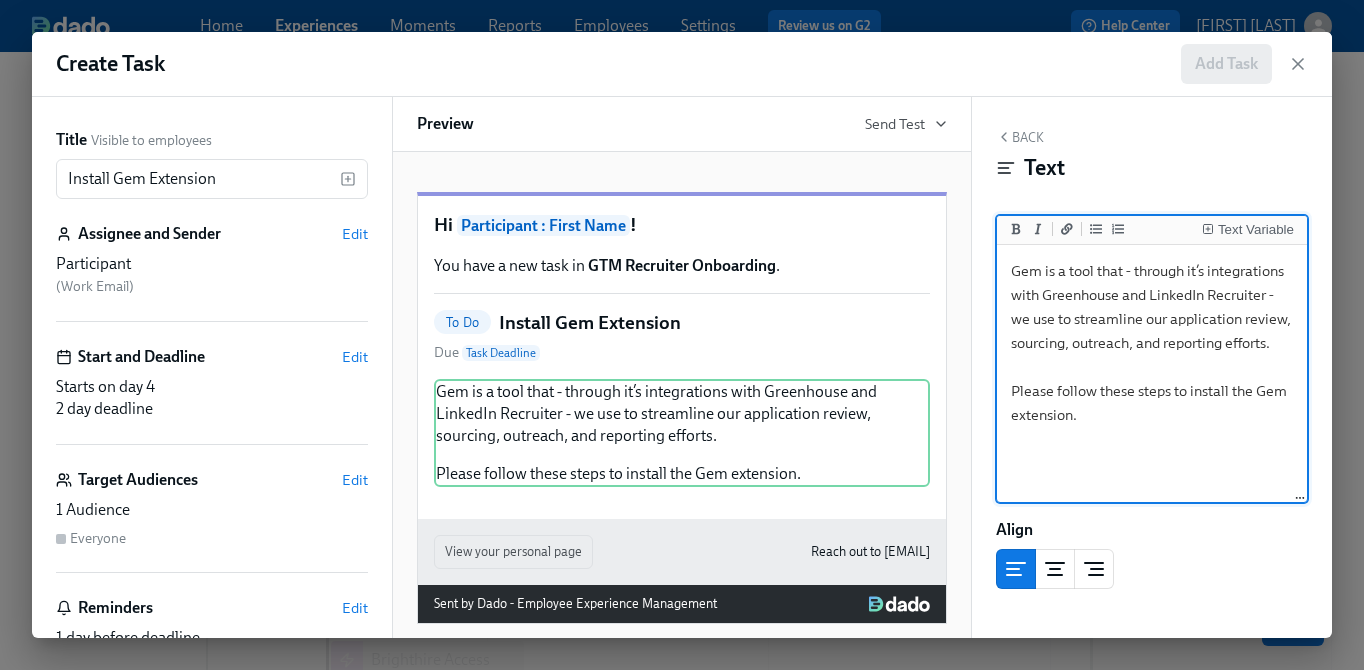 click on "Gem is a tool that - through it’s integrations with Greenhouse and LinkedIn Recruiter - we use to streamline our application review, sourcing, outreach, and reporting efforts.
Please follow these steps to install the Gem extension." at bounding box center [1152, 374] 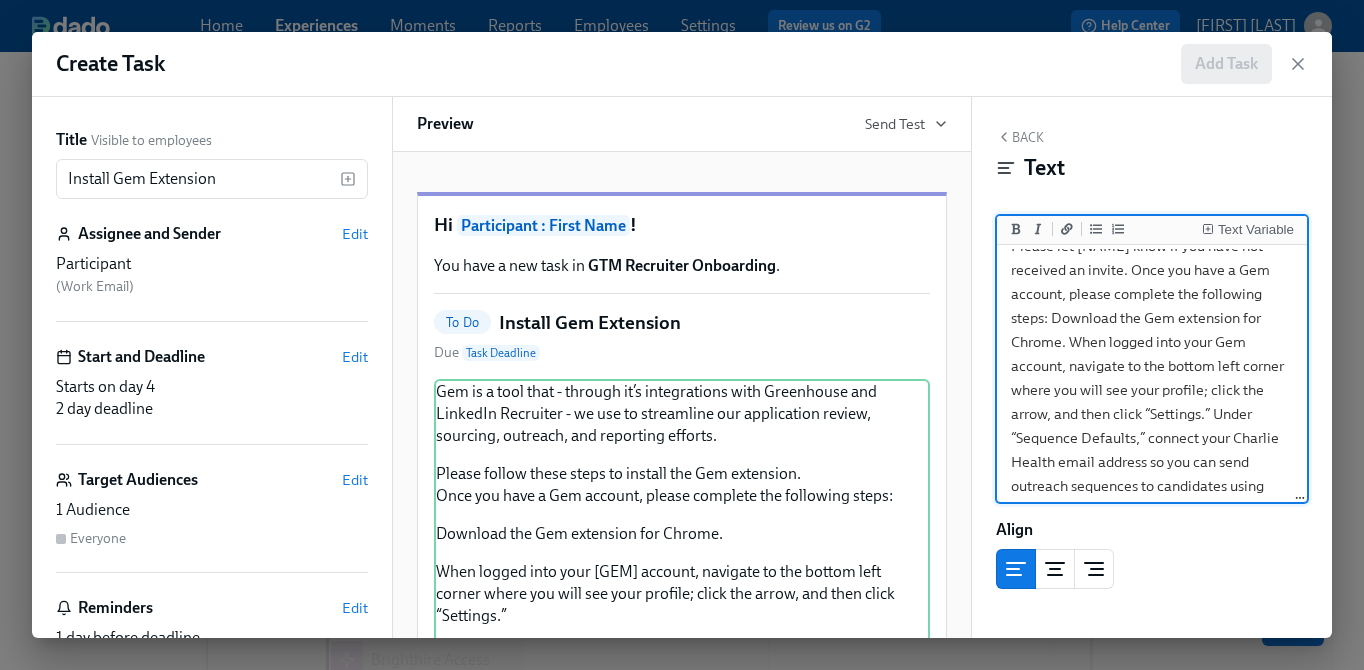 scroll, scrollTop: 0, scrollLeft: 0, axis: both 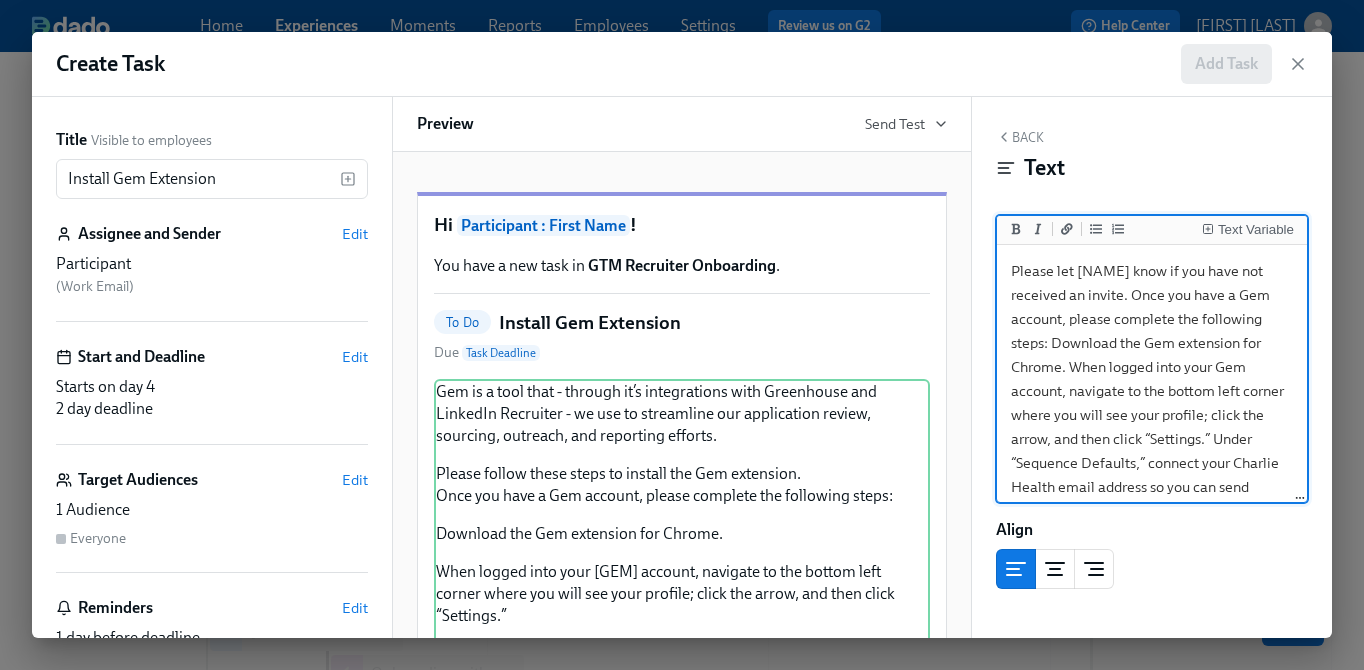 click on "Please let [NAME] know if you have not received an invite. Once you have a Gem account, please complete the following steps: Download the Gem extension for Chrome. When logged into your Gem account, navigate to the bottom left corner where you will see your profile; click the arrow, and then click “Settings.” Under “Sequence Defaults,” connect your Charlie Health email address so you can send outreach sequences to candidates using your email. If you will be sending sequences on behalf (SOBO) of another person (e.g., hiring manager), scroll down to “Sender Settings” and choose “+ Add Account.” That person will be notified that you are requesting access to use their email in Gem and will need to approve the request. Check other settings and make adjustments as per your personal preferences." at bounding box center (1152, 499) 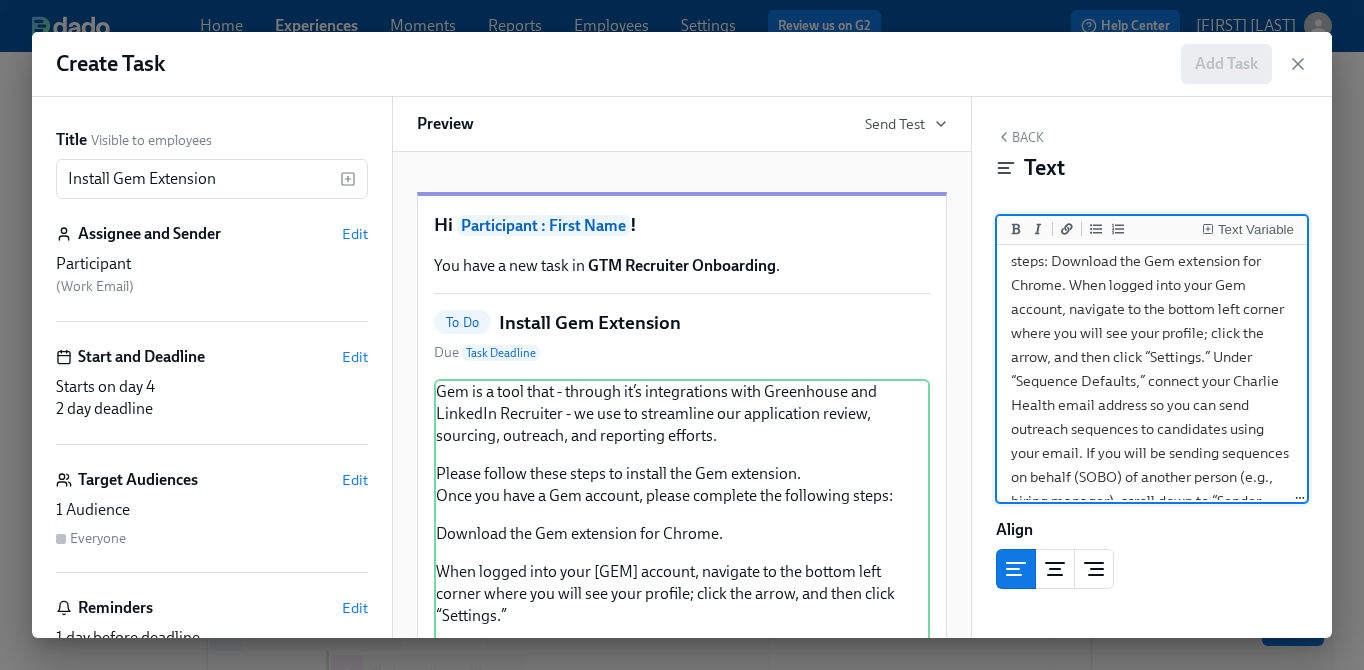 drag, startPoint x: 1213, startPoint y: 378, endPoint x: 907, endPoint y: 355, distance: 306.86316 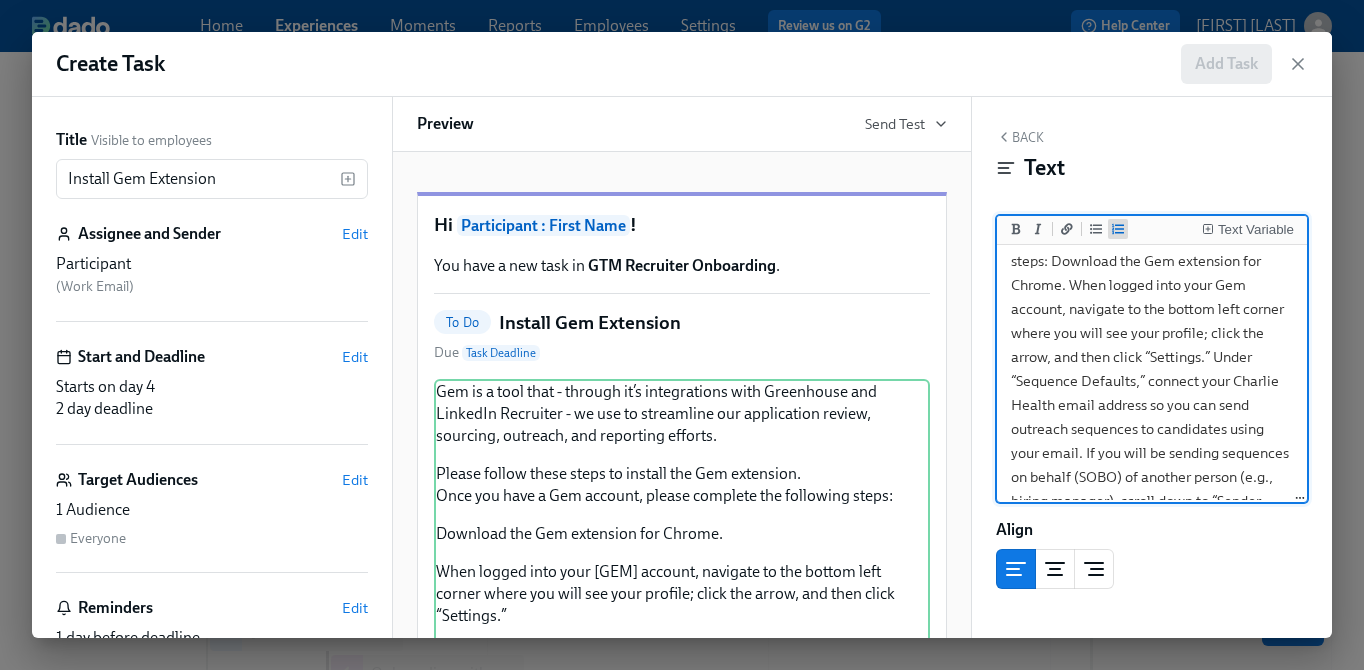 click at bounding box center (1118, 229) 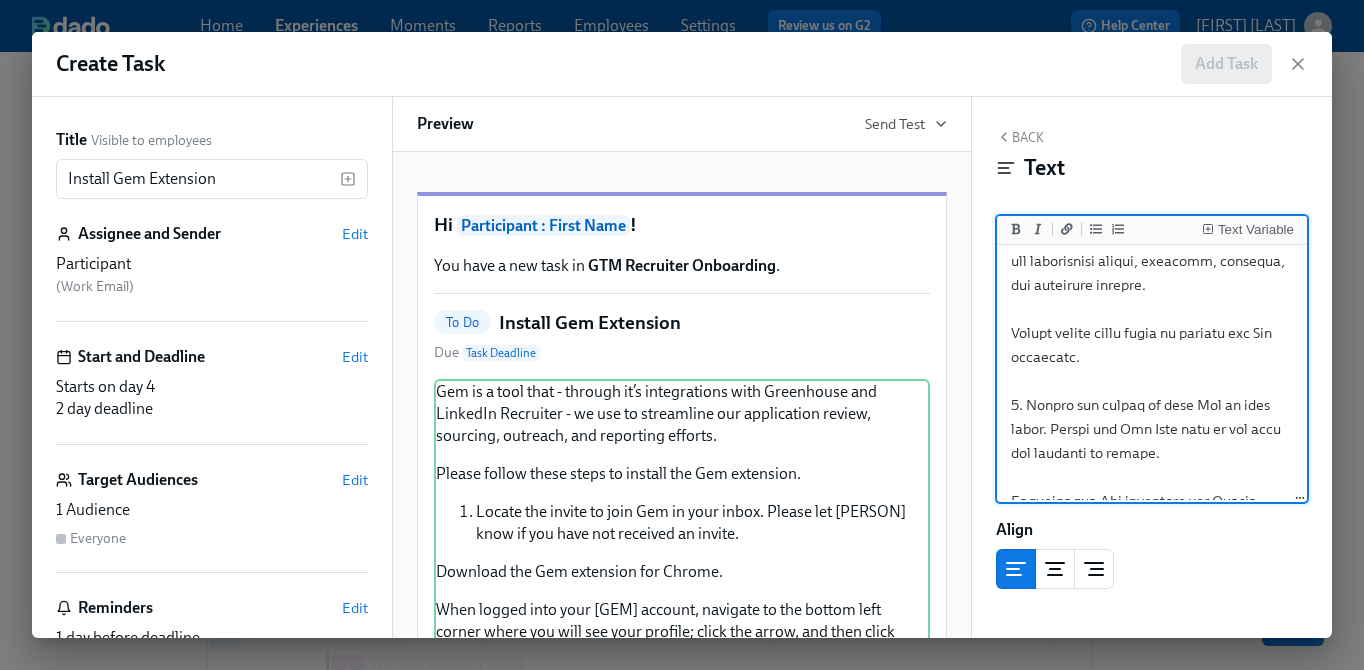 click at bounding box center (1152, 597) 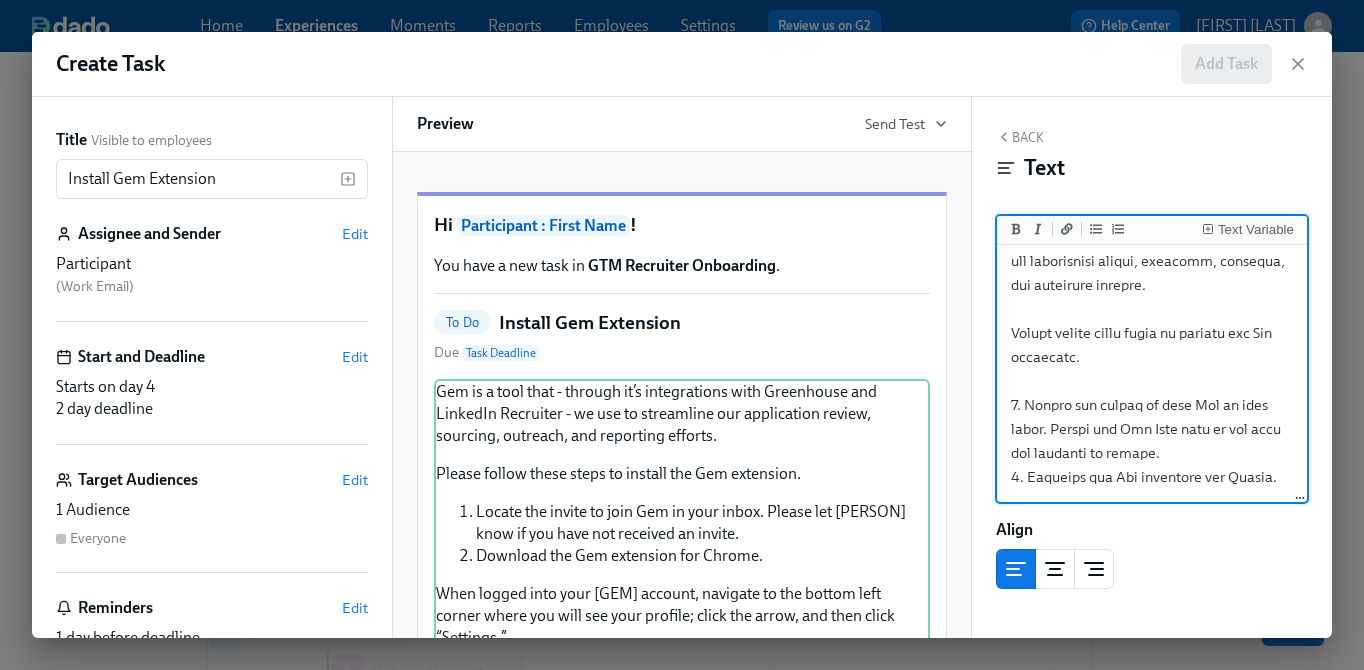 scroll, scrollTop: 143, scrollLeft: 0, axis: vertical 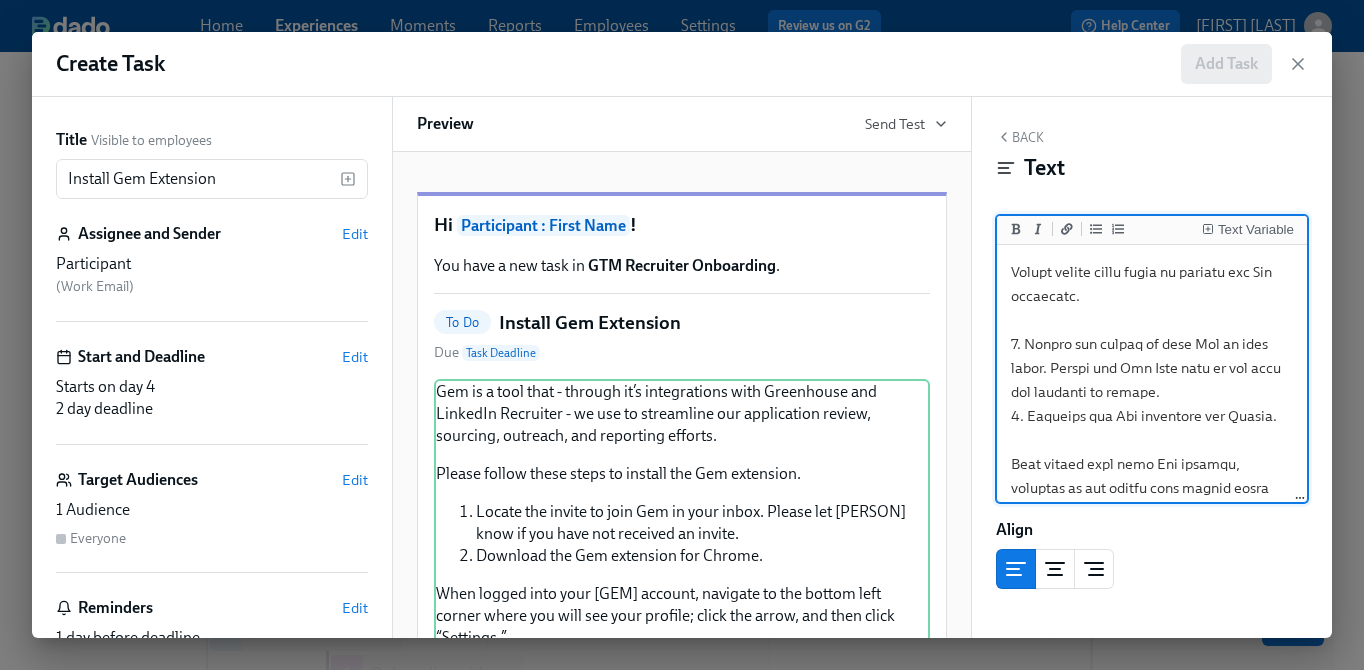drag, startPoint x: 1061, startPoint y: 417, endPoint x: 1122, endPoint y: 397, distance: 64.195015 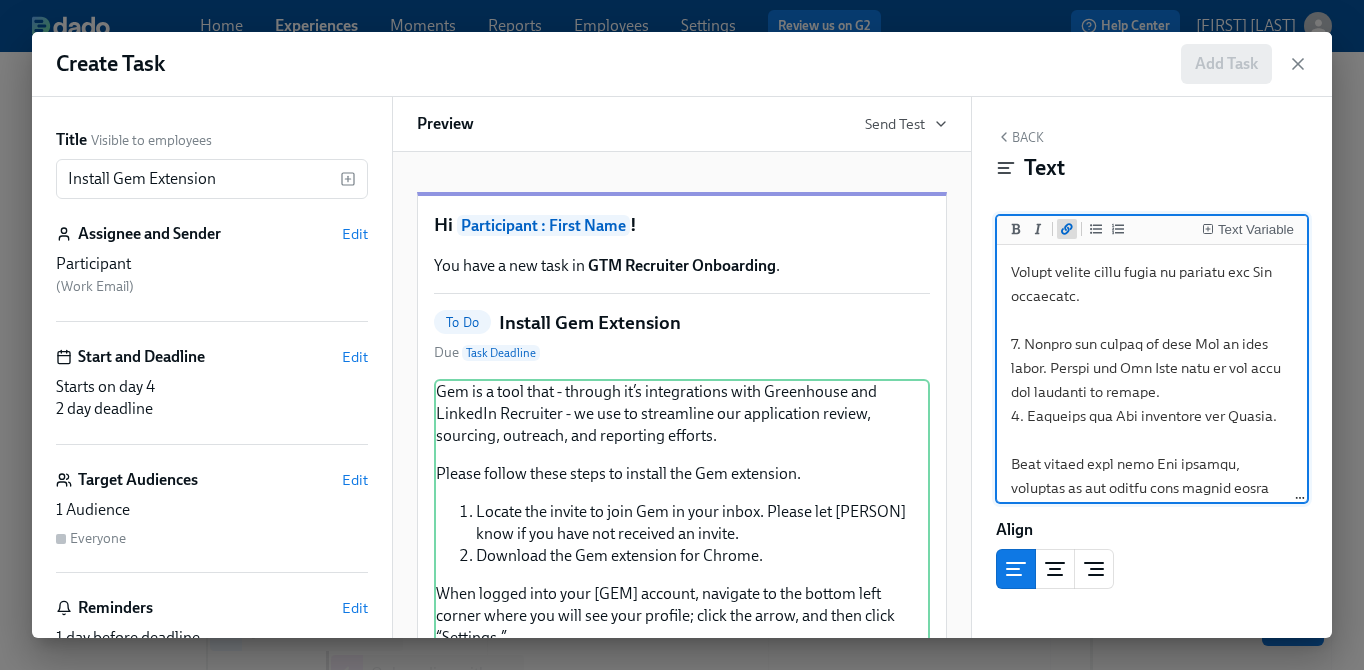 click 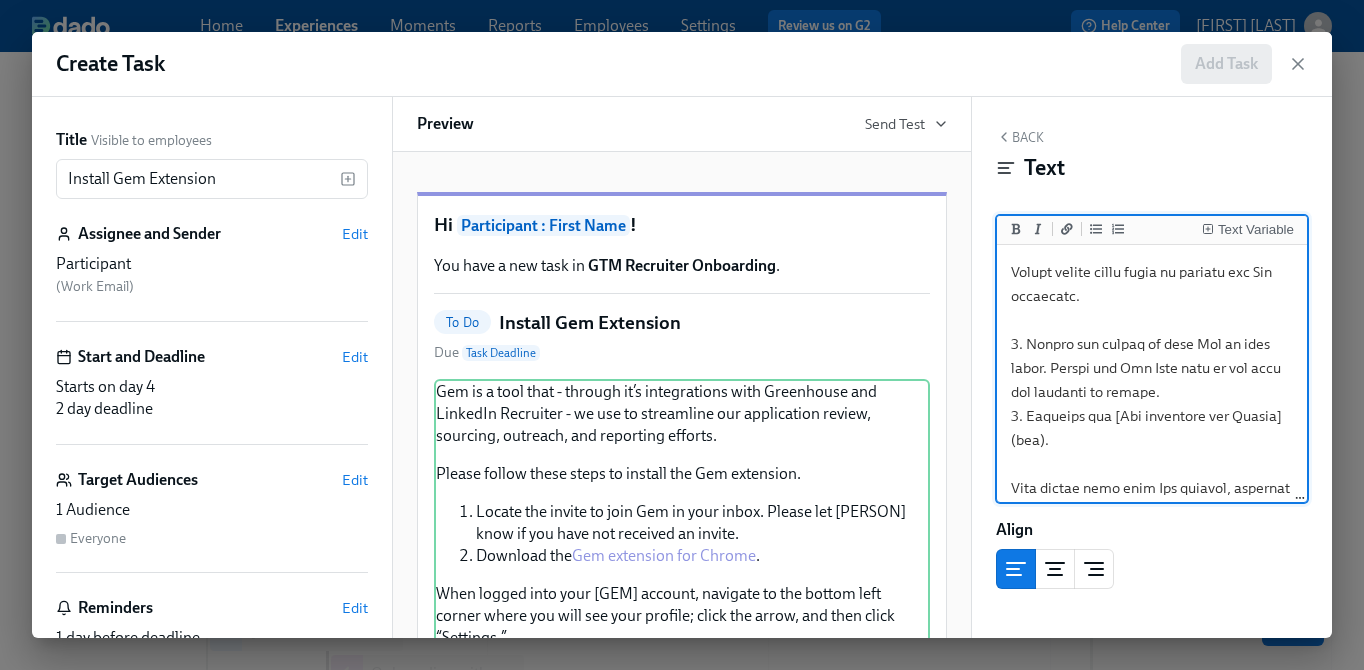 drag, startPoint x: 1090, startPoint y: 416, endPoint x: 1074, endPoint y: 416, distance: 16 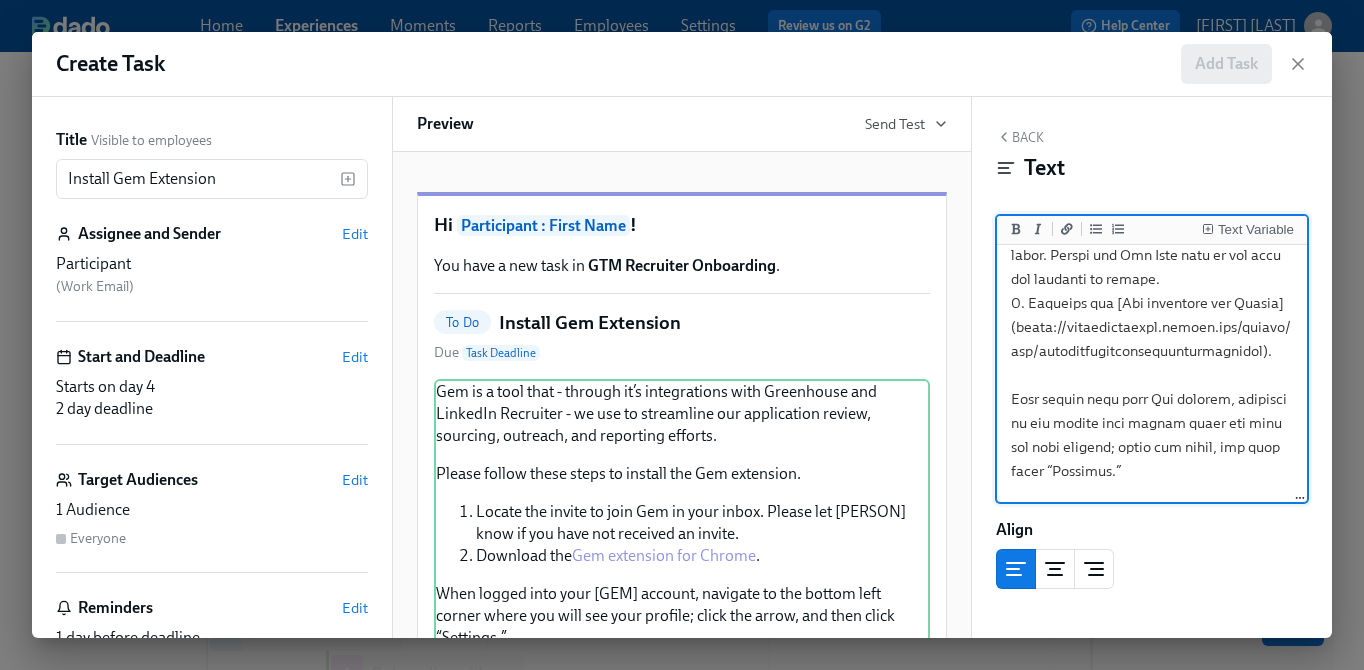 scroll, scrollTop: 288, scrollLeft: 0, axis: vertical 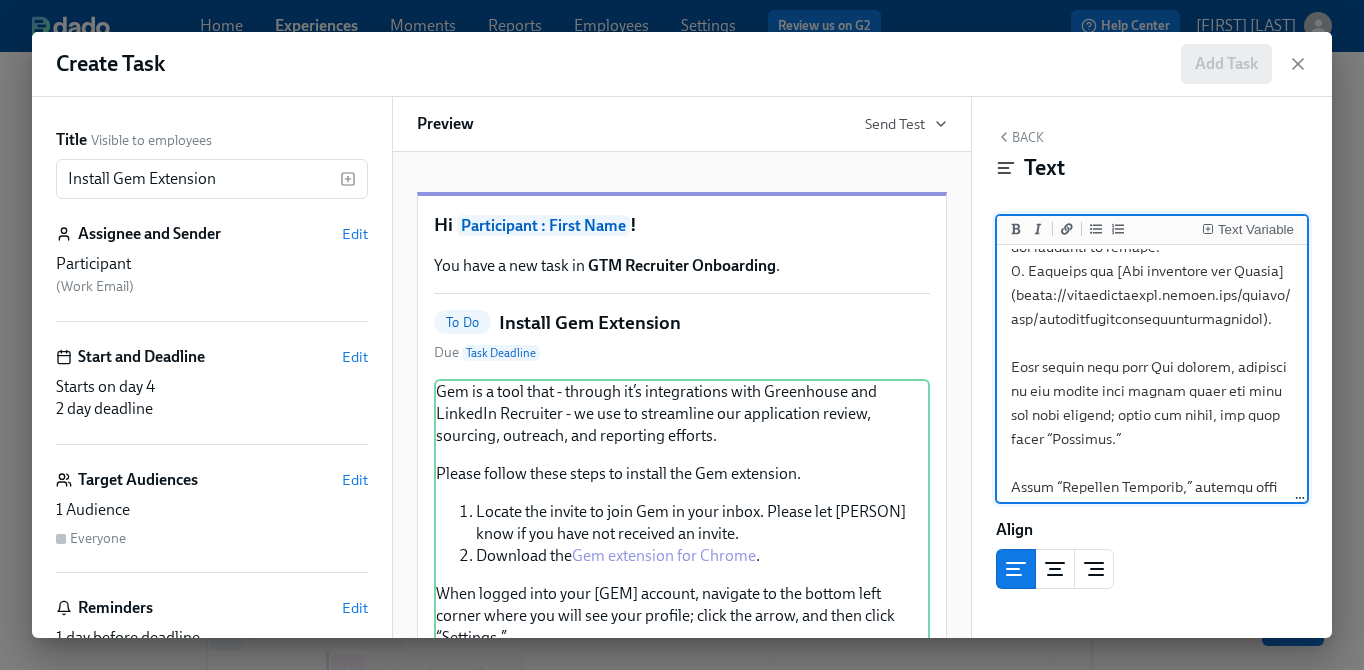 click at bounding box center (1152, 403) 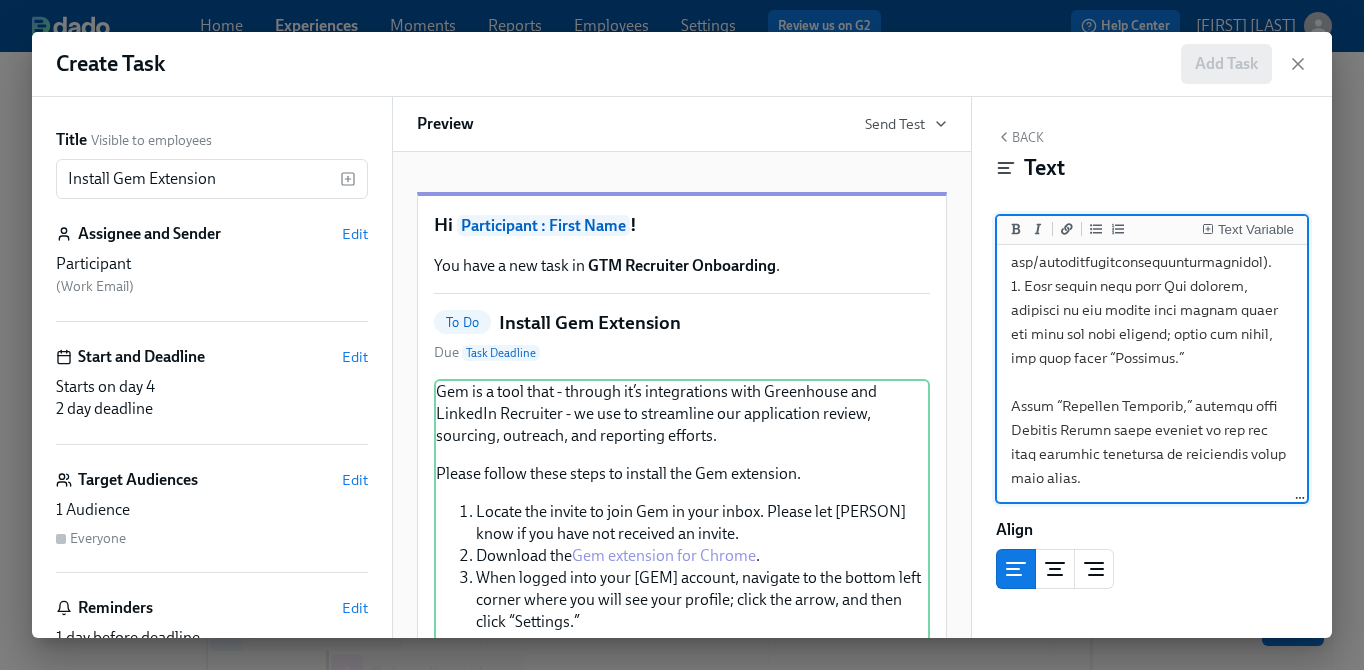 scroll, scrollTop: 378, scrollLeft: 0, axis: vertical 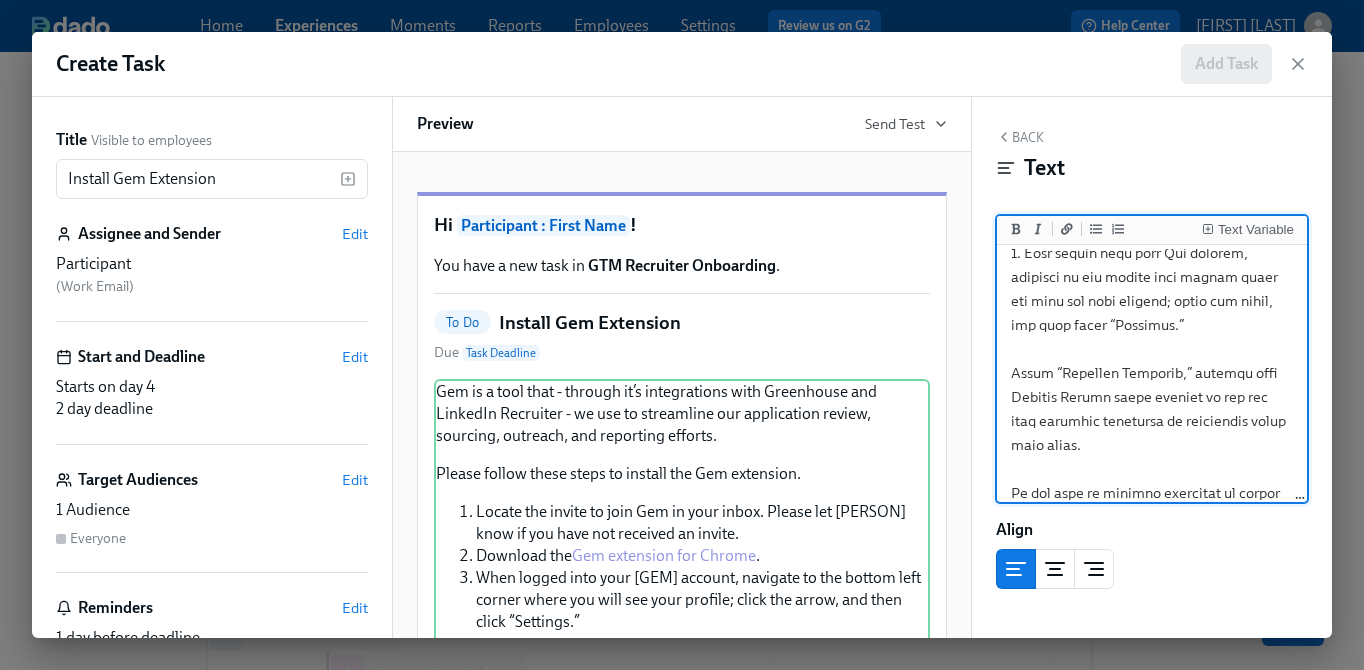 click at bounding box center (1152, 301) 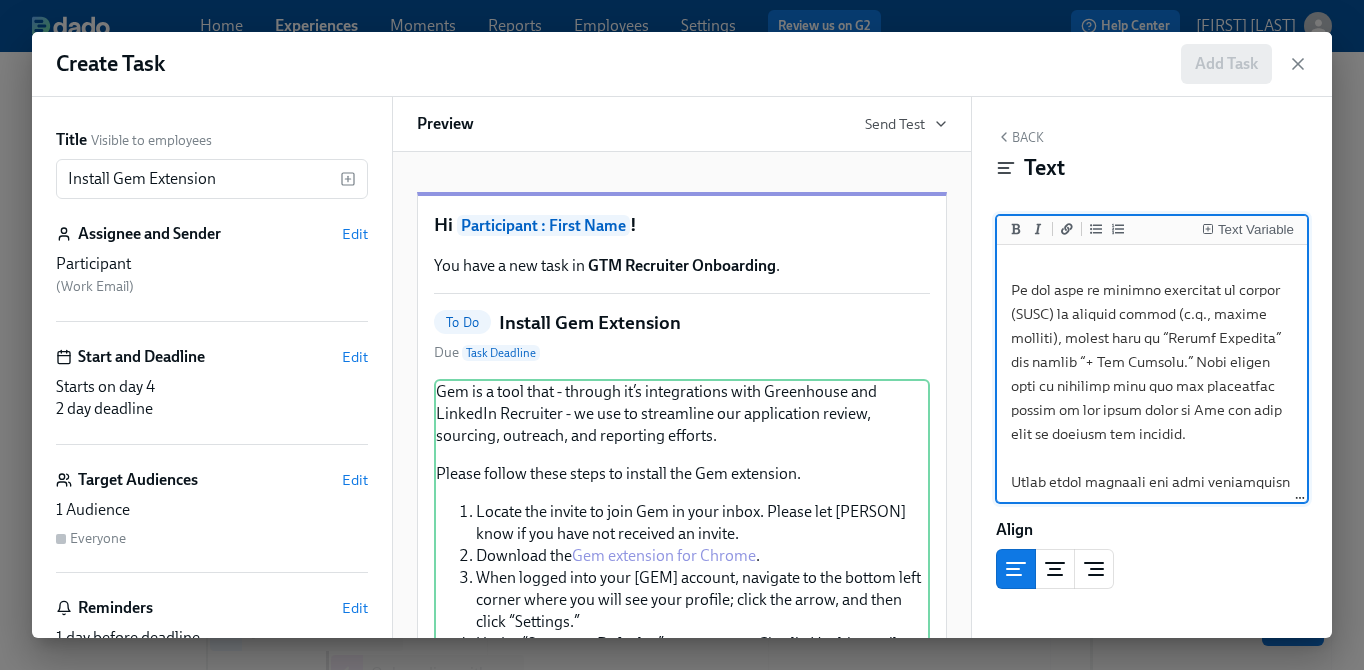 scroll, scrollTop: 554, scrollLeft: 0, axis: vertical 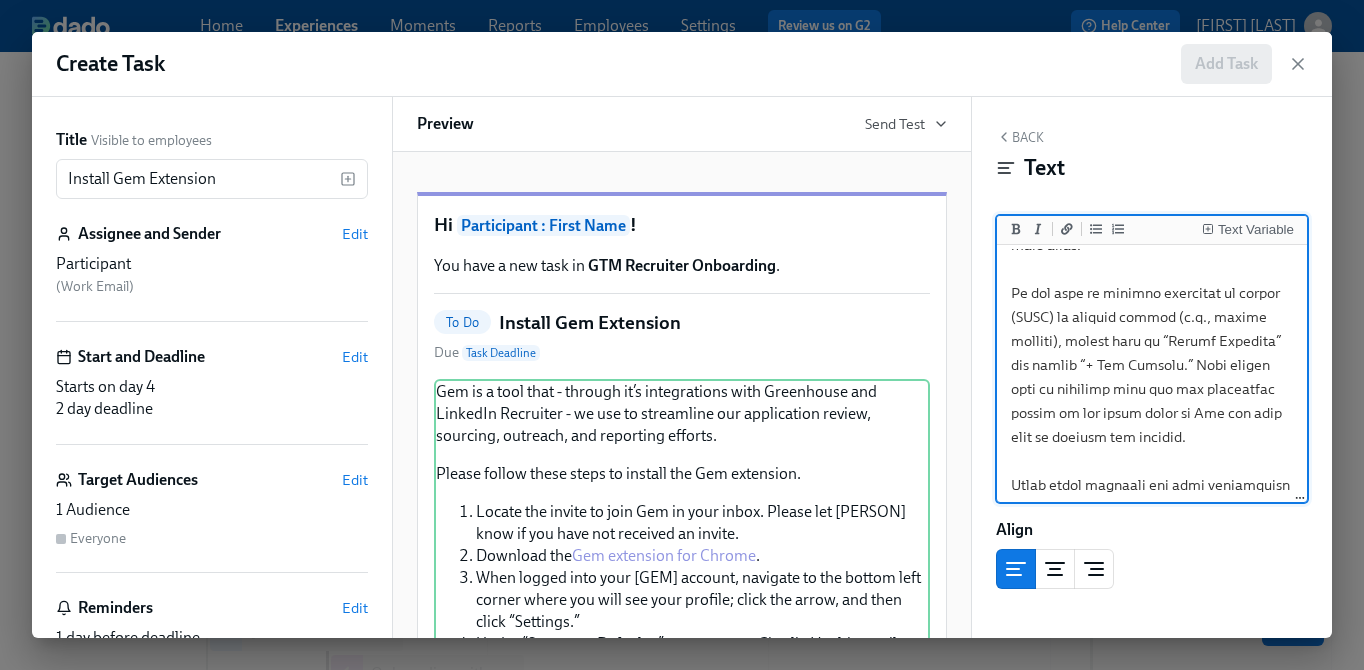 drag, startPoint x: 1213, startPoint y: 464, endPoint x: 964, endPoint y: 317, distance: 289.15393 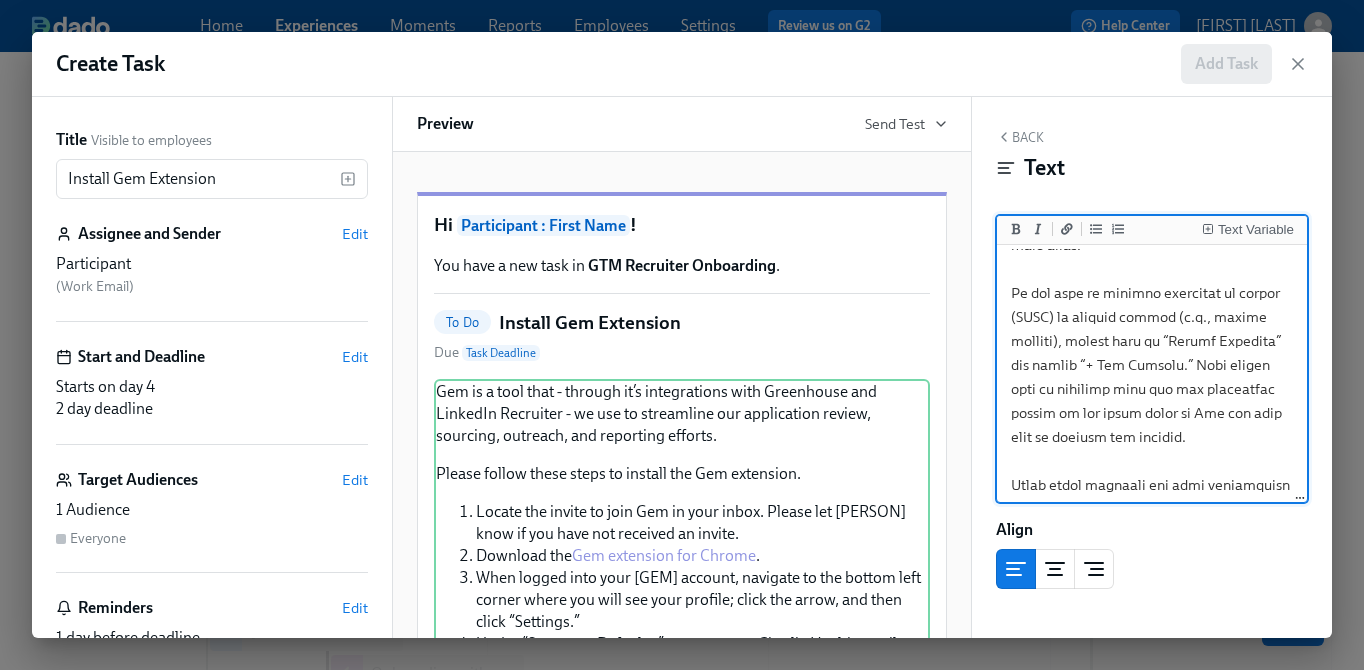 click on "Title Visible to employees Install Gem Extension ​ Assignee and Sender Edit Participant   ( Work Email ) Start and Deadline Edit Starts on day 4 2 day deadline Target Audiences Edit 1 Audience Everyone Reminders Edit 1 day   before deadline On deadline Preview Send Test Hi   Participant   :   First Name ! You have a new task in     GTM Recruiter Onboarding . To Do Install Gem Extension Due   Task Deadline Gem is a tool that - through it’s integrations with Greenhouse and LinkedIn Recruiter - we use to streamline our application review, sourcing, outreach, and reporting efforts.
Please follow these steps to install the Gem extension.
Locate the invite to join Gem in your inbox. Please let [FIRST] [LAST] know if you have not received an invite.
Download the  Gem extension for Chrome .
When logged into your Gem account, navigate to the bottom left corner where you will see your profile; click the arrow, and then click “Settings.”
Duplicate   Delete View your personal page Back Text Align" at bounding box center (682, 367) 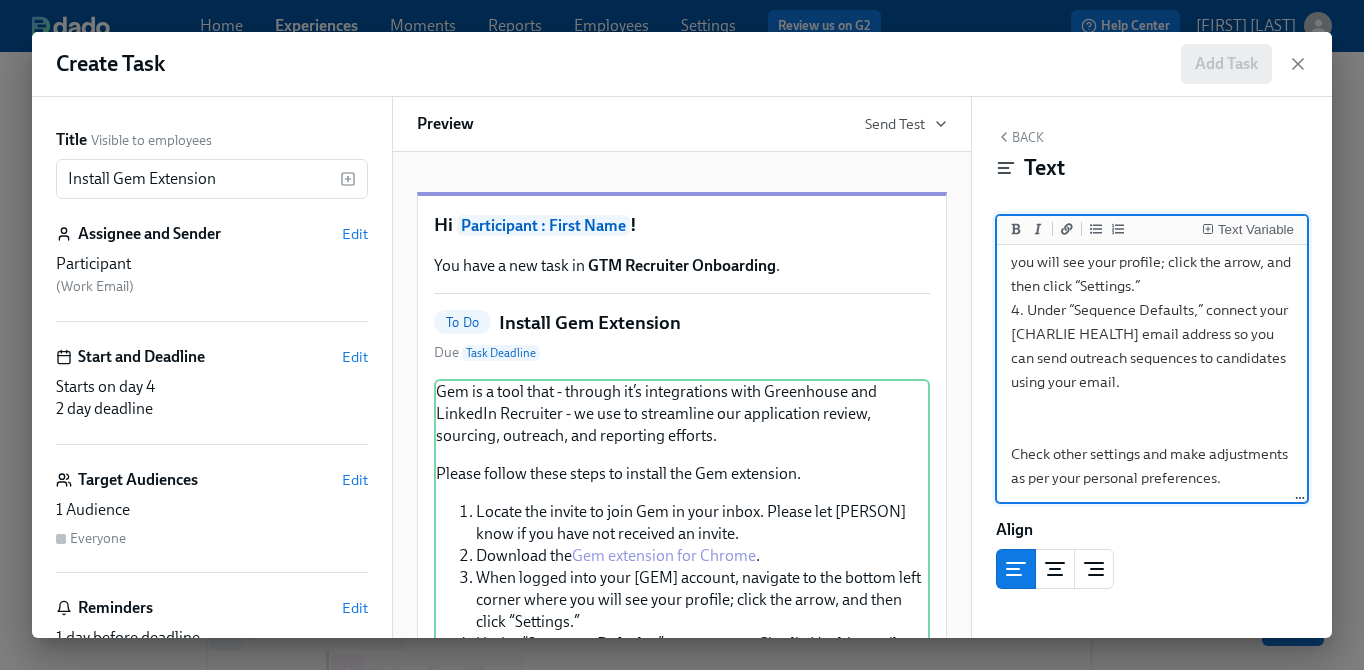 scroll, scrollTop: 417, scrollLeft: 0, axis: vertical 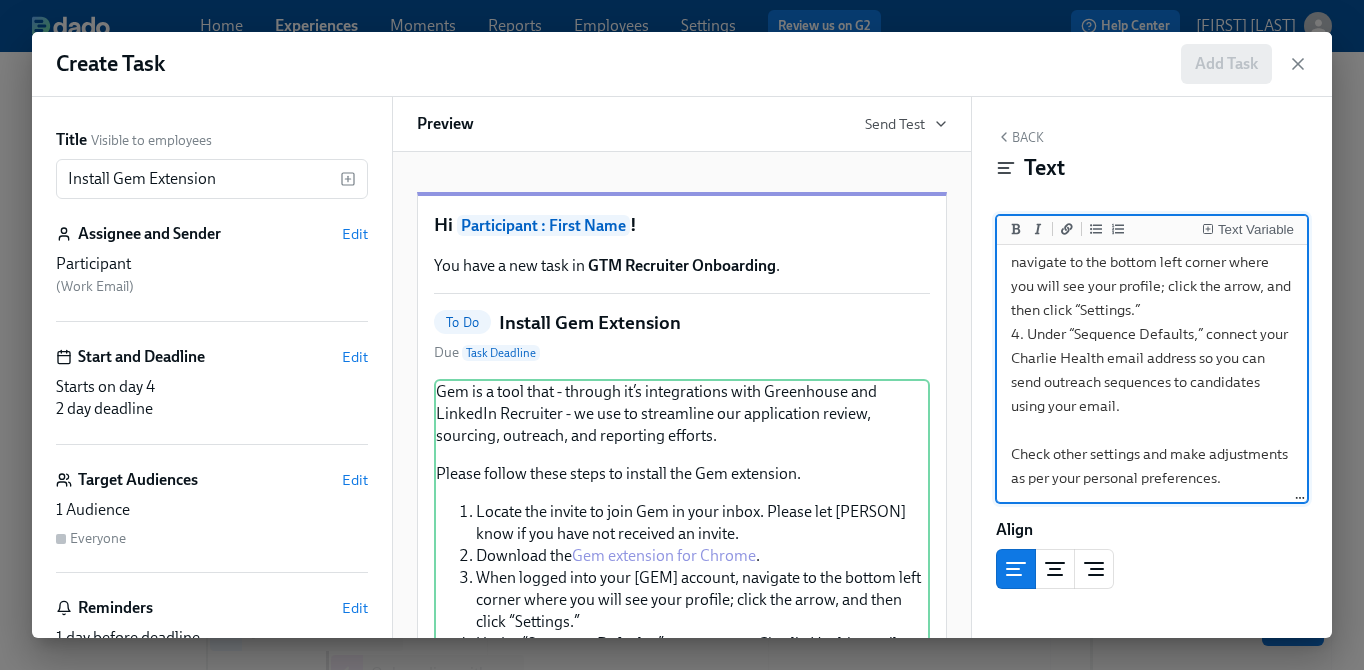 click on "Gem is a tool that - through it’s integrations with Greenhouse and LinkedIn Recruiter - we use to streamline our application review, sourcing, outreach, and reporting efforts.
Please follow these steps to install the Gem extension.
1. Locate the invite to join Gem in your inbox. Please let [FIRST] [LAST] know if you have not received an invite.
2. Download the [Gem extension for Chrome](https://chromewebstore.google.com/detail/gem/bnbpceglddpnehbopmdjegpfinikcaoh).
3. When logged into your Gem account, navigate to the bottom left corner where you will see your profile; click the arrow, and then click “Settings.”
4. Under “Sequence Defaults,” connect your Charlie Health email address so you can send outreach sequences to candidates using your email.
Check other settings and make adjustments as per your personal preferences." at bounding box center (1152, 166) 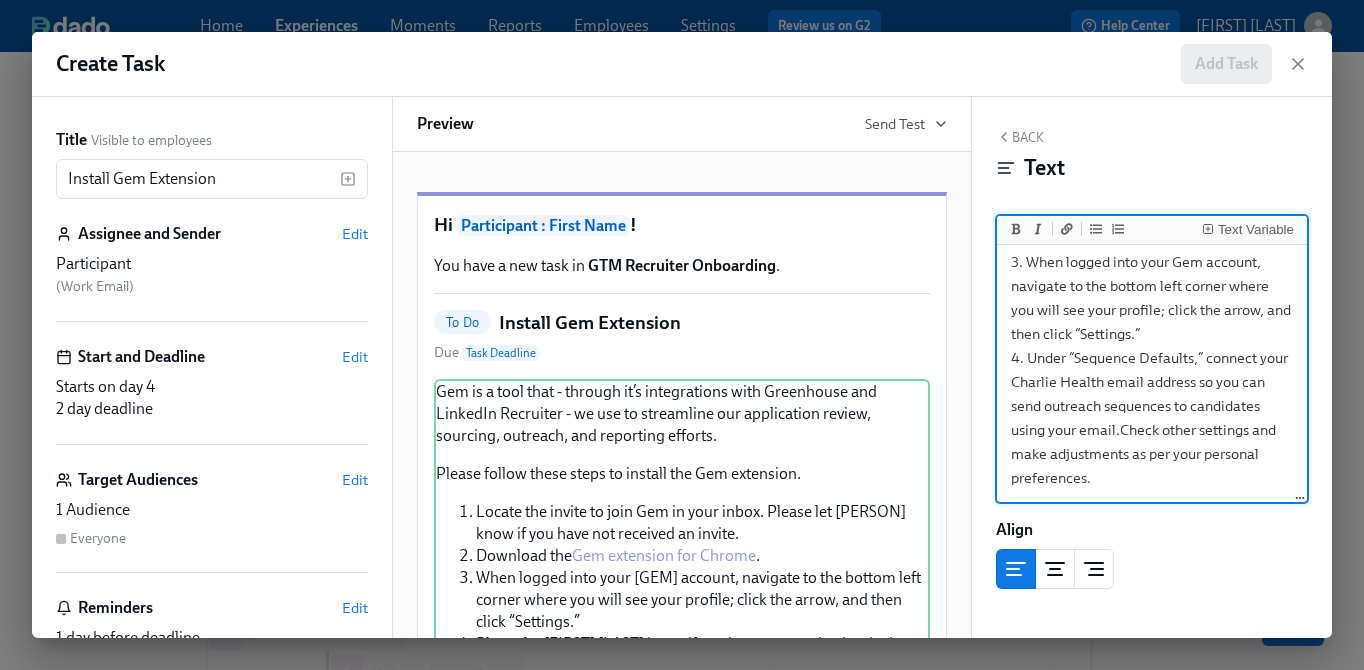 scroll, scrollTop: 417, scrollLeft: 0, axis: vertical 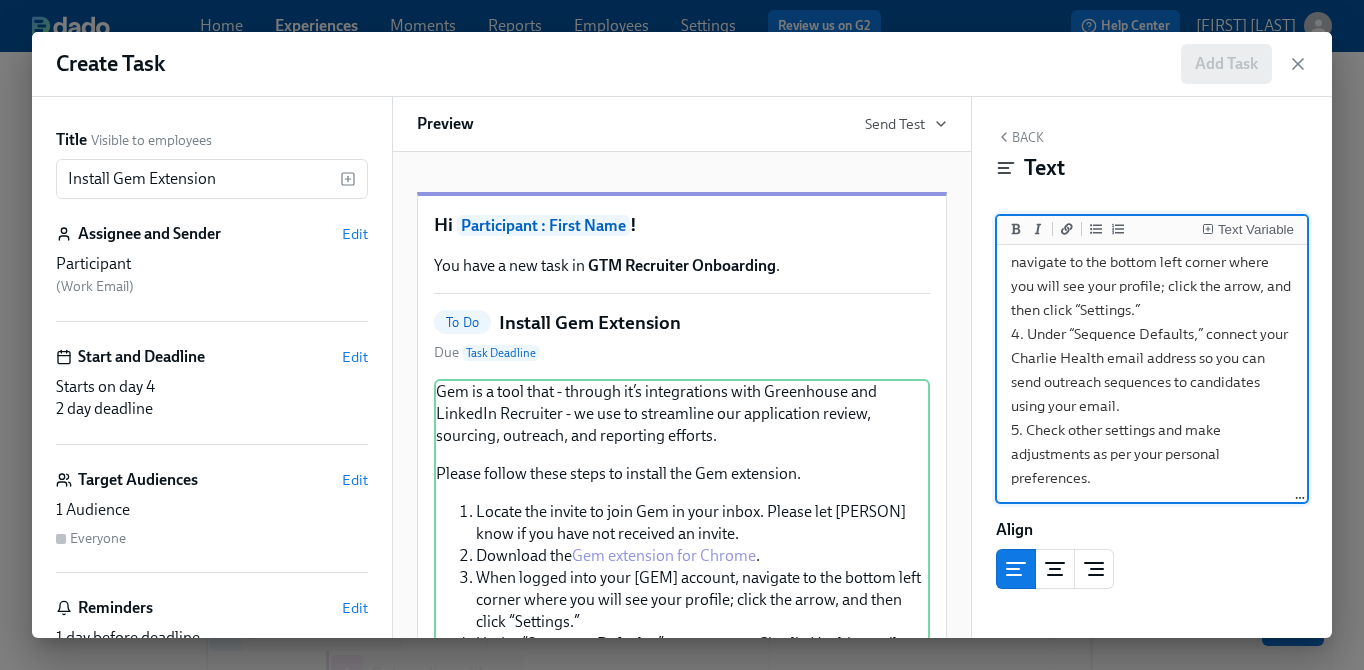 drag, startPoint x: 1099, startPoint y: 479, endPoint x: 985, endPoint y: 435, distance: 122.19656 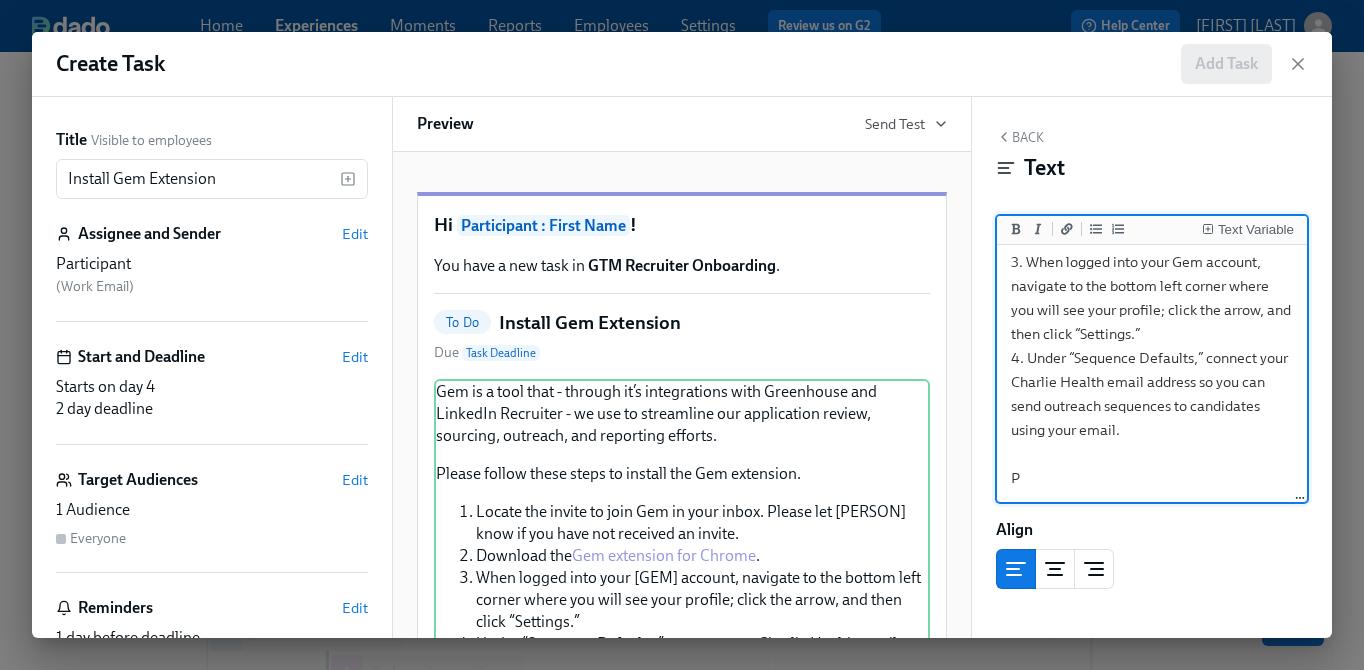 scroll, scrollTop: 380, scrollLeft: 0, axis: vertical 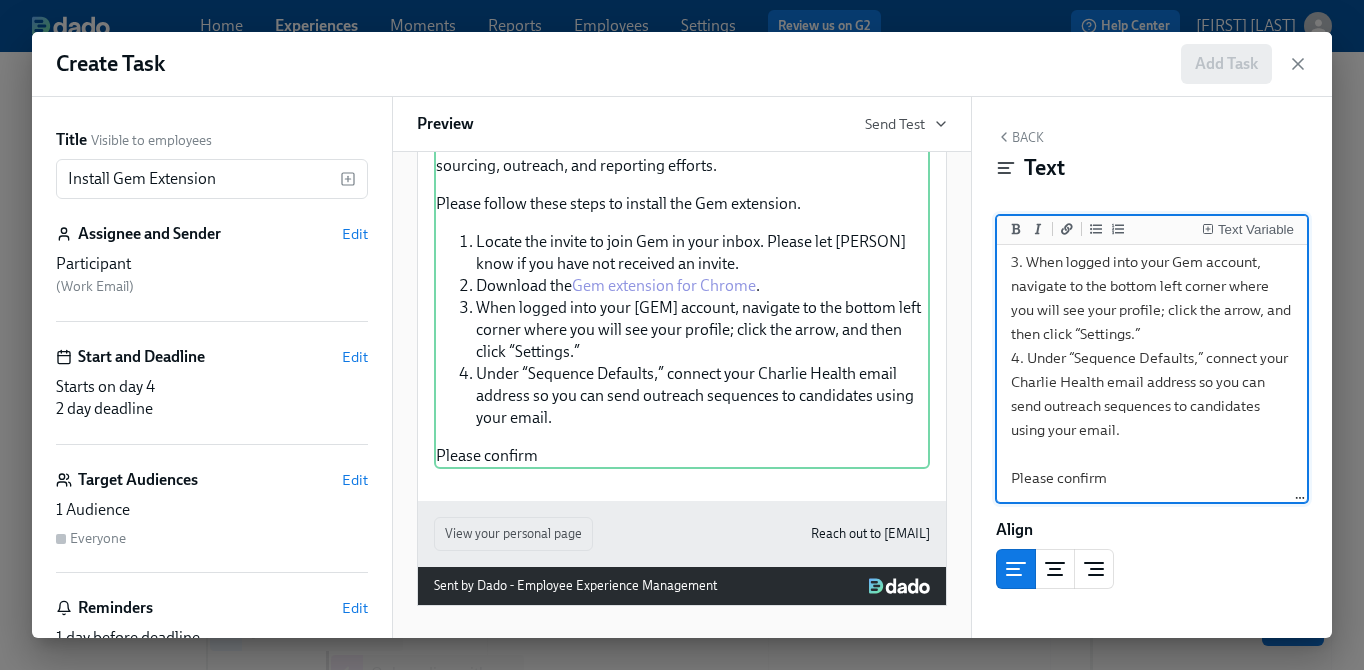 drag, startPoint x: 1125, startPoint y: 490, endPoint x: 1063, endPoint y: 483, distance: 62.39391 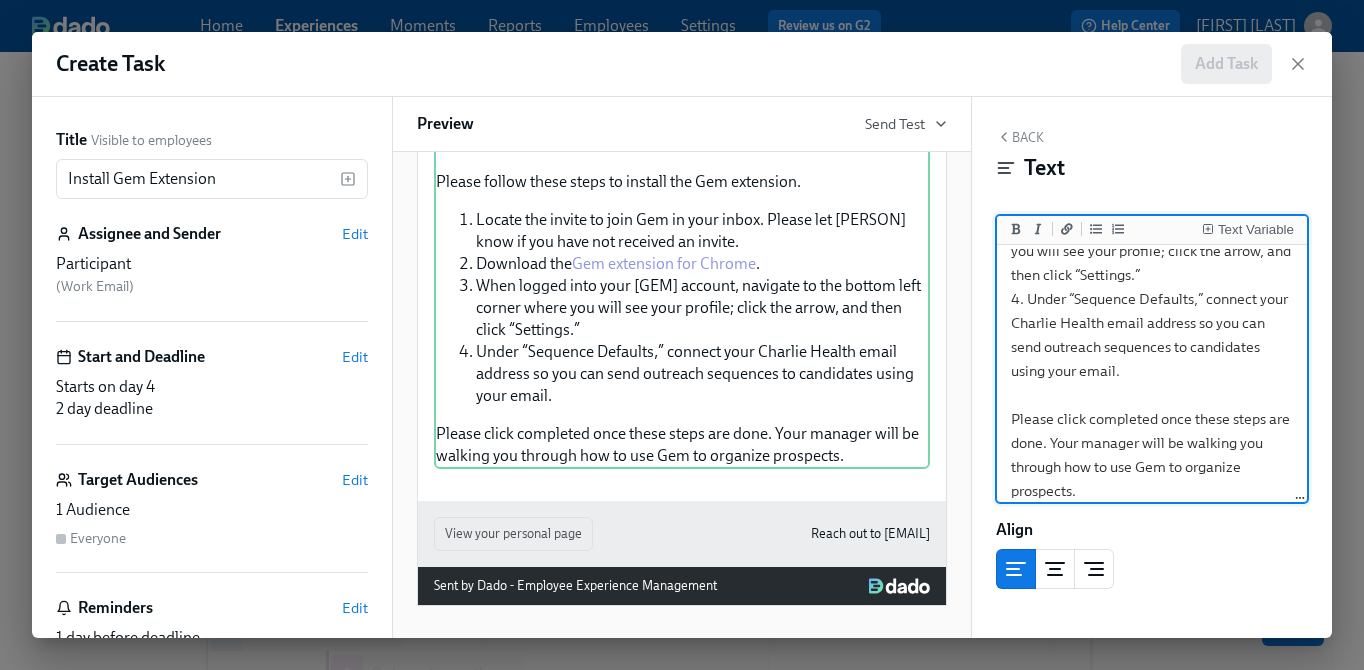 scroll, scrollTop: 465, scrollLeft: 0, axis: vertical 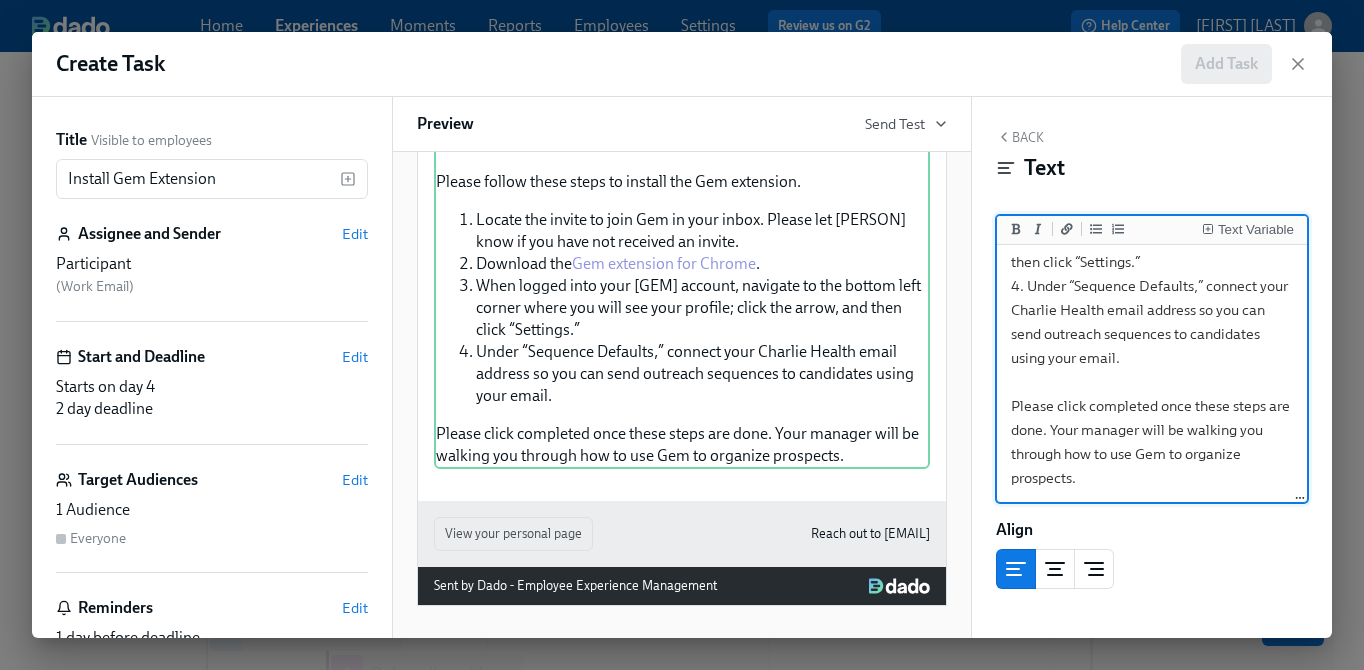 type on "Gem is a tool that - through it’s integrations with Greenhouse and LinkedIn Recruiter - we use to streamline our application review, sourcing, outreach, and reporting efforts.
Please follow these steps to install the Gem extension.
1. Locate the invite to join Gem in your inbox. Please let [PERSON] know if you have not received an invite.
2. Download the [Gem extension for Chrome](https://chromewebstore.google.com/detail/gem/bnbpceglddpnehbopmdjegpfinikcaoh).
3. When logged into your Gem account, navigate to the bottom left corner where you will see your profile; click the arrow, and then click “Settings.”
4. Under “Sequence Defaults,” connect your Charlie Health email address so you can send outreach sequences to candidates using your email.
Please click completed once these steps are done. Your manager will be walking you through how to use Gem to organize prospects." 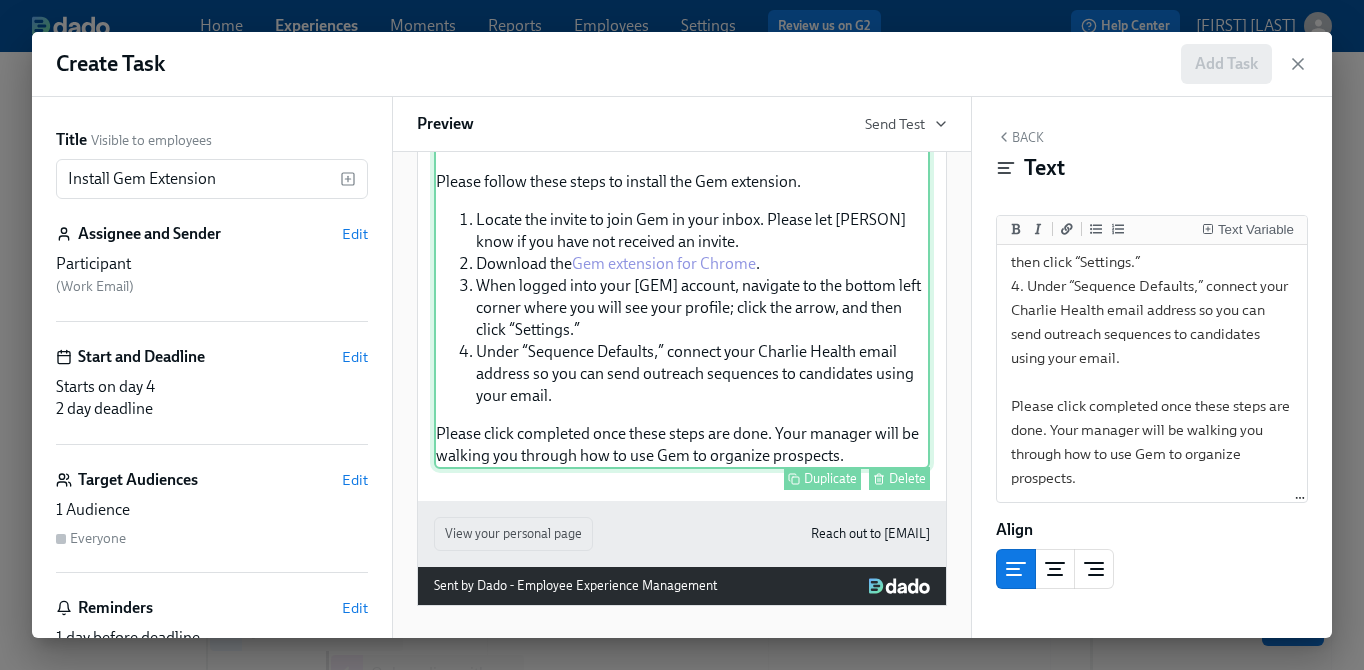 scroll, scrollTop: 318, scrollLeft: 0, axis: vertical 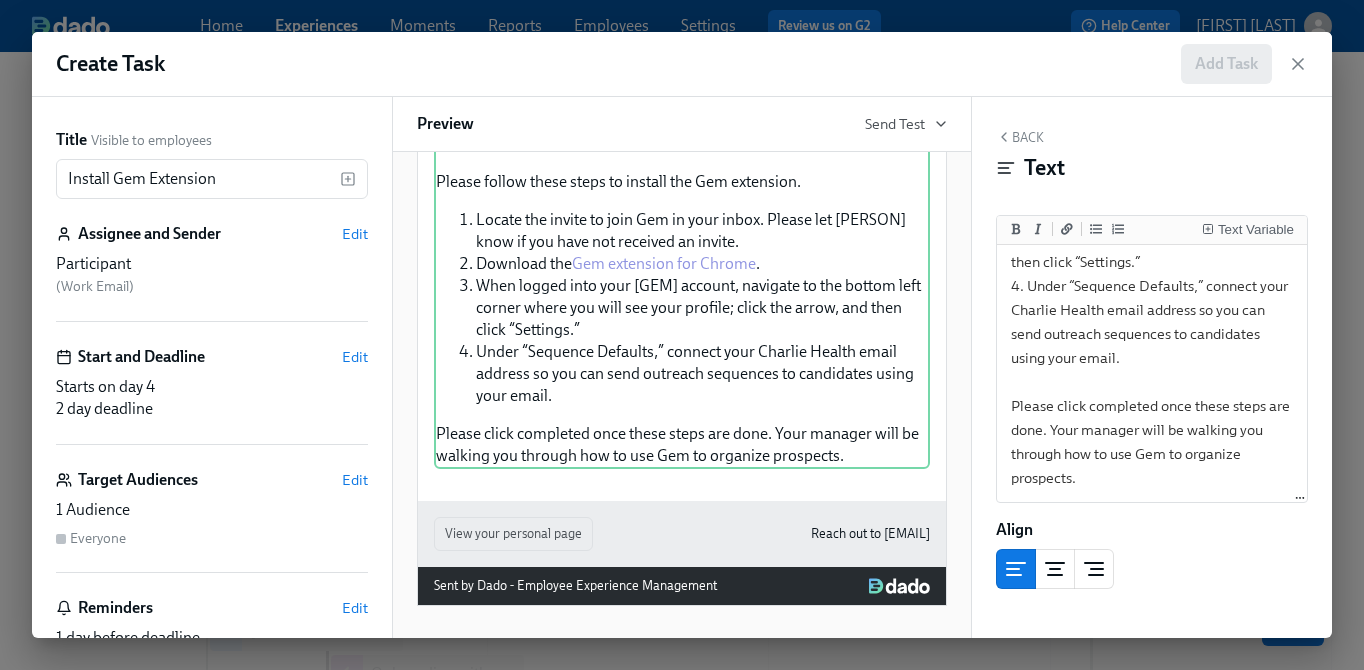 click on "Back" at bounding box center [1020, 137] 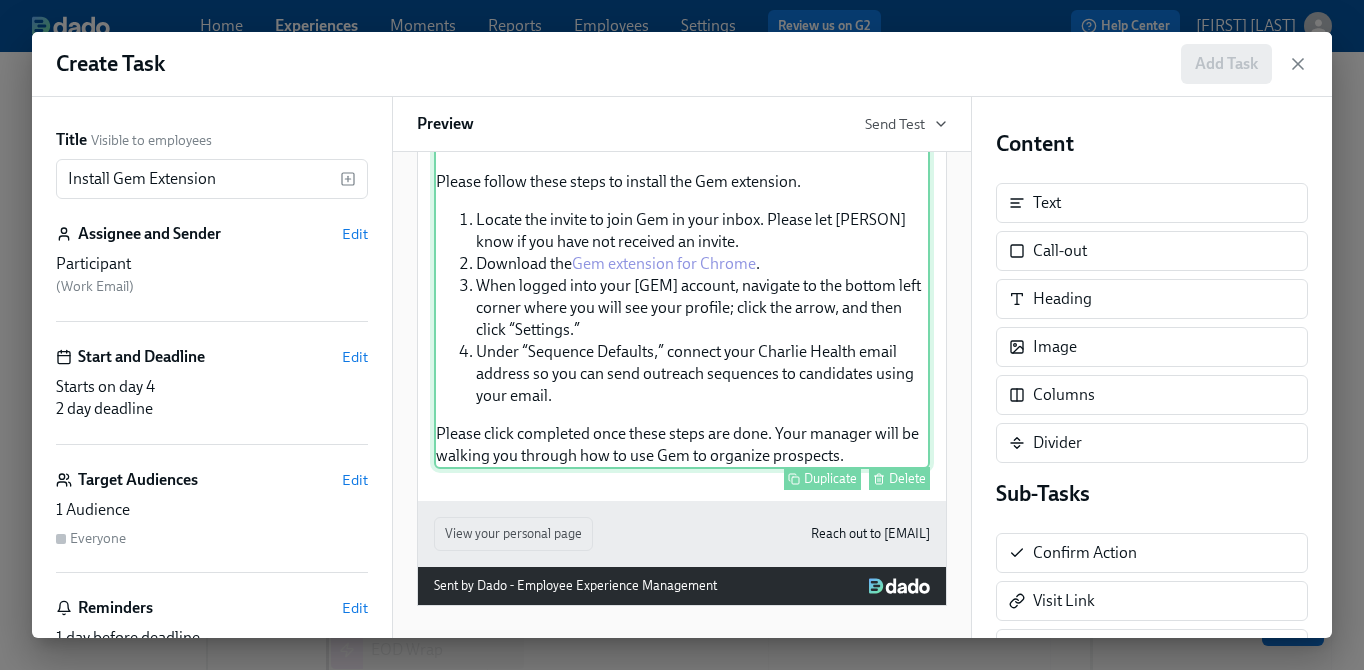 scroll, scrollTop: 250, scrollLeft: 0, axis: vertical 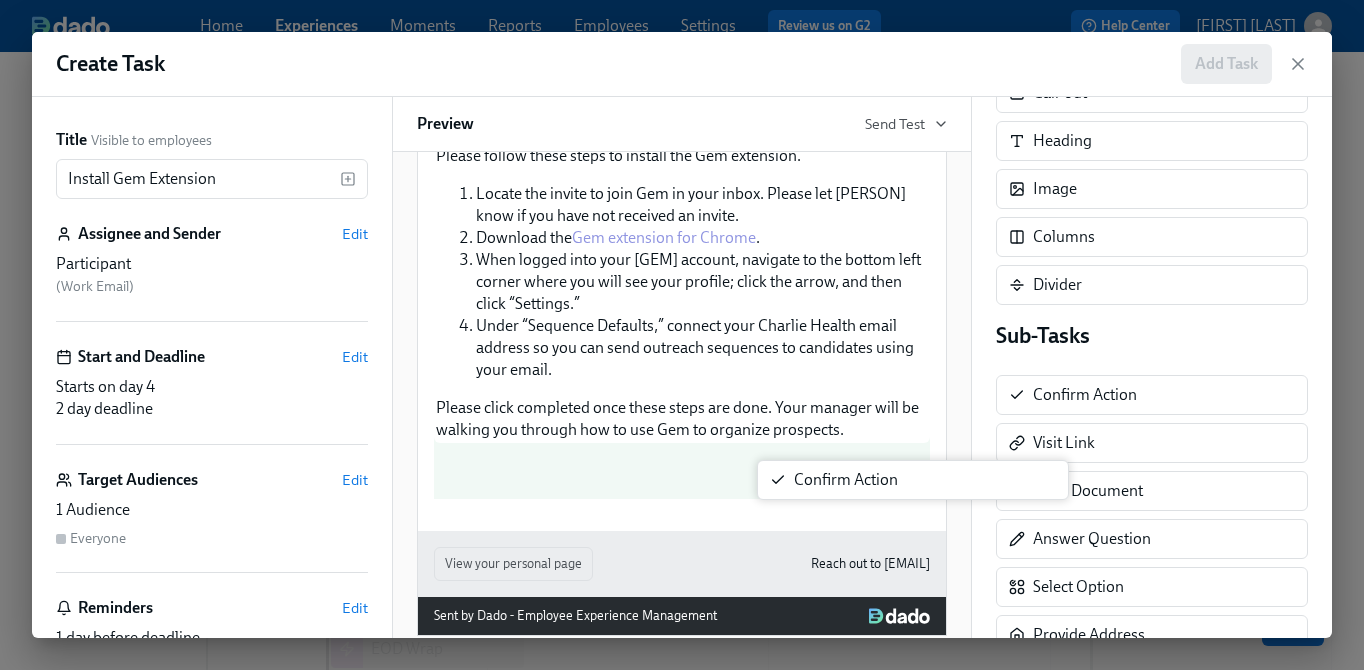 drag, startPoint x: 1088, startPoint y: 403, endPoint x: 827, endPoint y: 492, distance: 275.75714 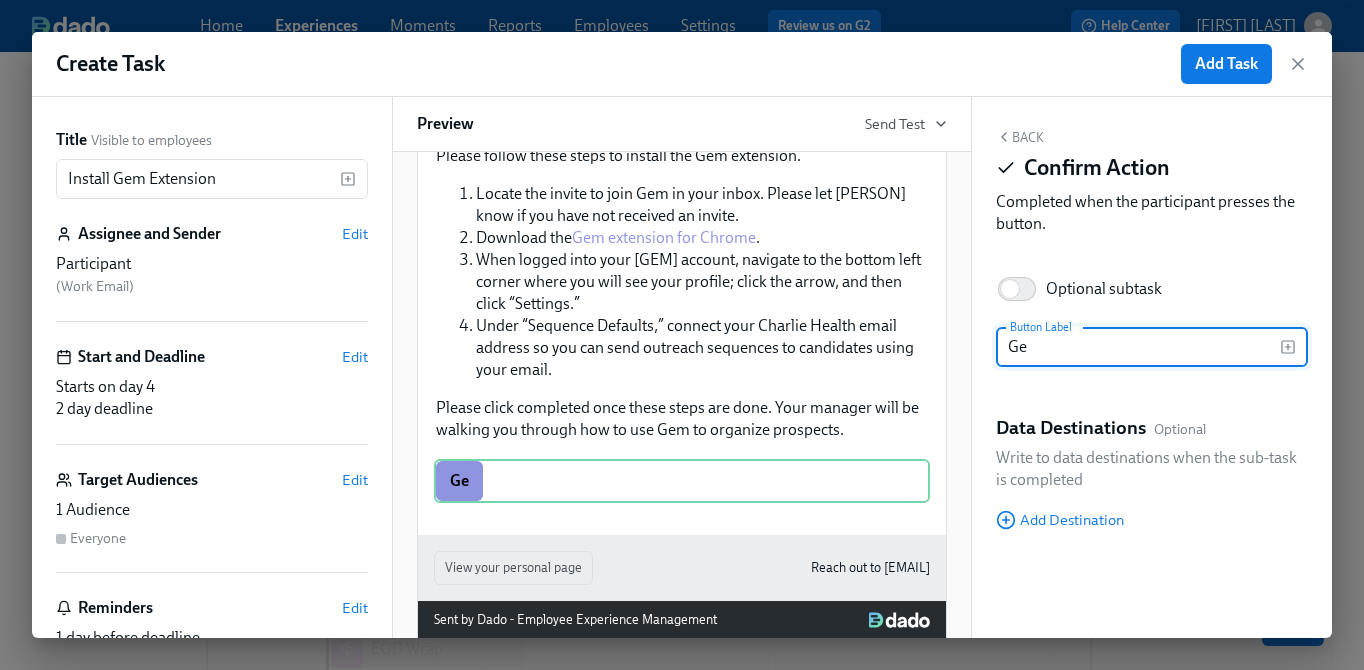 type on "G" 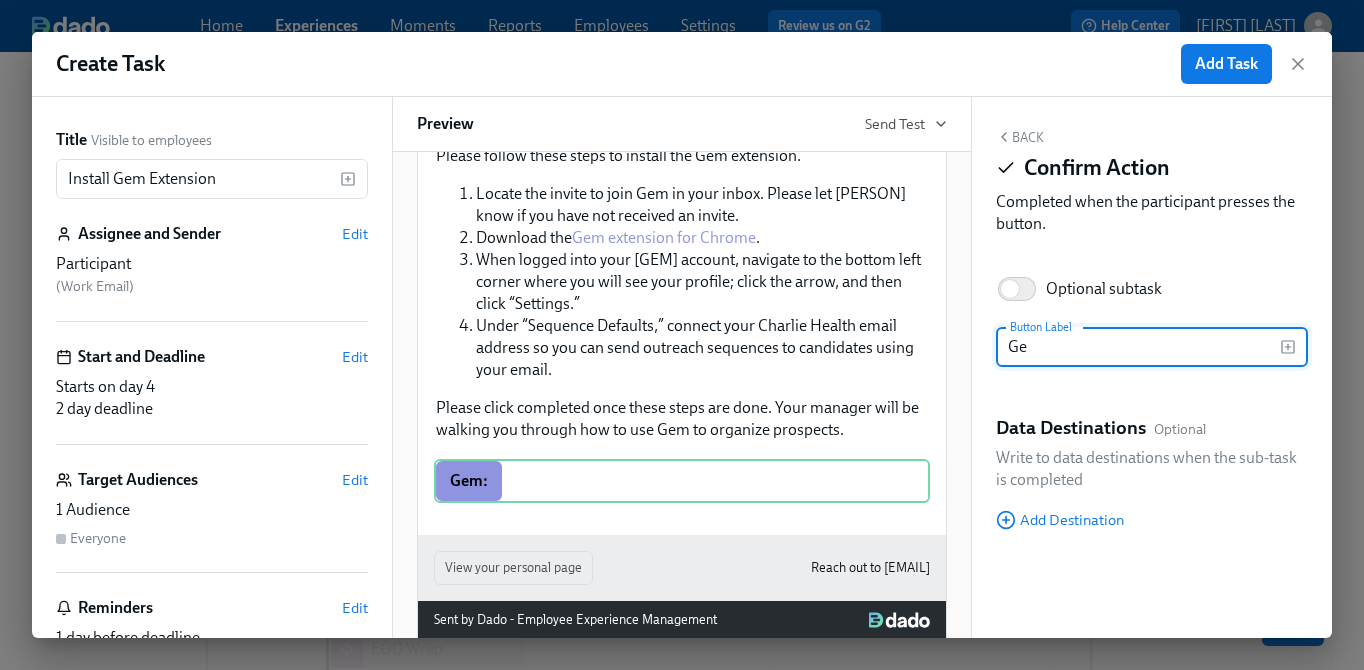 type on "G" 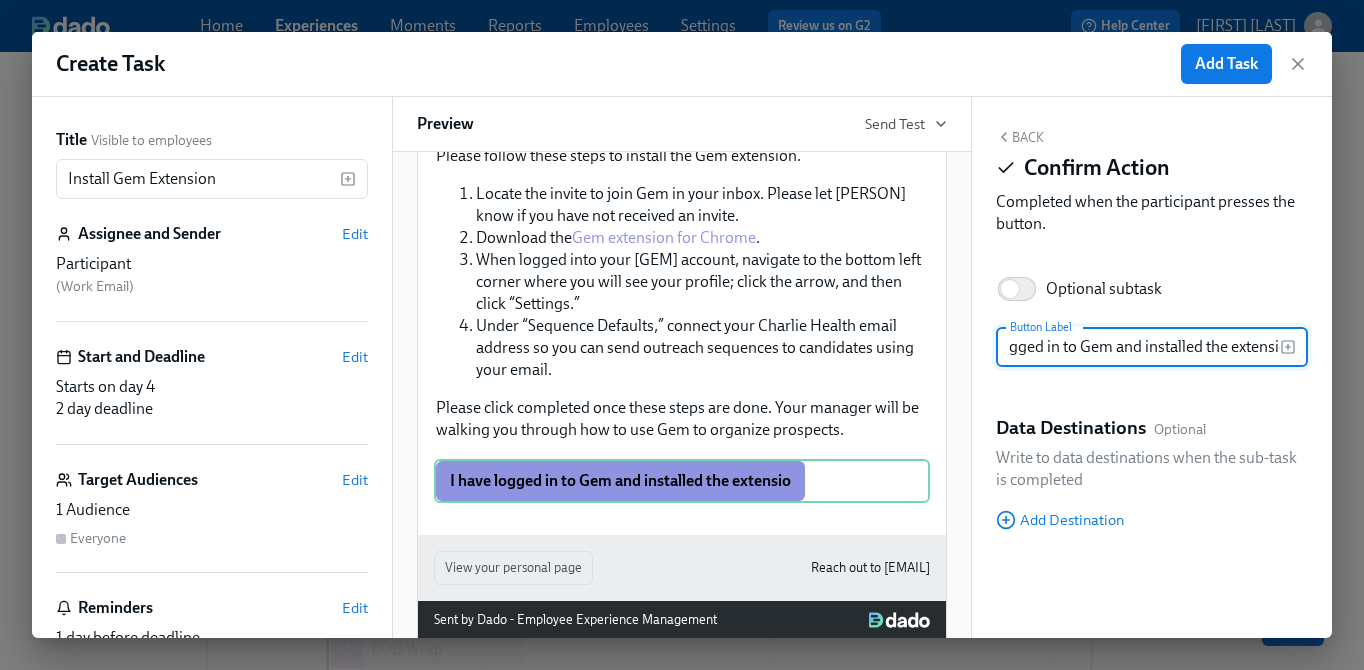 scroll, scrollTop: 0, scrollLeft: 72, axis: horizontal 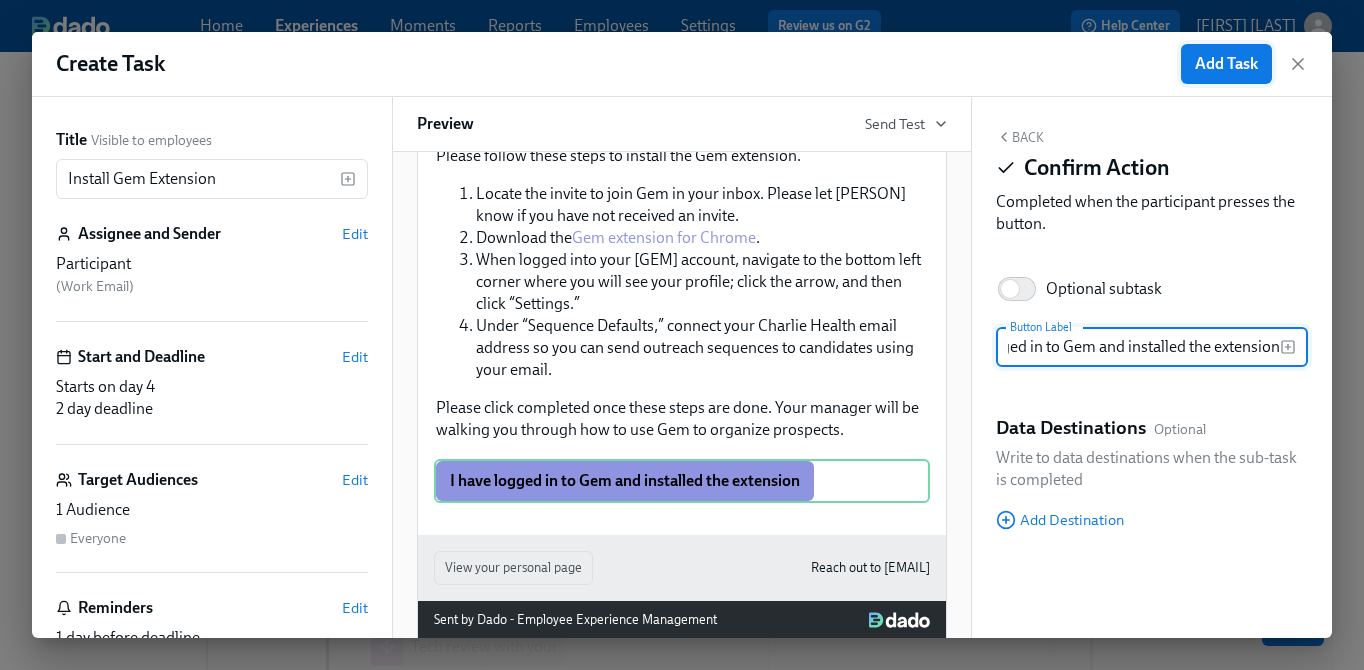 type on "I have logged in to Gem and installed the extension" 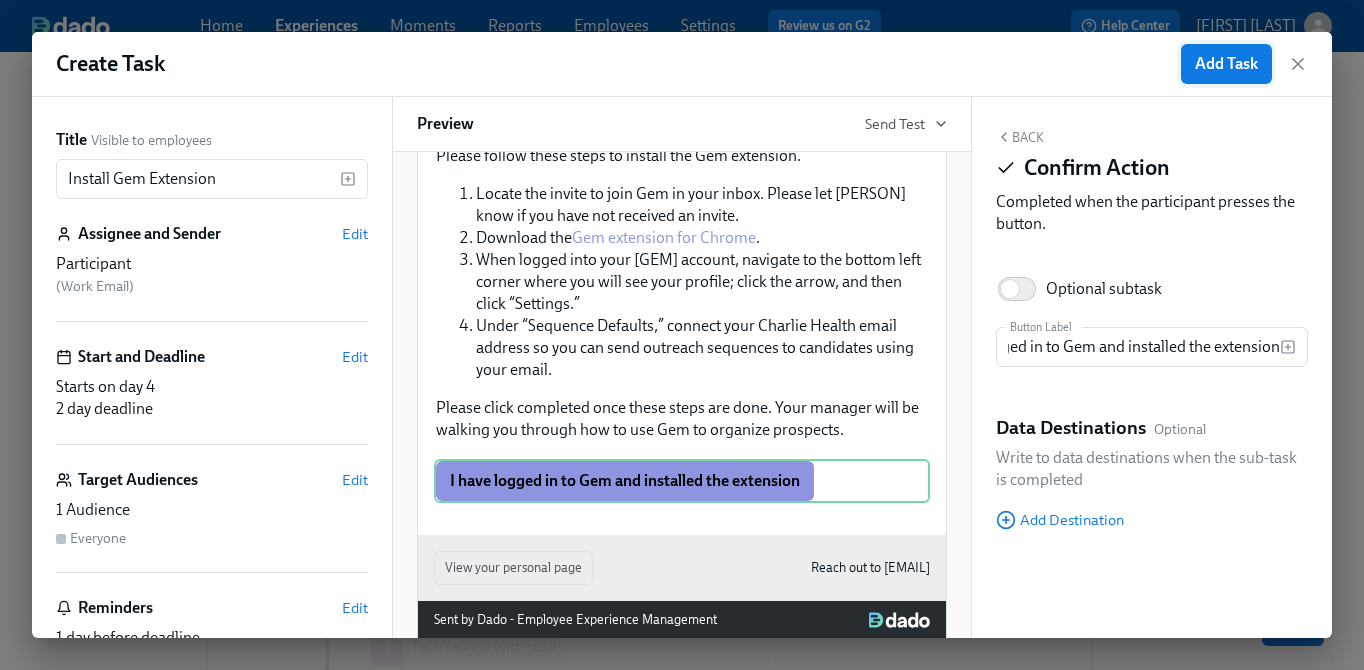 click on "Add Task" at bounding box center (1226, 64) 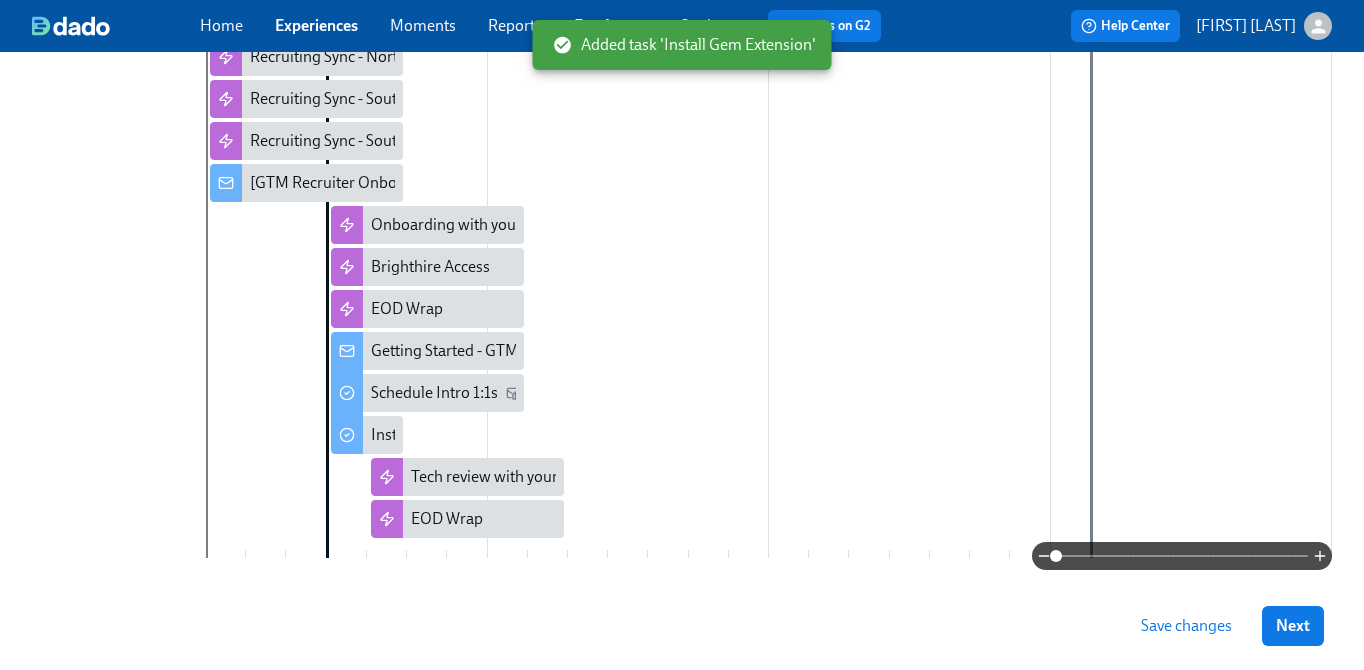 scroll, scrollTop: 650, scrollLeft: 0, axis: vertical 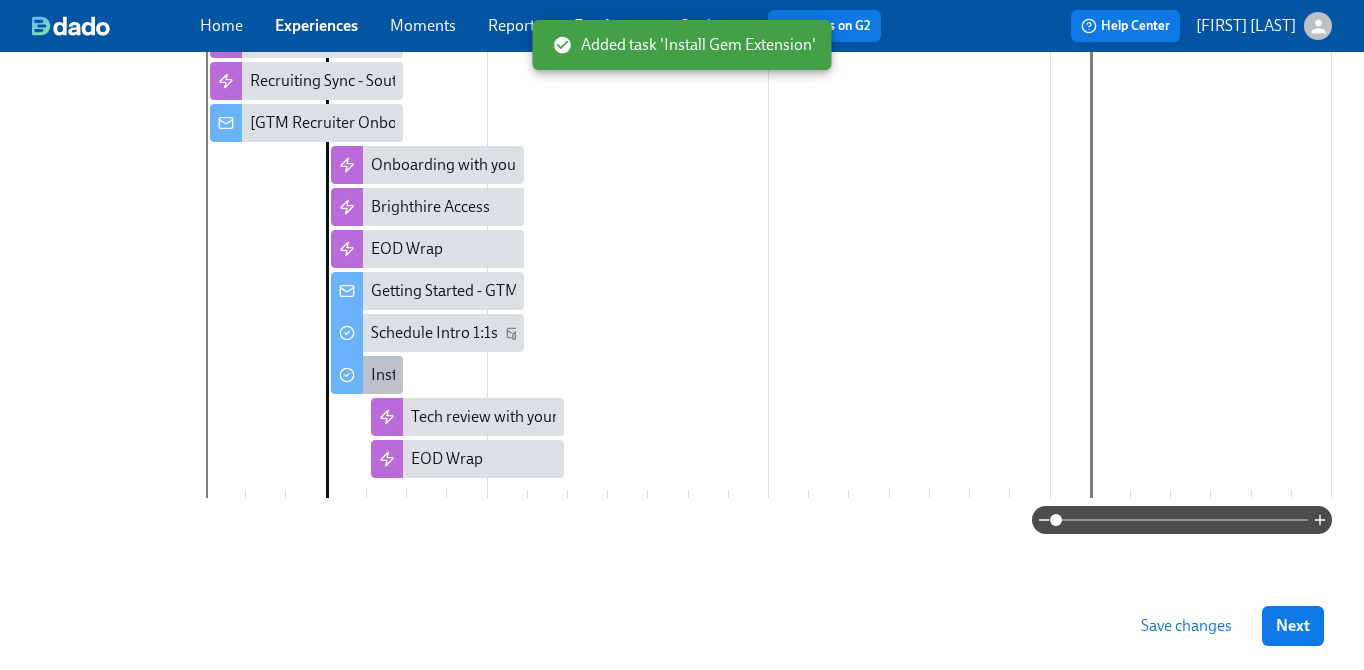click on "Install Gem Extension" at bounding box center [445, 375] 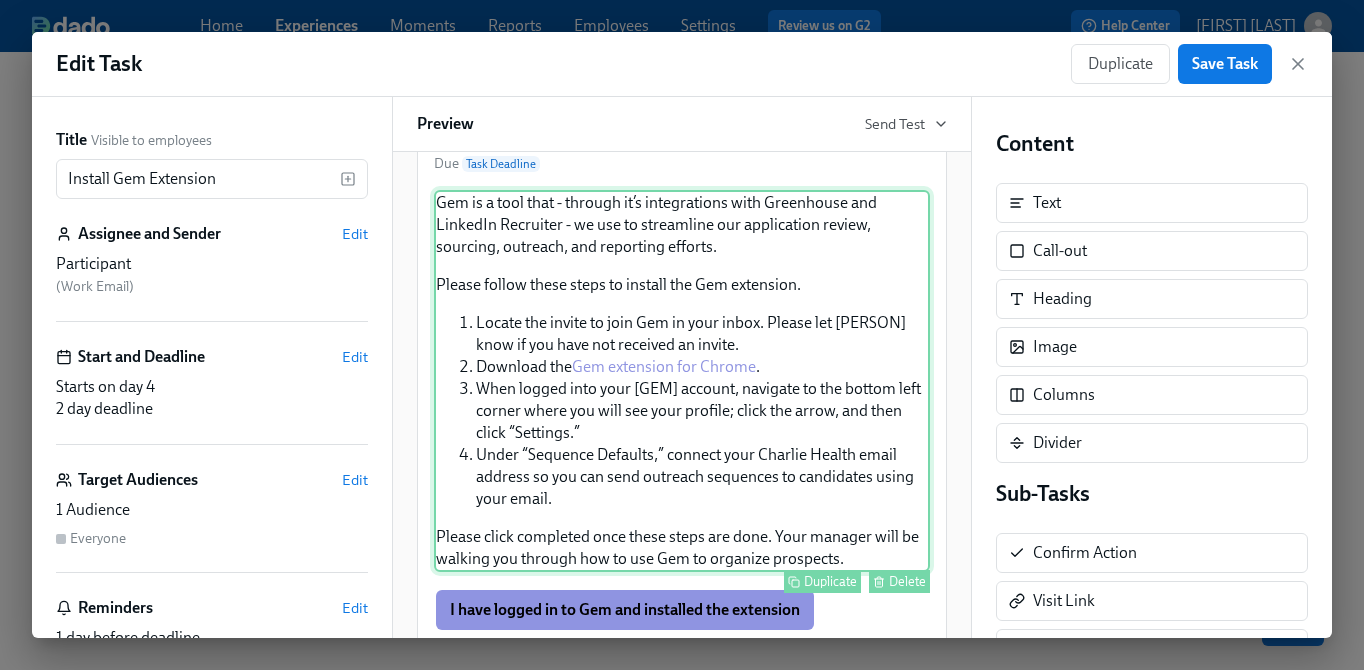 scroll, scrollTop: 378, scrollLeft: 0, axis: vertical 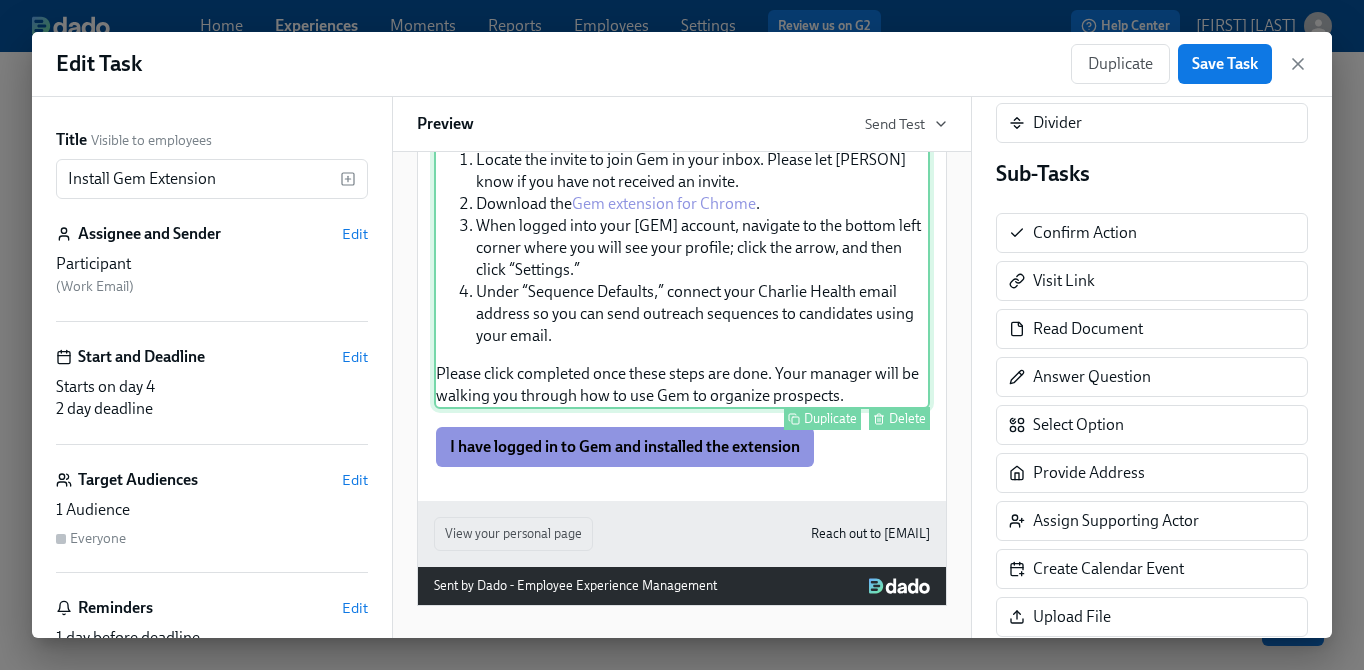 click on "Gem is a tool that - through it’s integrations with Greenhouse and LinkedIn Recruiter - we use to streamline our application review, sourcing, outreach, and reporting efforts.
Please follow these steps to install the Gem extension.
Locate the invite to join Gem in your inbox. Please let [NAME] [LAST] know if you have not received an invite.
Download the  Gem extension for Chrome .
When logged into your Gem account, navigate to the bottom left corner where you will see your profile; click the arrow, and then click “Settings.”
Under “Sequence Defaults,” connect your Charlie Health email address so you can send outreach sequences to candidates using your email.
Please click completed once these steps are done. Your manager will be walking you through how to use Gem to organize prospects.   Duplicate   Delete" at bounding box center [682, 218] 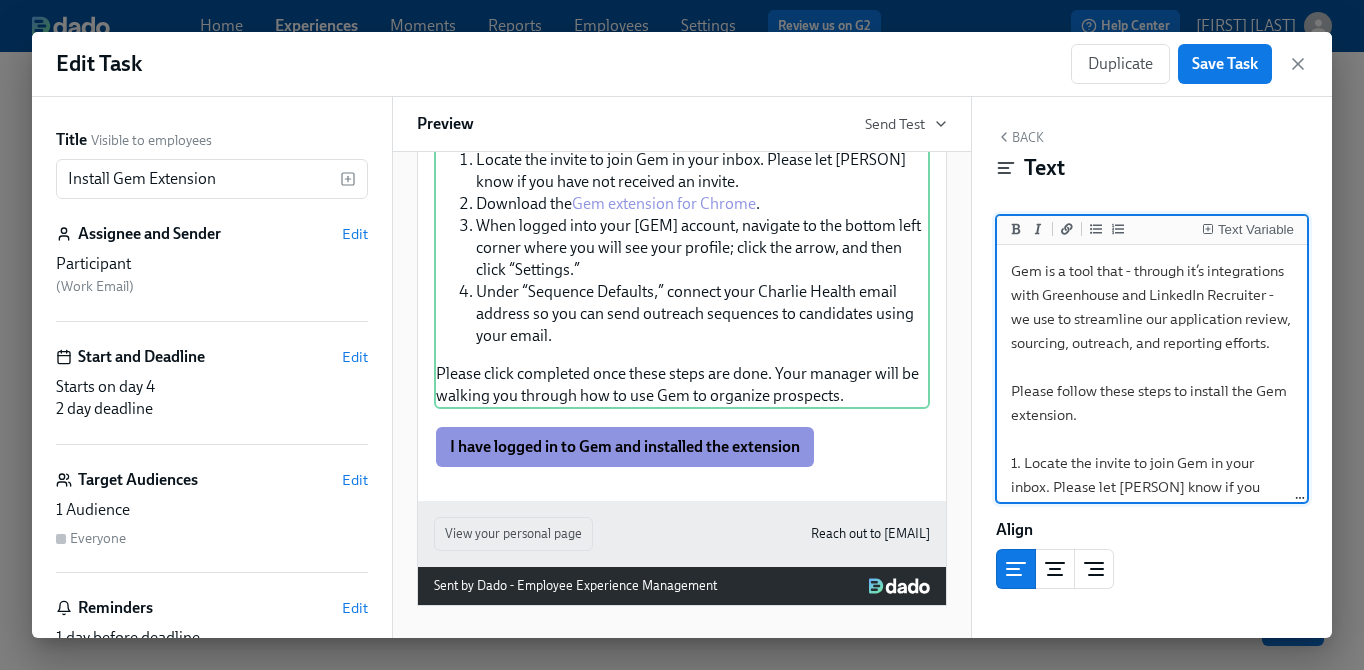 scroll, scrollTop: 465, scrollLeft: 0, axis: vertical 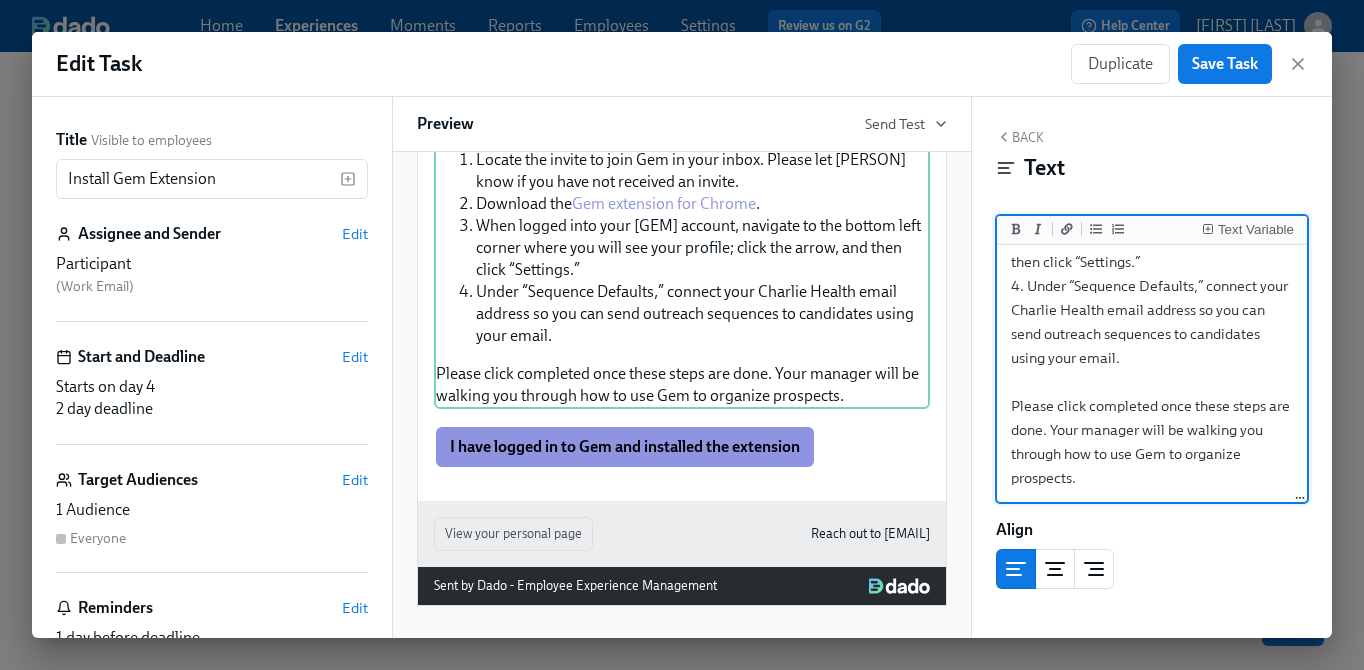click on "Gem is a tool that - through it’s integrations with Greenhouse and LinkedIn Recruiter - we use to streamline our application review, sourcing, outreach, and reporting efforts.
Please follow these steps to install the Gem extension.
1. Locate the invite to join Gem in your inbox. Please let [PERSON] know if you have not received an invite.
2. Download the [Gem extension for Chrome](https://chromewebstore.google.com/detail/gem/bnbpceglddpnehbopmdjegpfinikcaoh).
3. When logged into your Gem account, navigate to the bottom left corner where you will see your profile; click the arrow, and then click “Settings.”
4. Under “Sequence Defaults,” connect your Charlie Health email address so you can send outreach sequences to candidates using your email.
Please click completed once these steps are done. Your manager will be walking you through how to use Gem to organize prospects." at bounding box center [1152, 142] 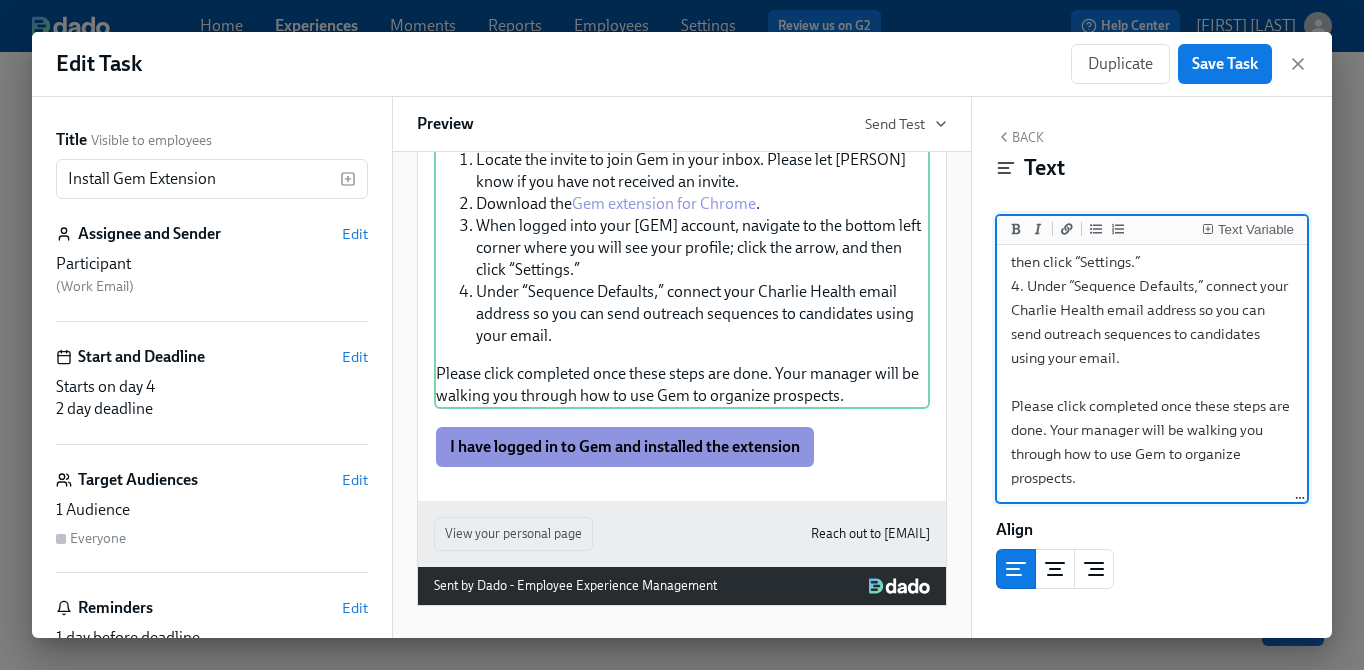 drag, startPoint x: 1042, startPoint y: 430, endPoint x: 1088, endPoint y: 406, distance: 51.884487 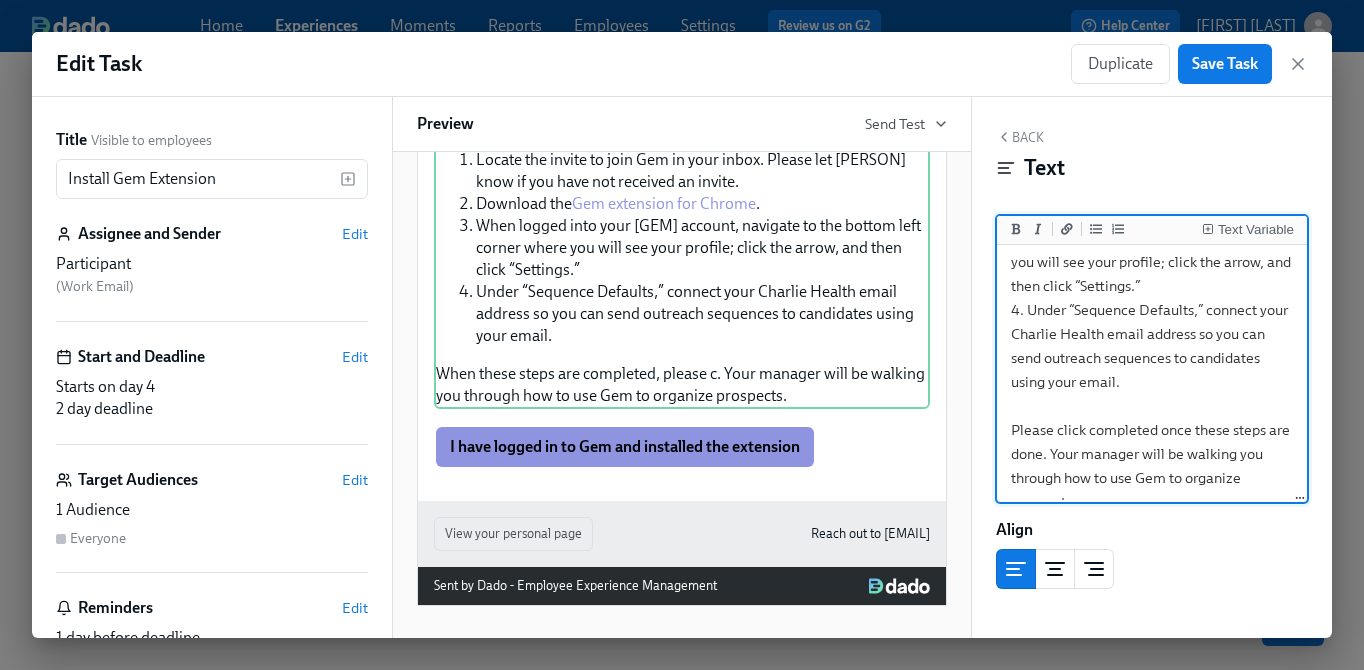 scroll, scrollTop: 465, scrollLeft: 0, axis: vertical 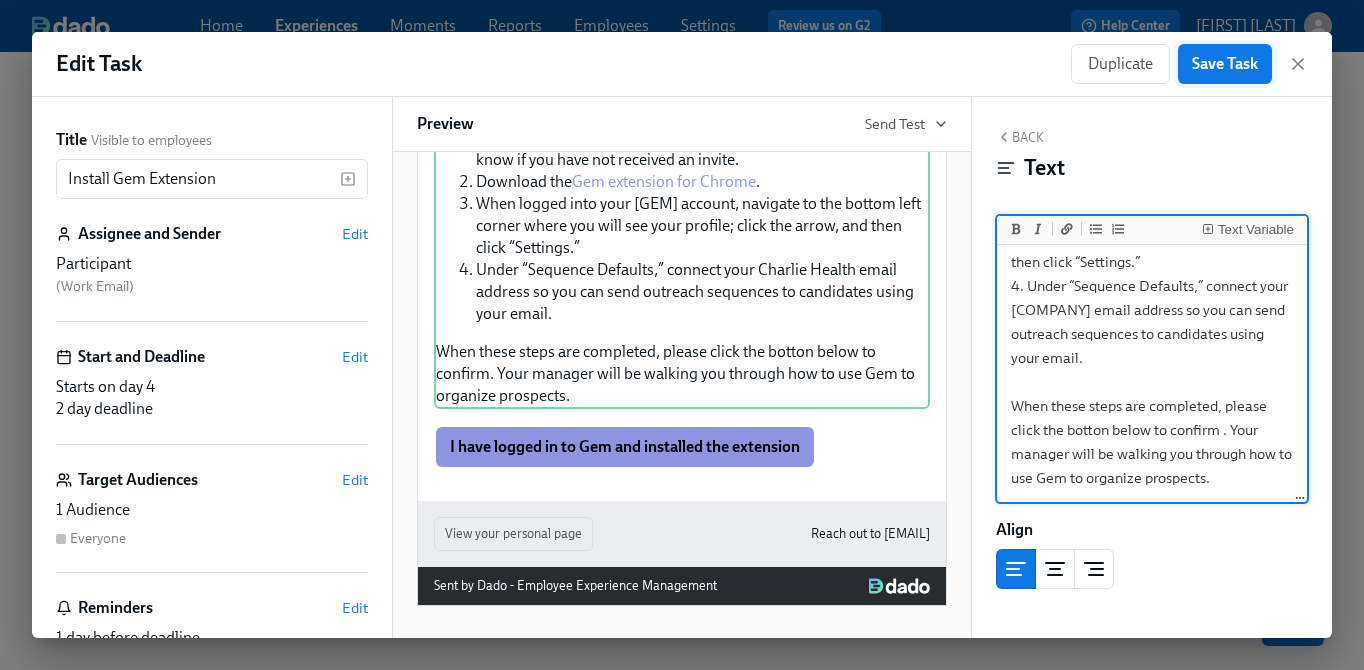 type on "Gem is a tool that - through it’s integrations with Greenhouse and LinkedIn Recruiter - we use to streamline our application review, sourcing, outreach, and reporting efforts.
Please follow these steps to install the Gem extension.
1. Locate the invite to join Gem in your inbox. Please let [PERSON] know if you have not received an invite.
2. Download the [Gem extension for Chrome](https://chromewebstore.google.com/detail/gem/bnbpceglddpnehbopmdjegpfinikcaoh).
3. When logged into your Gem account, navigate to the bottom left corner where you will see your profile; click the arrow, and then click “Settings.”
4. Under “Sequence Defaults,” connect your [COMPANY] email address so you can send outreach sequences to candidates using your email.
When these steps are completed, please click the botton below to confirm . Your manager will be walking you through how to use Gem to organize prospects." 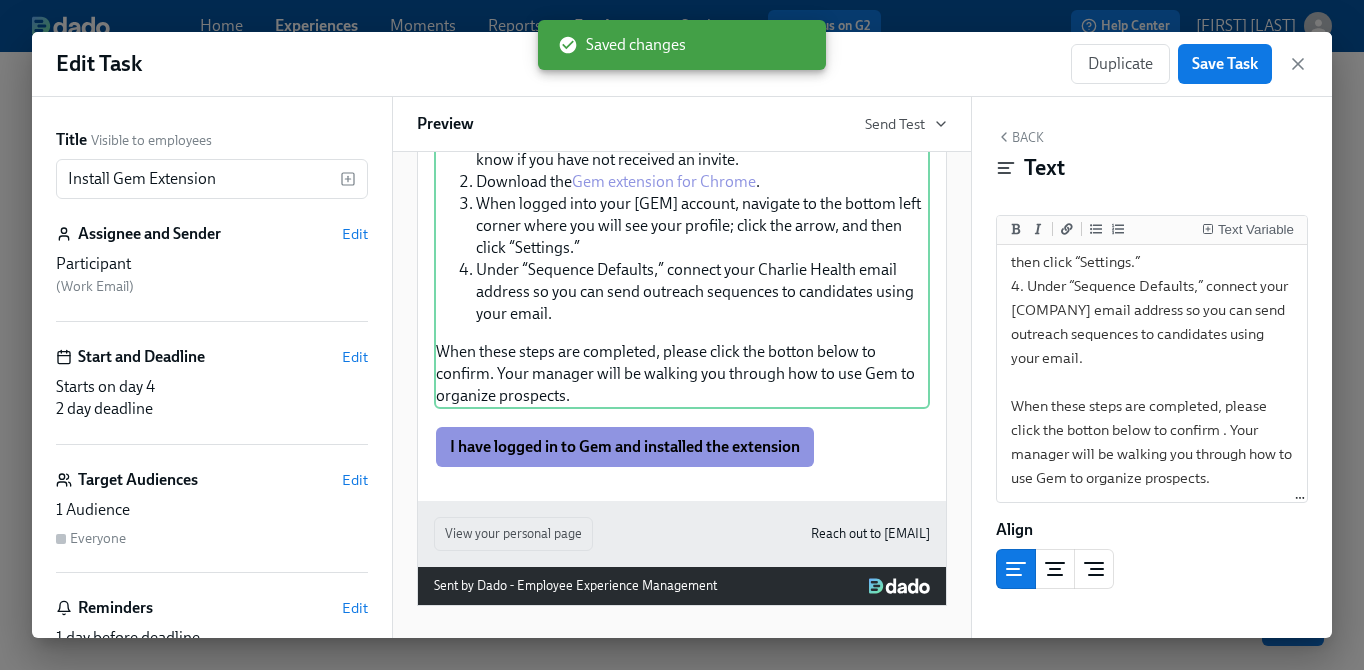 click on "Back" at bounding box center (1020, 137) 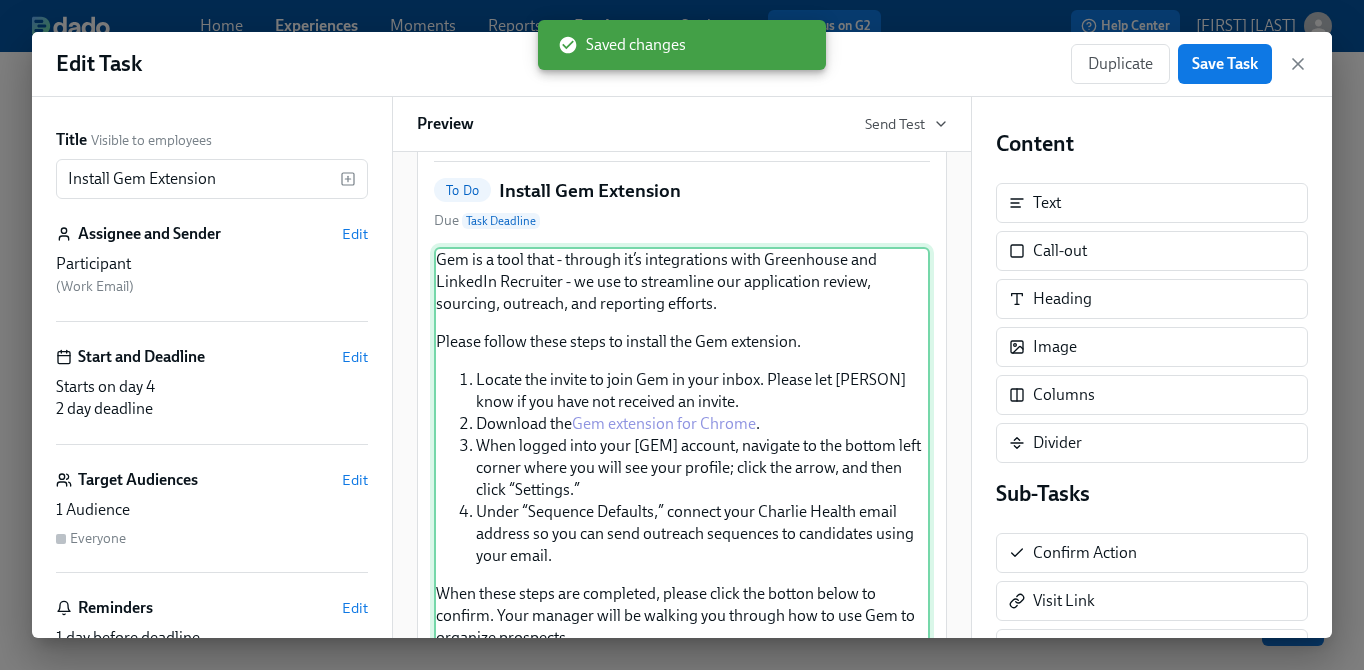 scroll, scrollTop: 0, scrollLeft: 0, axis: both 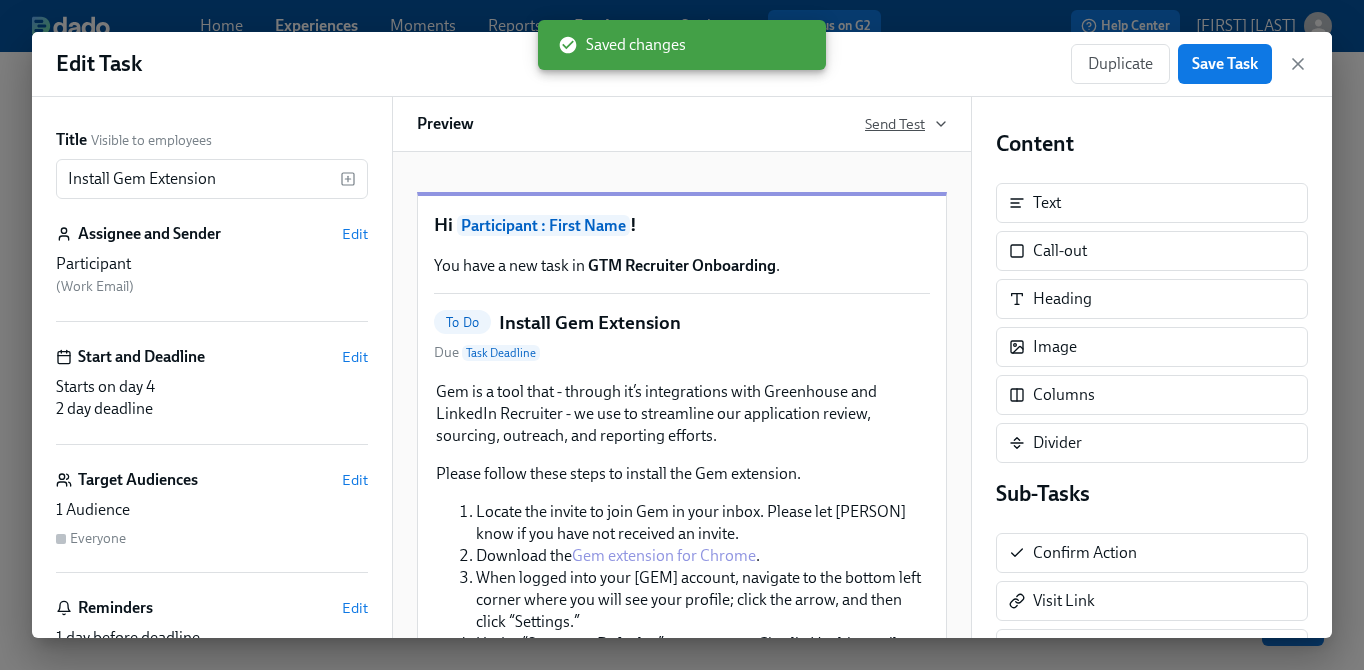click on "Send Test" at bounding box center [906, 124] 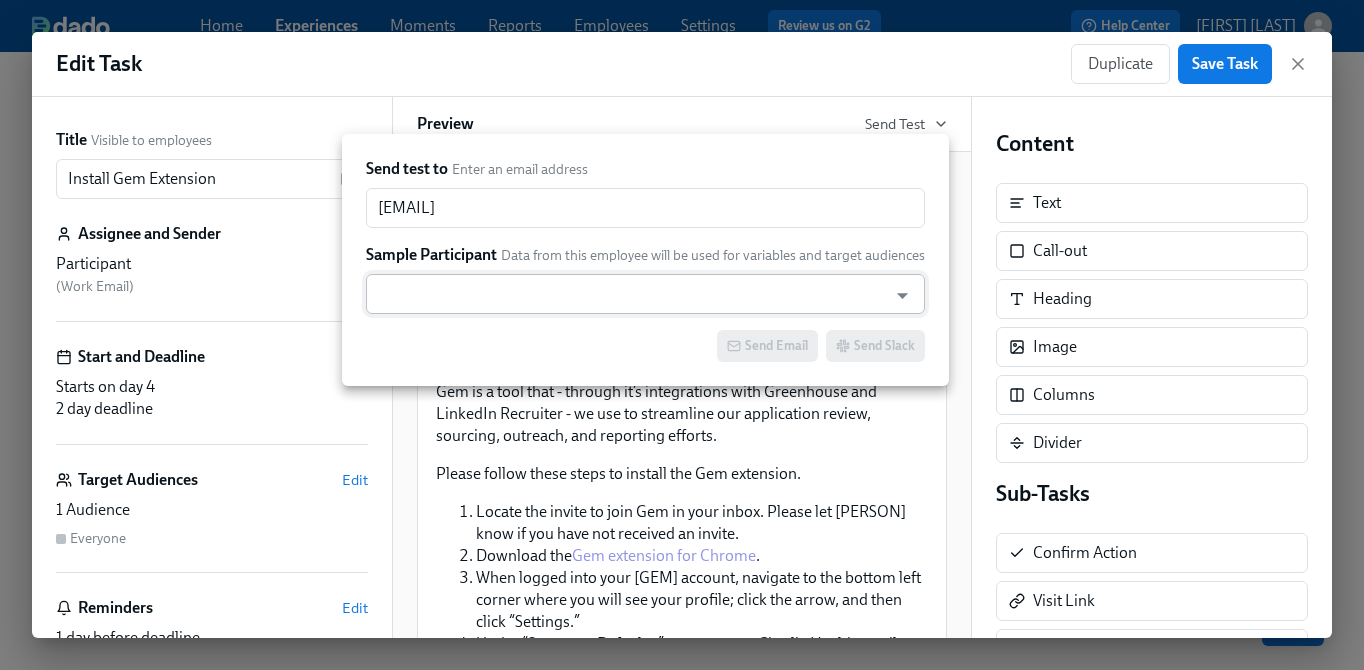 click at bounding box center (626, 294) 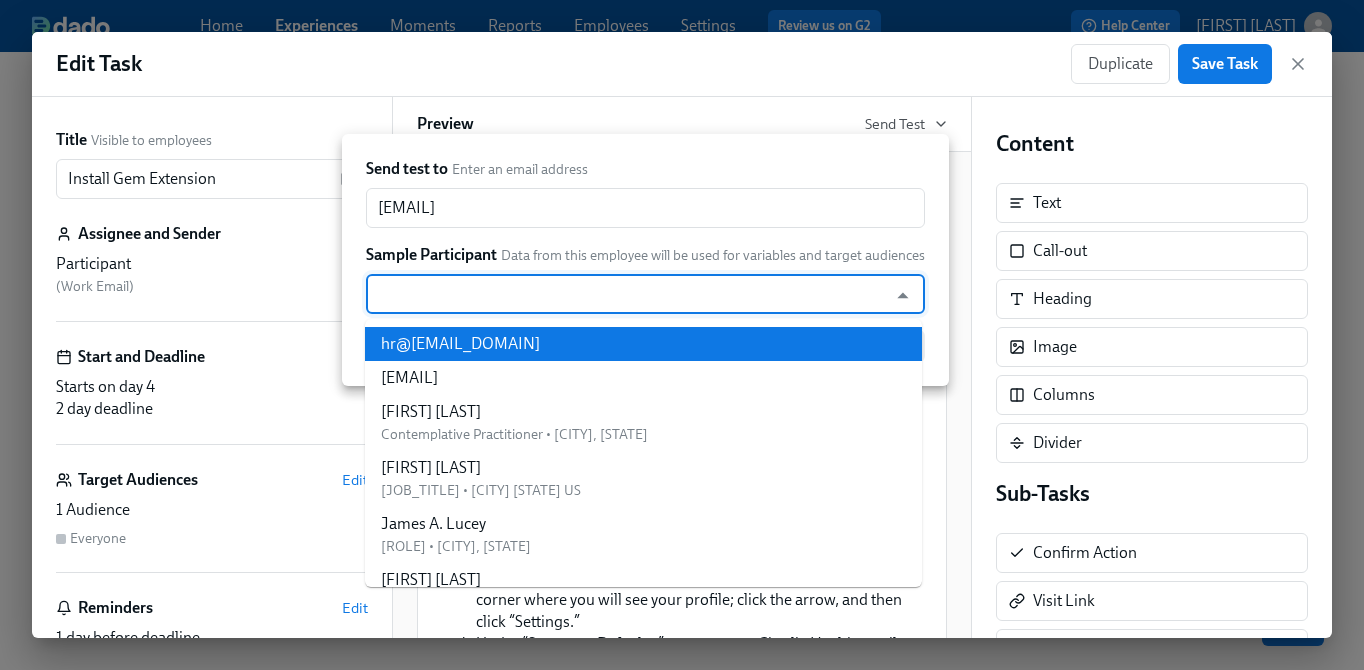click on "Send test to Enter an email address" at bounding box center (645, 169) 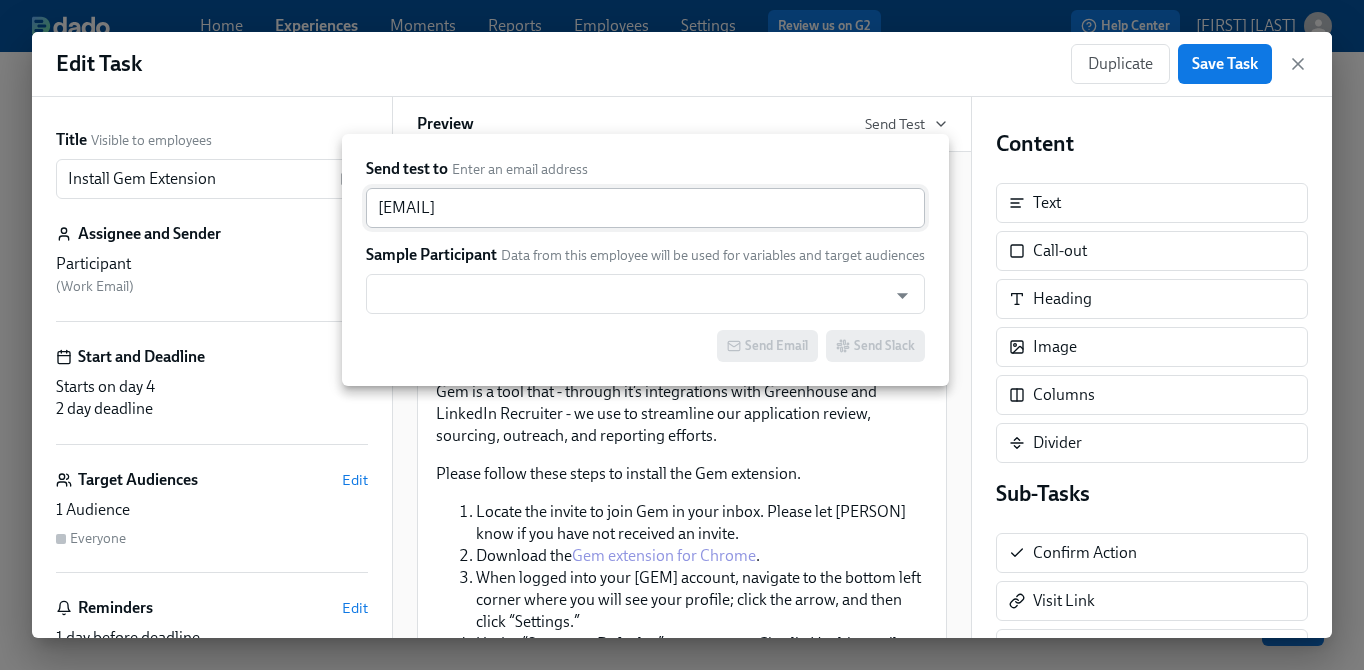 click on "[EMAIL]" at bounding box center (645, 208) 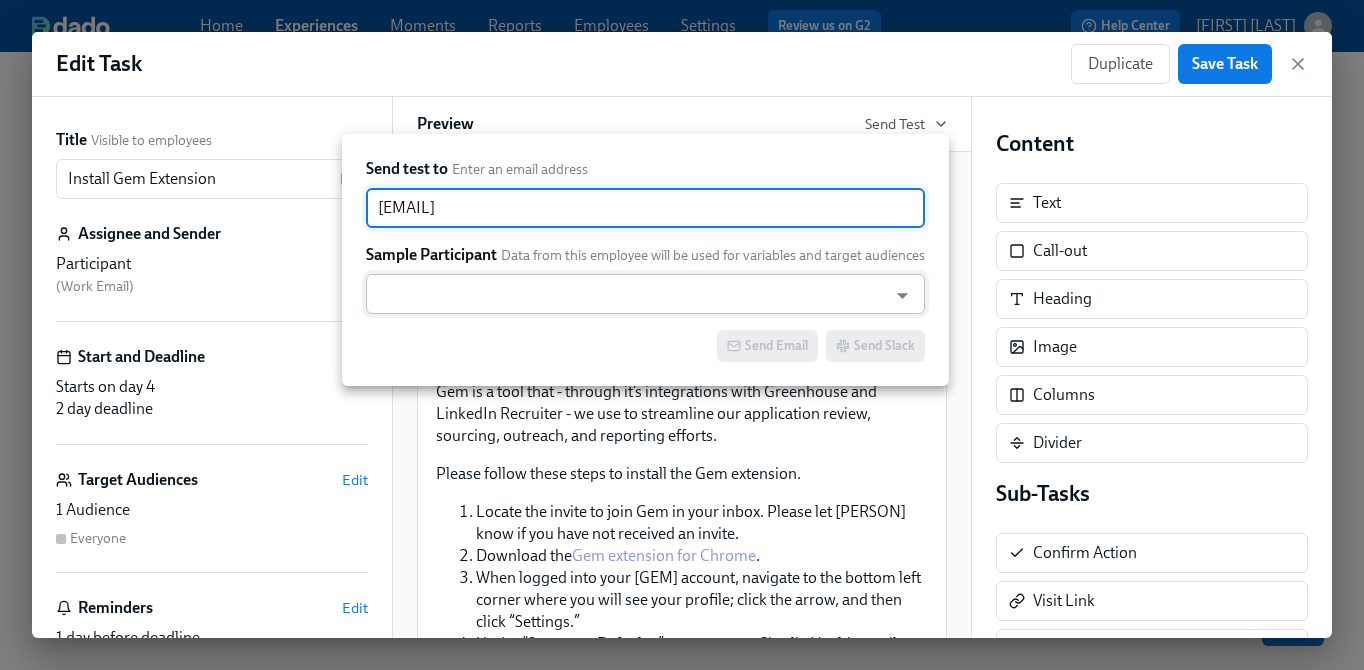 click at bounding box center (626, 294) 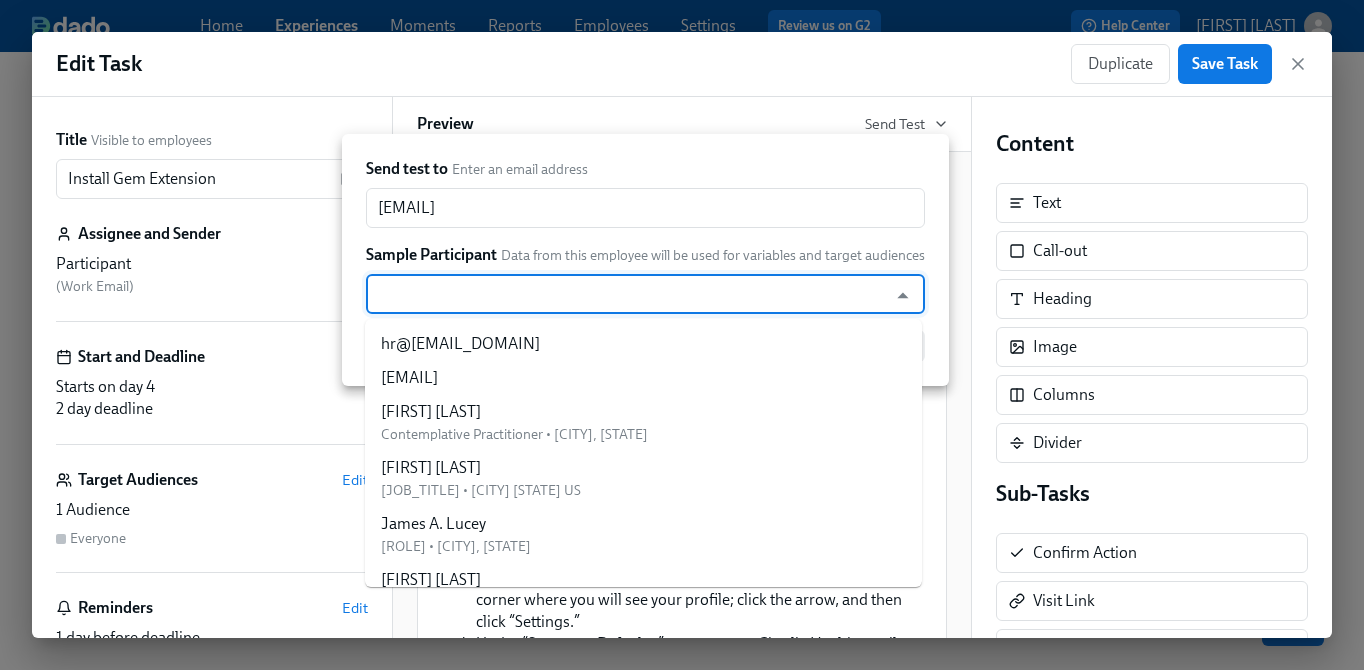 paste on "[EMAIL]" 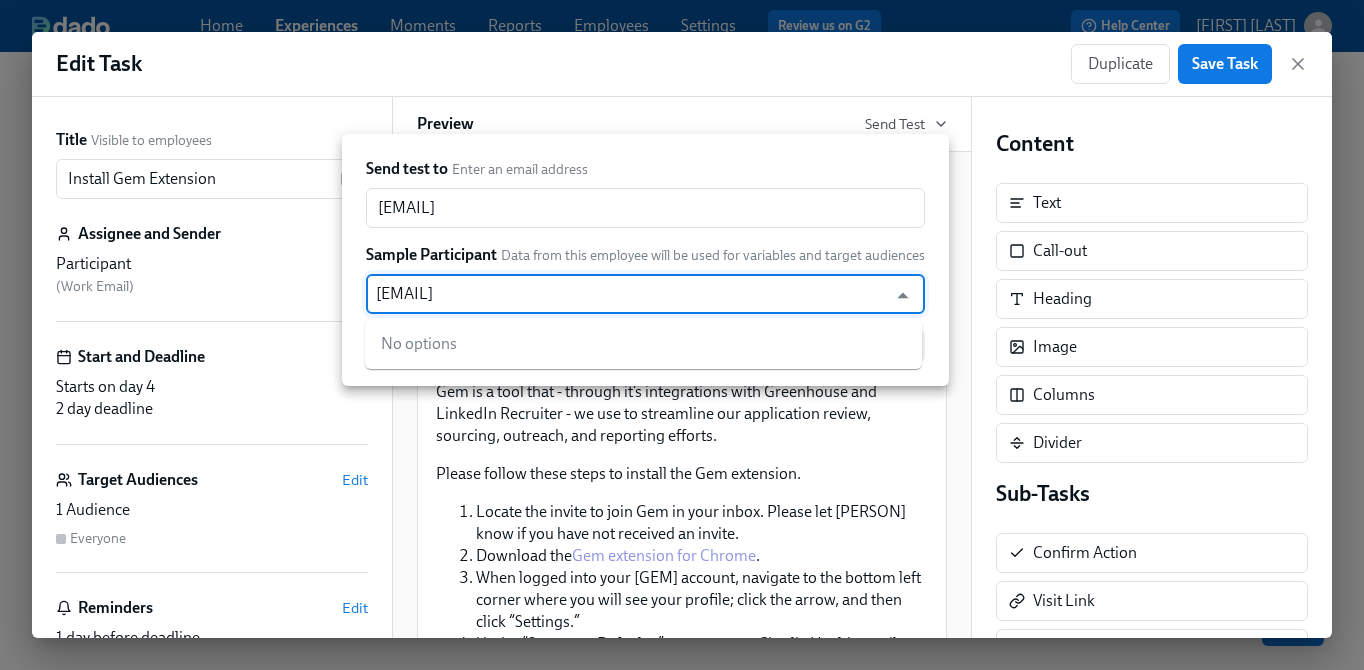 type on "[EMAIL]" 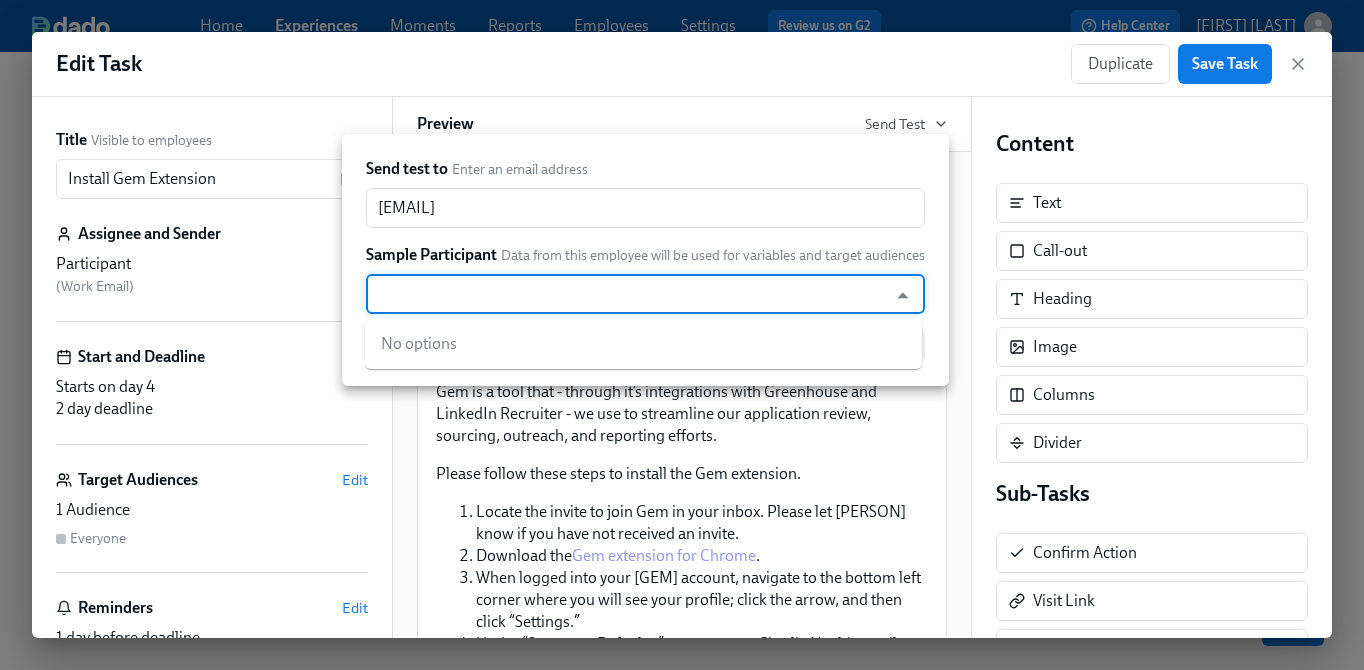click on "Send test to Enter an email address" at bounding box center (645, 169) 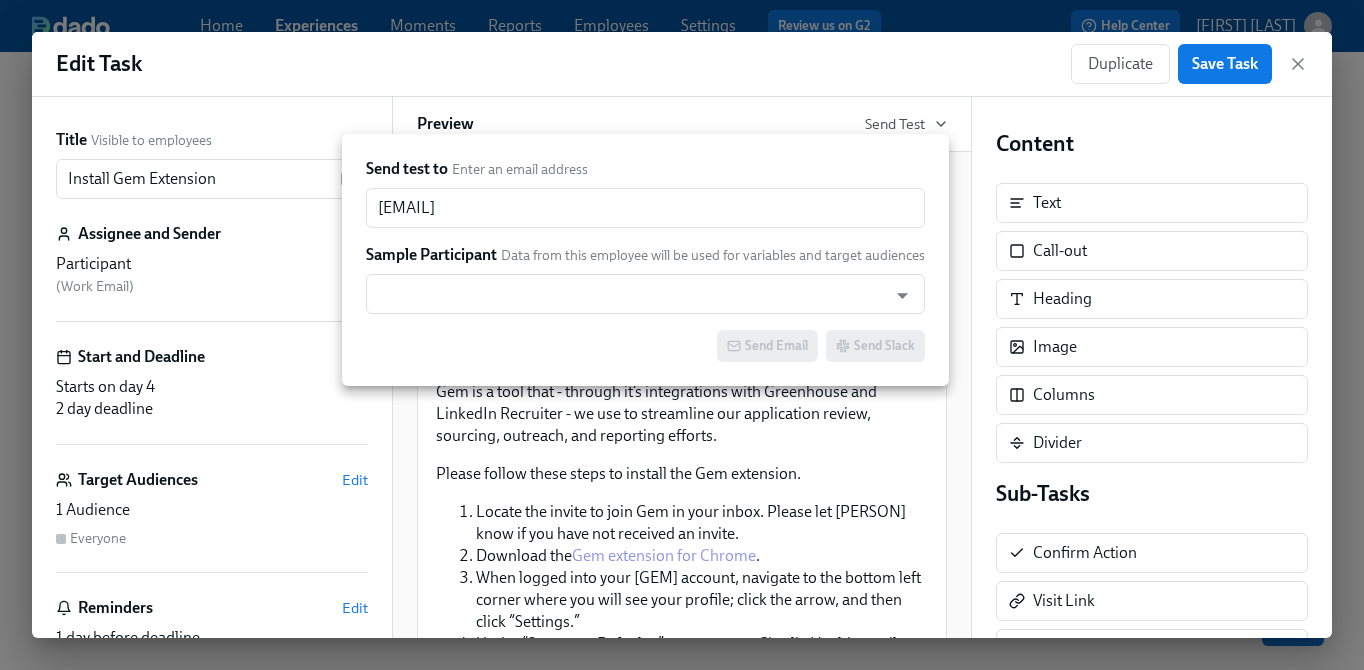 click on "Send Email Send Slack" at bounding box center (645, 346) 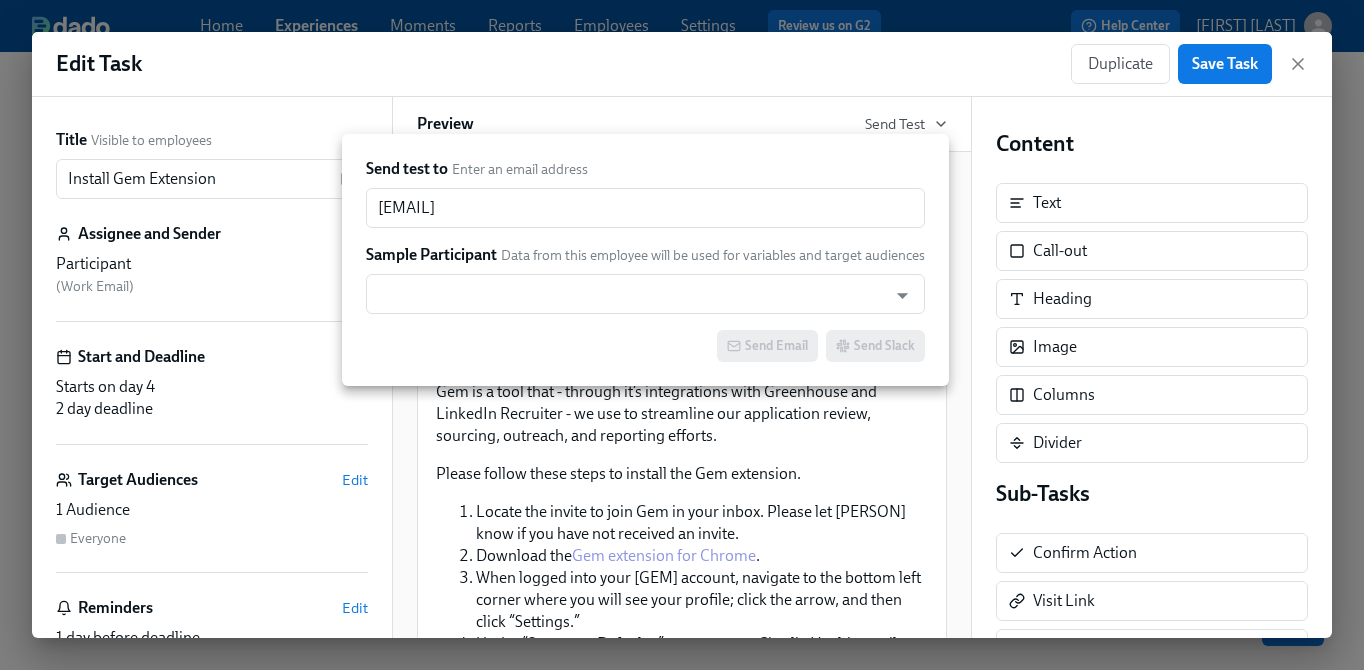 click at bounding box center (682, 335) 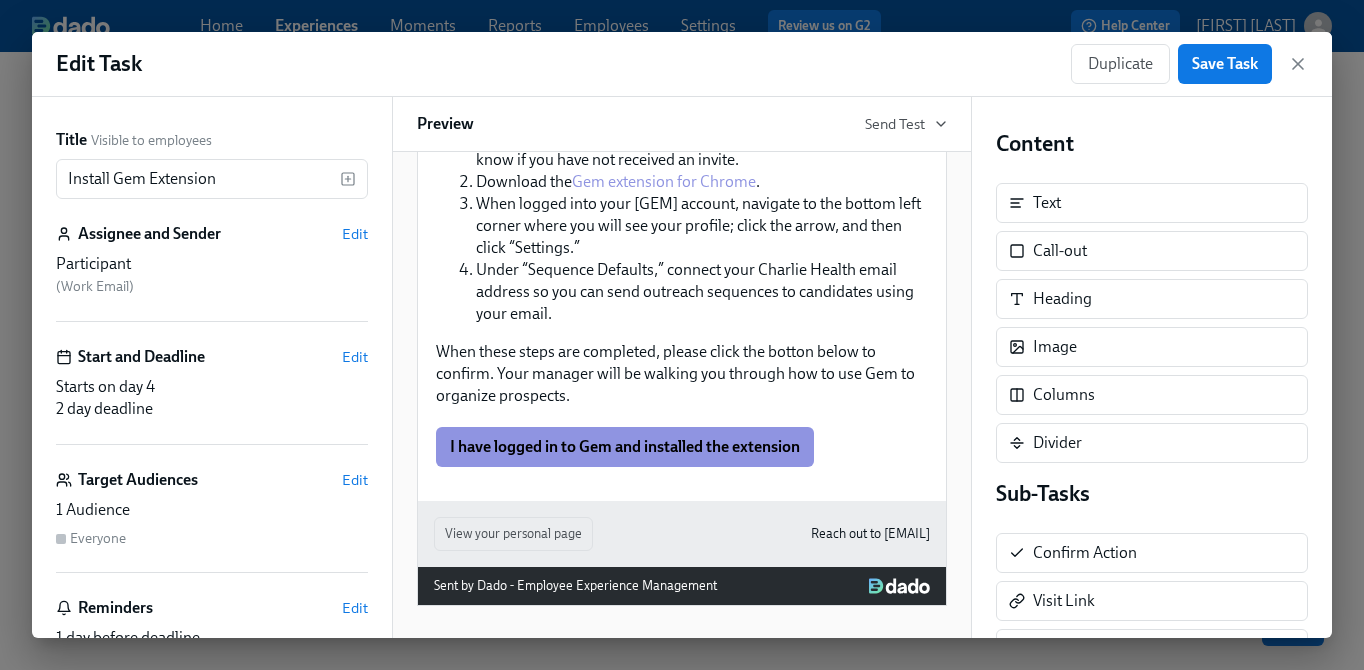 scroll, scrollTop: 0, scrollLeft: 0, axis: both 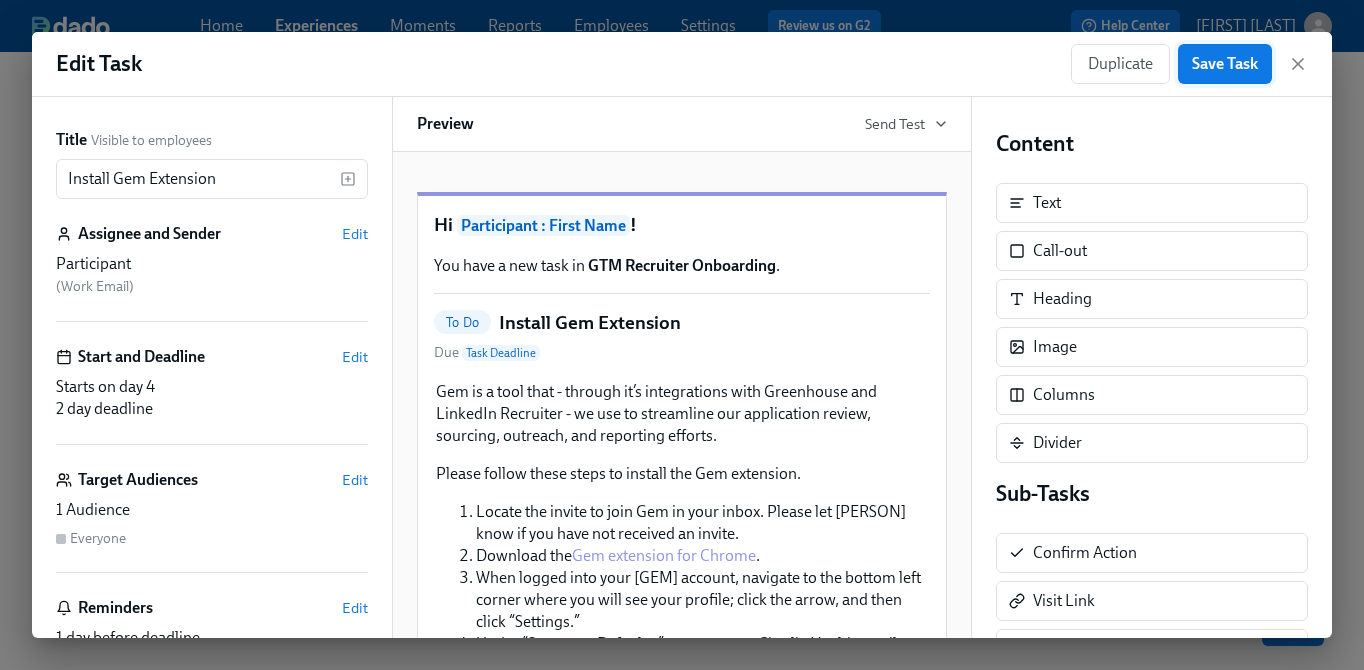 click on "Save Task" at bounding box center [1225, 64] 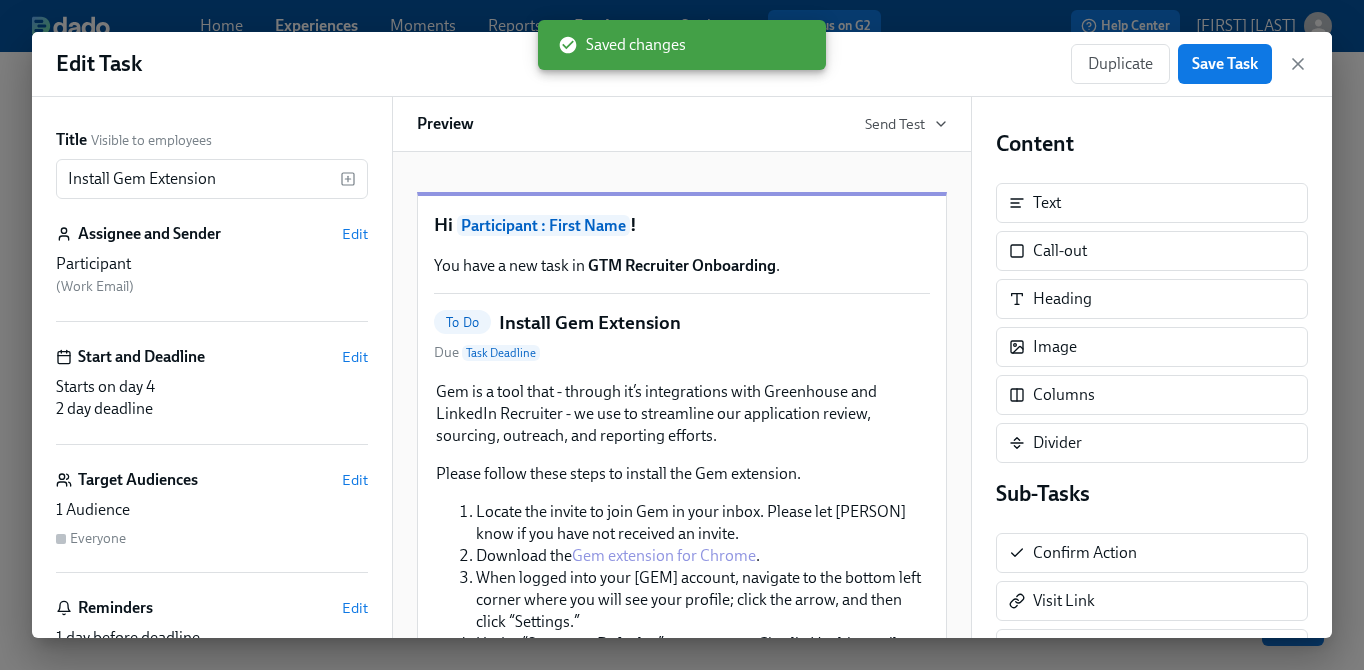 click on "Duplicate Save Task" at bounding box center [1189, 64] 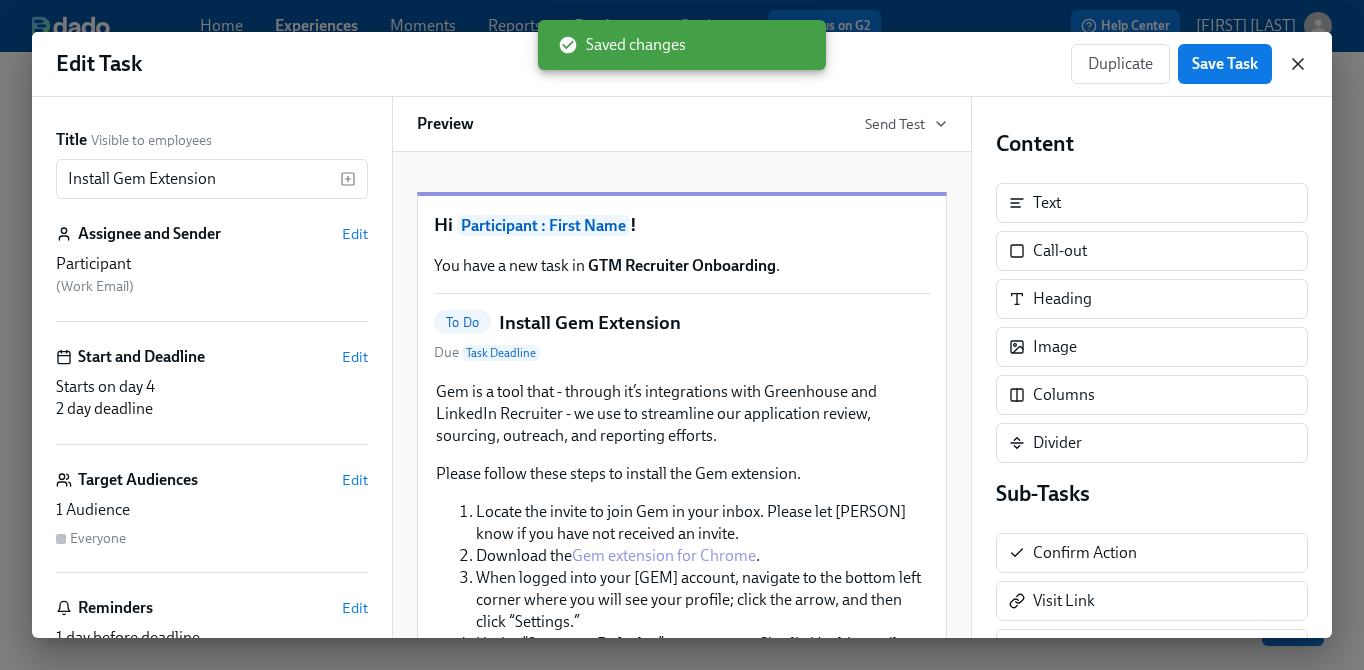 click 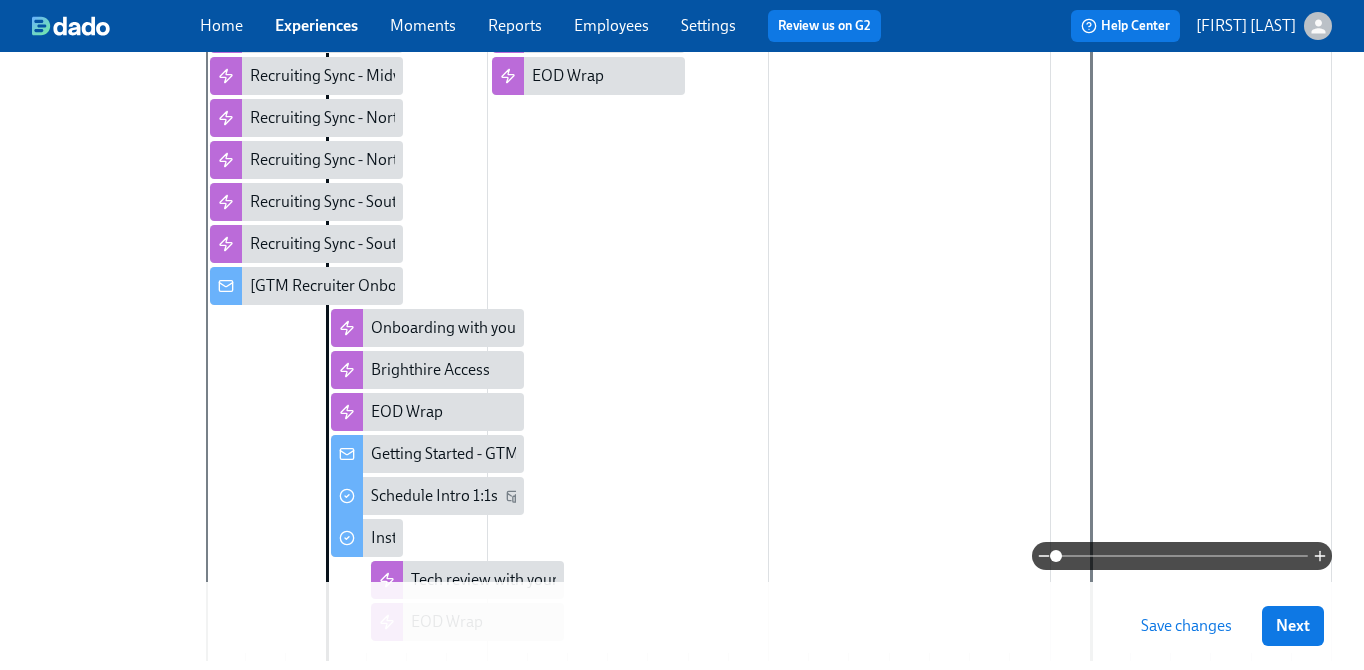 scroll, scrollTop: 486, scrollLeft: 0, axis: vertical 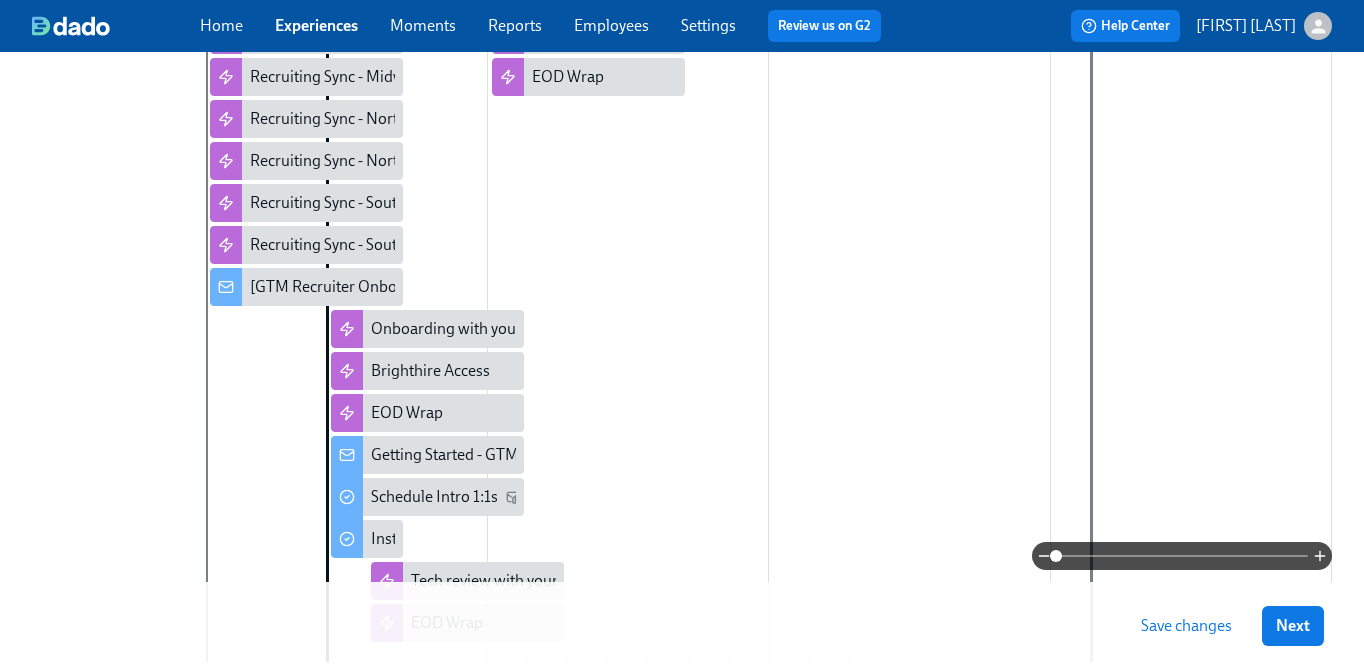 click at bounding box center (769, 297) 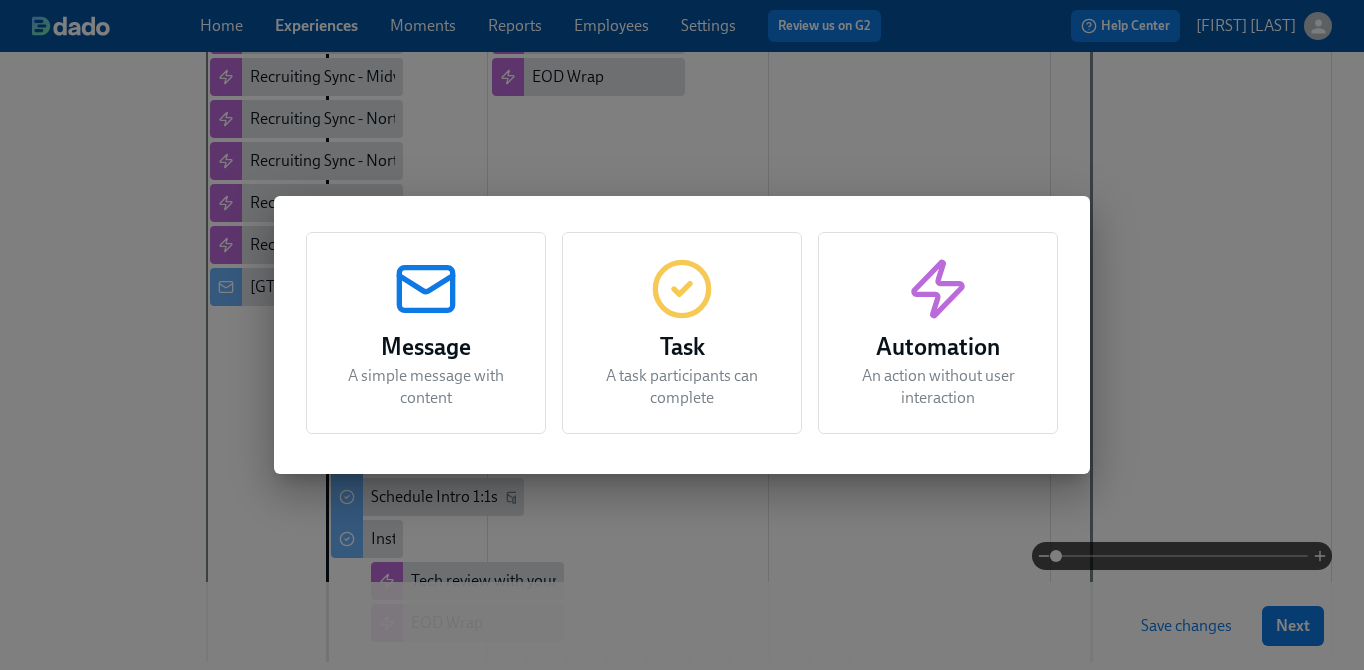 click 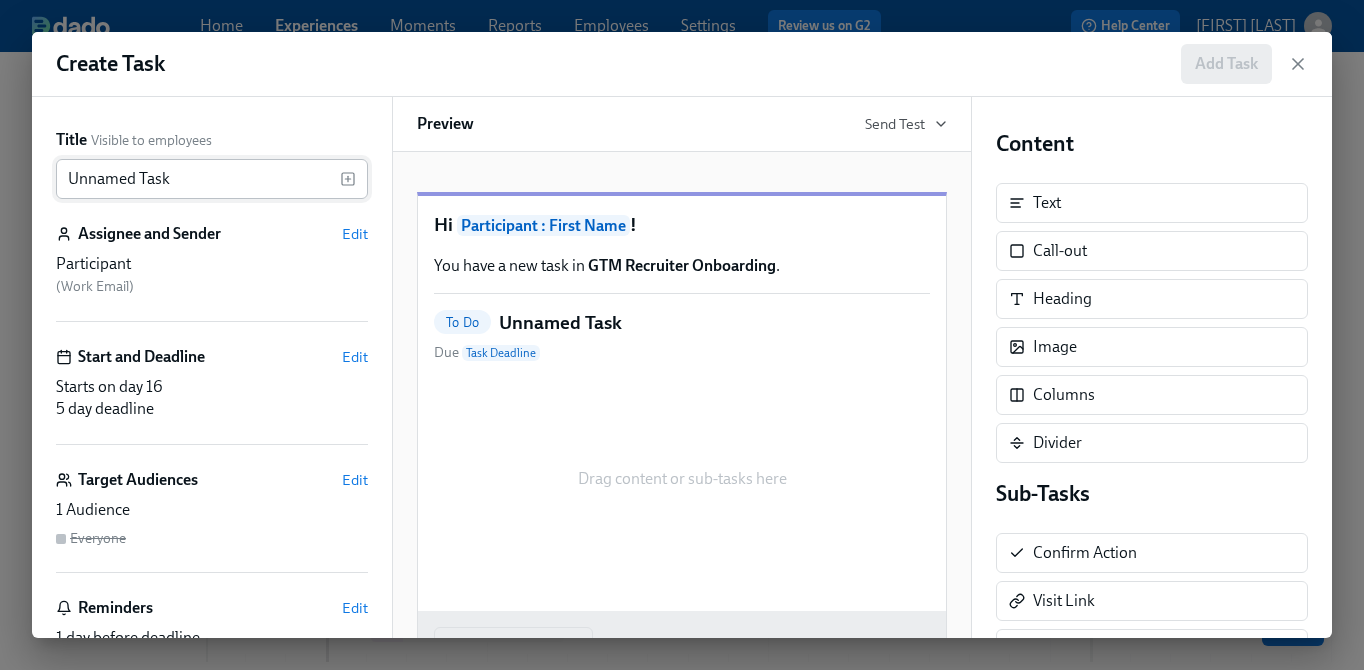 click on "Unnamed Task" at bounding box center (198, 179) 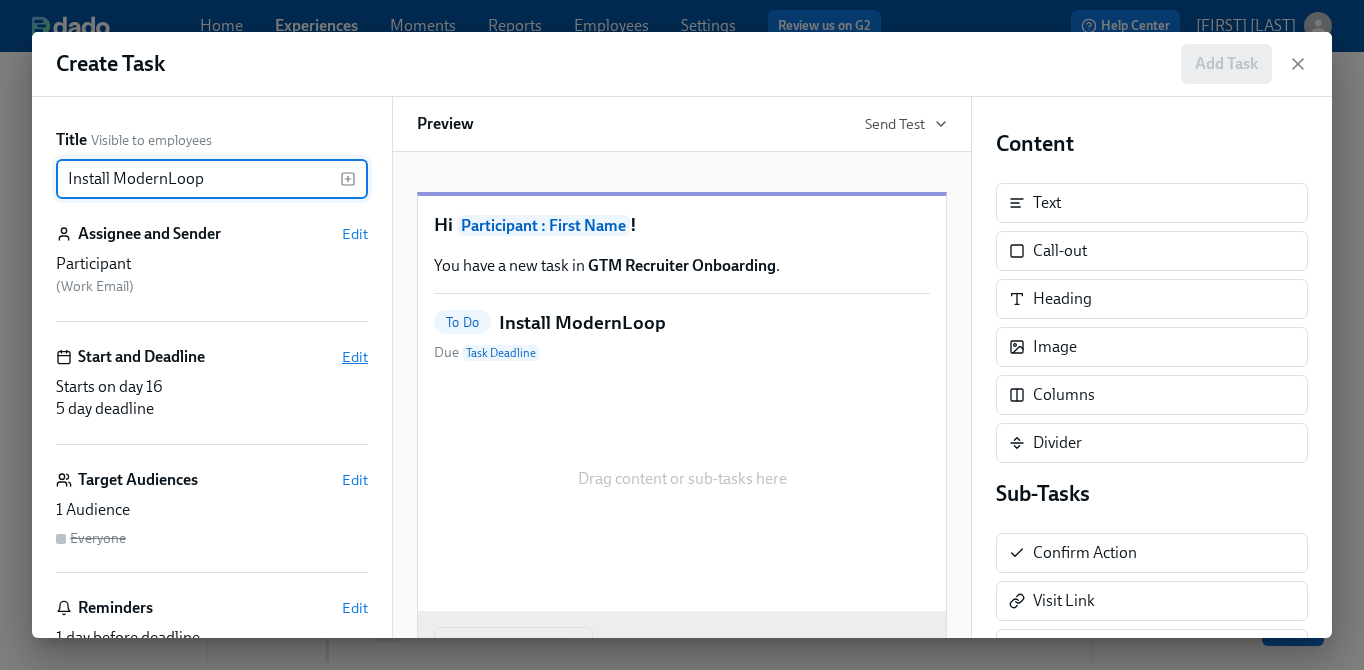 type on "Install ModernLoop" 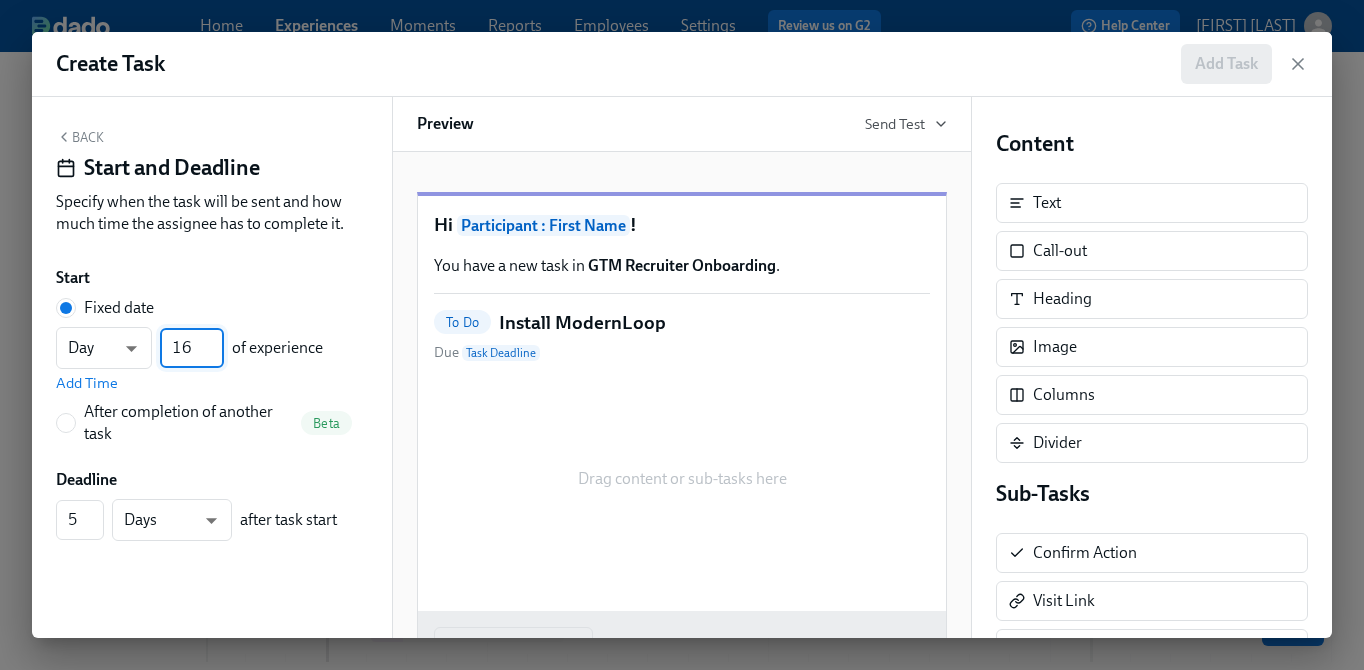 drag, startPoint x: 199, startPoint y: 349, endPoint x: 160, endPoint y: 349, distance: 39 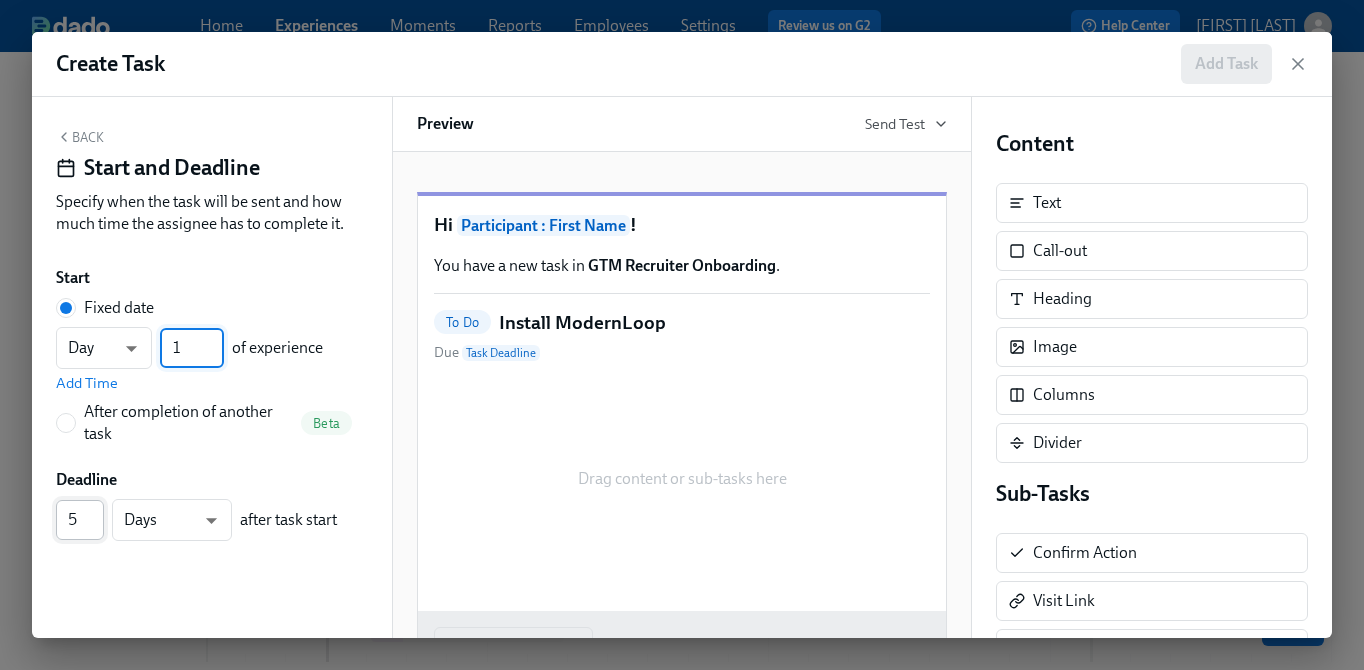 type on "1" 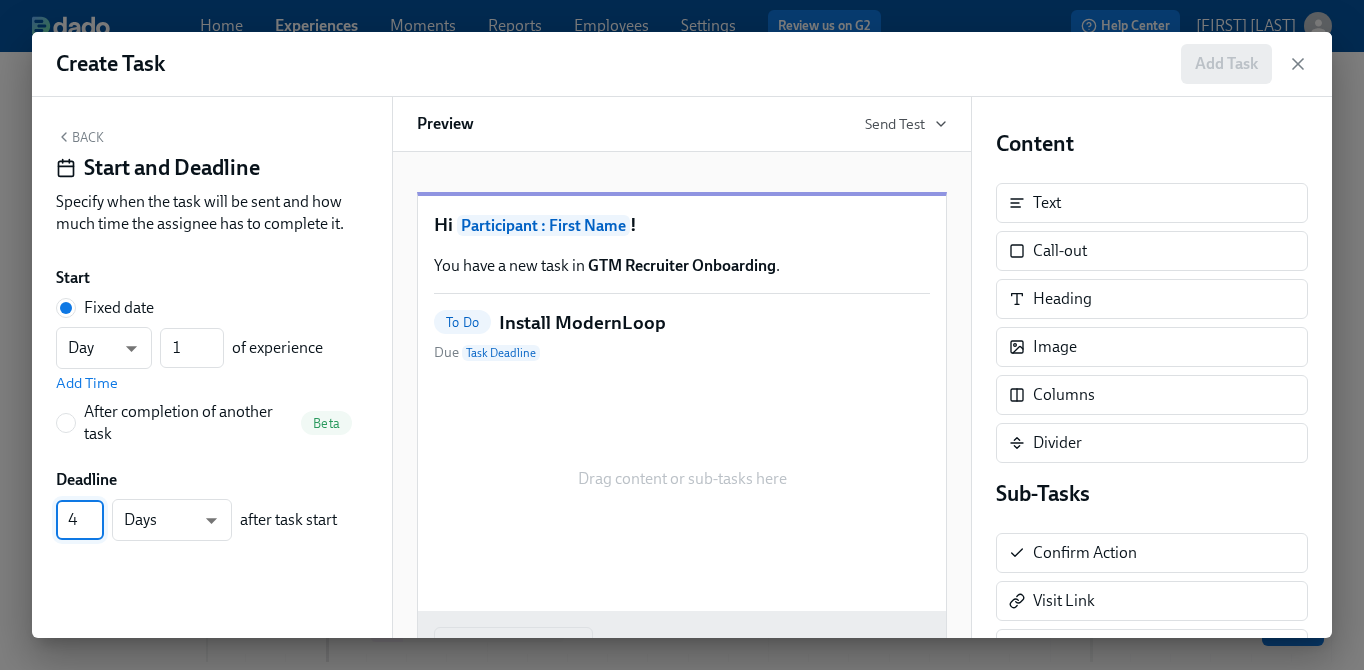 click on "4" at bounding box center [80, 520] 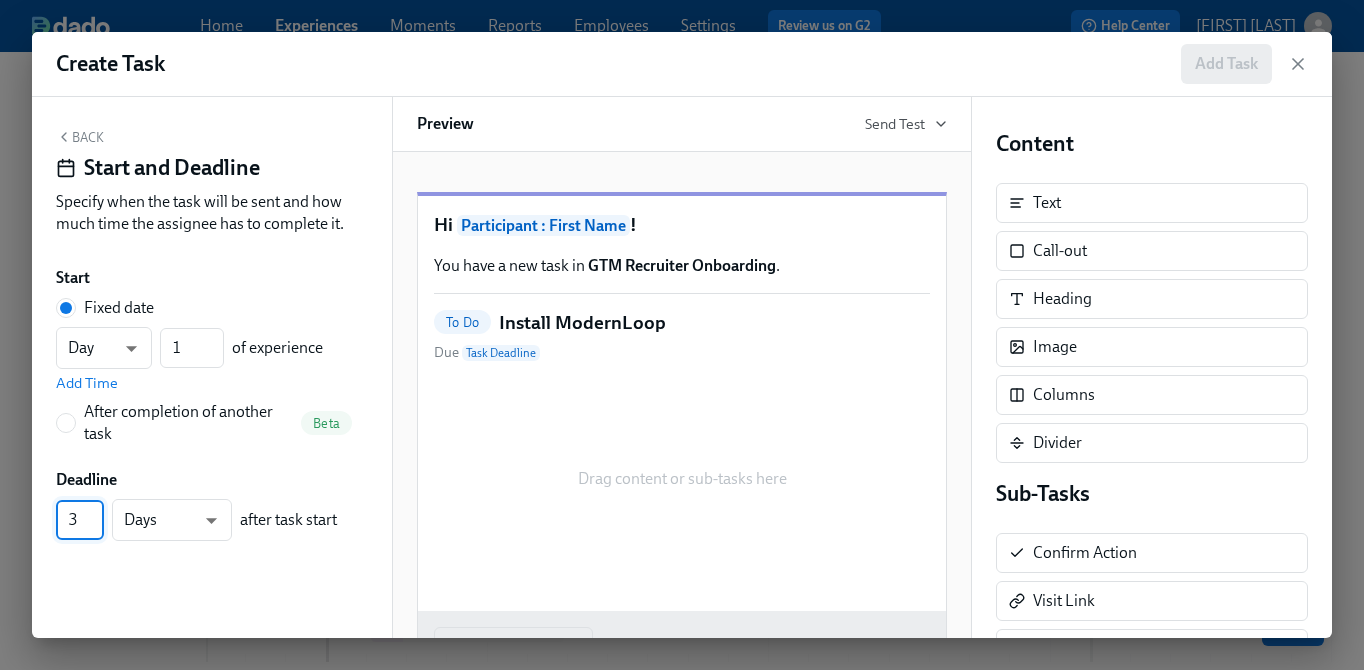 type on "3" 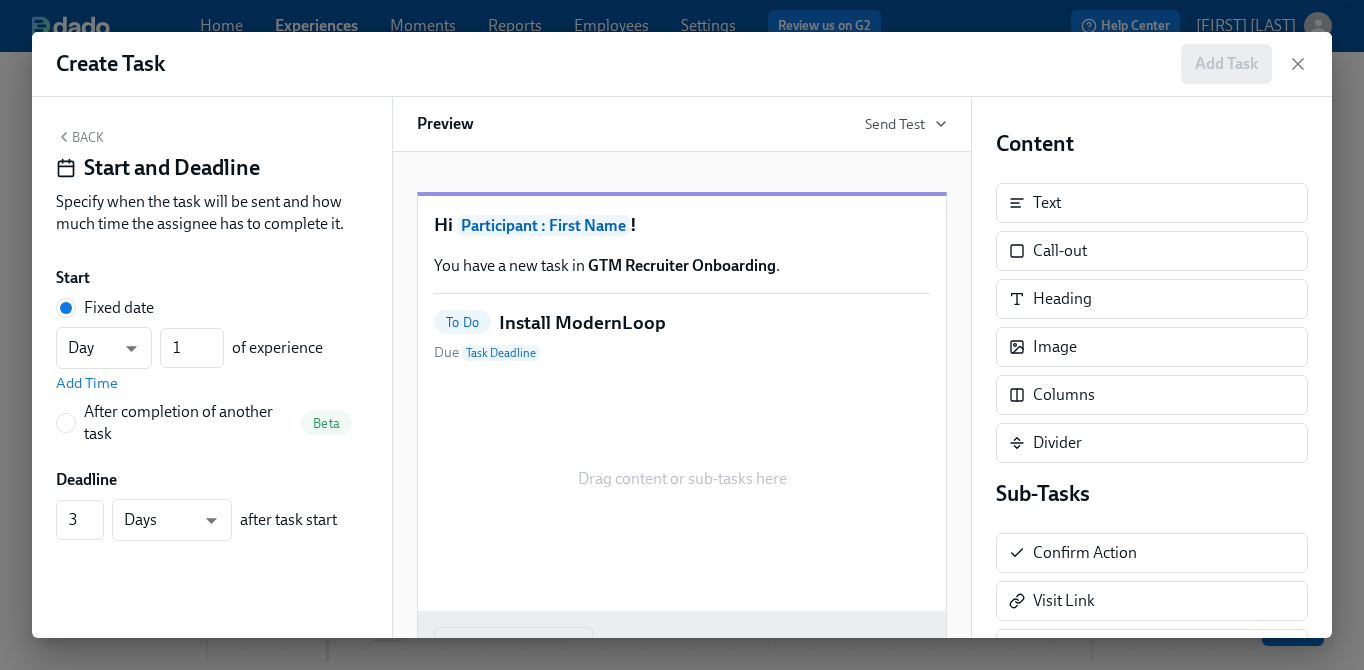 click on "Back" at bounding box center (80, 137) 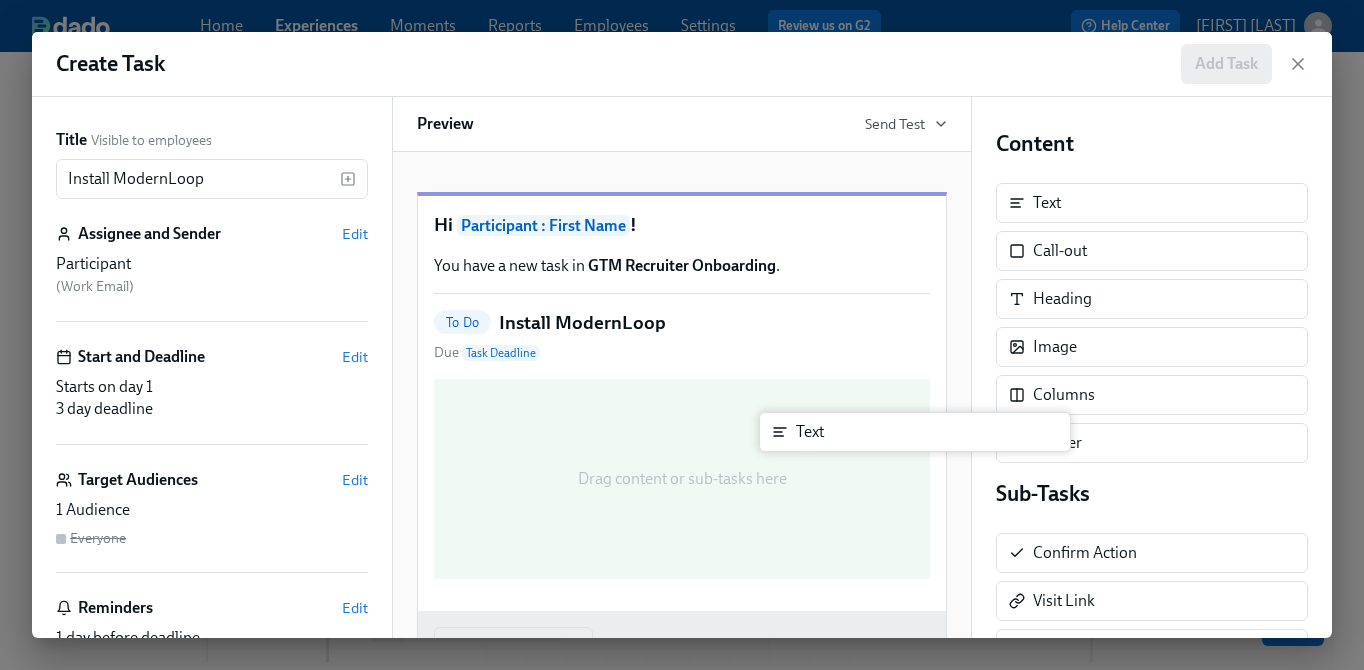 drag, startPoint x: 1039, startPoint y: 218, endPoint x: 795, endPoint y: 445, distance: 333.26416 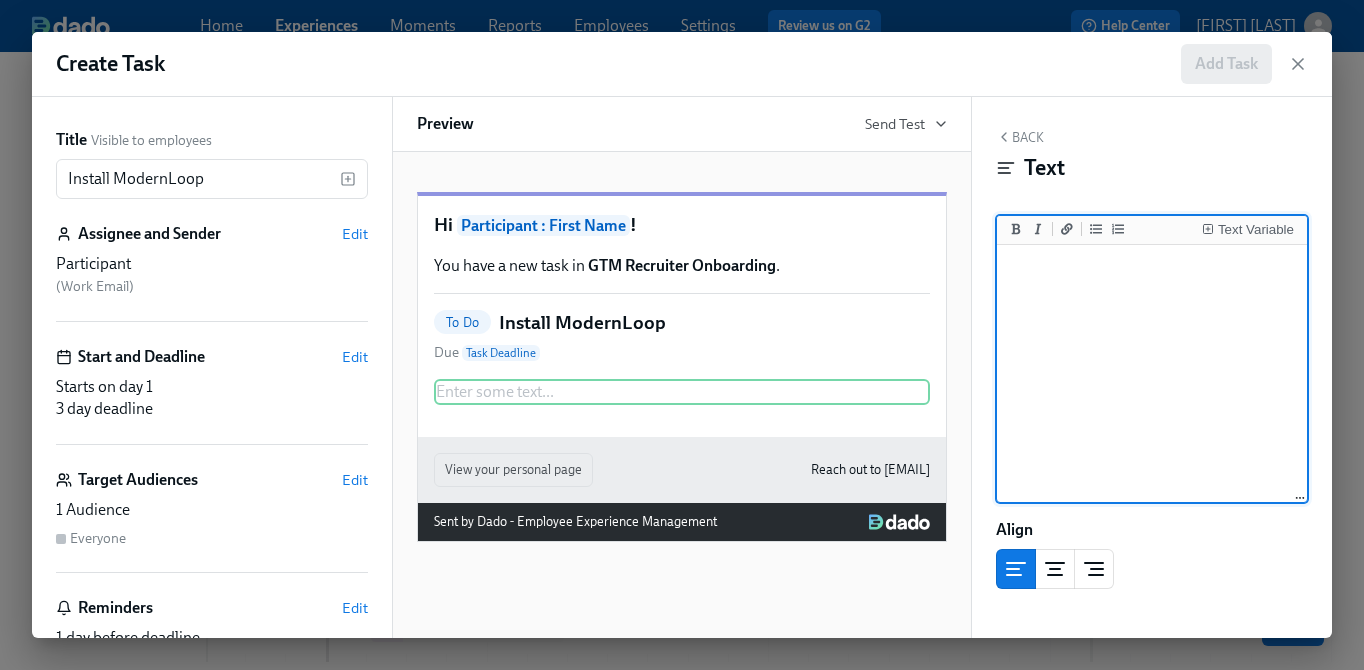 click at bounding box center (1152, 374) 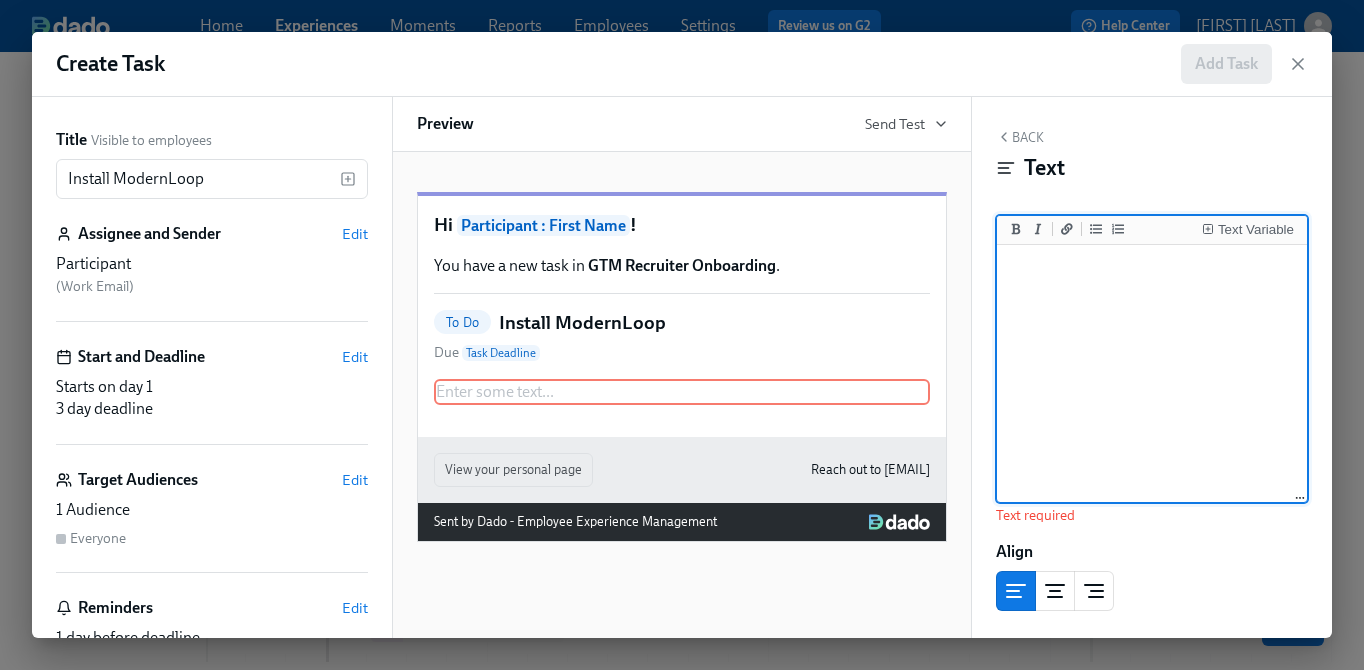 paste on "Enter your [COMPANY] email address" 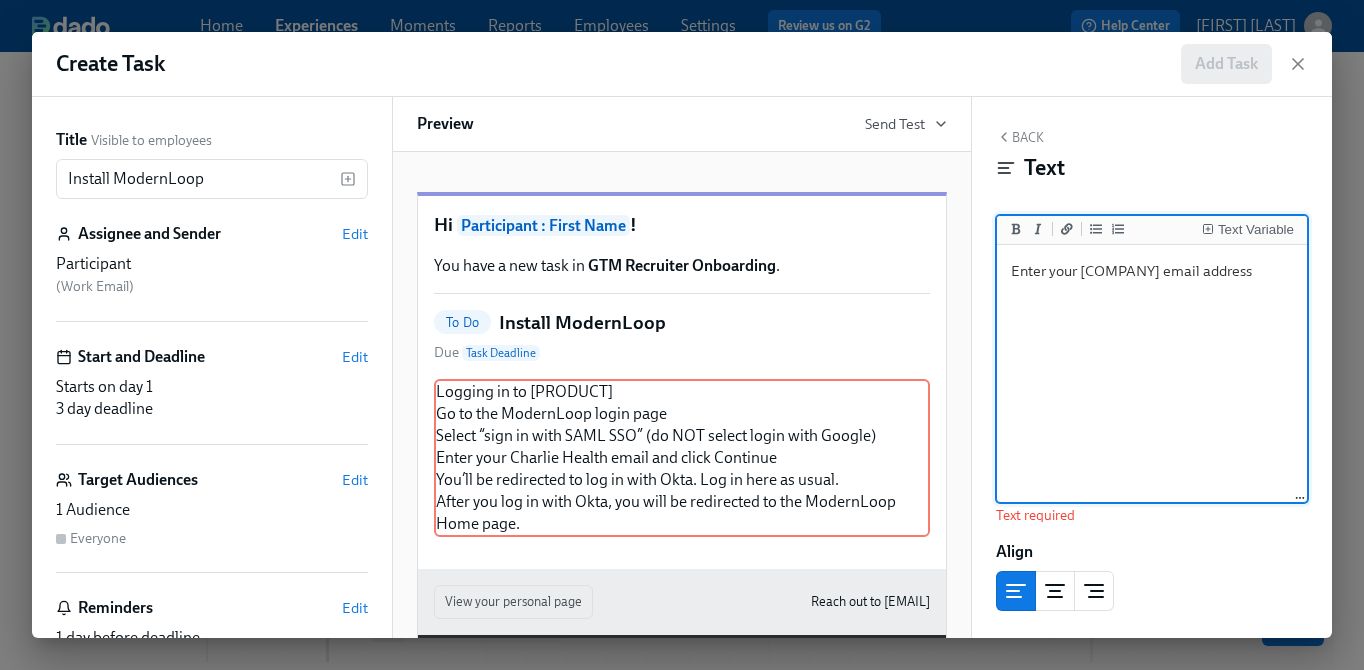 click on "Enter your [COMPANY] email address" at bounding box center [1152, 374] 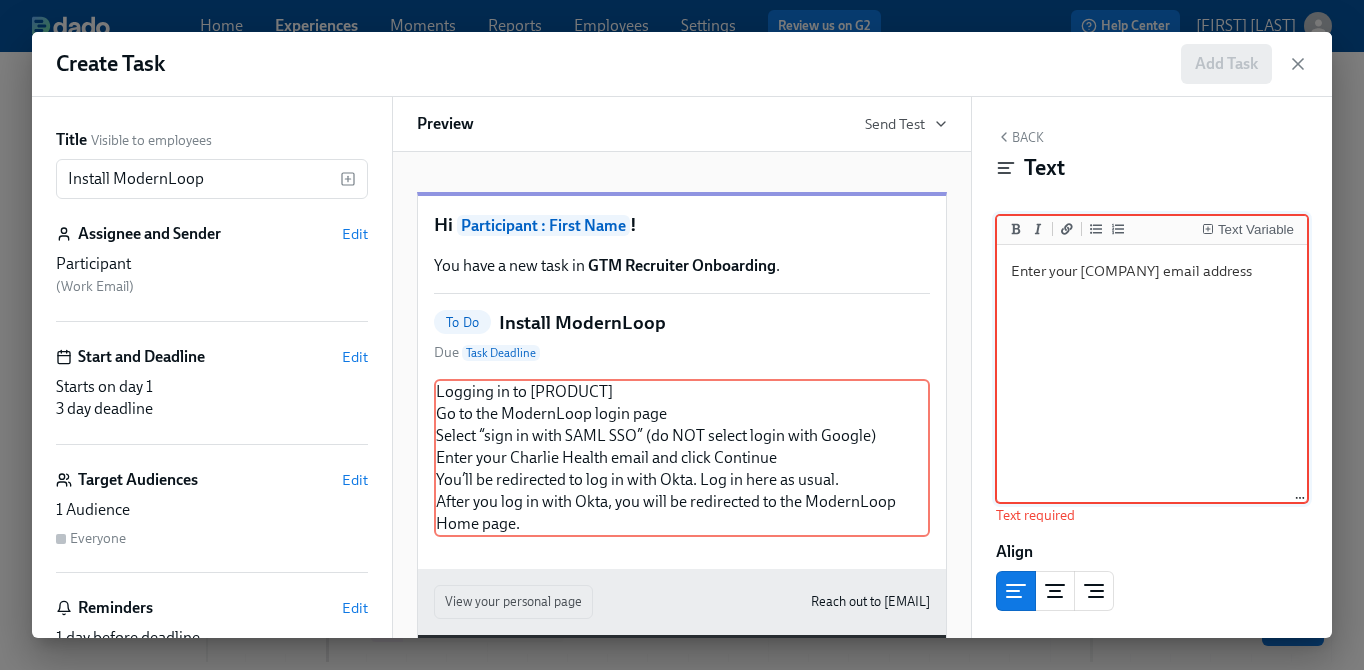 type on "Enter your [COMPANY] email address" 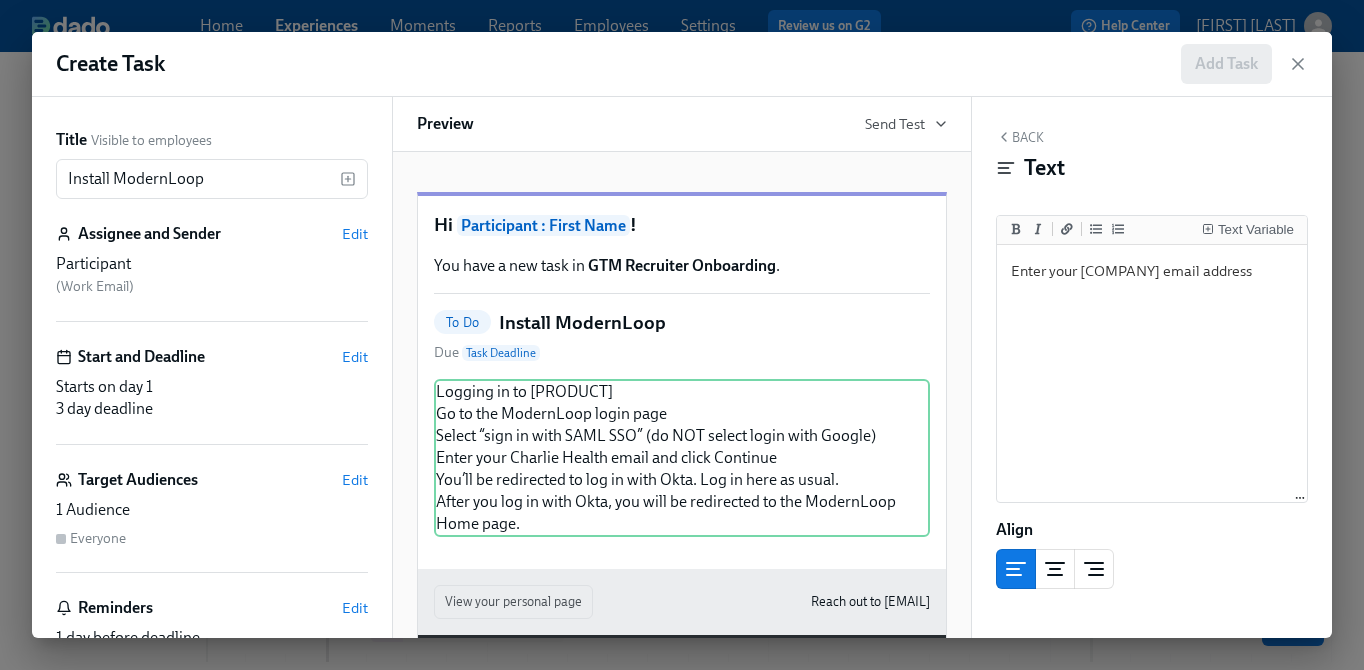 click on "To Do Install ModernLoop  Due   Task Deadline" at bounding box center [682, 337] 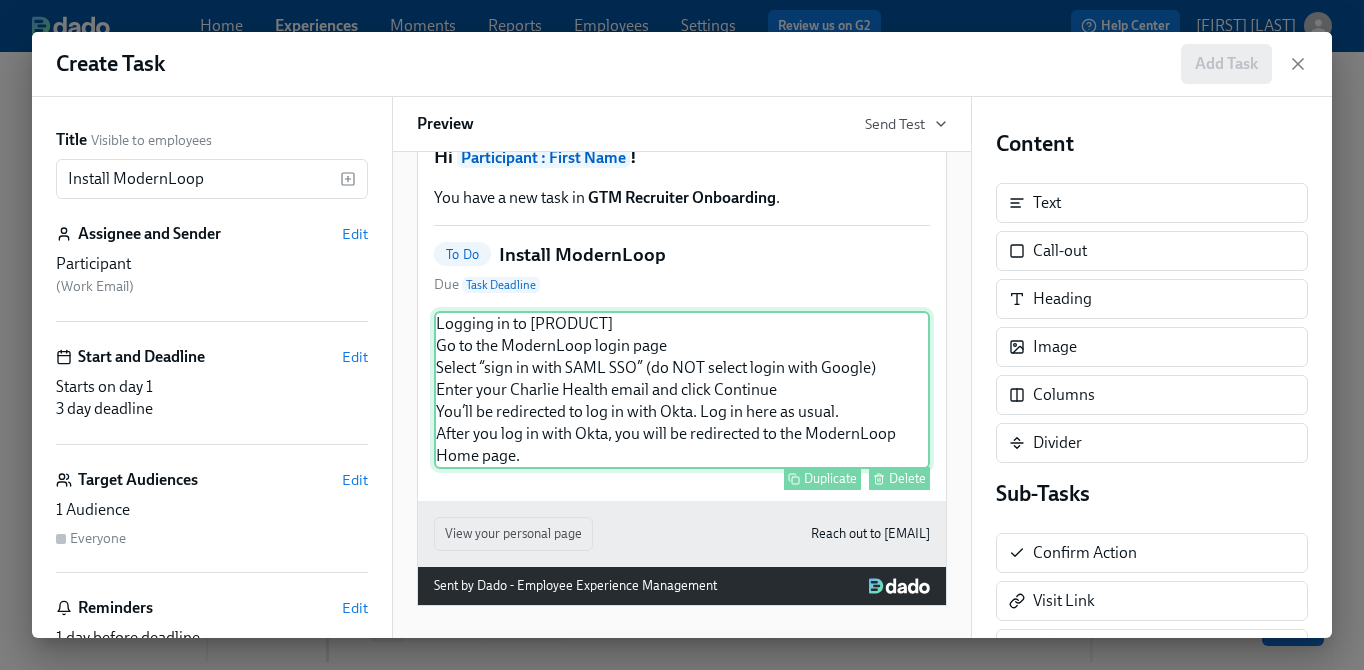 scroll, scrollTop: 94, scrollLeft: 0, axis: vertical 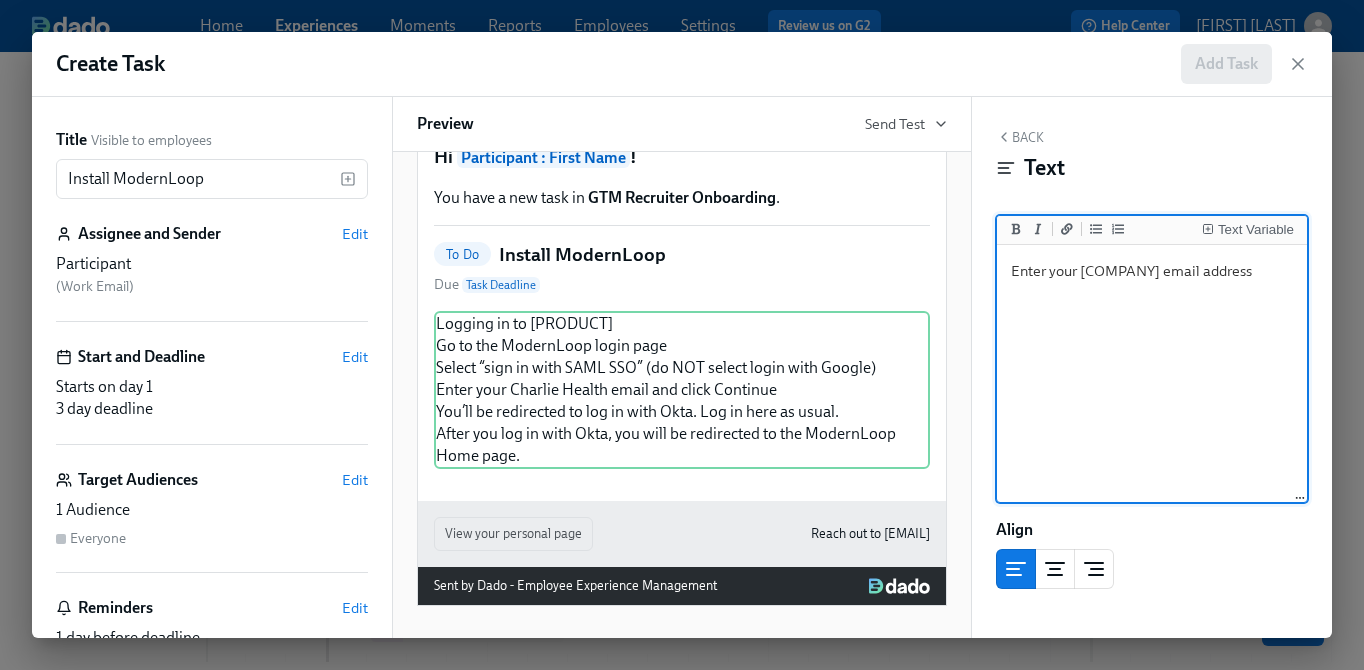 click on "Back Text Text Variable Logging in to ModernLoop
Go to the ModernLoop login page
Select “sign in with SAML SSO” (do NOT select login with Google)
Enter your [EMAIL] and click Continue
You’ll be redirected to log in with Okta. Log in here as usual.
After you log in with Okta, you will be redirected to the ModernLoop Home page. Logging in to ModernLoop
Go to the ModernLoop login page
Select “sign in with SAML SSO” (do NOT select login with Google)
Enter your [EMAIL] and click Continue
You’ll be redirected to log in with Okta. Log in here as usual.
After you log in with Okta, you will be redirected to the ModernLoop Home page. Align Block ID:  -Ey3dCX_F" at bounding box center (1152, 367) 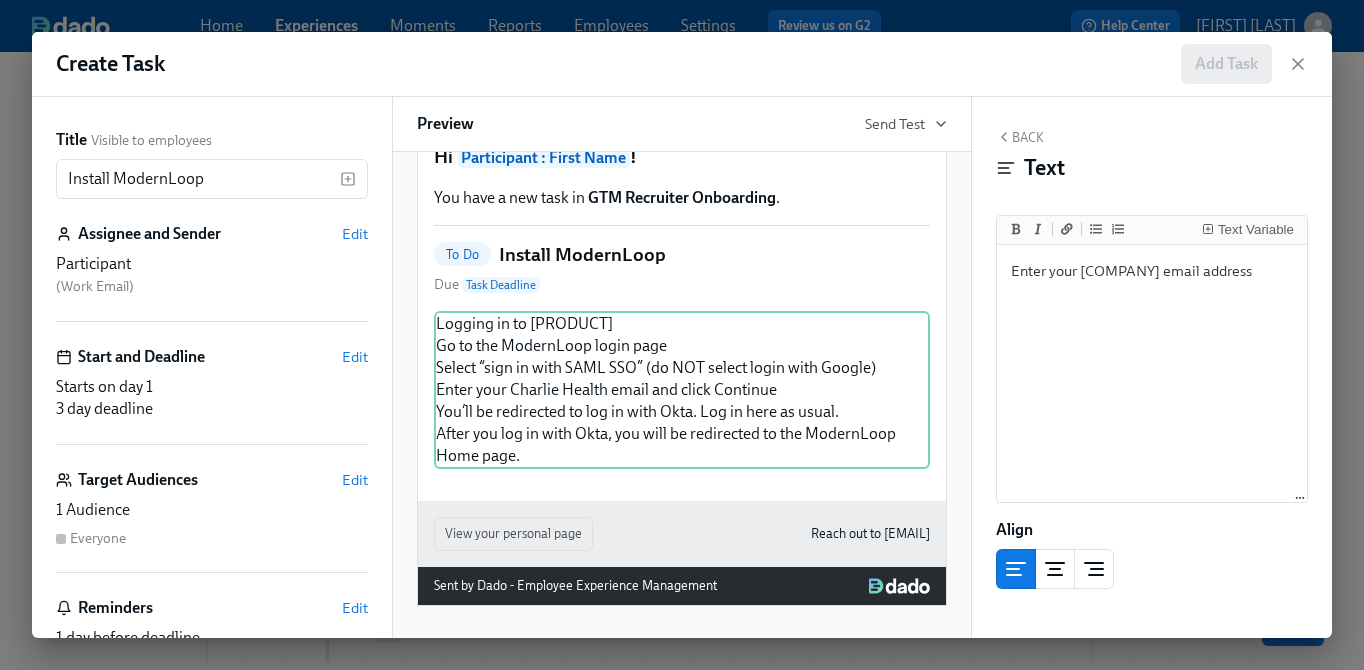 click on "Back" at bounding box center [1020, 137] 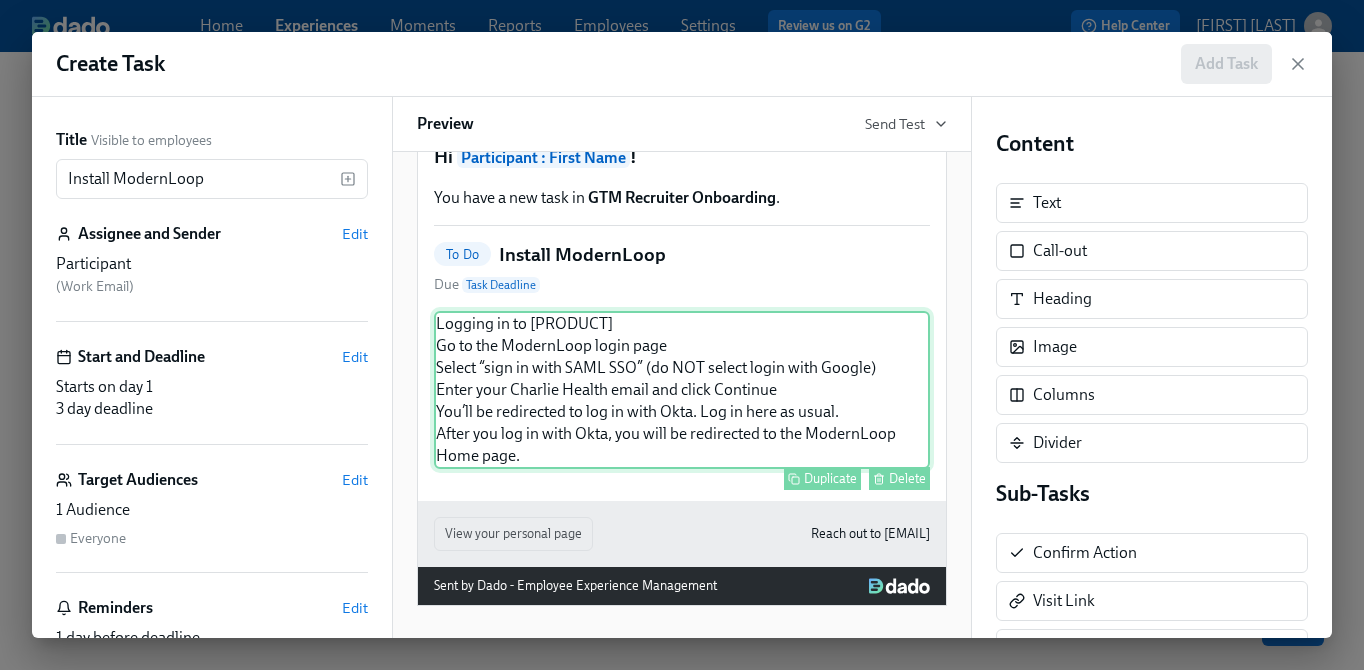 scroll, scrollTop: 595, scrollLeft: 0, axis: vertical 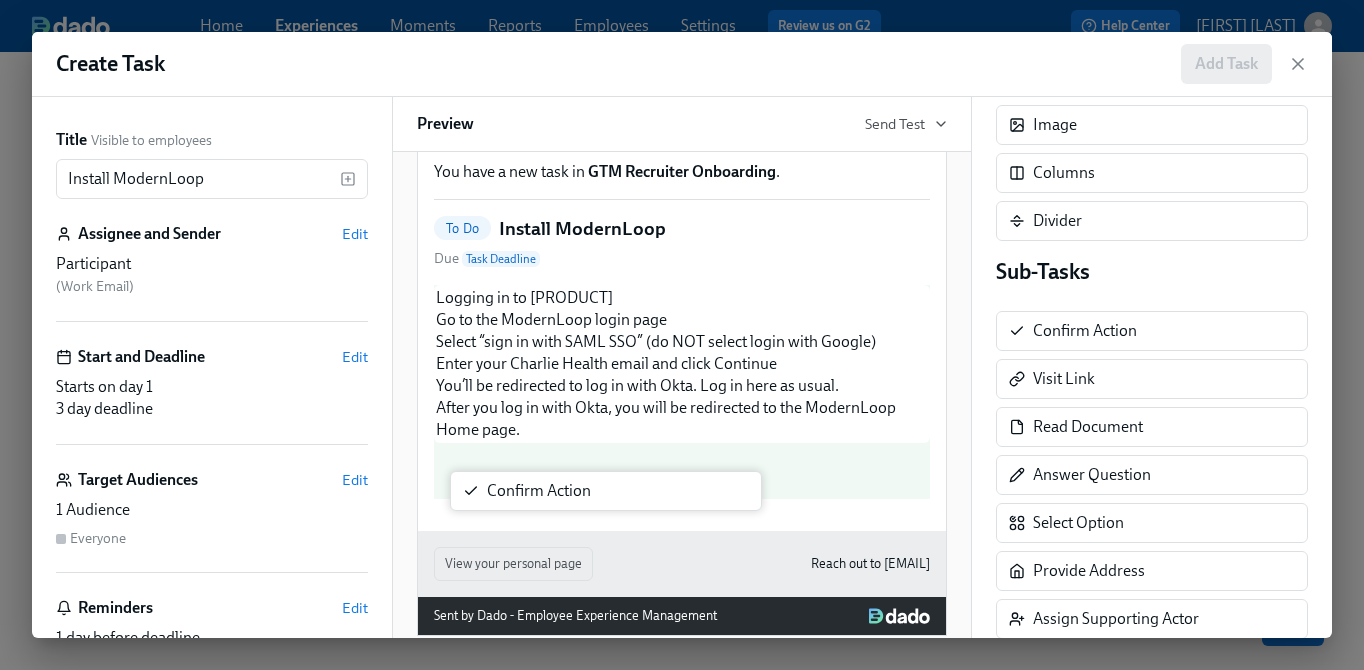 drag, startPoint x: 1069, startPoint y: 341, endPoint x: 511, endPoint y: 504, distance: 581.32007 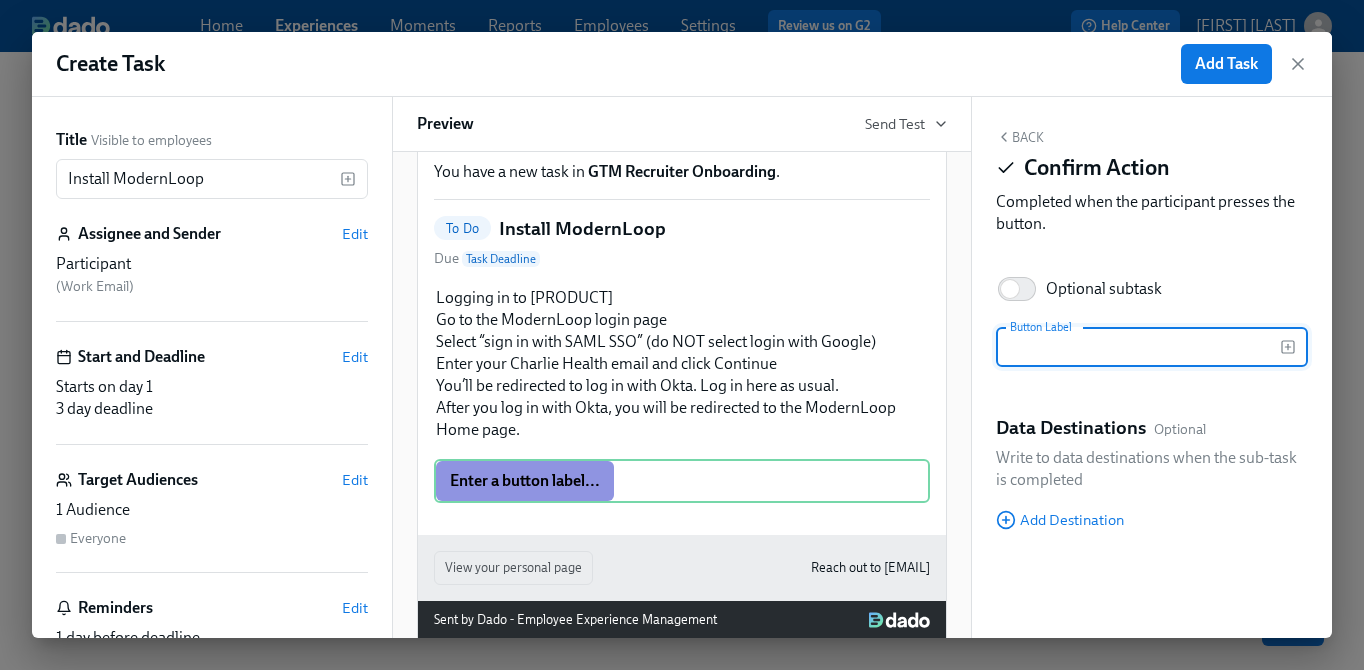 click at bounding box center (1138, 347) 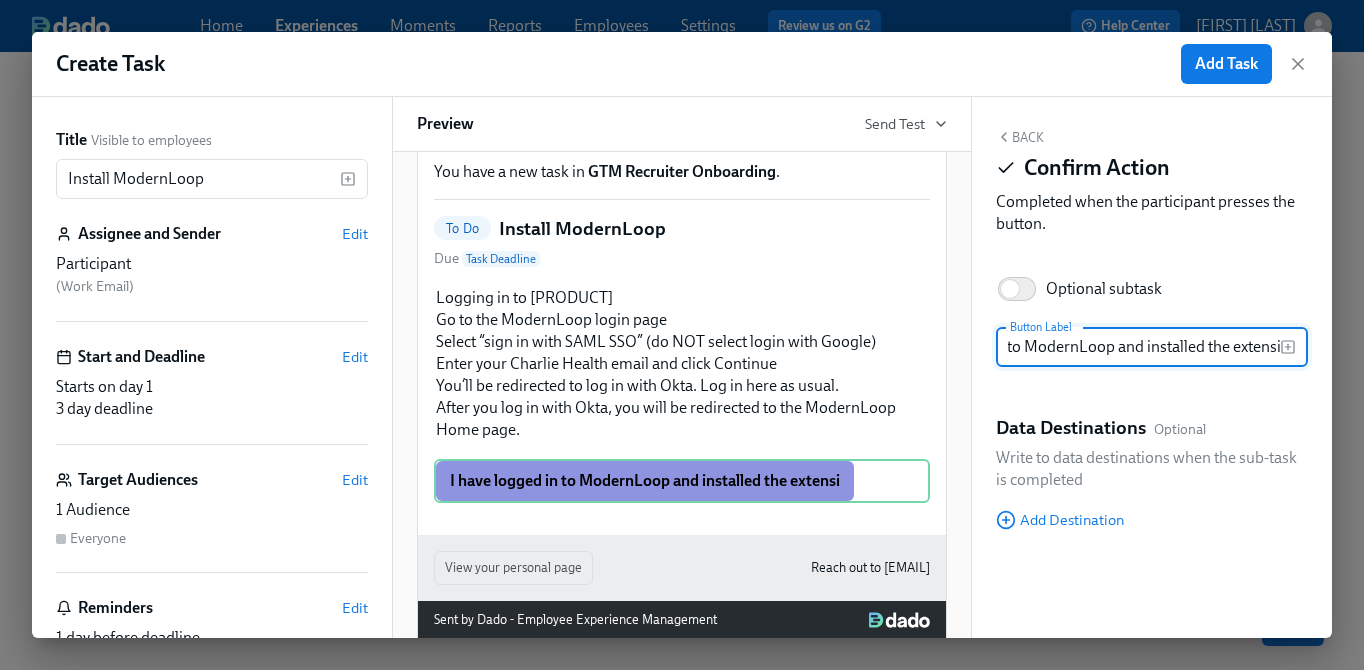 scroll, scrollTop: 0, scrollLeft: 129, axis: horizontal 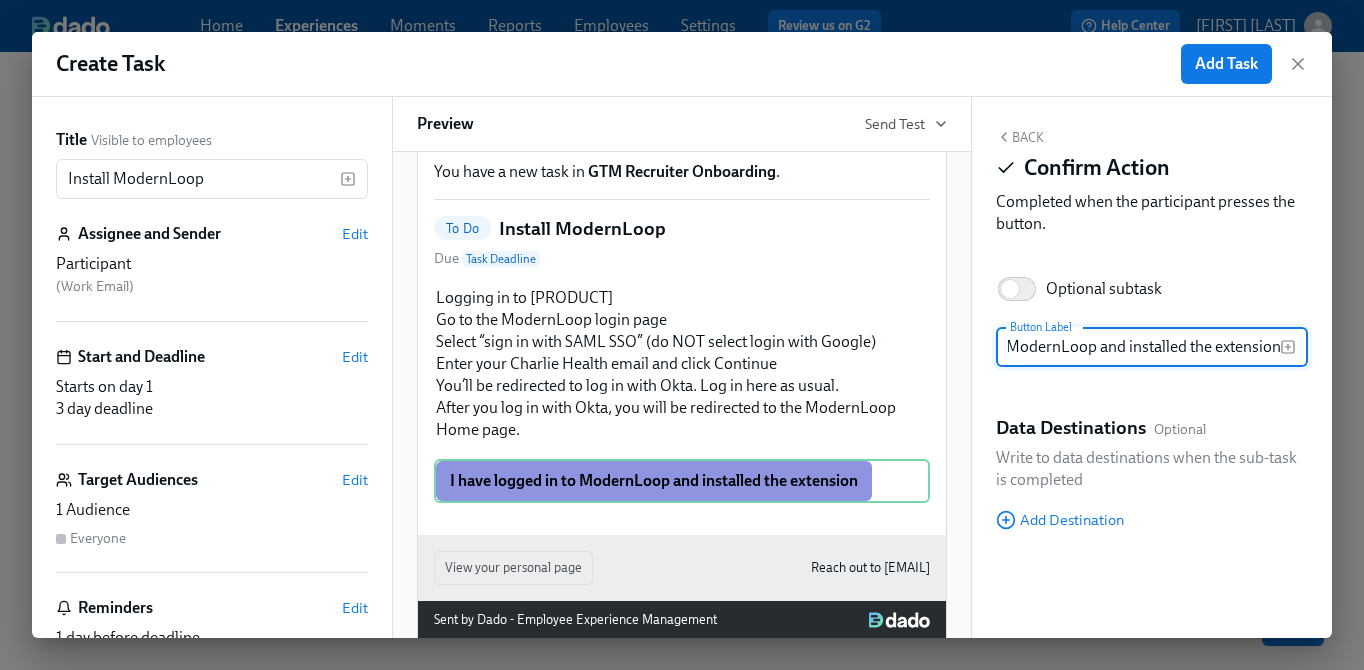 type on "I have logged in to ModernLoop and installed the extension" 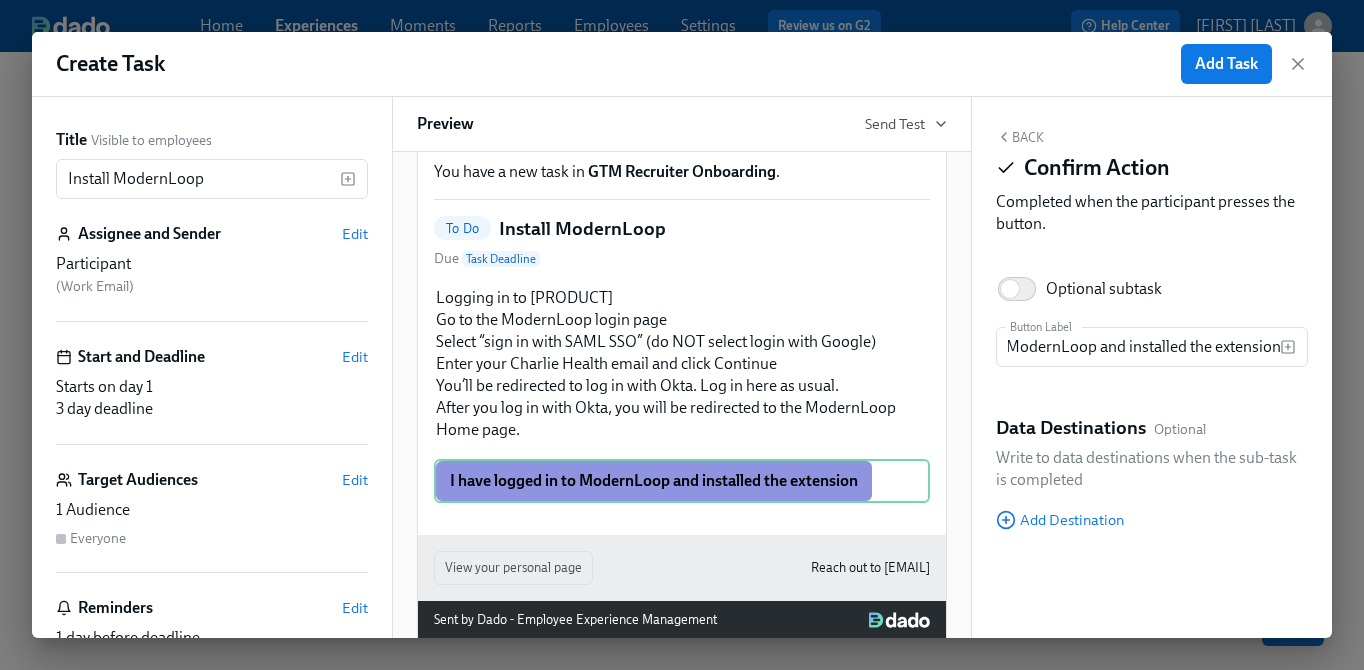 click on "Back" at bounding box center (1020, 137) 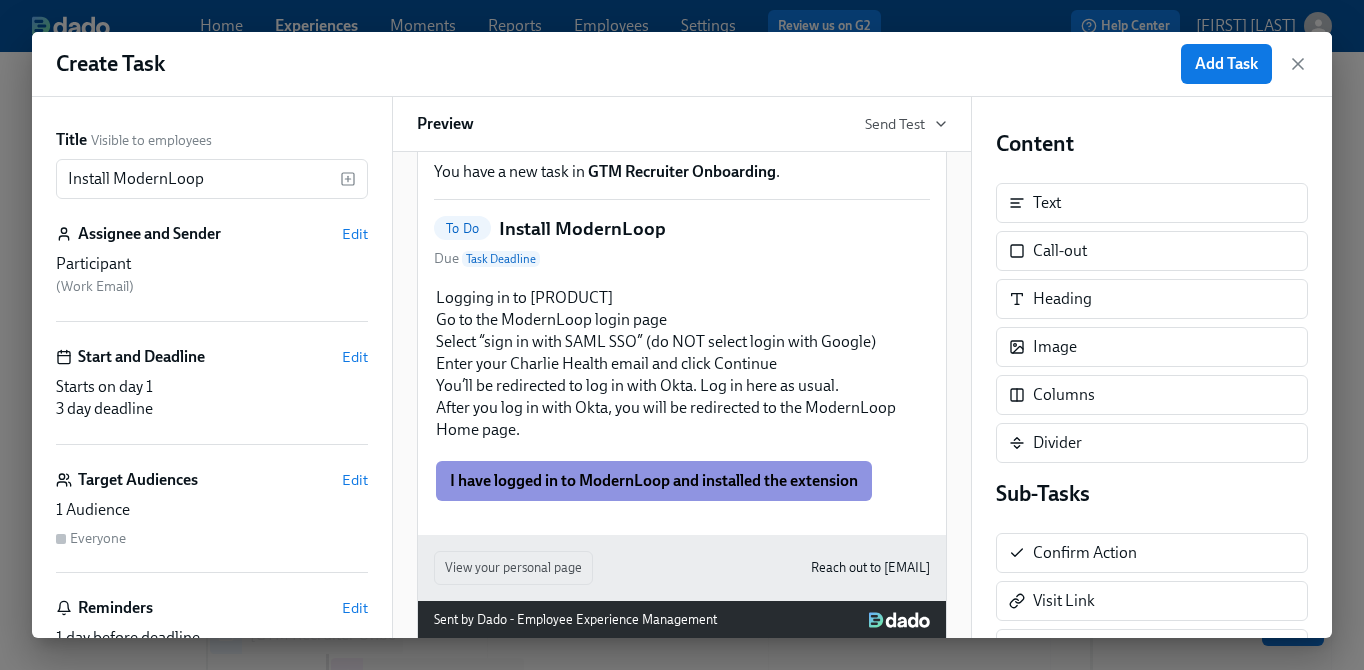 scroll, scrollTop: 0, scrollLeft: 0, axis: both 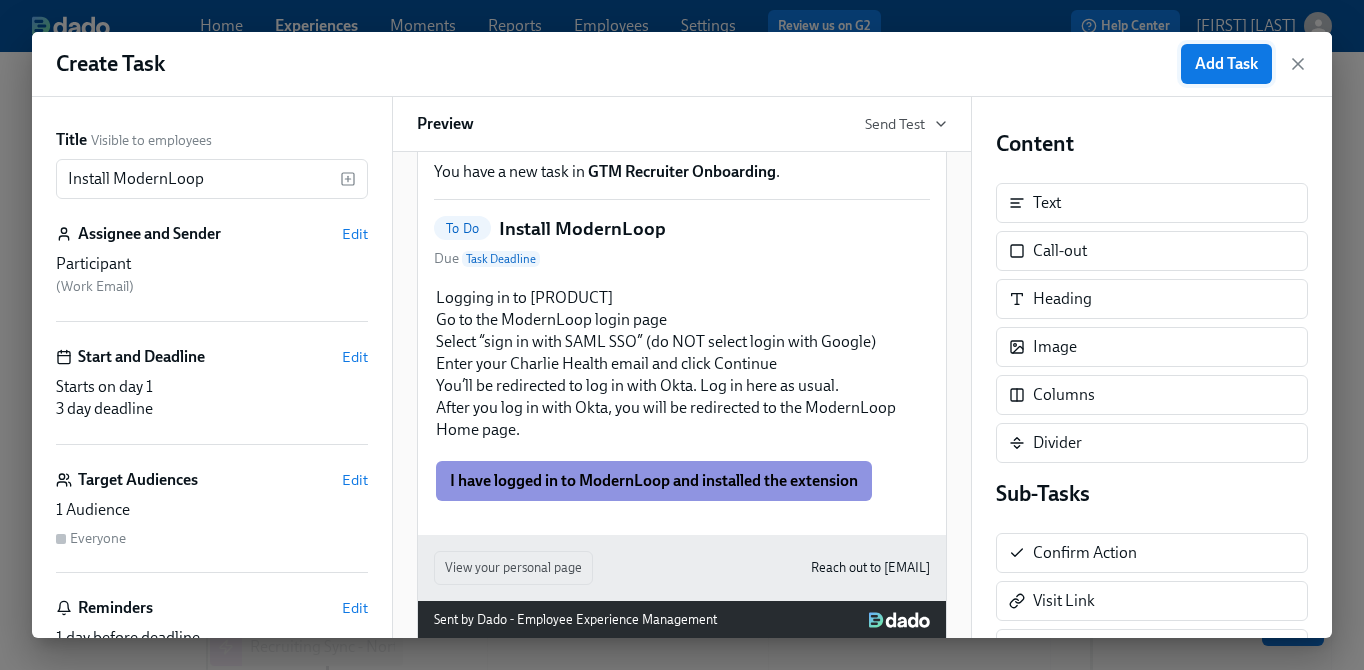 click on "Add Task" at bounding box center [1226, 64] 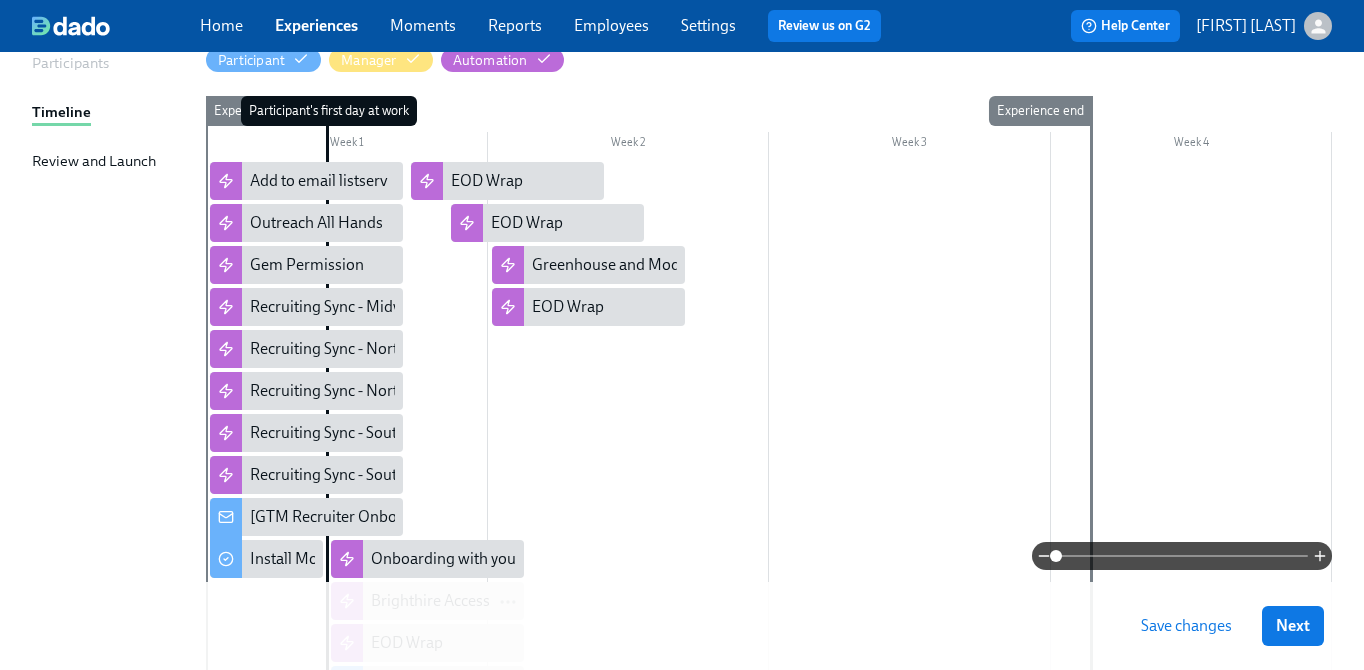 scroll, scrollTop: 358, scrollLeft: 0, axis: vertical 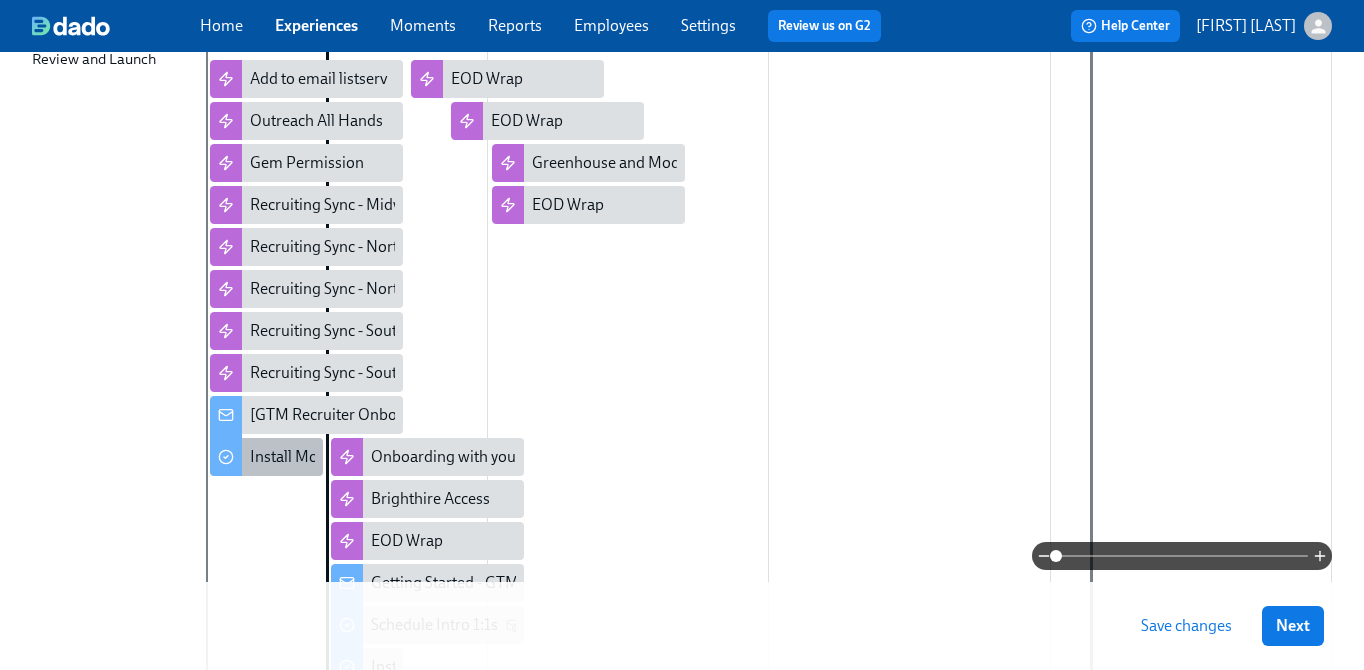 click on "Install ModernLoop" at bounding box center (318, 457) 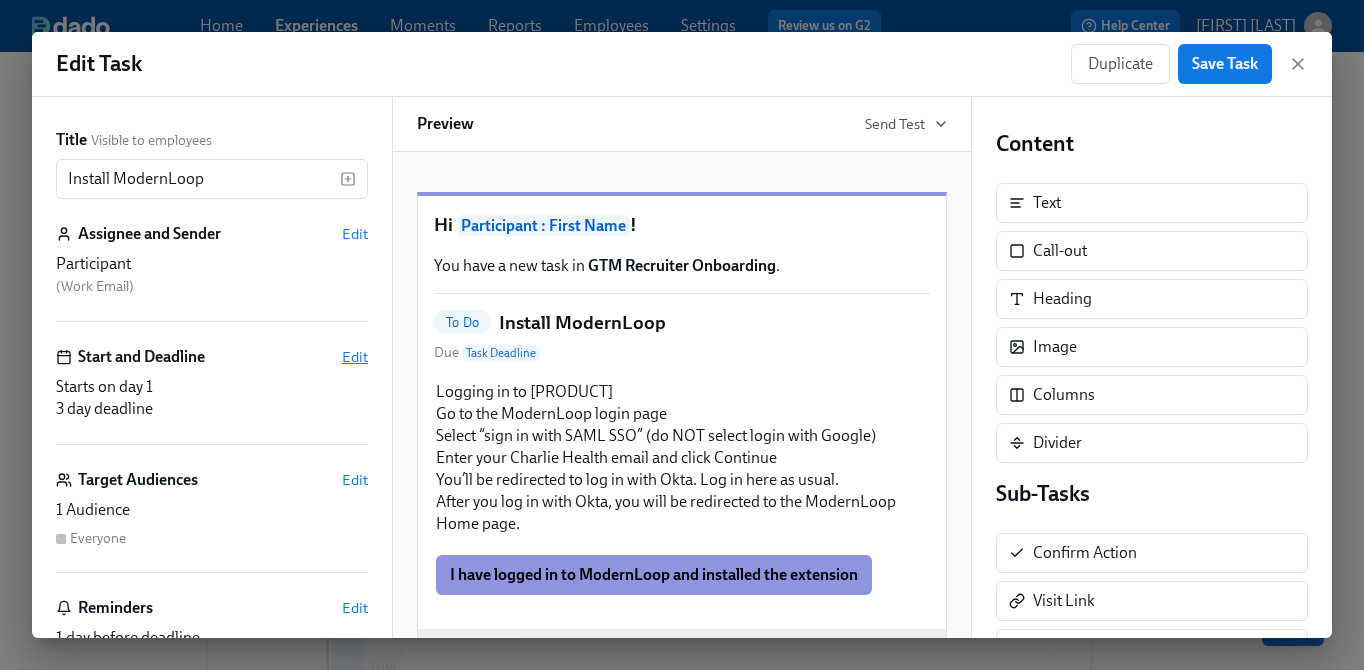 click on "Edit" at bounding box center [355, 357] 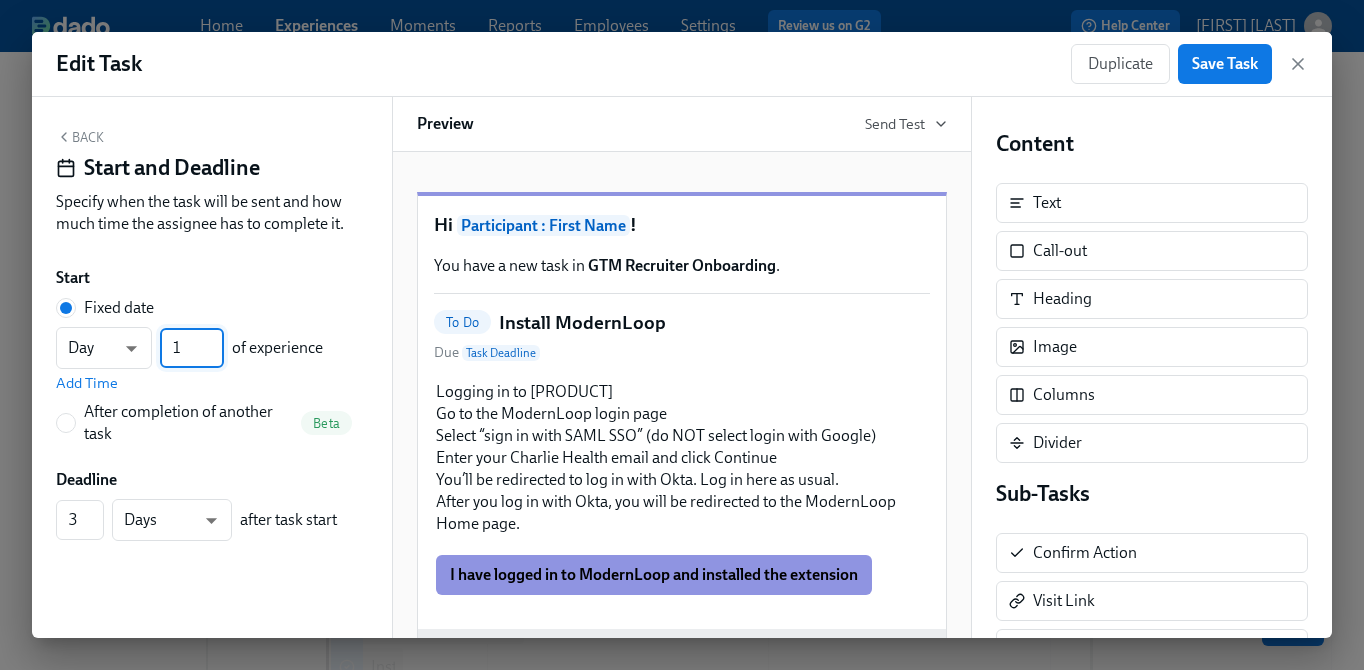 drag, startPoint x: 192, startPoint y: 349, endPoint x: 159, endPoint y: 349, distance: 33 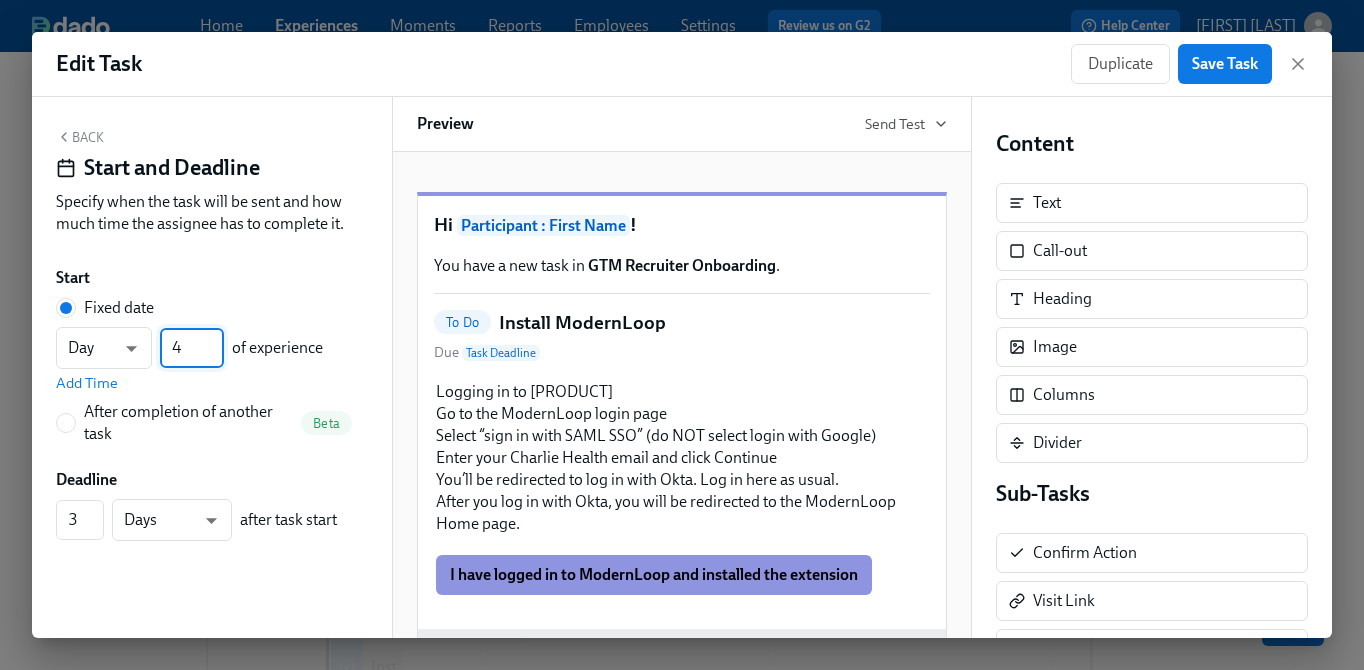 type on "4" 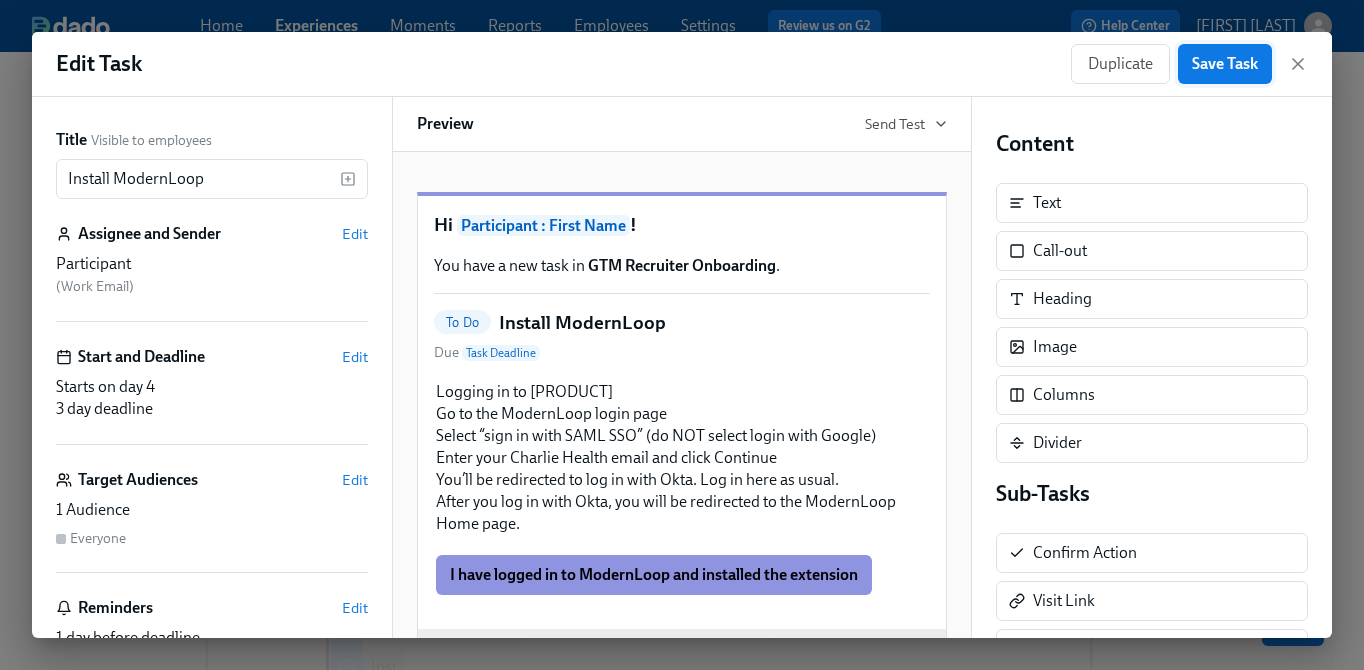 click on "Save Task" at bounding box center [1225, 64] 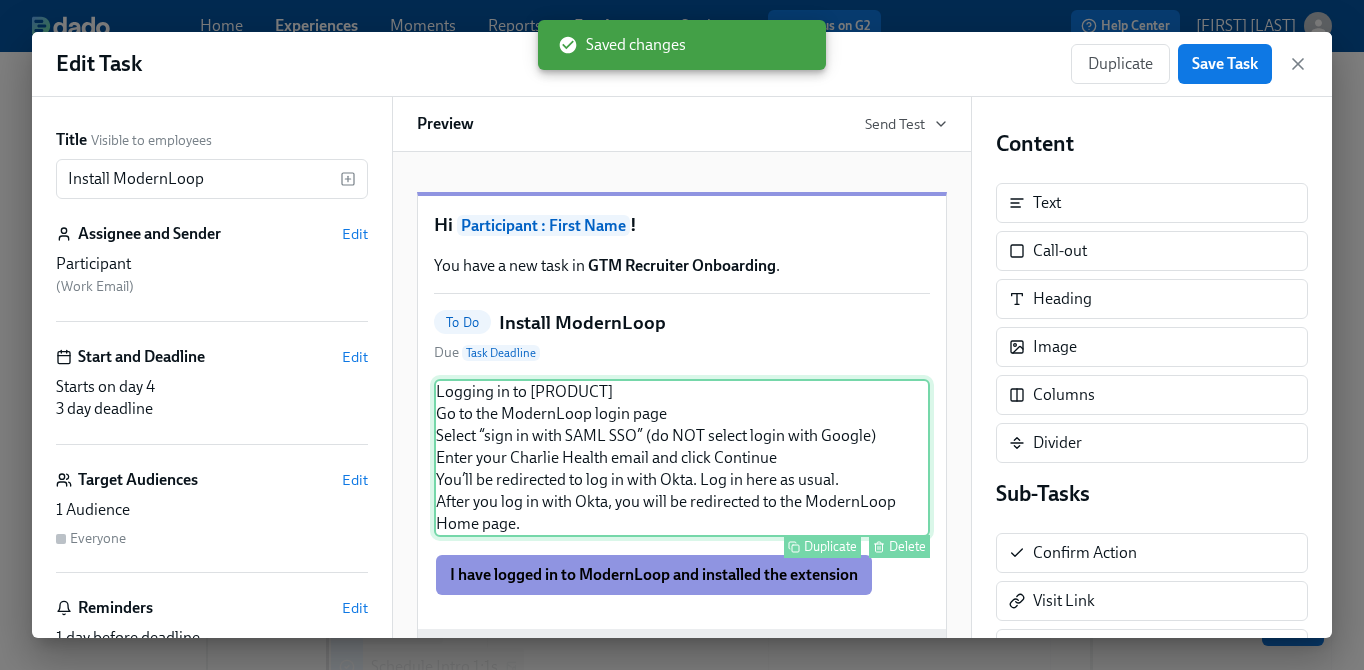click on "Logging in to ModernLoop
Go to the ModernLoop login page
Select “sign in with SAML SSO” (do NOT select login with Google)
Enter your Charlie Health email and click Continue
You’ll be redirected to log in with Okta. Log in here as usual.
After you log in with Okta, you will be redirected to the ModernLoop Home page.   Duplicate   Delete" at bounding box center (682, 458) 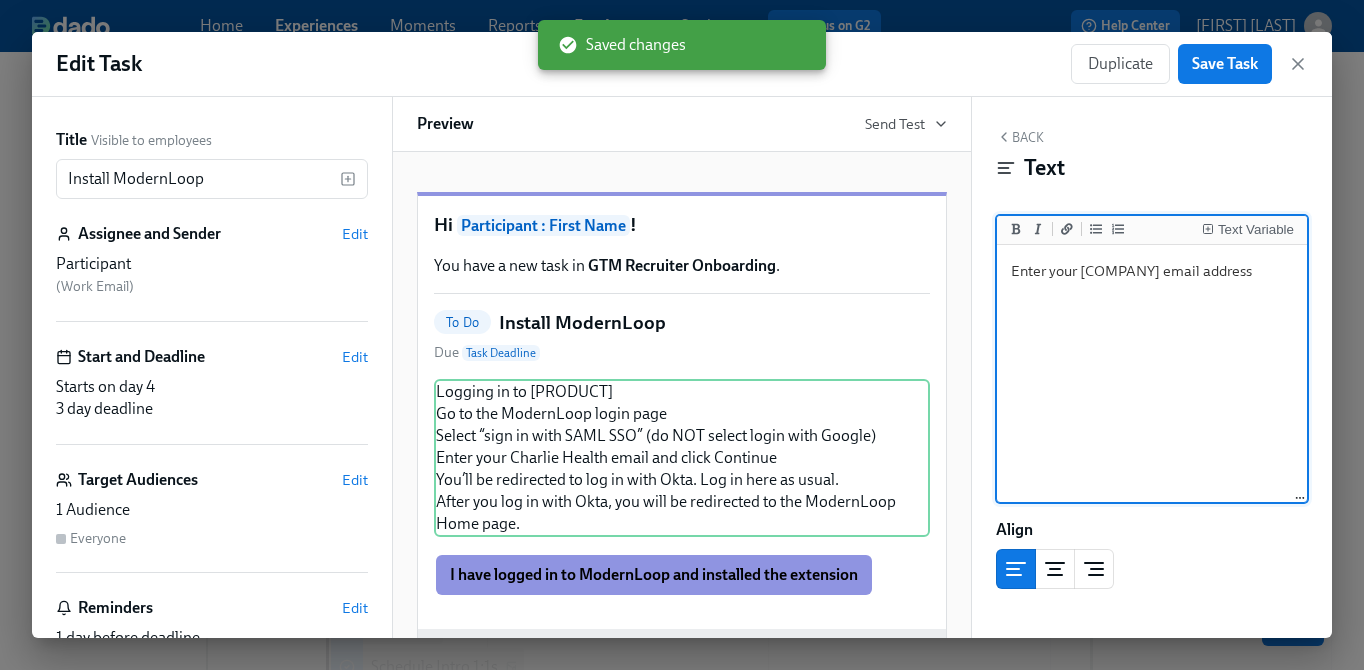 paste on "ModernLoop is a Recruiting Coordination tool designed to make scheduling interviews simple & limit the potential for errors." 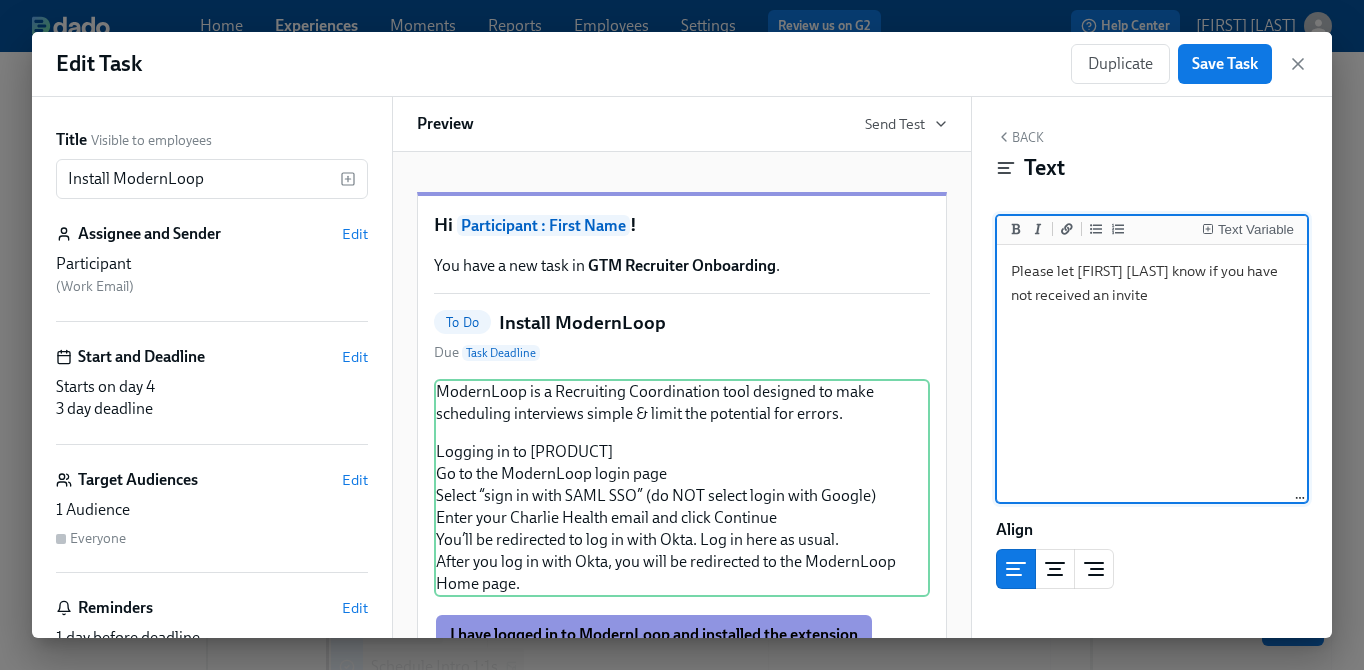click on "Please let [FIRST] [LAST] know if you have not received an invite" at bounding box center [1152, 374] 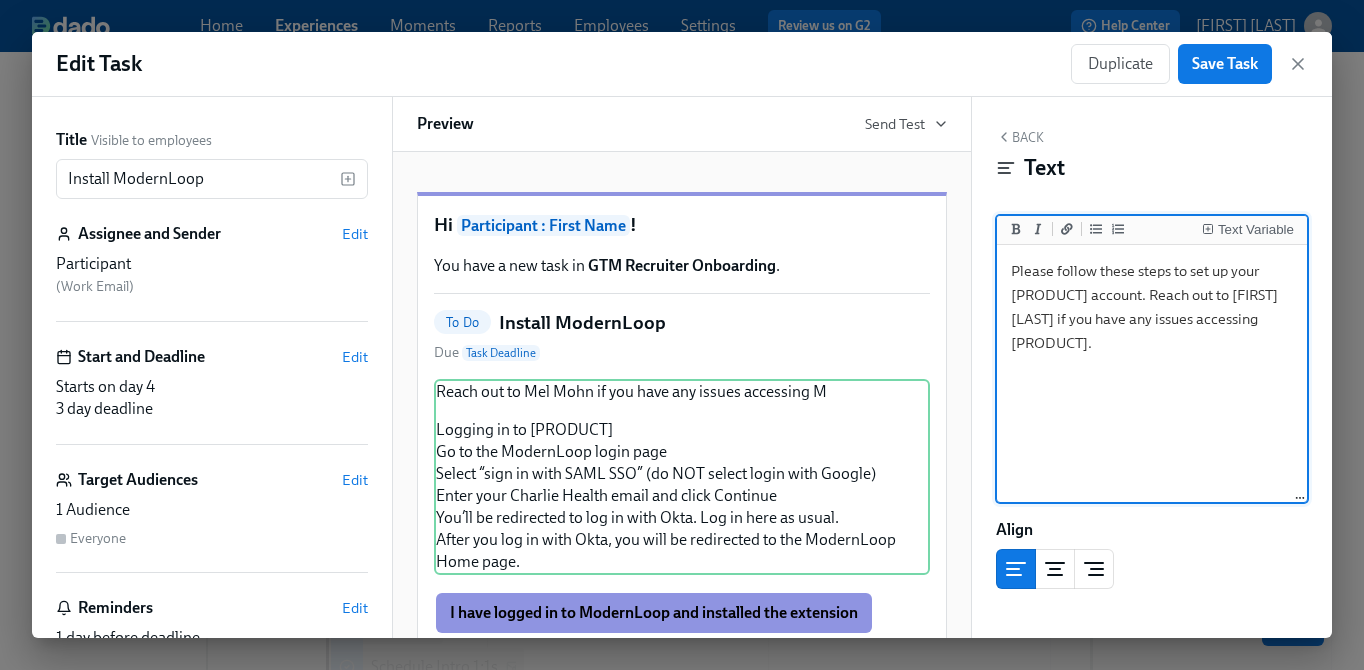 scroll, scrollTop: 80, scrollLeft: 0, axis: vertical 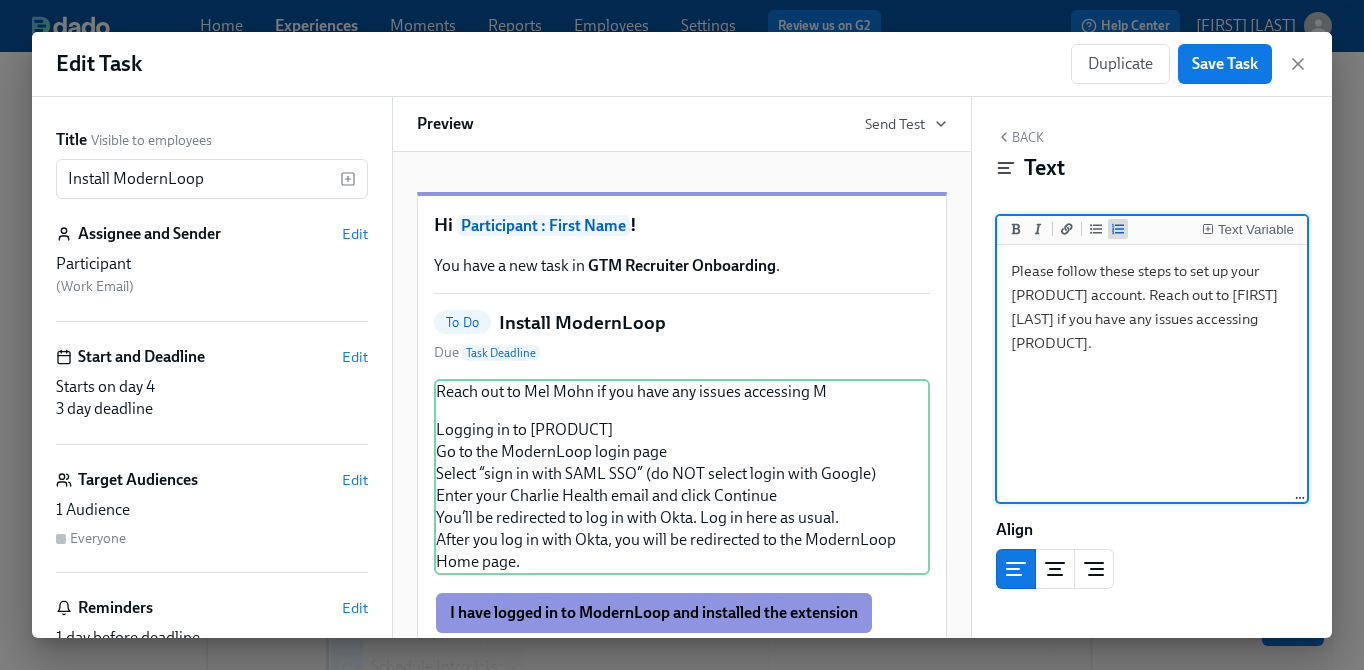 click 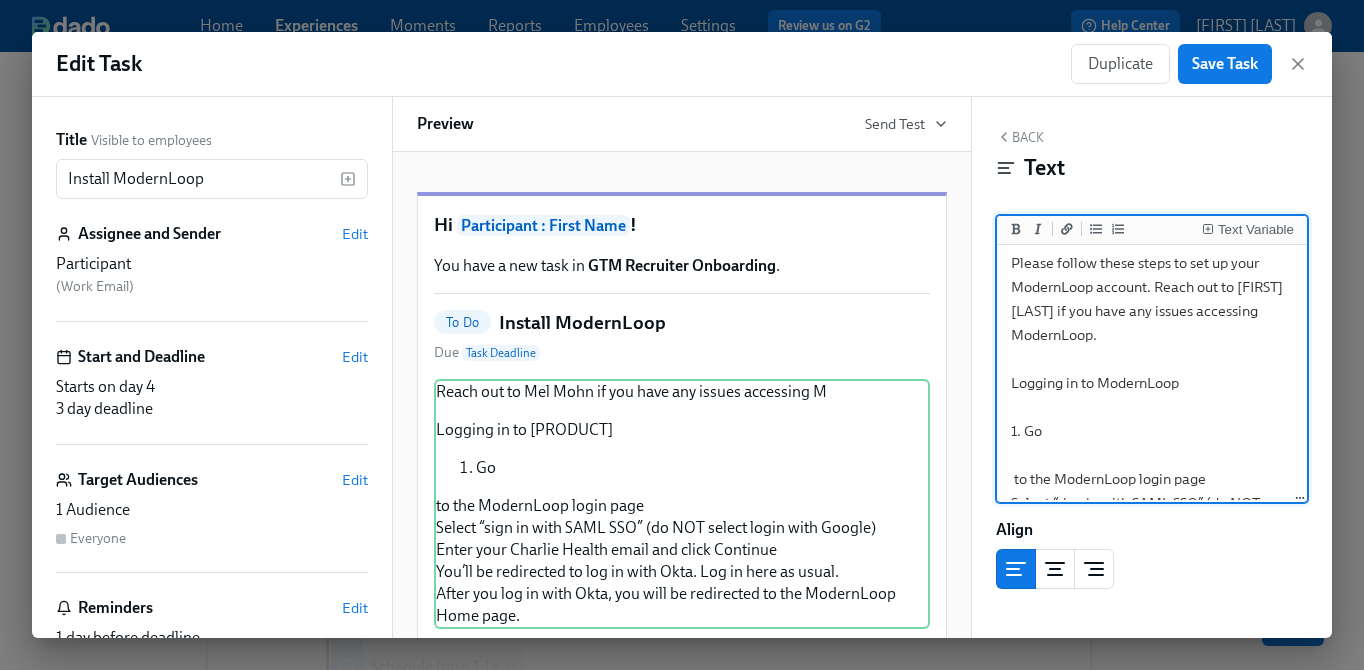 click on "ModernLoop is a Recruiting Coordination tool designed to make scheduling interviews simple & limit the potential for errors. Please follow these steps to set up your ModernLoop account. Reach out to [FIRST] [LAST] if you have any issues accessing ModernLoop.
Logging in to ModernLoop
1. Go
to the ModernLoop login page
Select “sign in with SAML SSO” (do NOT select login with Google)
Enter your Charlie Health email and click Continue
You’ll be redirected to log in with Okta. Log in here as usual.
After you log in with Okta, you will be redirected to the ModernLoop Home page." at bounding box center [1152, 431] 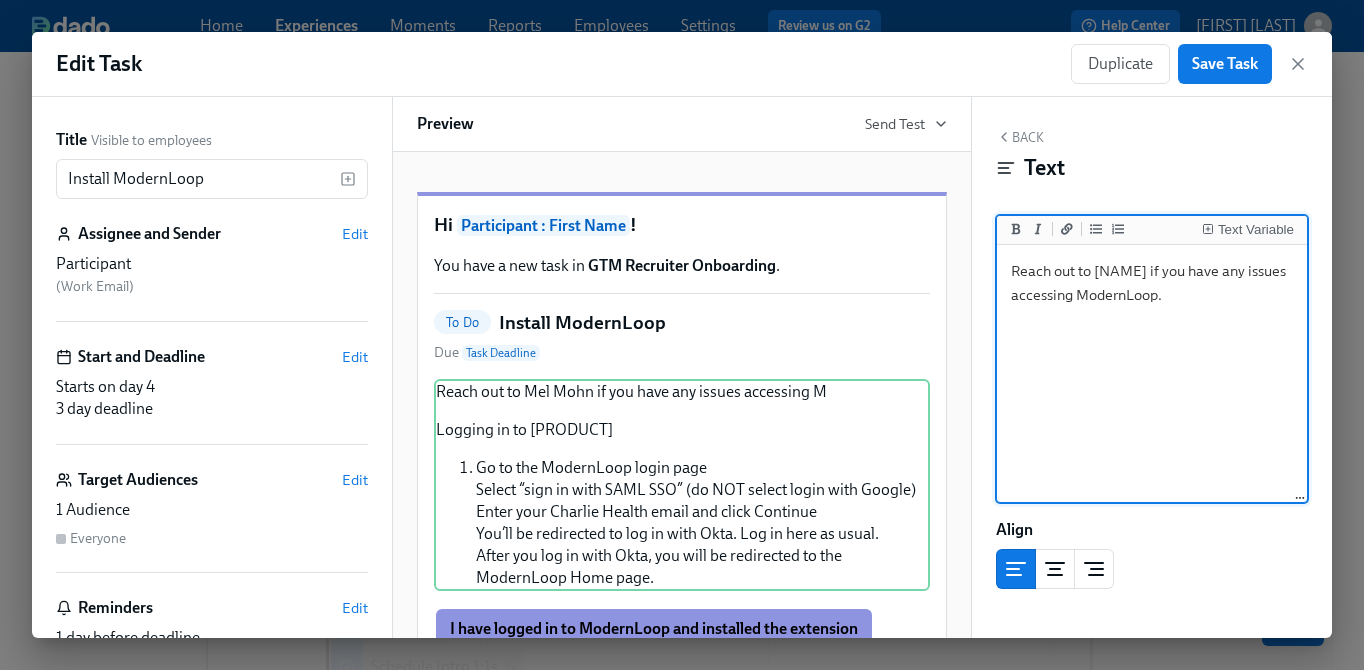 scroll, scrollTop: 156, scrollLeft: 0, axis: vertical 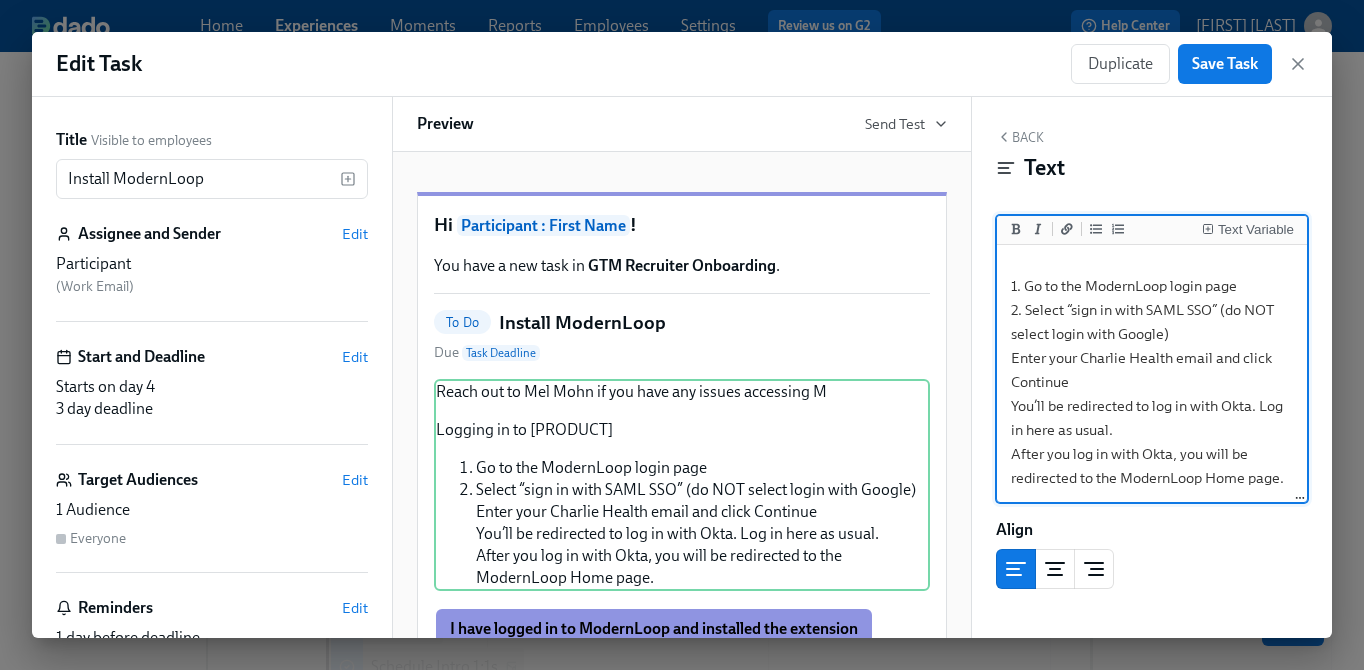 click on "Reach out to [EMAIL] if you have any issues accessing ModernLoop.
Logging in to ModernLoop
1. Go to the ModernLoop login page
2. Select “sign in with SAML SSO” (do NOT select login with Google)
Enter your Charlie Health email and click Continue
You’ll be redirected to log in with Okta. Log in here as usual.
After you log in with Okta, you will be redirected to the ModernLoop Home page." at bounding box center (1152, 322) 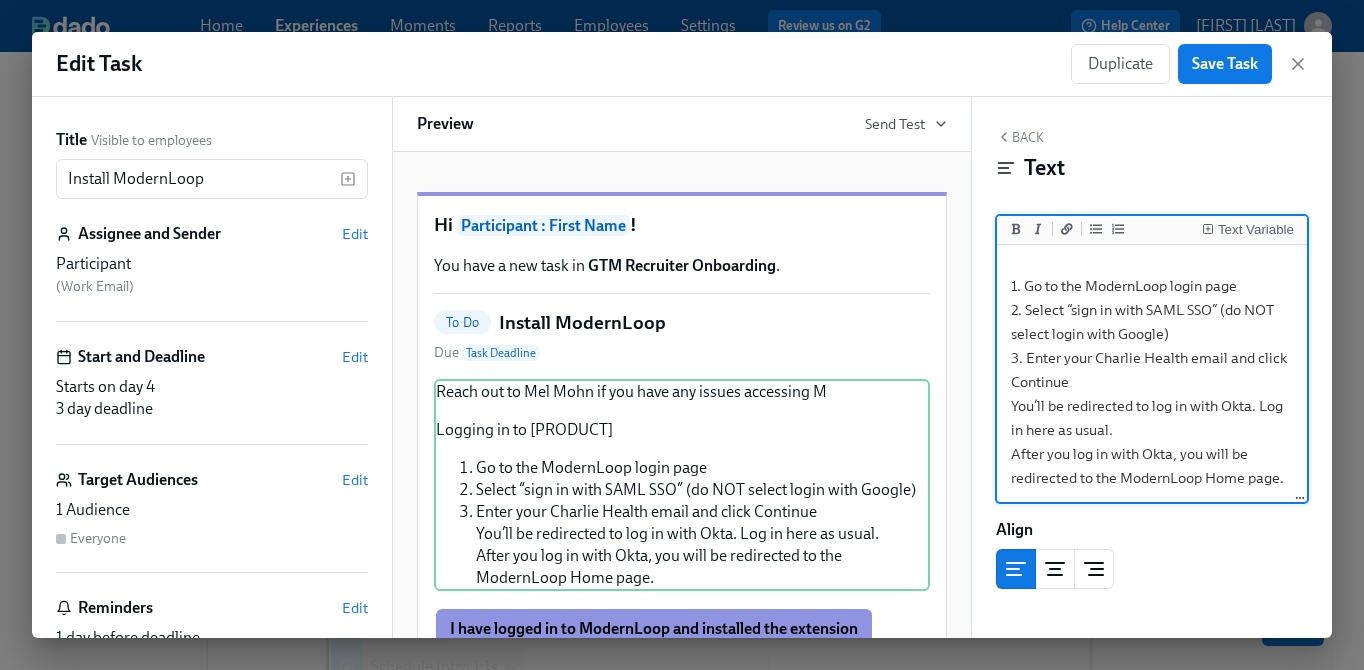 scroll, scrollTop: 223, scrollLeft: 0, axis: vertical 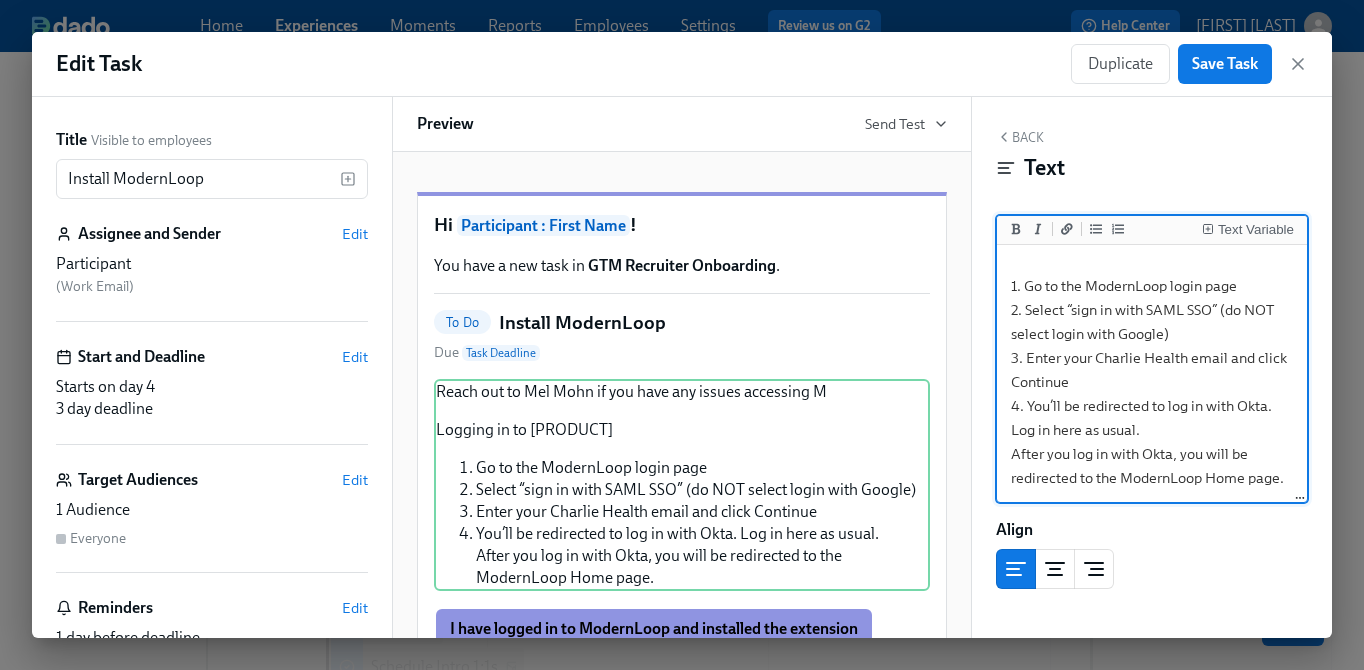 click on "ModernLoop is a Recruiting Coordination tool designed to make scheduling interviews simple & limit the potential for errors. Please follow these steps to set up your ModernLoop account. Reach out to [PERSON] if you have any issues accessing ModernLoop.
Logging in to ModernLoop
1. Go to the ModernLoop login page
2. Select “sign in with SAML SSO” (do NOT select login with Google)
3. Enter your Charlie Health email and click Continue
4. You’ll be redirected to log in with Okta. Log in here as usual.
After you log in with Okta, you will be redirected to the ModernLoop Home page." at bounding box center [1152, 262] 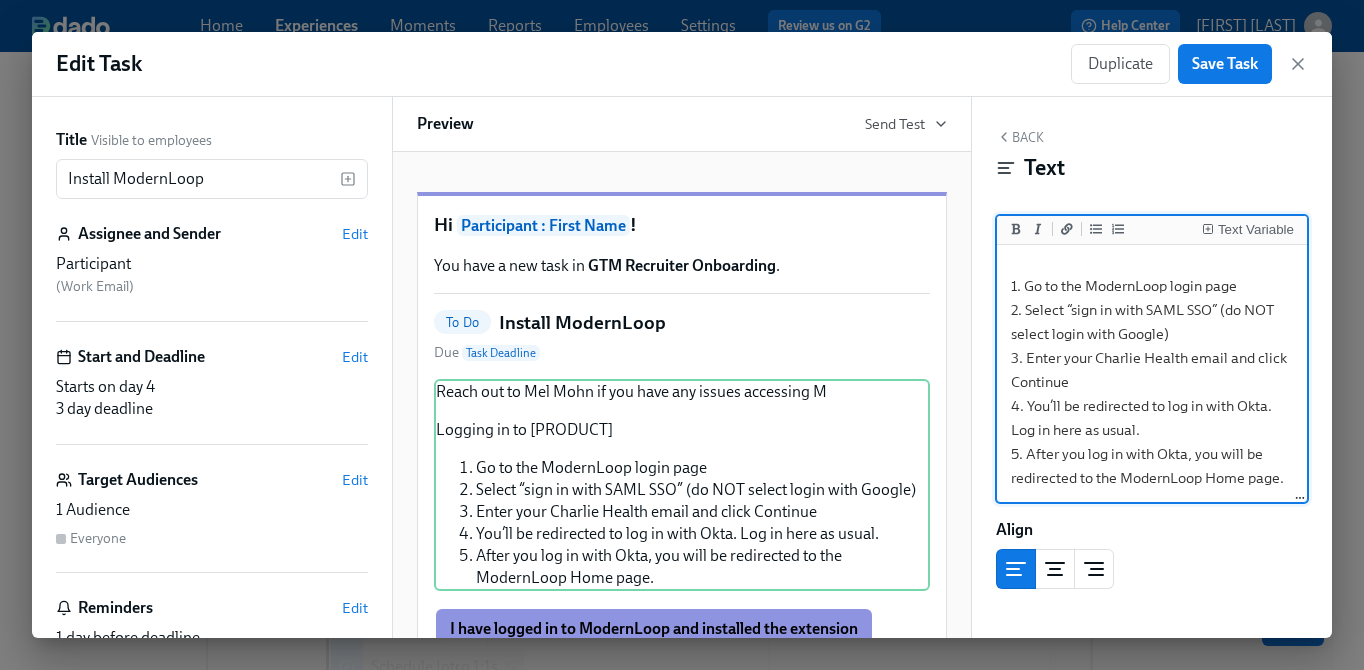 scroll, scrollTop: 21, scrollLeft: 0, axis: vertical 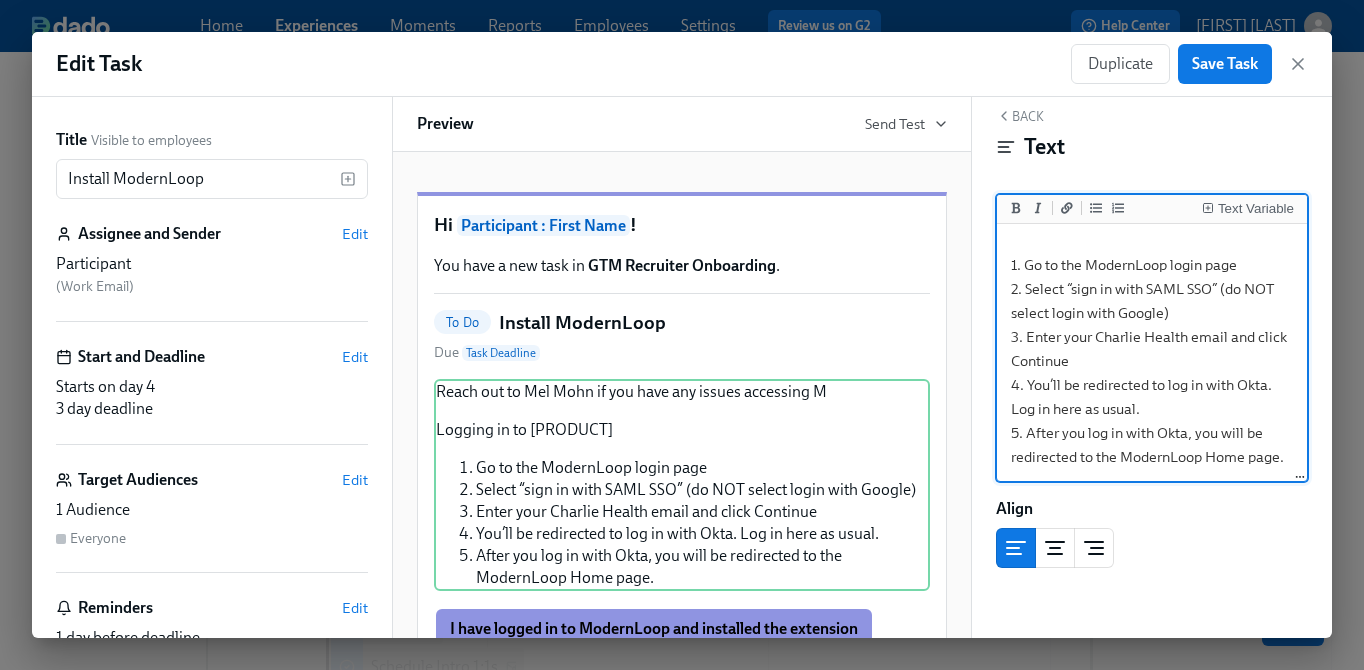 drag, startPoint x: 1238, startPoint y: 268, endPoint x: 1172, endPoint y: 270, distance: 66.0303 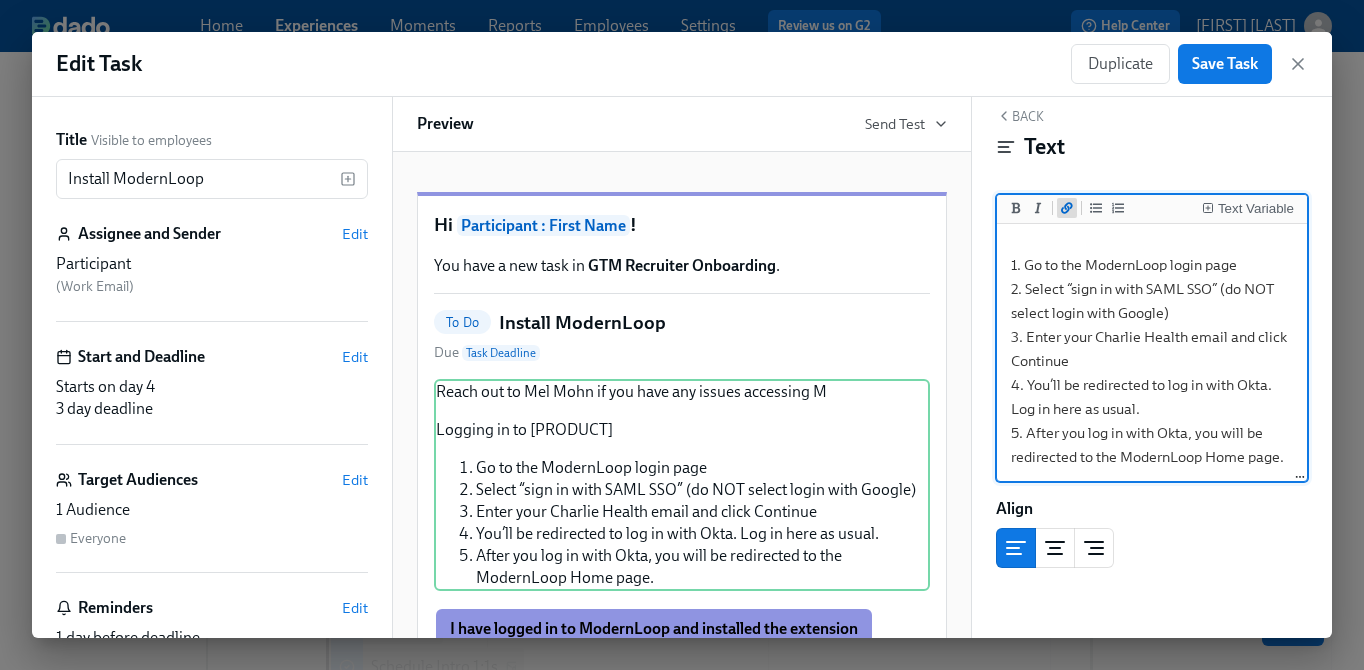 click 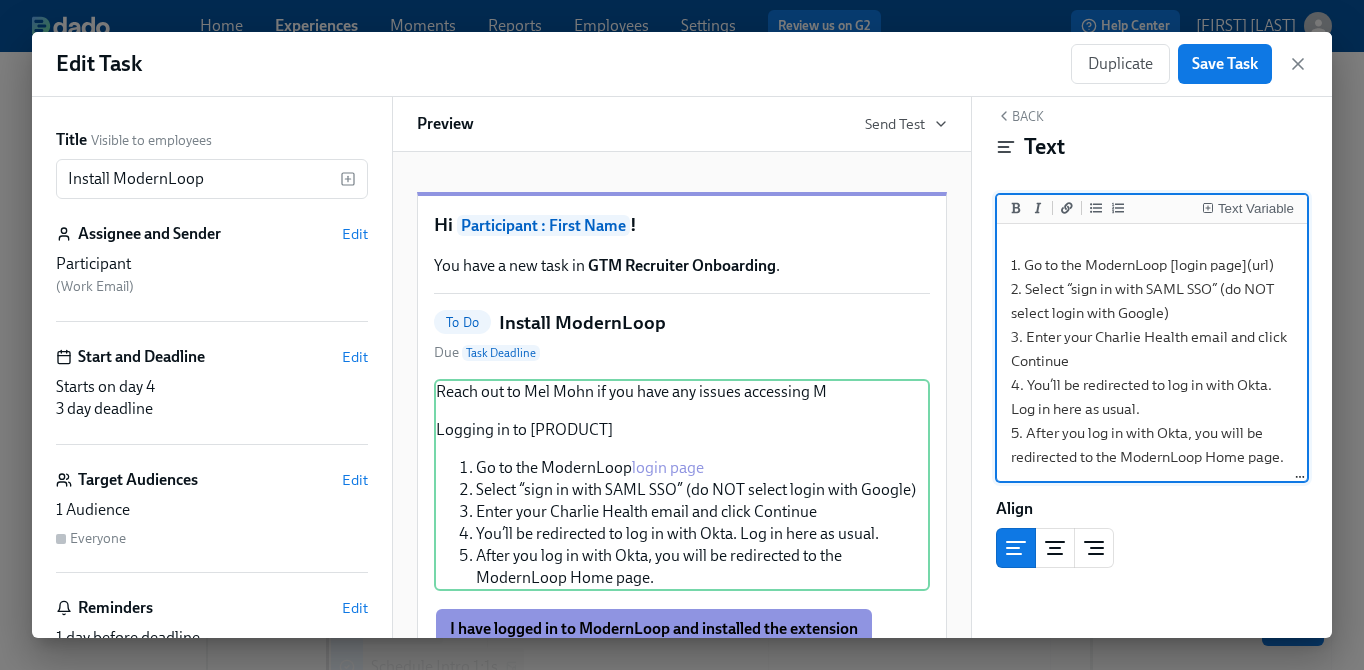 drag, startPoint x: 1273, startPoint y: 264, endPoint x: 1257, endPoint y: 264, distance: 16 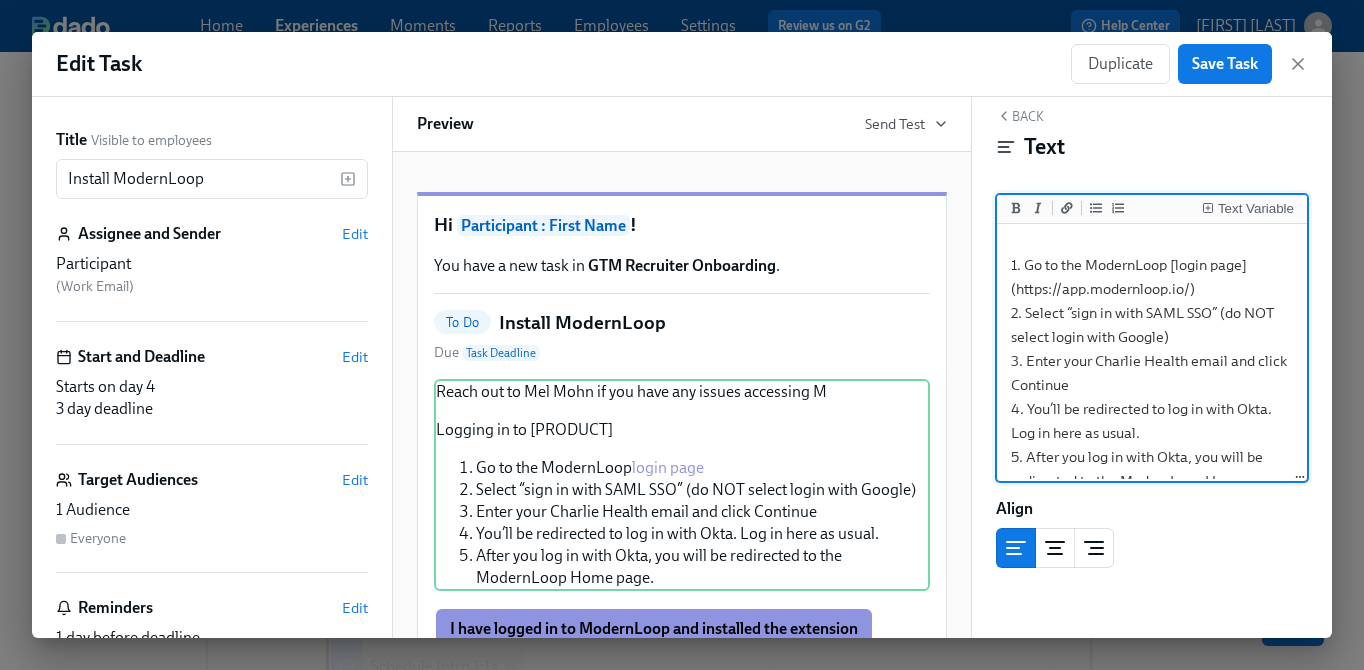 scroll, scrollTop: 249, scrollLeft: 0, axis: vertical 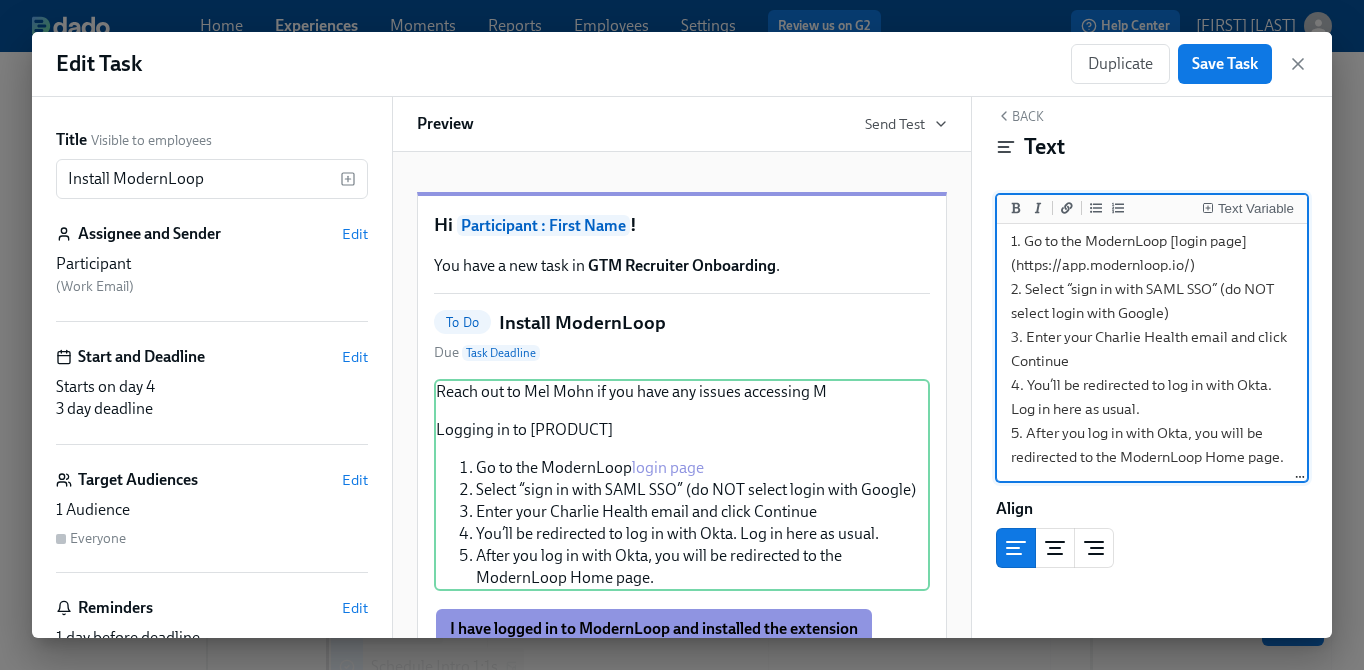 drag, startPoint x: 1282, startPoint y: 453, endPoint x: 1123, endPoint y: 452, distance: 159.00314 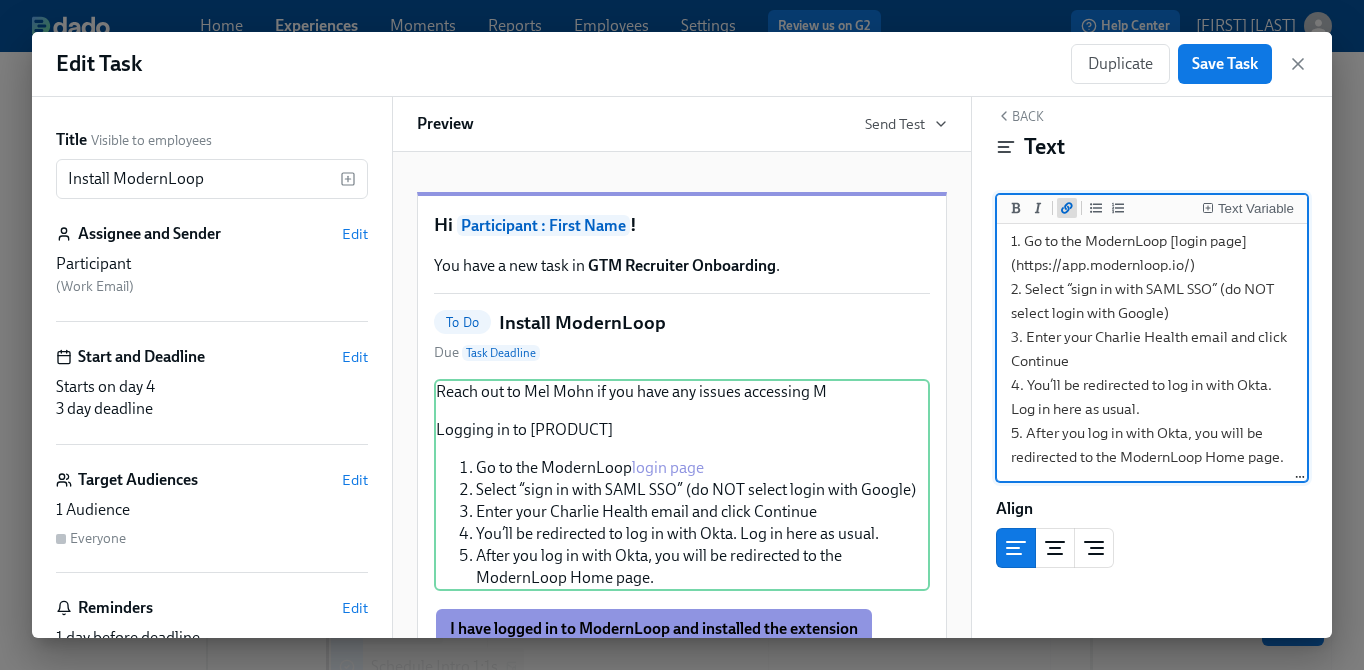 click 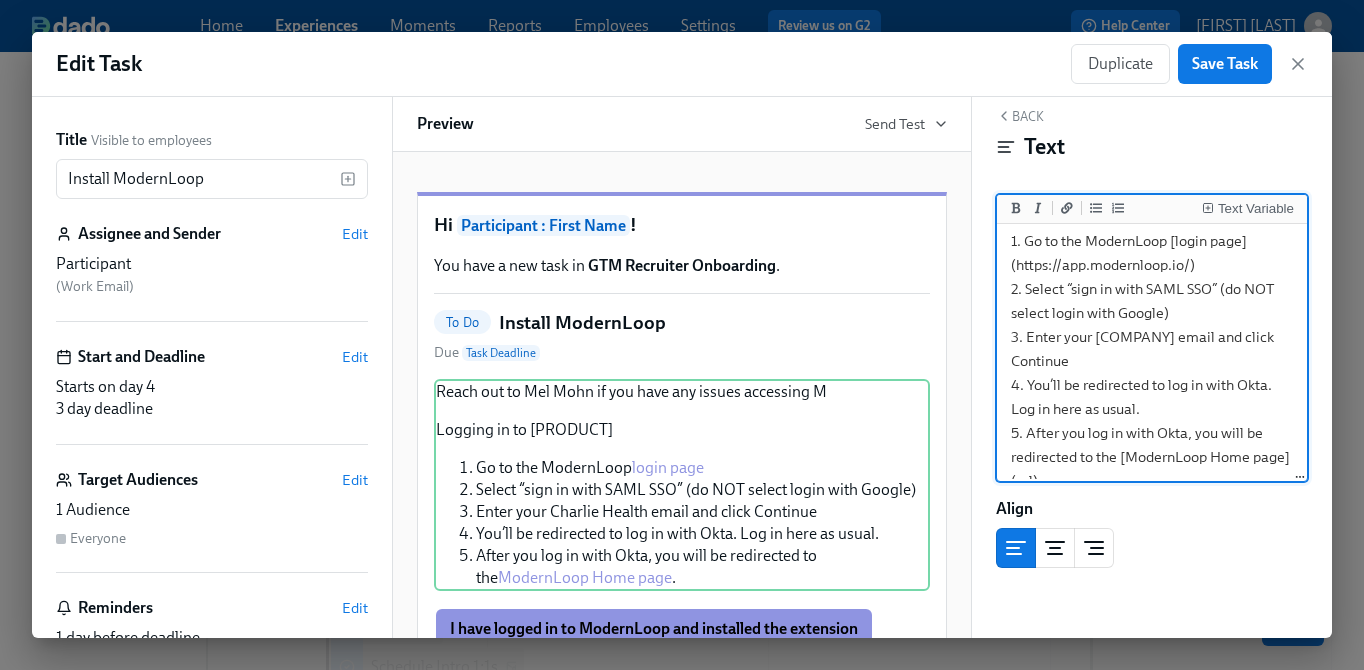 scroll, scrollTop: 273, scrollLeft: 0, axis: vertical 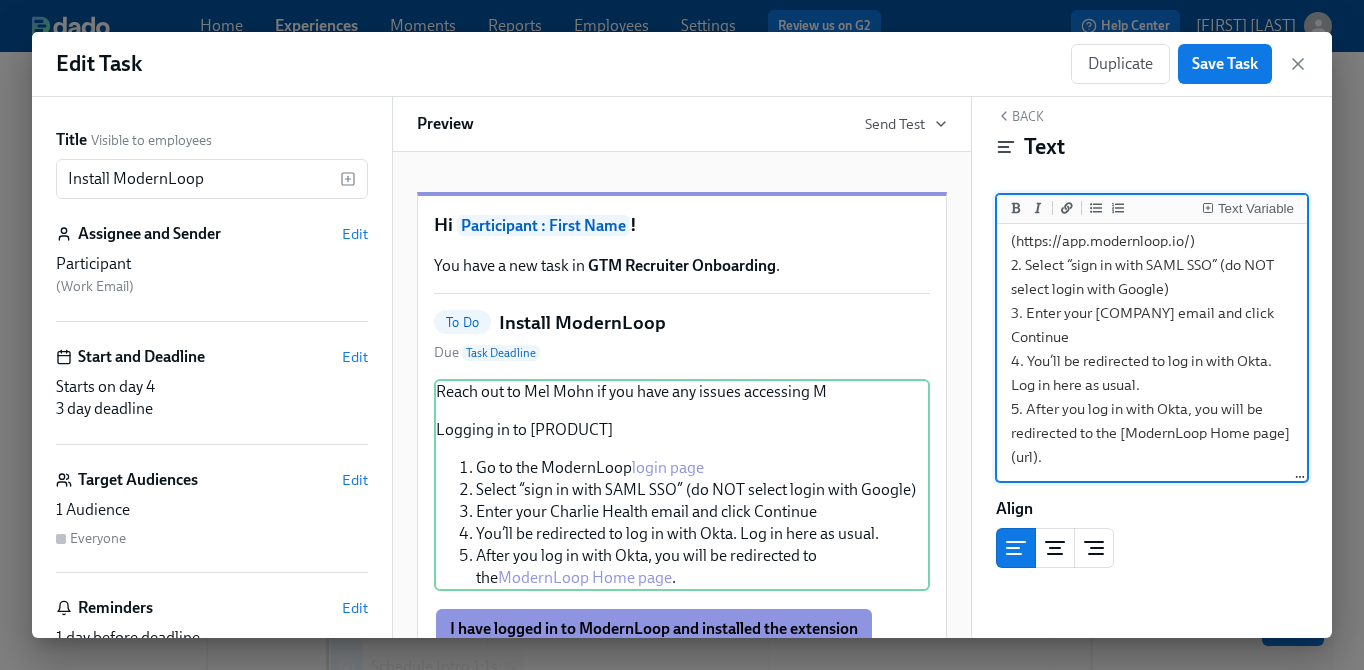 drag, startPoint x: 1034, startPoint y: 457, endPoint x: 1019, endPoint y: 457, distance: 15 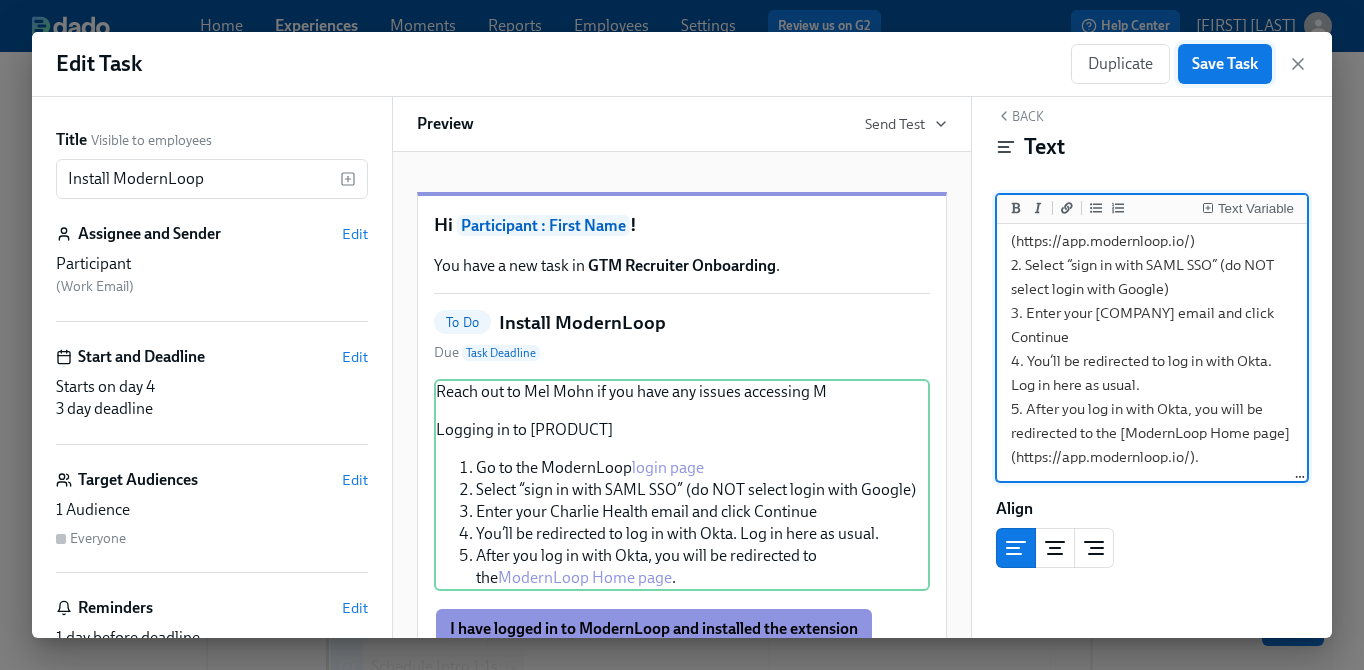 click on "Save Task" at bounding box center [1225, 64] 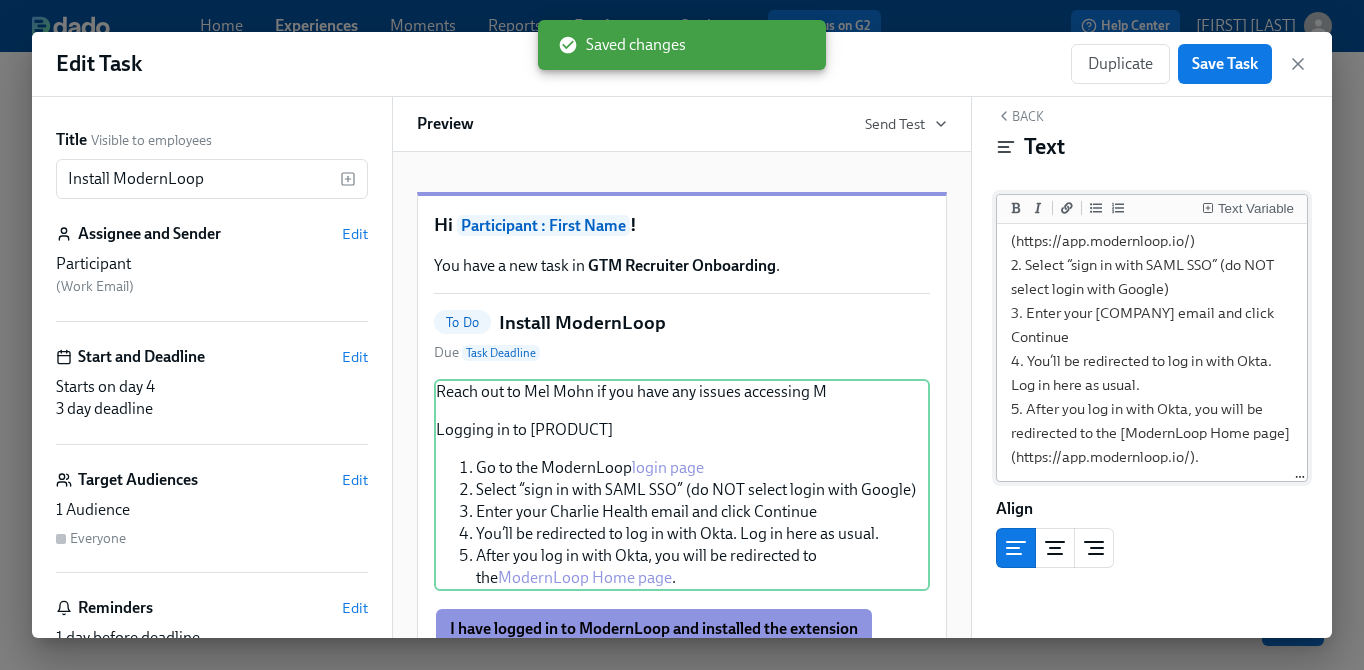 scroll, scrollTop: 692, scrollLeft: 0, axis: vertical 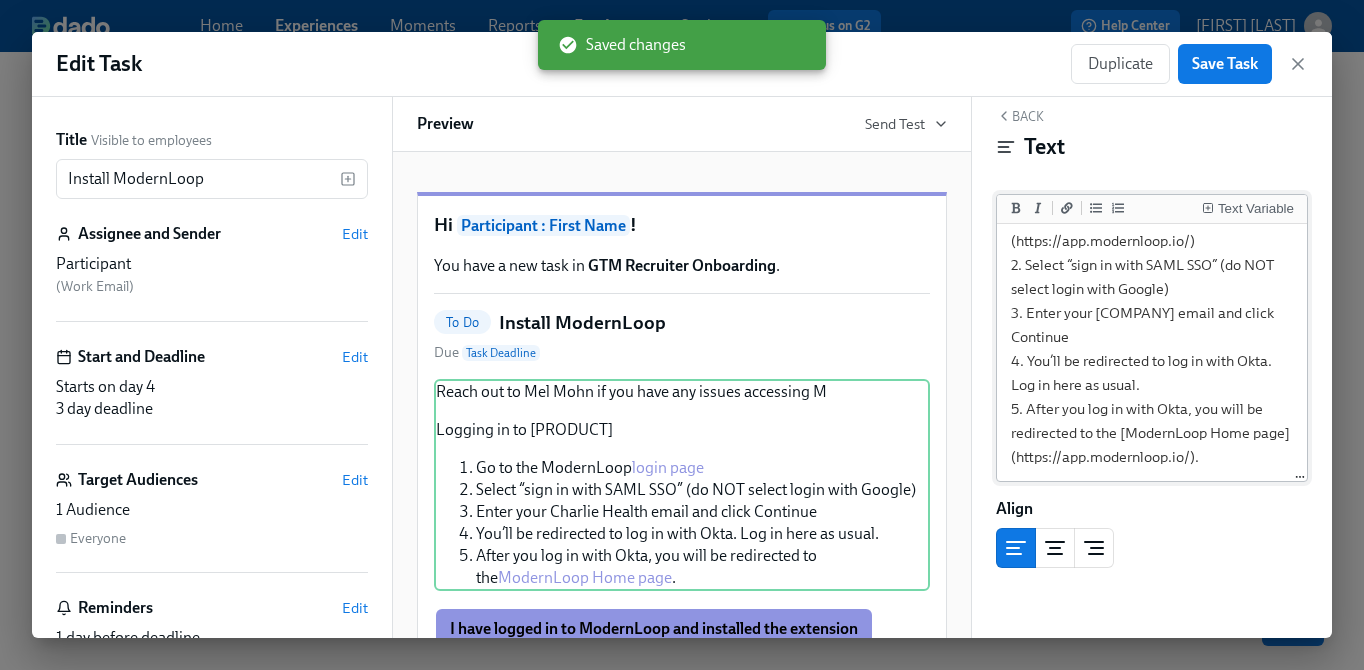 click on "ModernLoop is a Recruiting Coordination tool designed to make scheduling interviews simple & limit the potential for errors. Please follow these steps to set up your ModernLoop account. Reach out to [PERSON] if you have any issues accessing ModernLoop.
Logging in to ModernLoop
1. Go to the ModernLoop [login page](https://app.modernloop.io/)
2. Select “sign in with SAML SSO” (do NOT select login with Google)
3. Enter your [COMPANY] email and click Continue
4. You’ll be redirected to log in with Okta. Log in here as usual.
5. After you log in with Okta, you will be redirected to the [ModernLoop Home page](https://app.modernloop.io/)." at bounding box center (1152, 217) 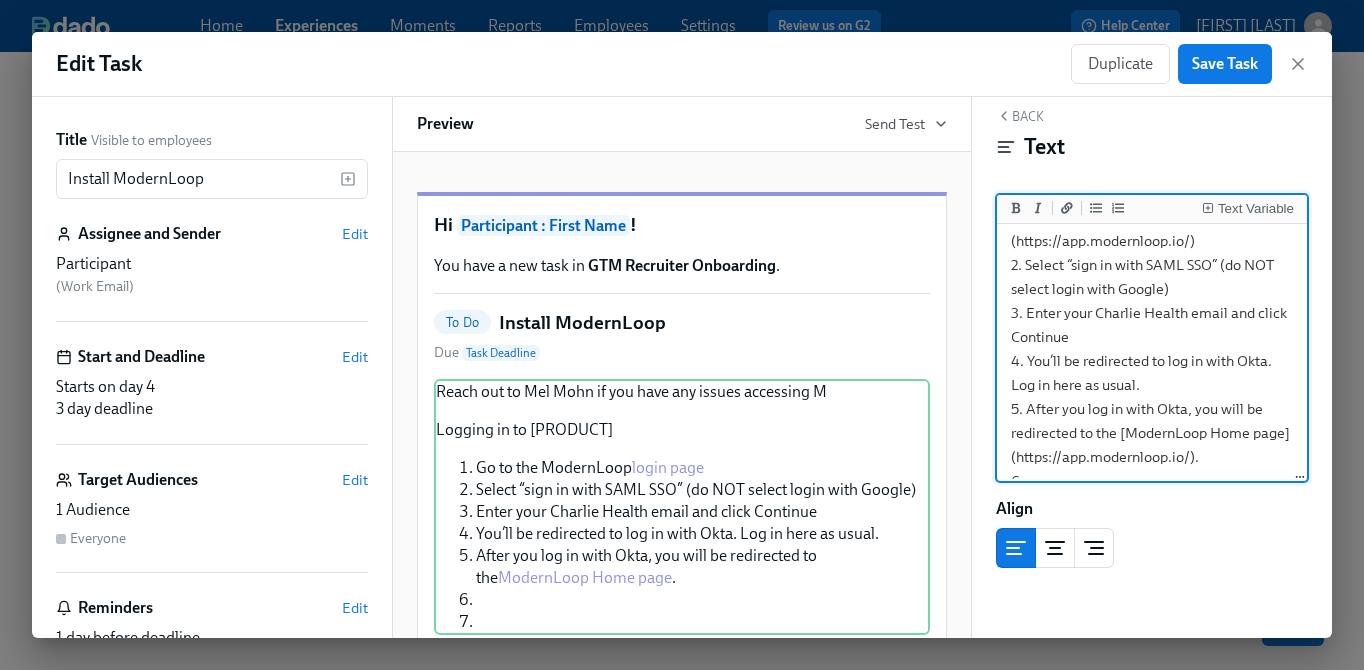 scroll, scrollTop: 321, scrollLeft: 0, axis: vertical 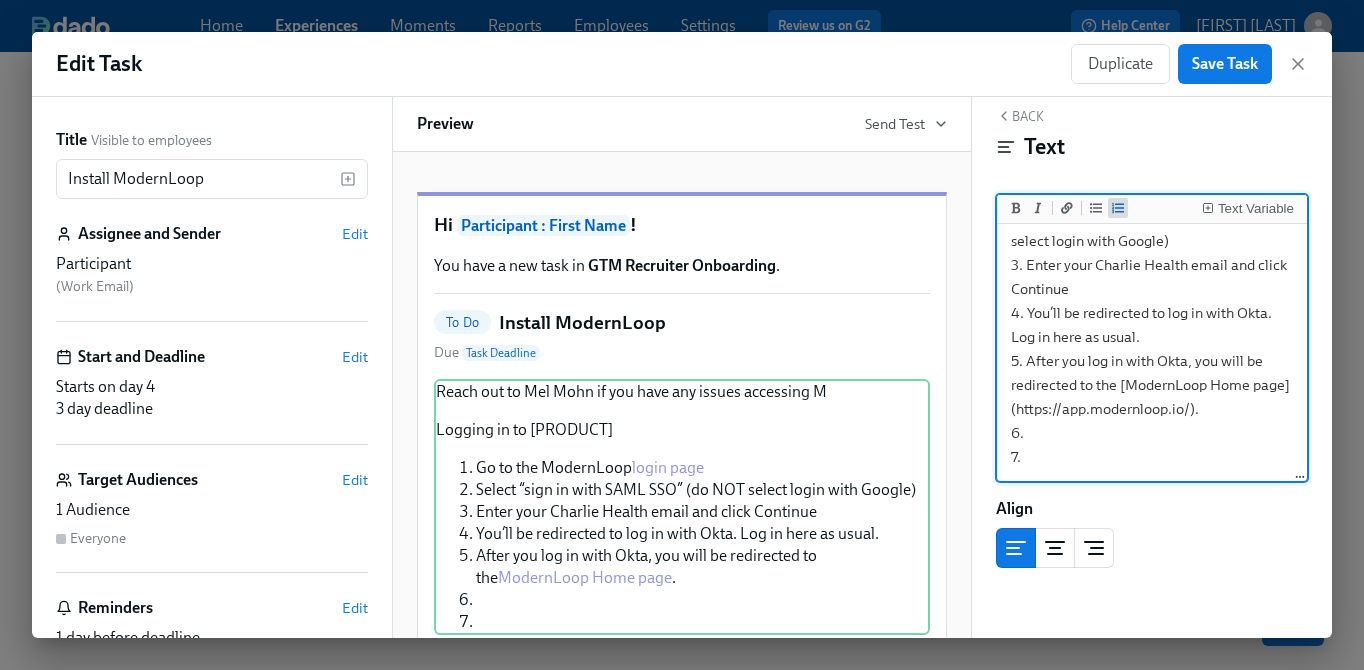click 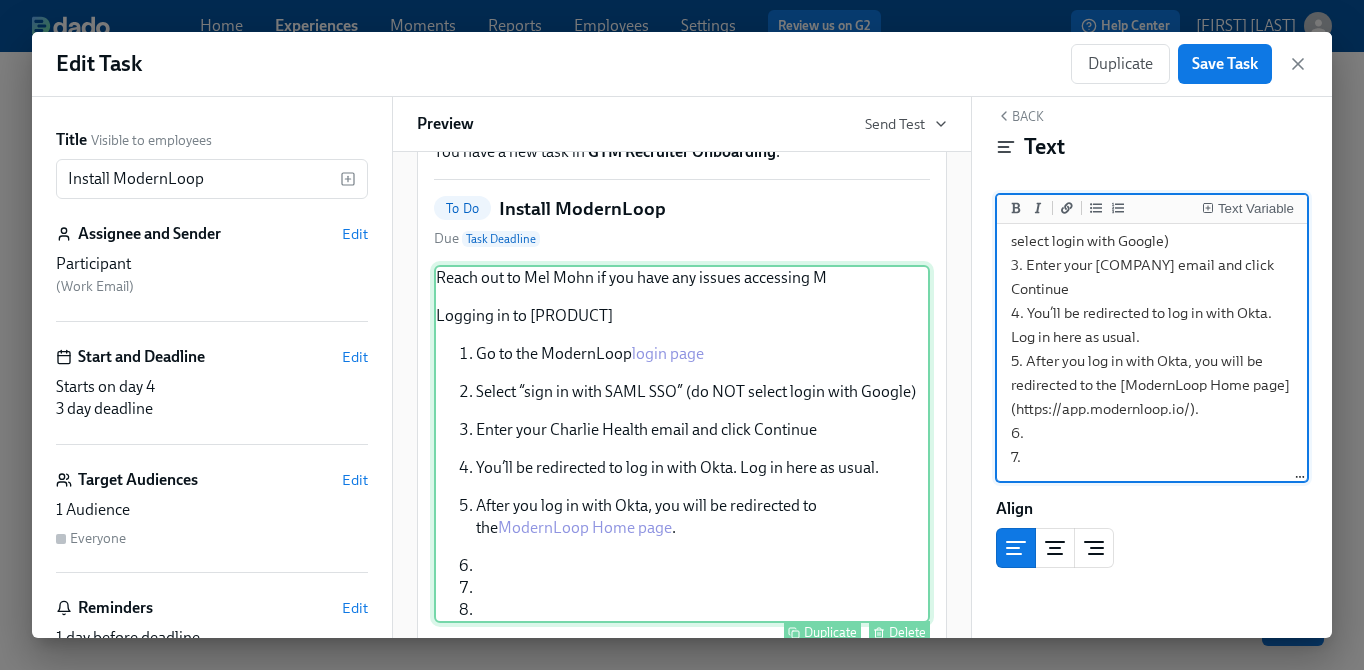 scroll, scrollTop: 113, scrollLeft: 0, axis: vertical 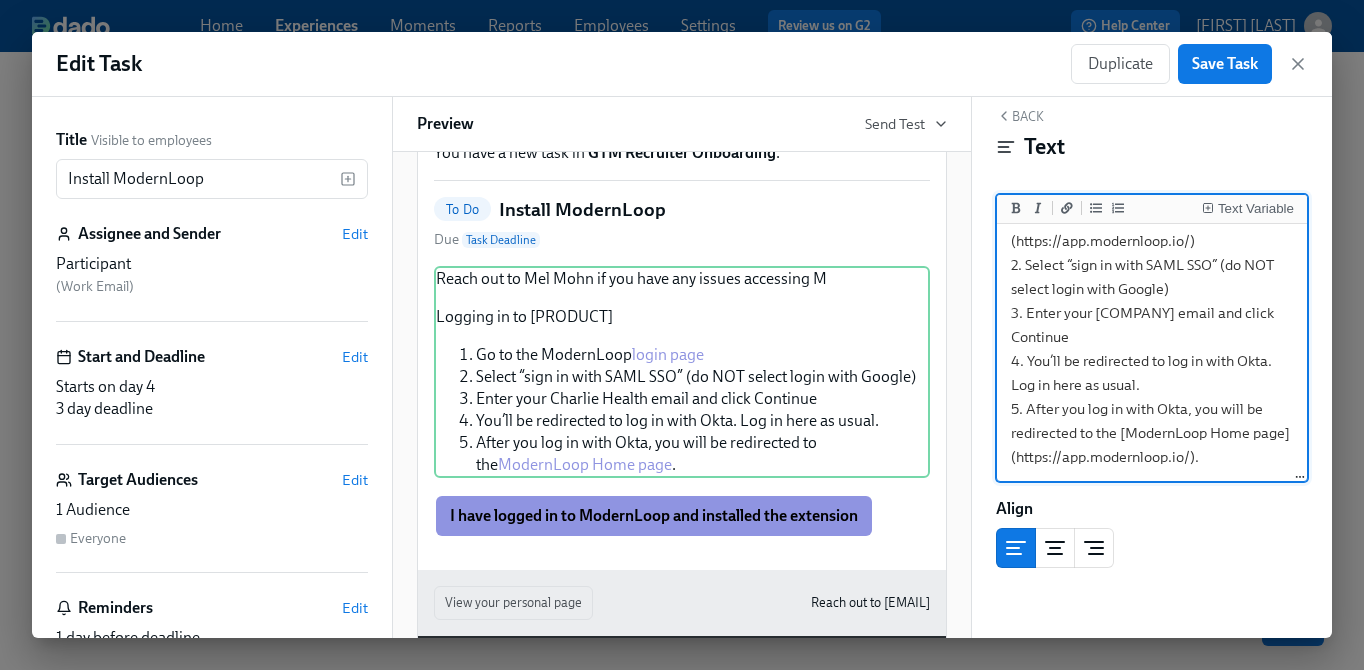 paste on "ModernLoop Extension
Follow these steps to install the ModernLoop Chrome Extension. Link to the extension in Chrome Web Store here." 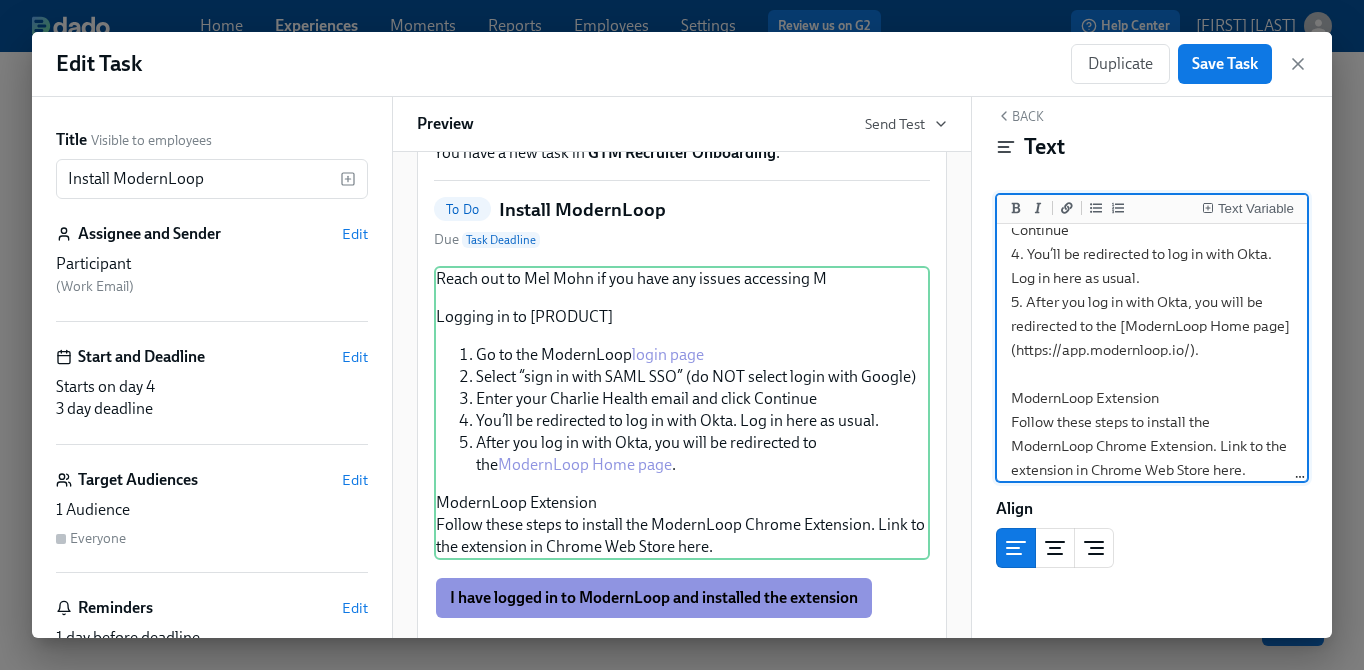 scroll, scrollTop: 393, scrollLeft: 0, axis: vertical 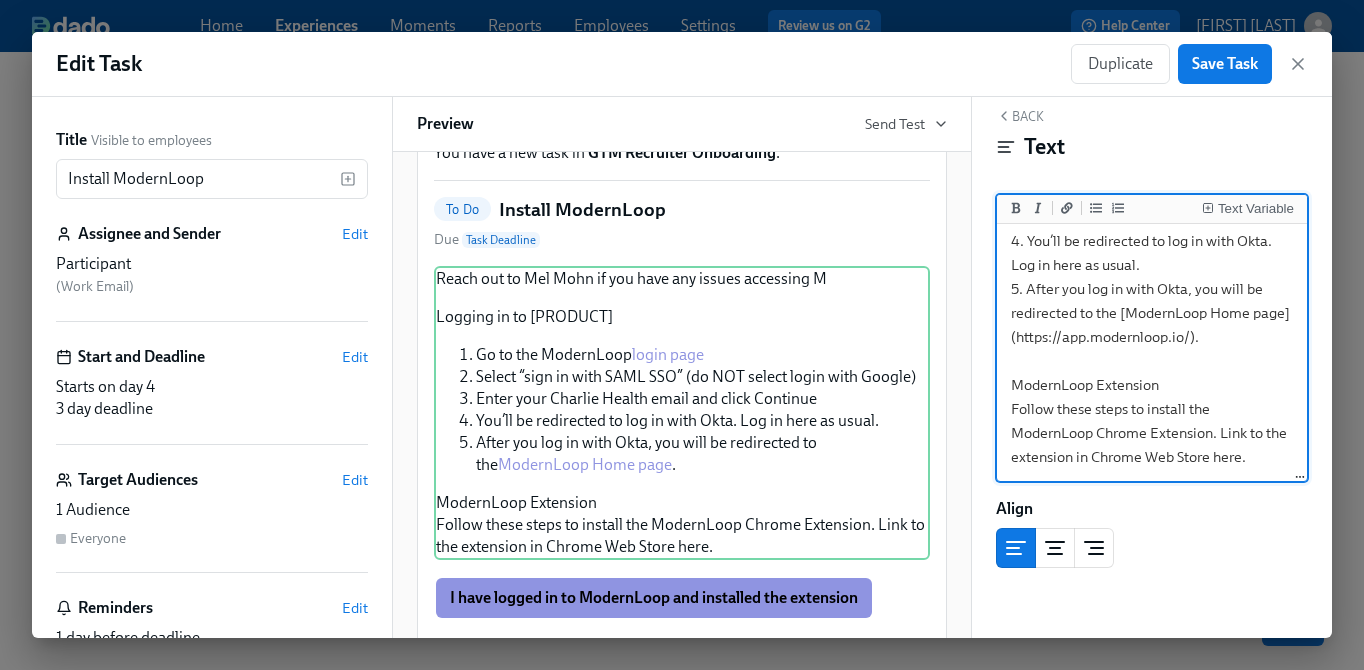 drag, startPoint x: 1267, startPoint y: 457, endPoint x: 992, endPoint y: 417, distance: 277.89386 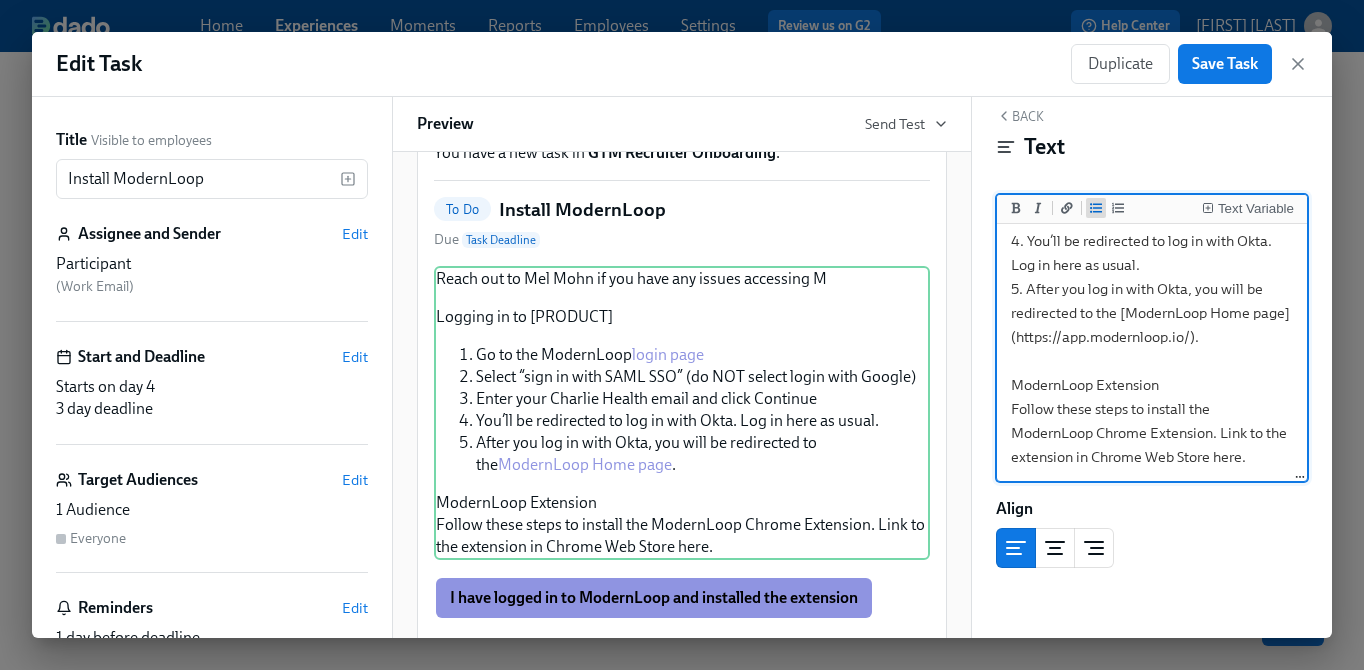 click 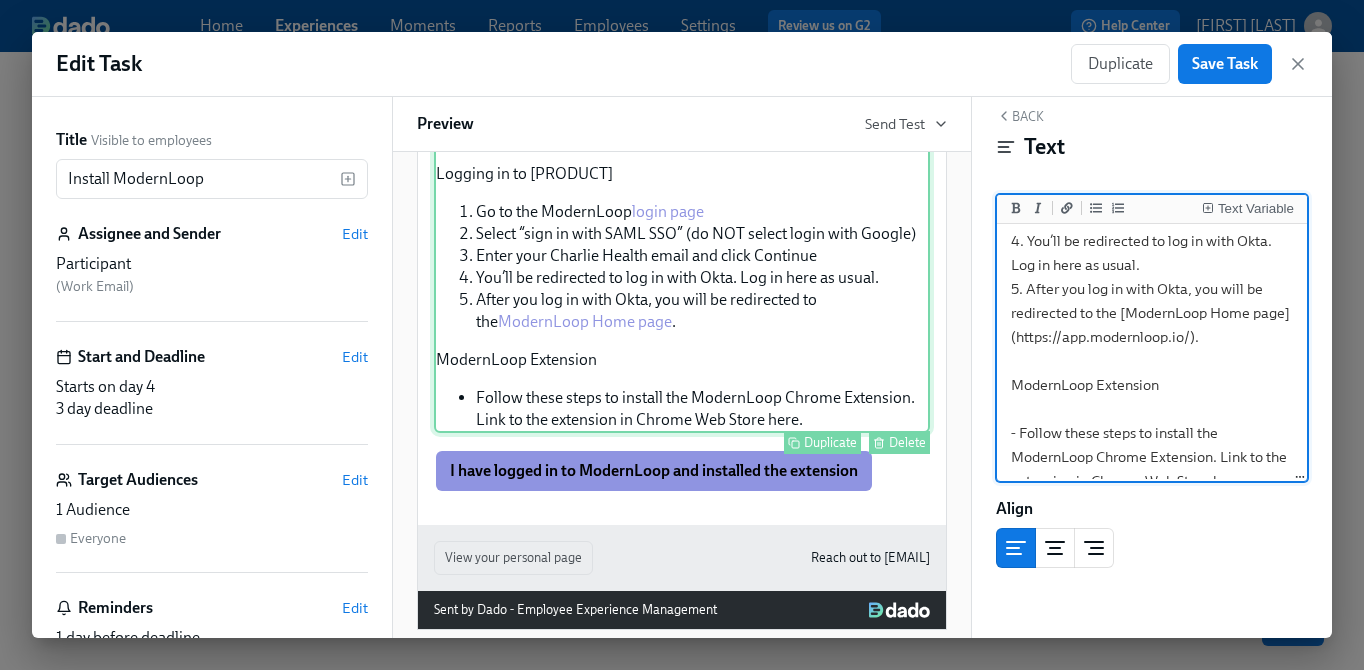scroll, scrollTop: 258, scrollLeft: 0, axis: vertical 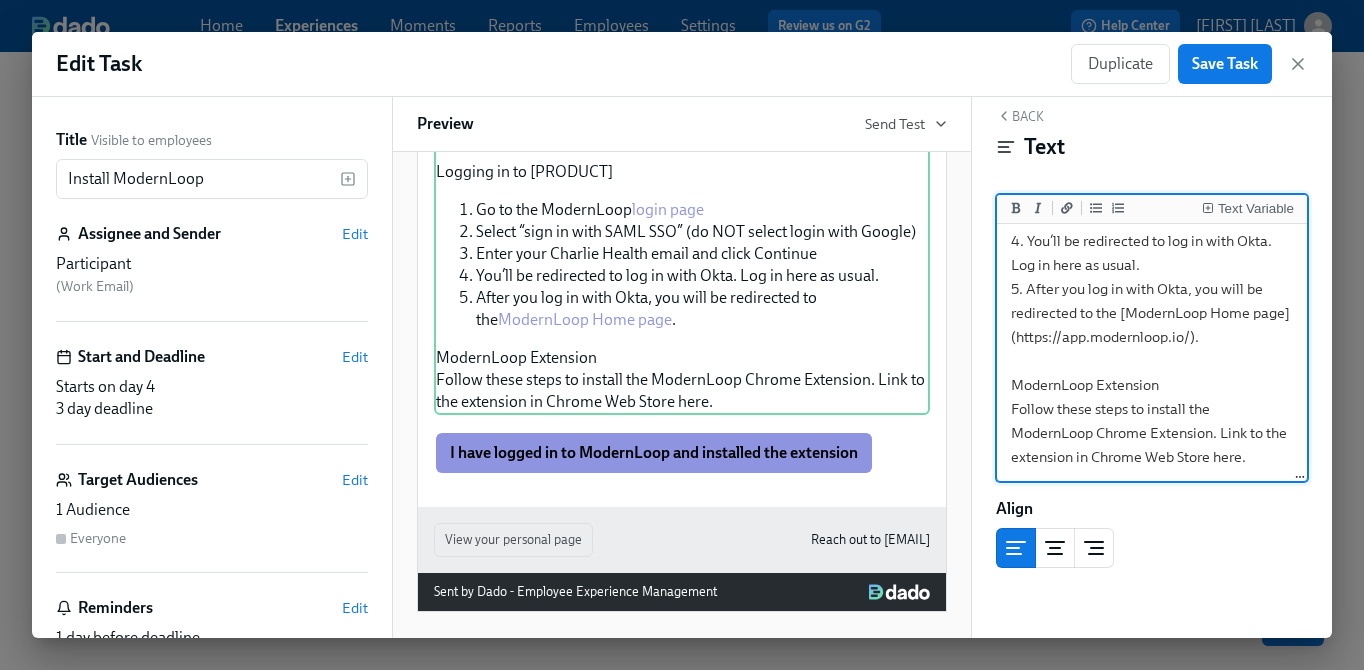 click on "ModernLoop is a Recruiting Coordination tool designed to make scheduling interviews simple & limit the potential for errors. Please follow these steps to set up your ModernLoop account. Reach out to [FIRST] [LAST] if you have any issues accessing ModernLoop.
Logging in to ModernLoop
1. Go to the ModernLoop [login page](https://app.modernloop.io/)
2. Select “sign in with SAML SSO” (do NOT select login with Google)
3. Enter your Charlie Health email and click Continue
4. You’ll be redirected to log in with Okta. Log in here as usual.
5. After you log in with Okta, you will be redirected to the [ModernLoop Home page](https://app.modernloop.io/).
ModernLoop Extension
Follow these steps to install the ModernLoop Chrome Extension. Link to the extension in Chrome Web Store here." at bounding box center (1152, 157) 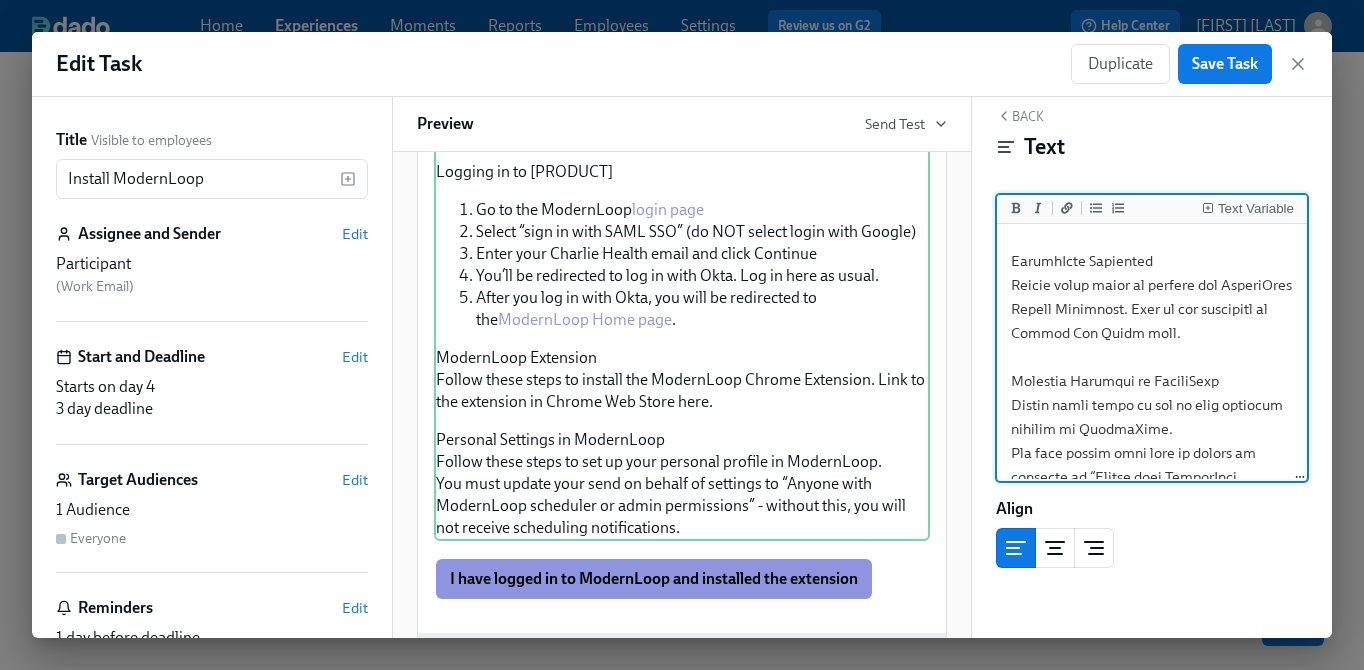 scroll, scrollTop: 482, scrollLeft: 0, axis: vertical 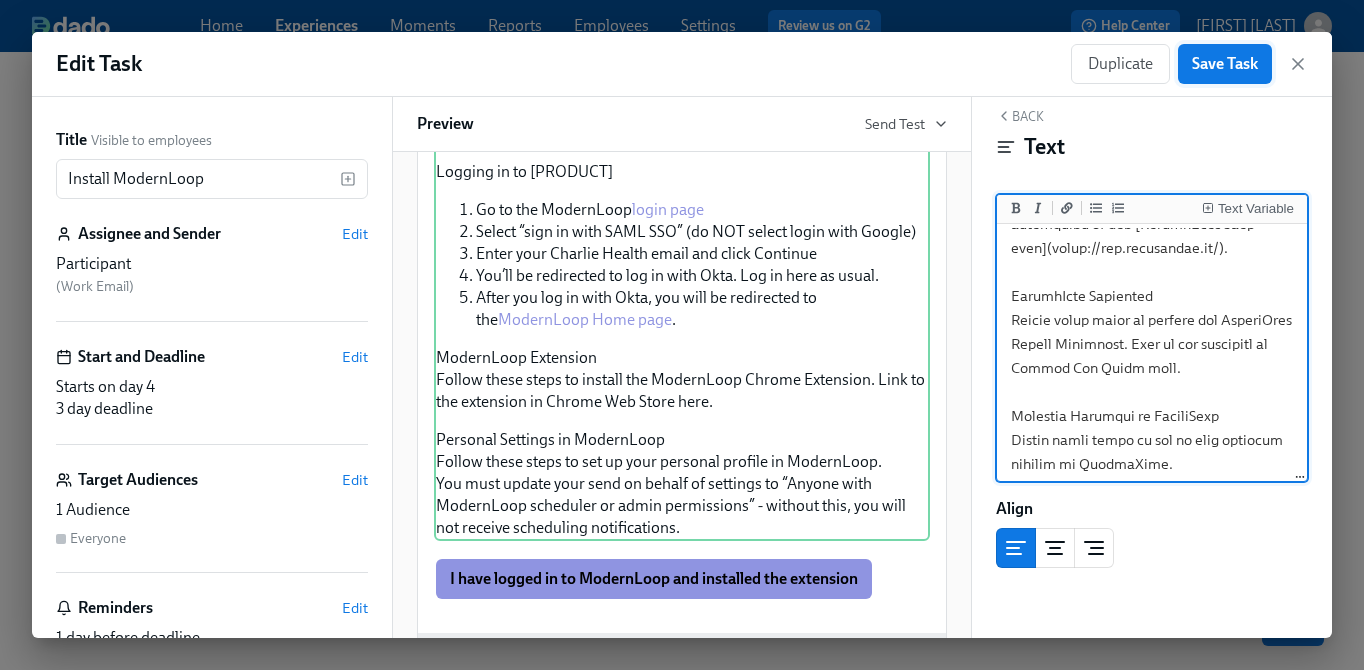 type on "LoremiPsum do s Ametconsec Adipiscingel sedd eiusmodt in utla etdolorema aliquaenim admini & venia qui nostrudex ull labori. Nisial exeaco conse duisa ir inr vo veli EsseciLlum fugiatn. Paria exc si Occ Cupi no pro sunt cul quioff deseruntm AnimidEstl.
Perspic un om IstenaTuse
5. Vo ac dol LaudanTium [totam rema](eaque://ips.quaeabillo.in/)
6. Verita “quas ar beat VITA DIC” (ex NEM enimip quiav aspe Autodi)
2. Fugit cons Magnido Eosrat sequi nes neque Porroqui
7. Dol’ad nu eiusmodite in mag qu etia Minu. Sol no elig op cumqu.
7. Nihil imp quo pl face Poss, ass repe te autemquibu of deb [RerumnEces Saep even](volup://rep.recusandae.it/).
EarumhIcte Sapiented
Reicie volup maior al perfere dol AsperiOres Repell Minimnost. Exer ul cor suscipitl al Commod Con Quidm moll.
Molestia Harumqui re FaciliSexp
Distin namli tempo cu sol no elig optiocum nihilim mi QuodmaXime.
Pla face possim omni lore ip dolors am consecte ad “Elitse doei TemporInci utlaboree do magna aliquaenima” - minimve quis, nos exer ull labo..." 